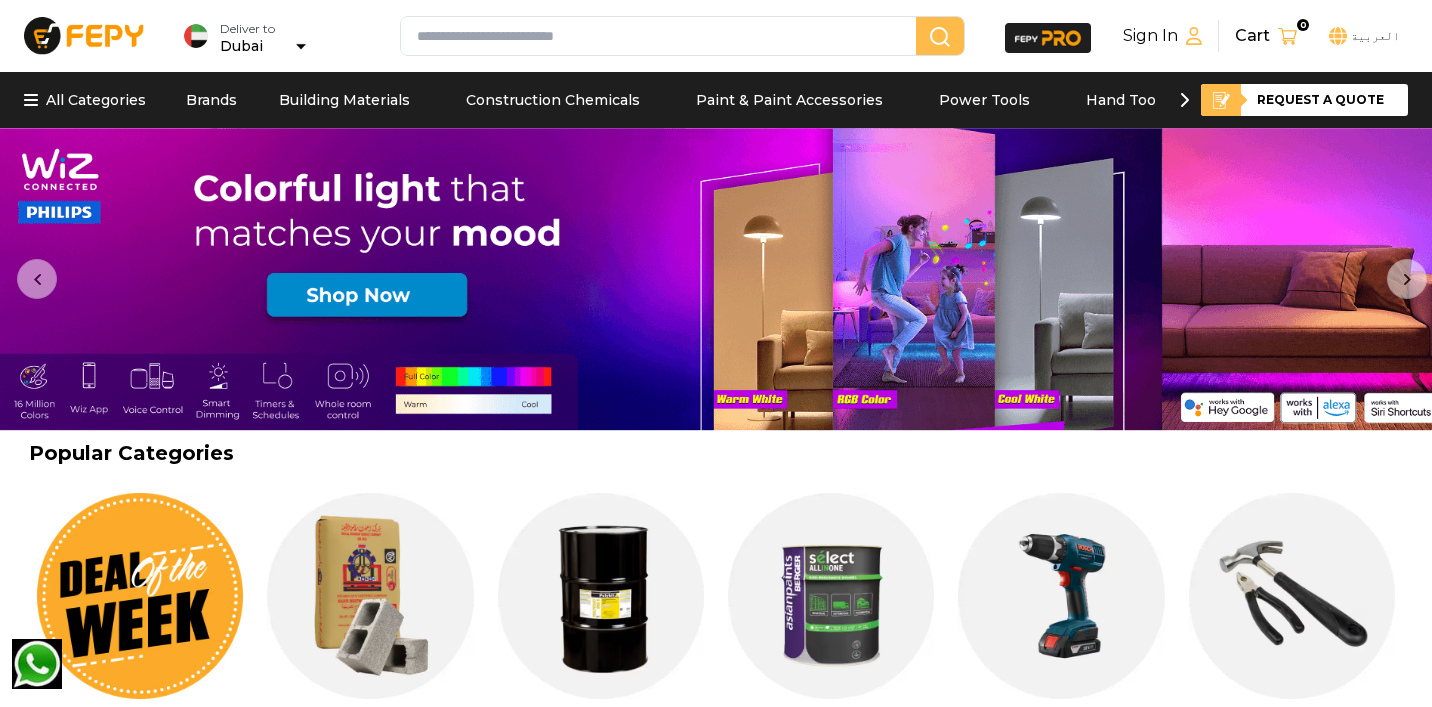 scroll, scrollTop: 0, scrollLeft: 0, axis: both 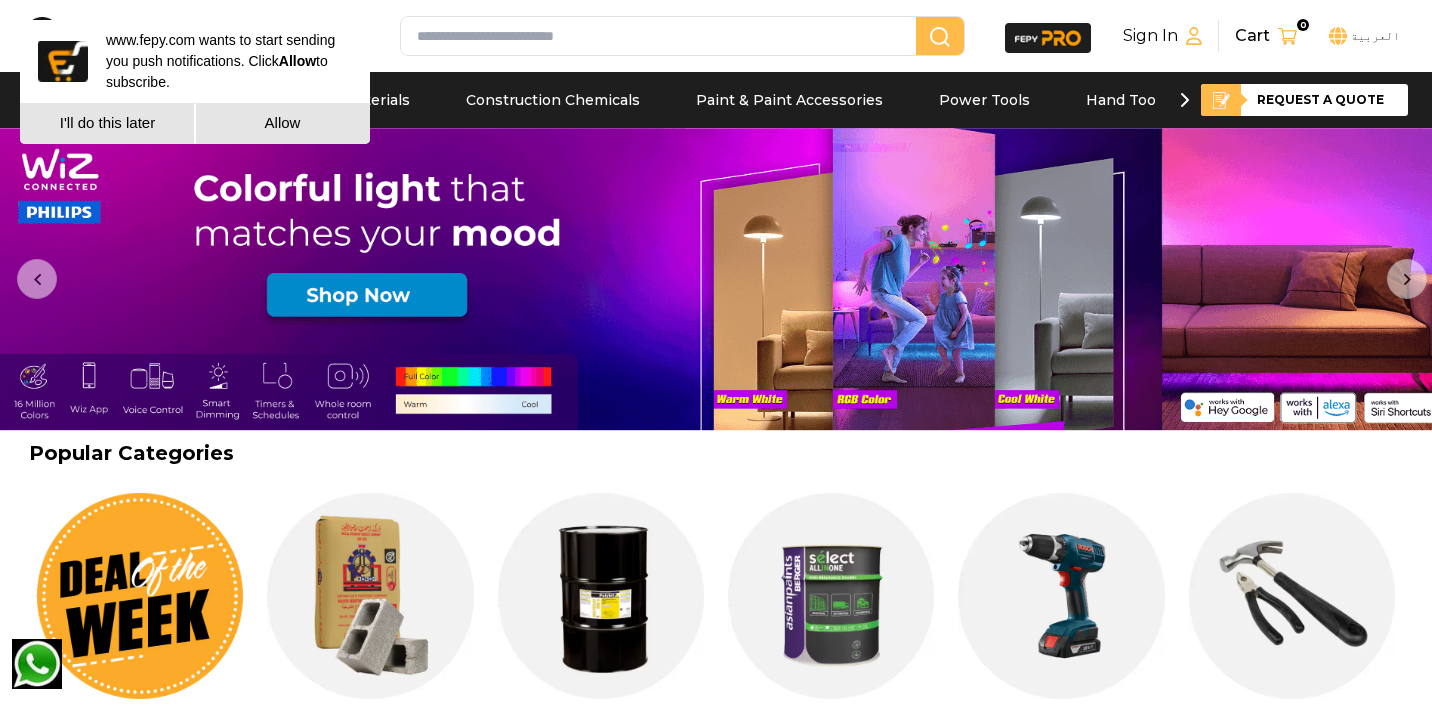 click at bounding box center [662, 36] 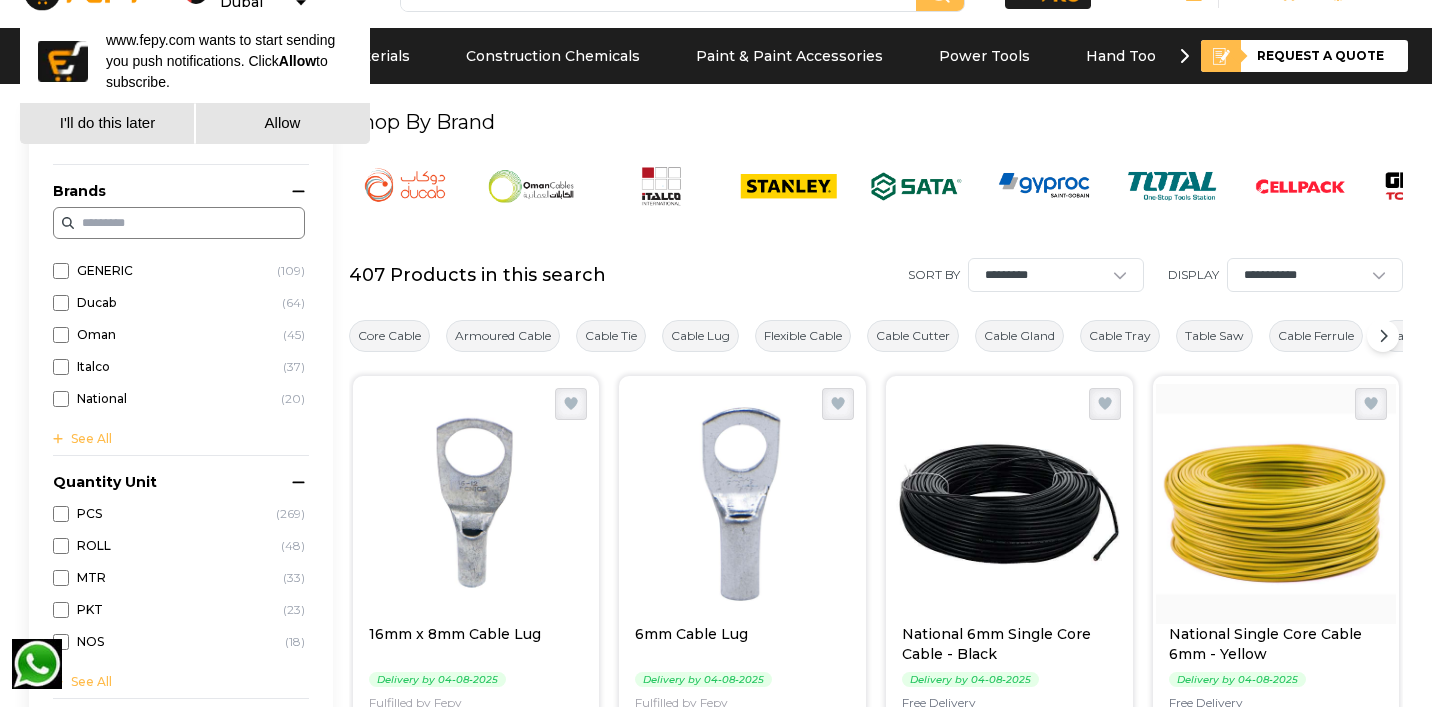 scroll, scrollTop: 0, scrollLeft: 0, axis: both 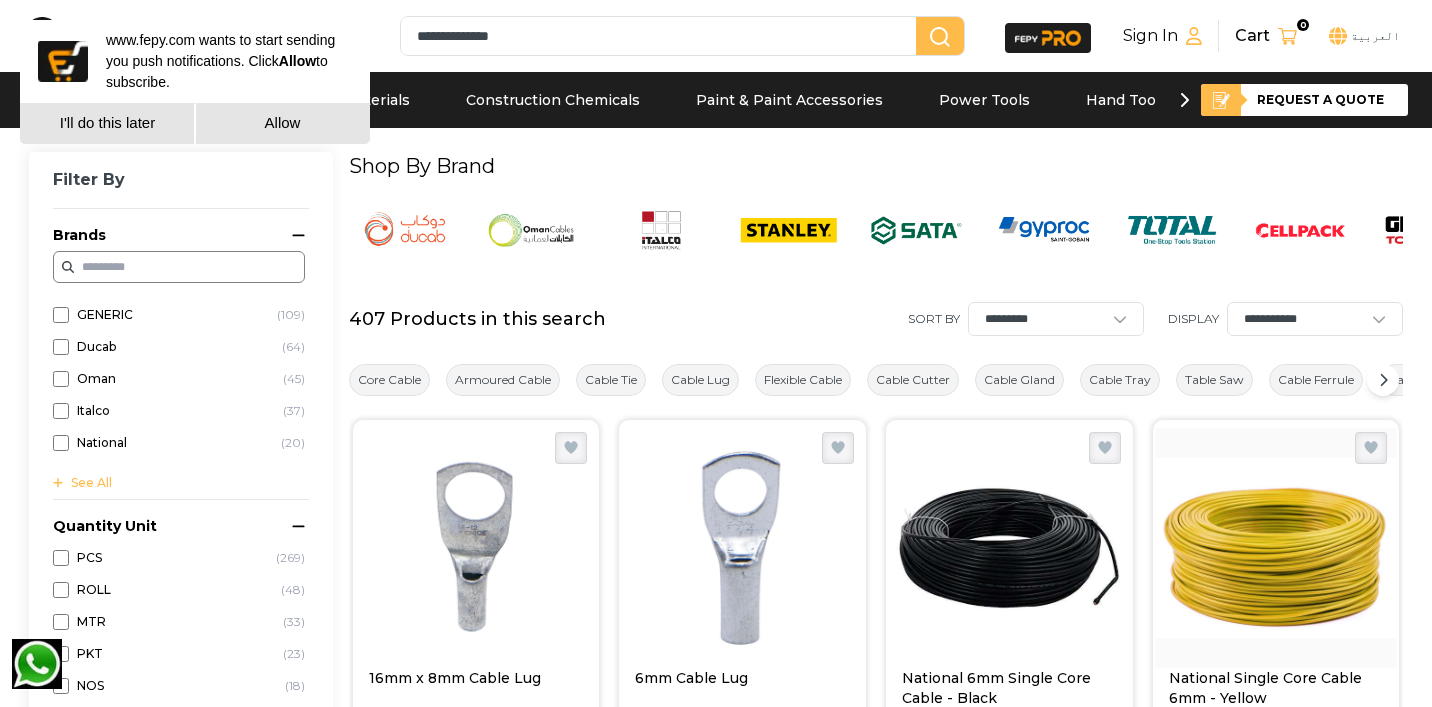 click on "I'll do this later" at bounding box center [107, 123] 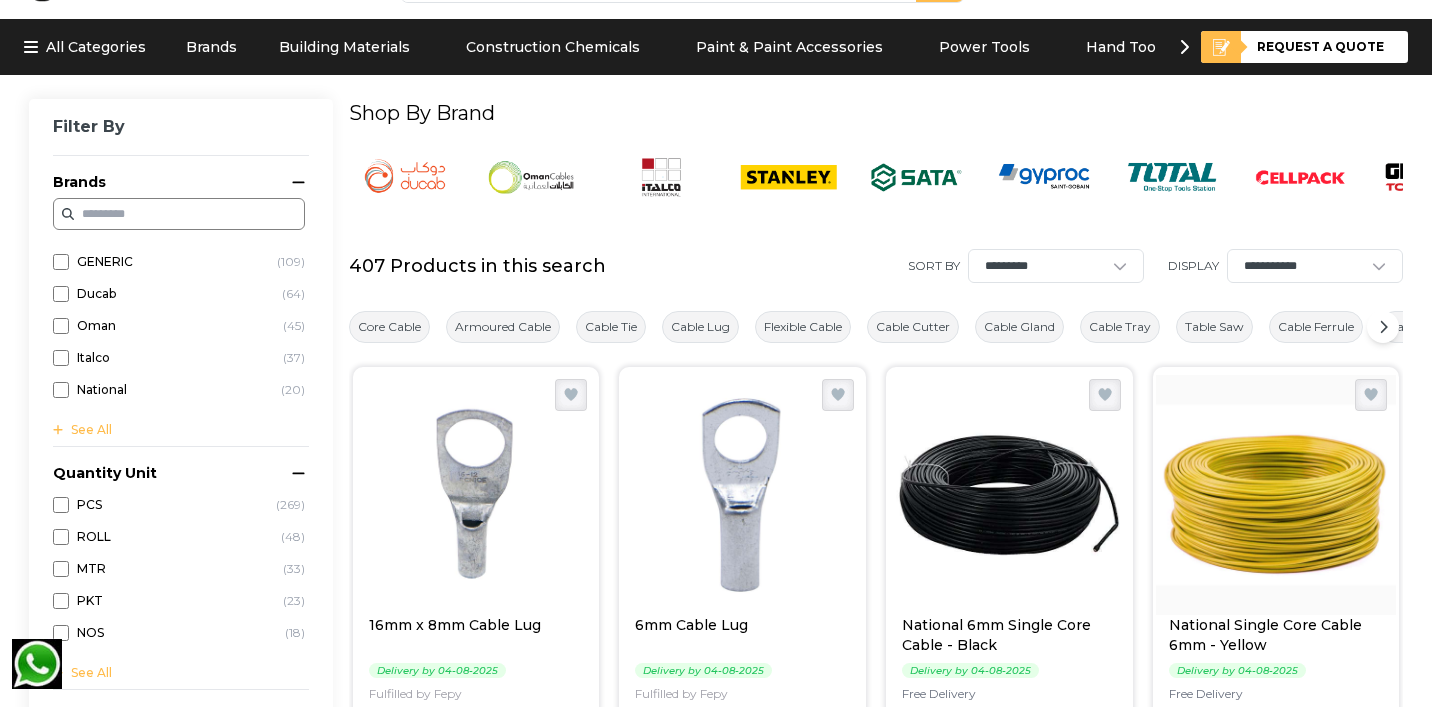 scroll, scrollTop: 0, scrollLeft: 0, axis: both 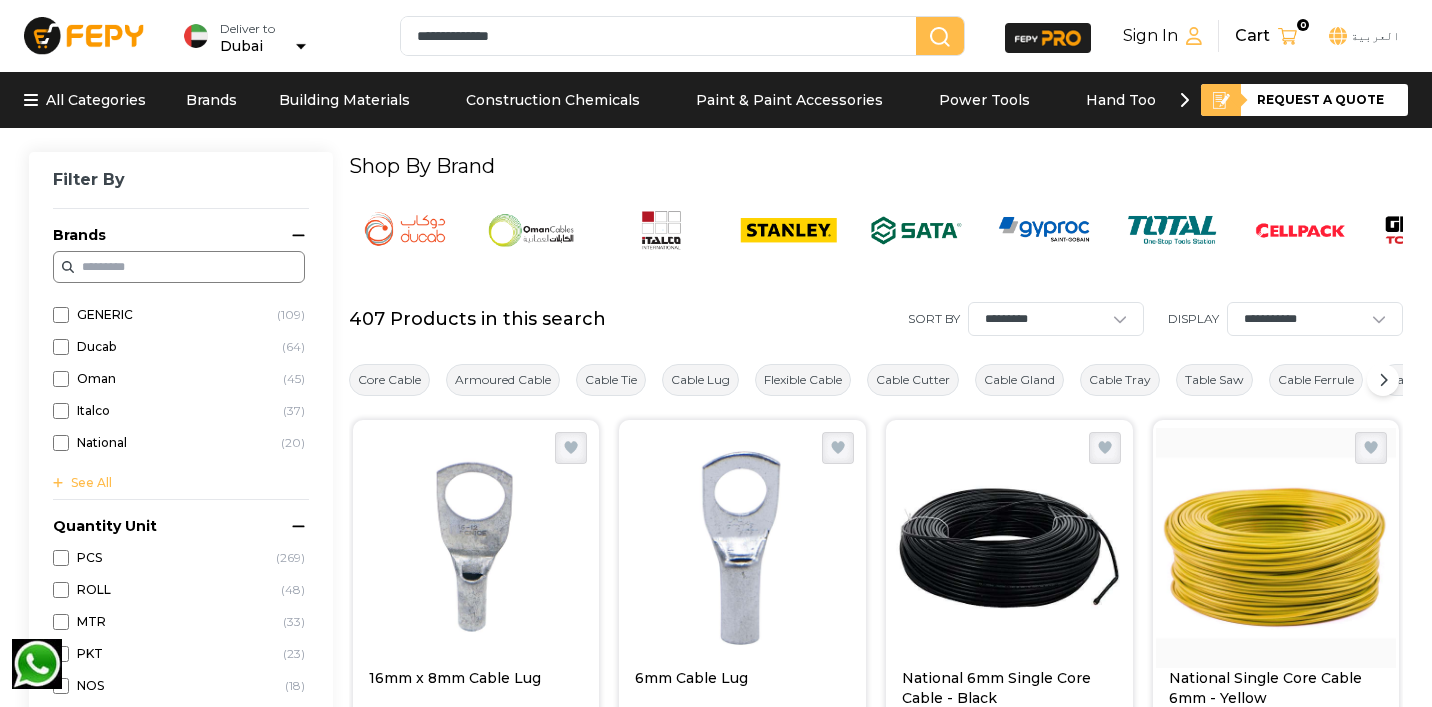 click on "**********" at bounding box center [662, 36] 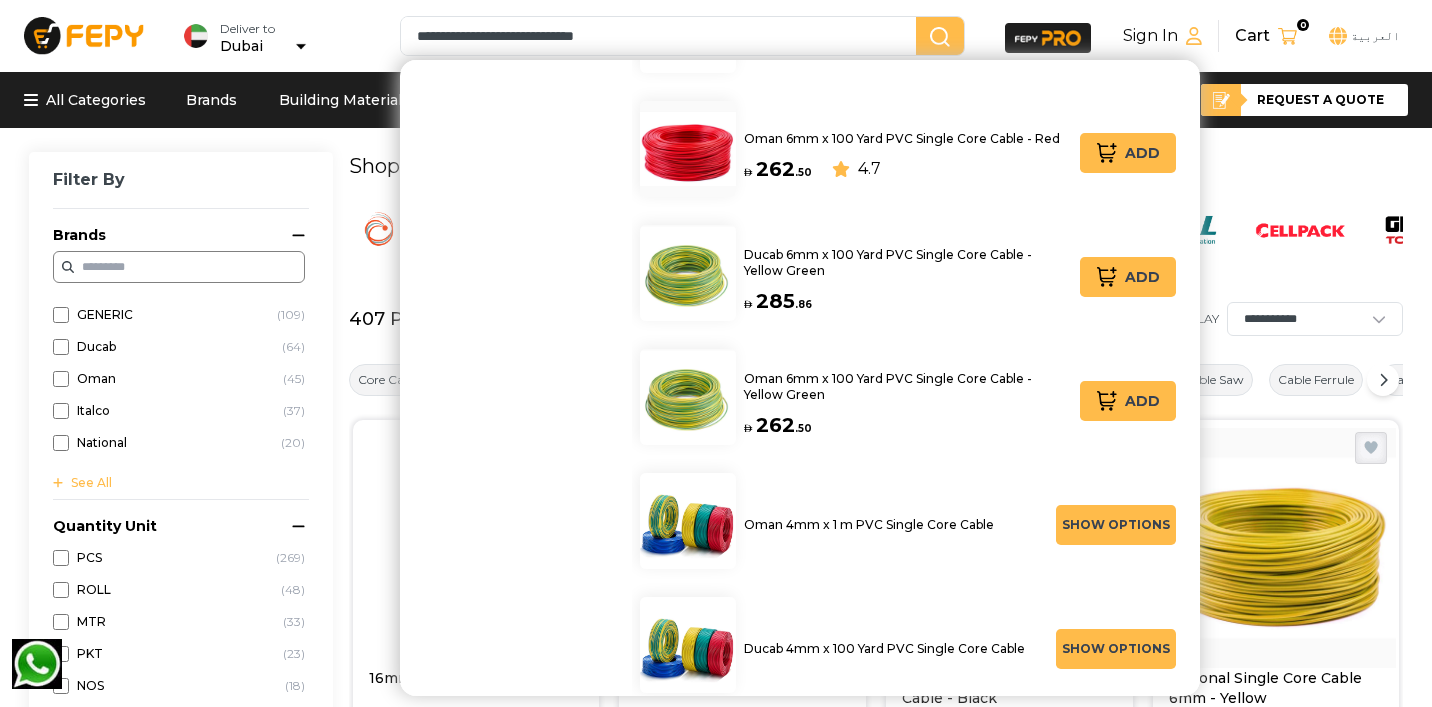scroll, scrollTop: 1279, scrollLeft: 0, axis: vertical 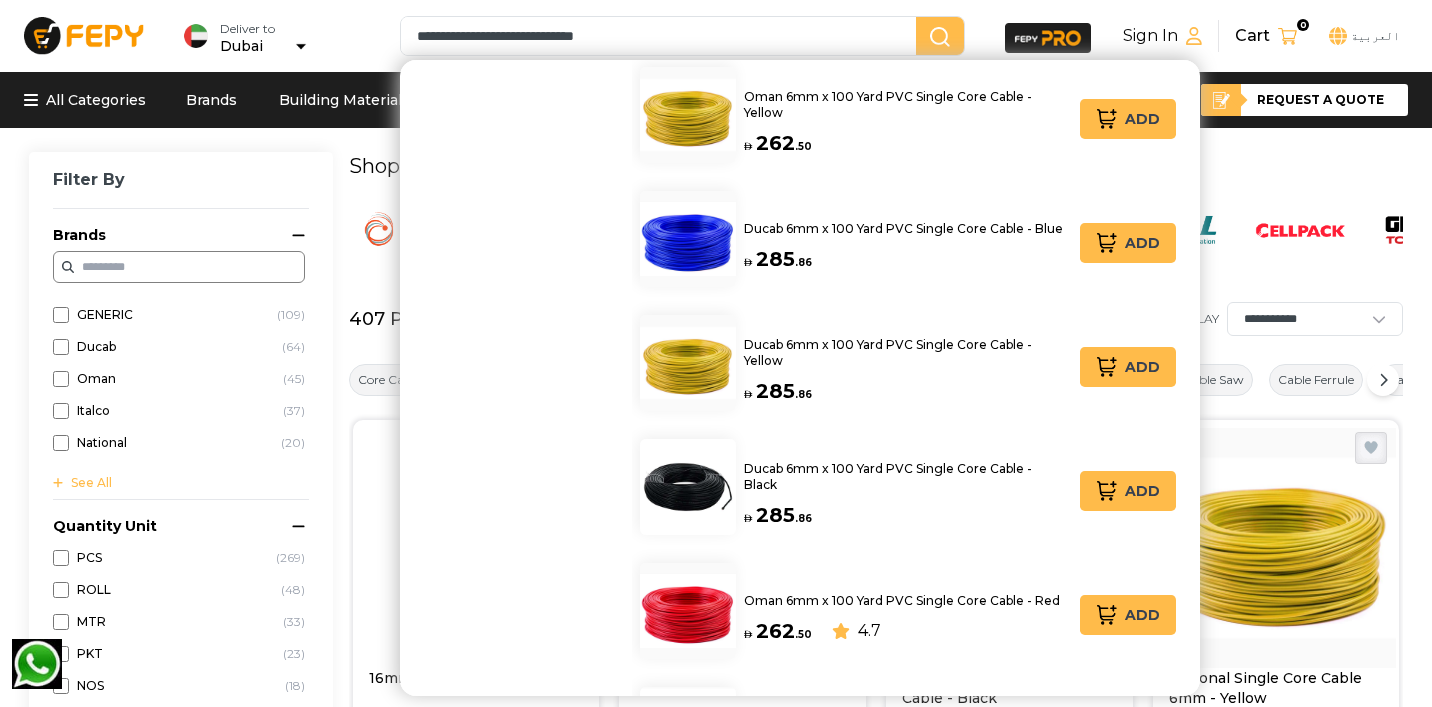 click on "**********" at bounding box center [716, 36] 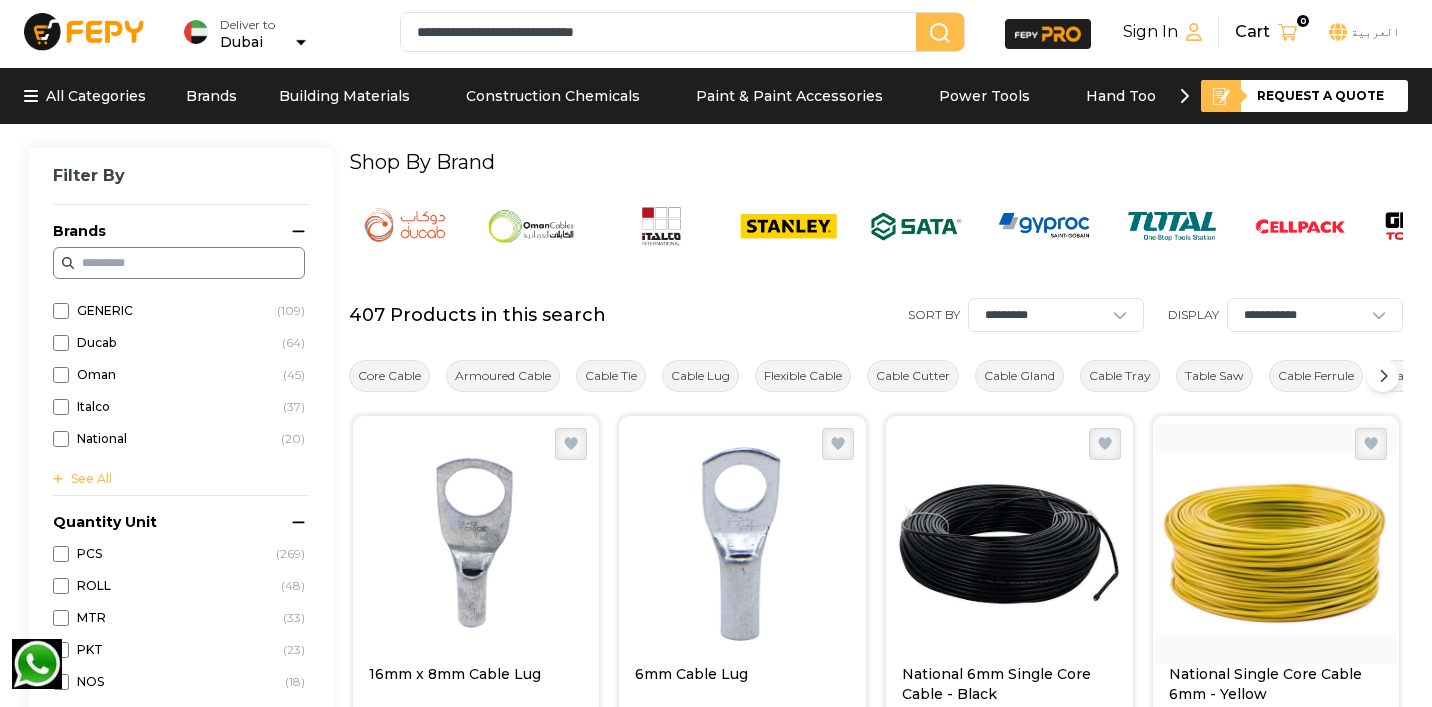scroll, scrollTop: 7, scrollLeft: 0, axis: vertical 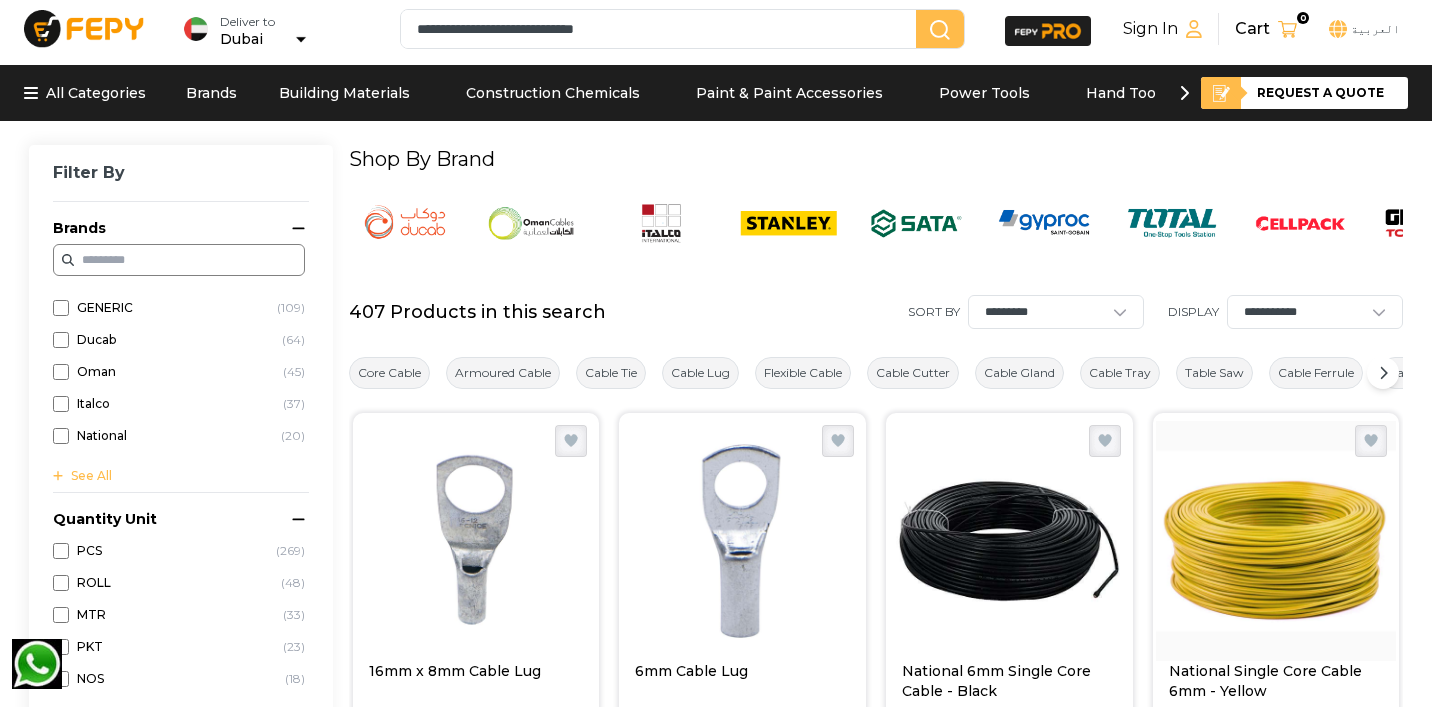 click on "**********" at bounding box center (662, 29) 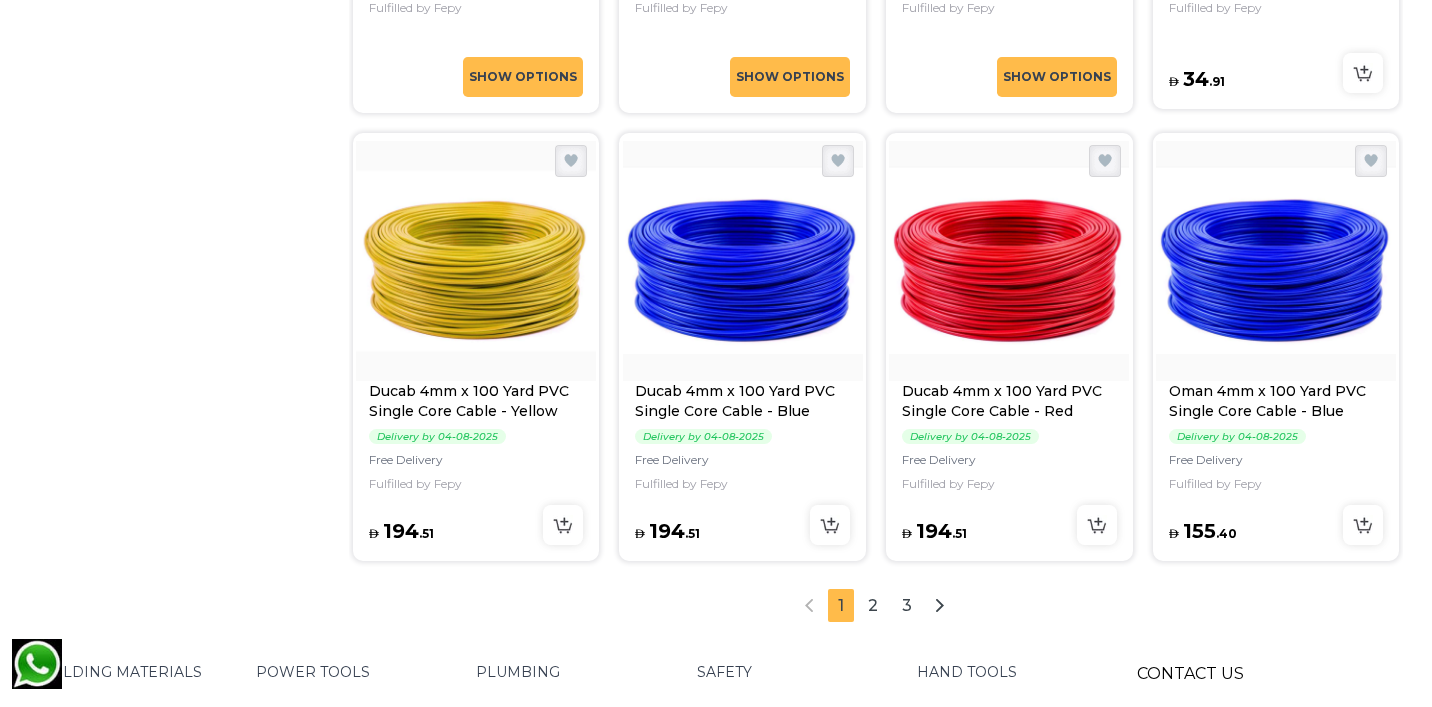 scroll, scrollTop: 2090, scrollLeft: 0, axis: vertical 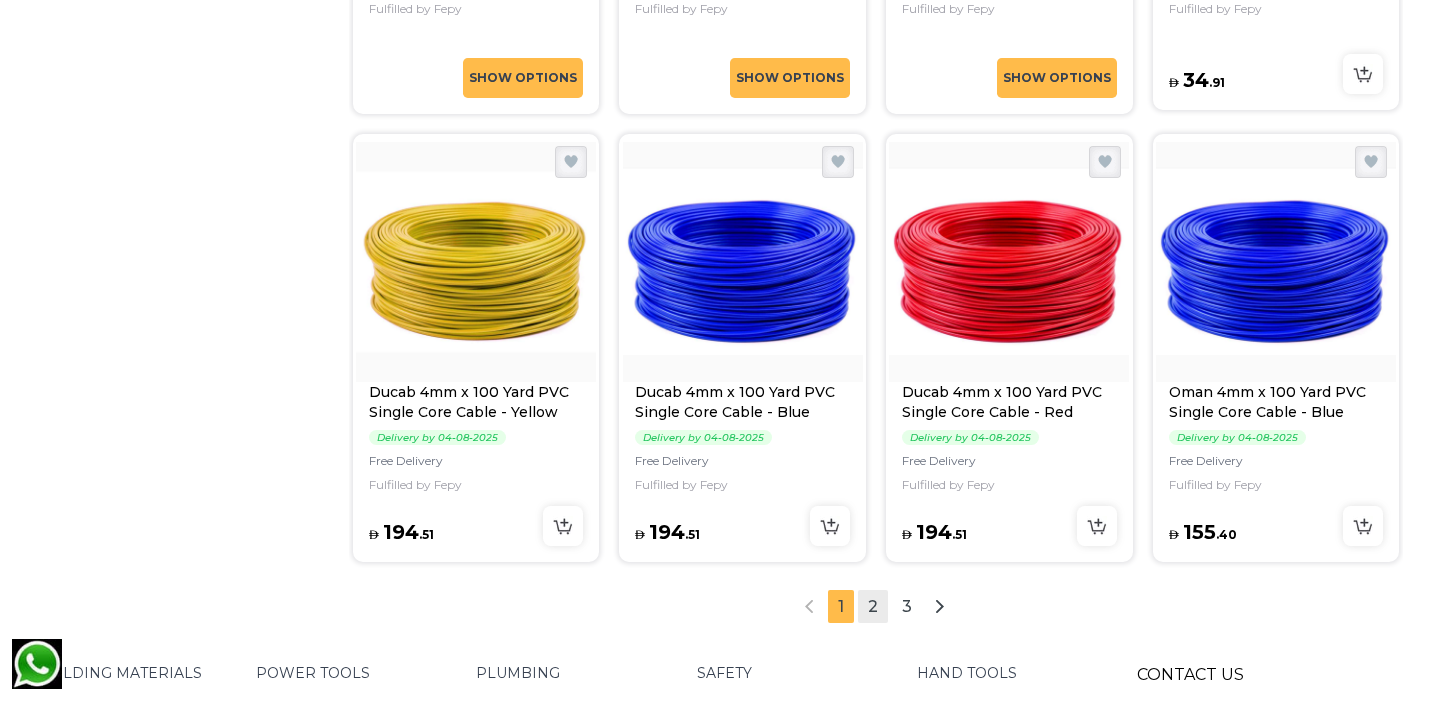 click on "2" at bounding box center (873, 606) 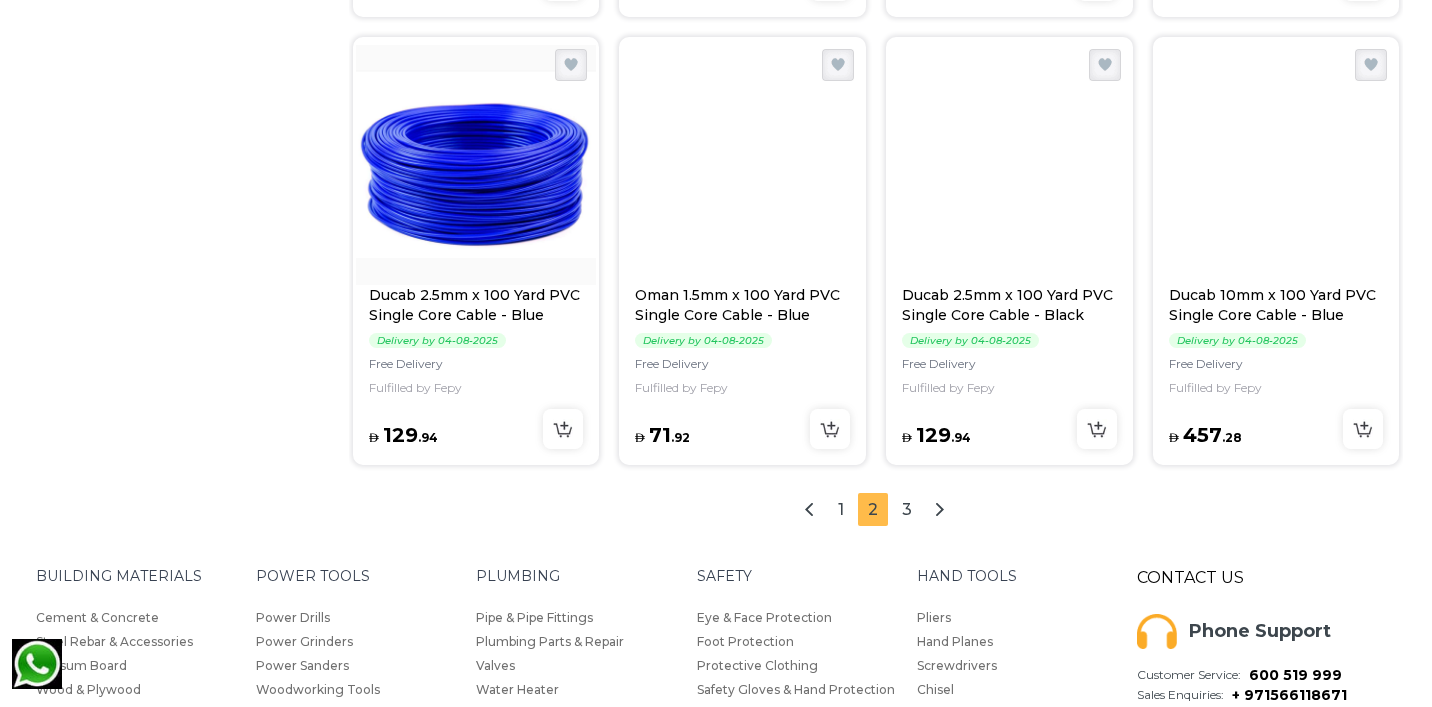 scroll, scrollTop: 2186, scrollLeft: 0, axis: vertical 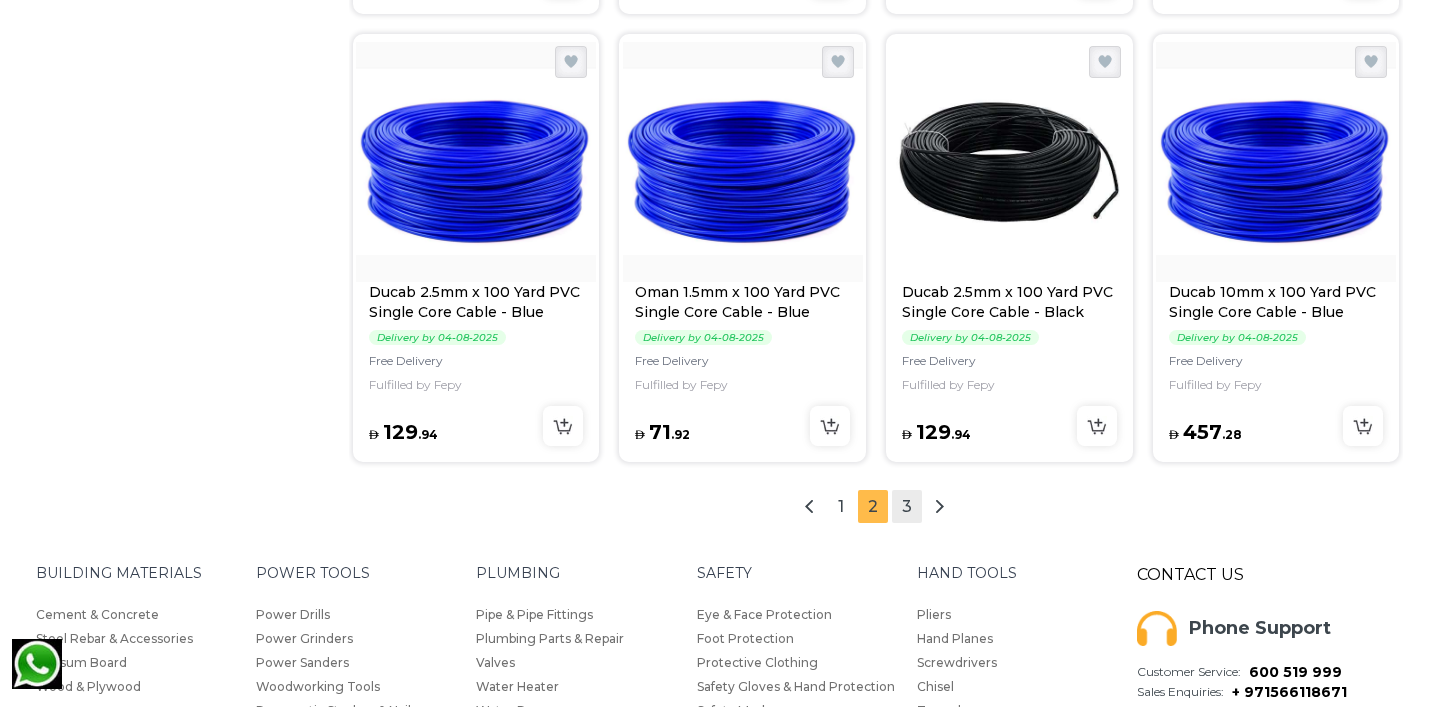 click on "3" at bounding box center [907, 506] 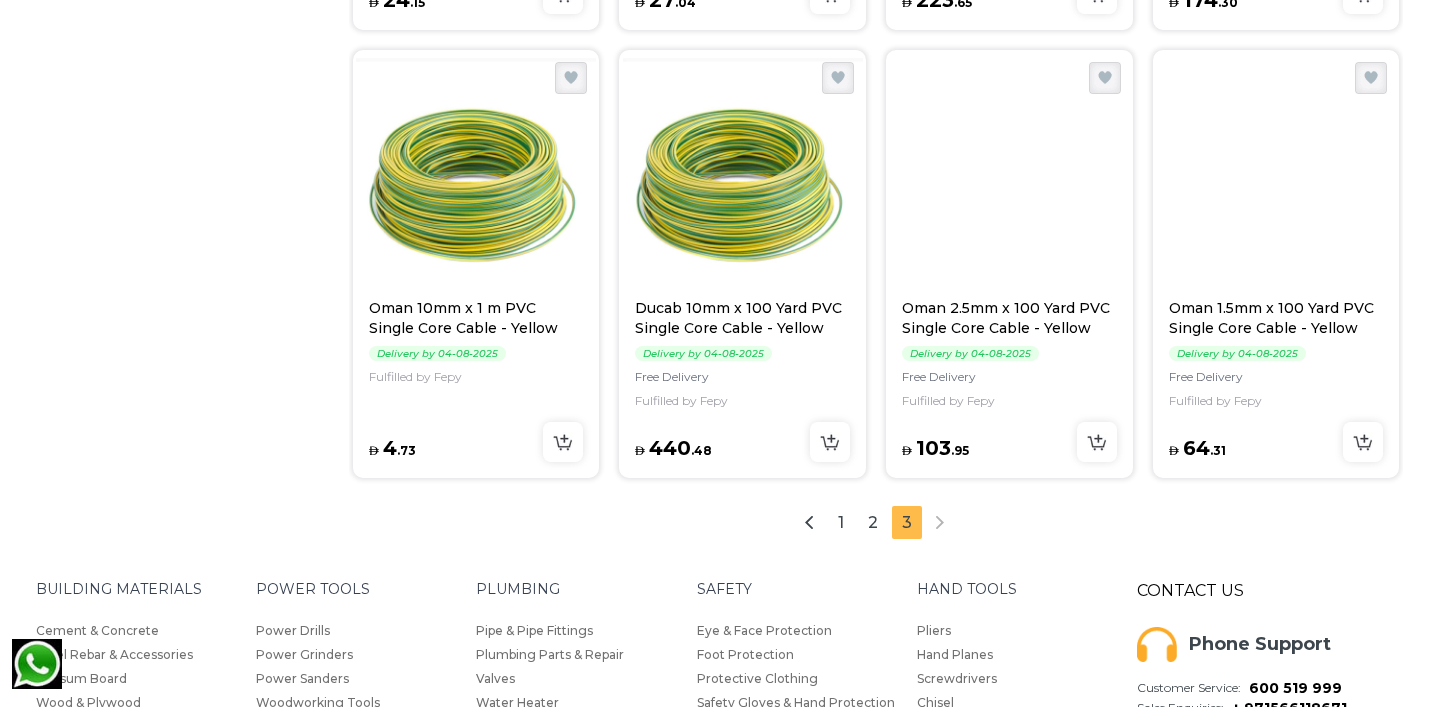 scroll, scrollTop: 2157, scrollLeft: 0, axis: vertical 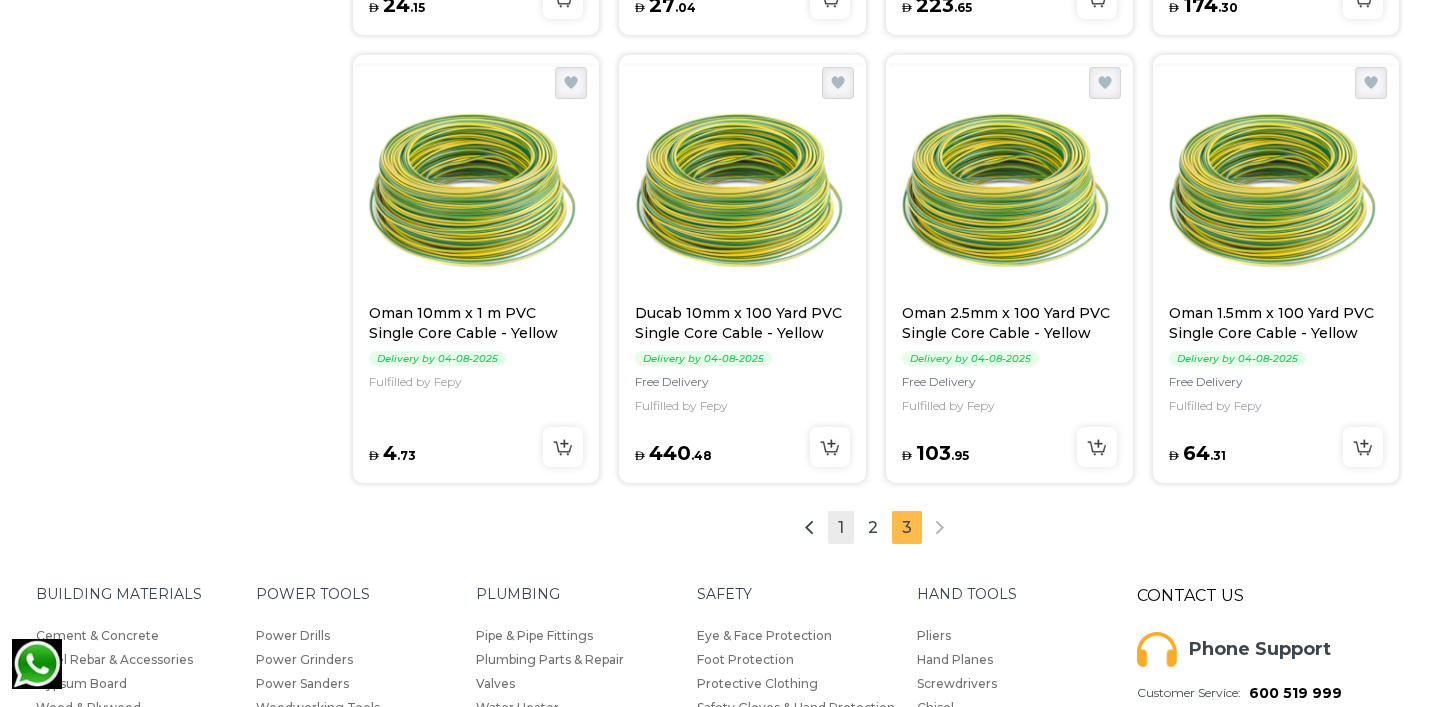 click on "1" at bounding box center (841, 527) 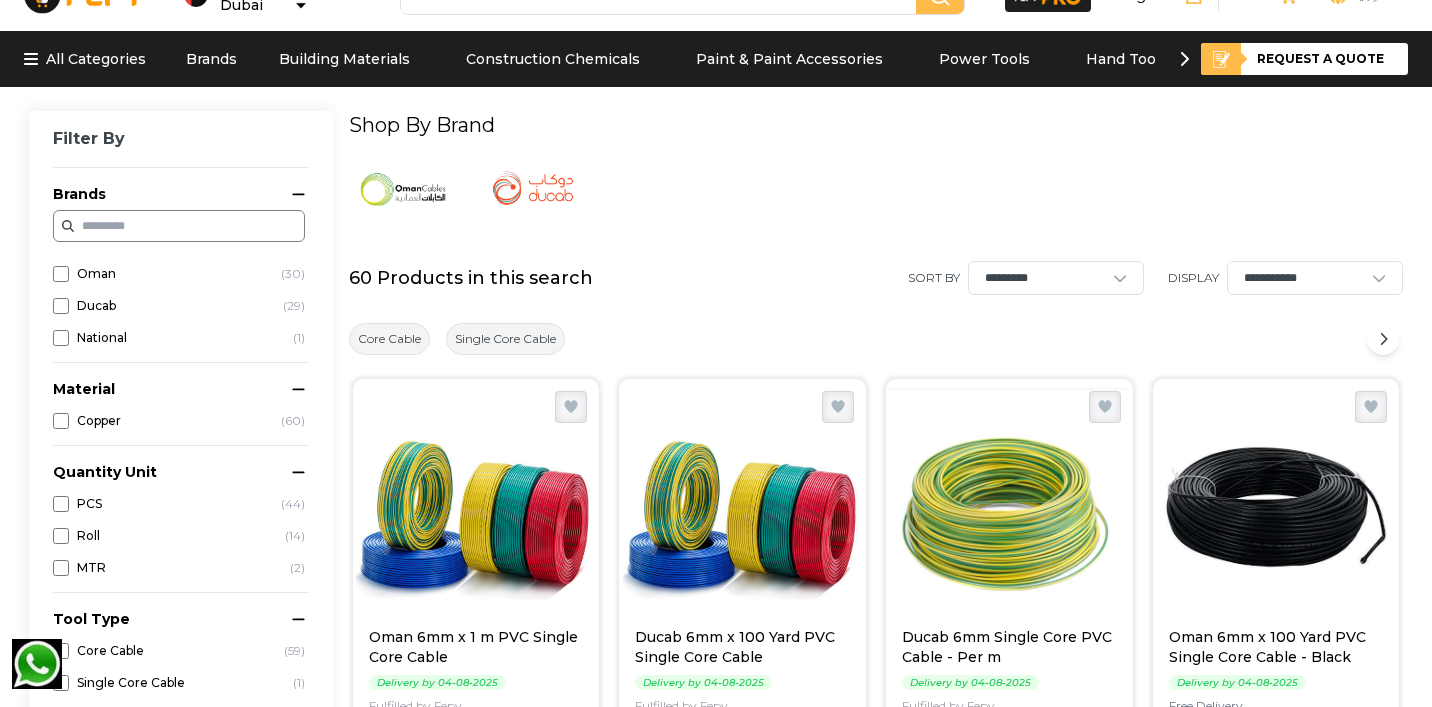 scroll, scrollTop: 0, scrollLeft: 0, axis: both 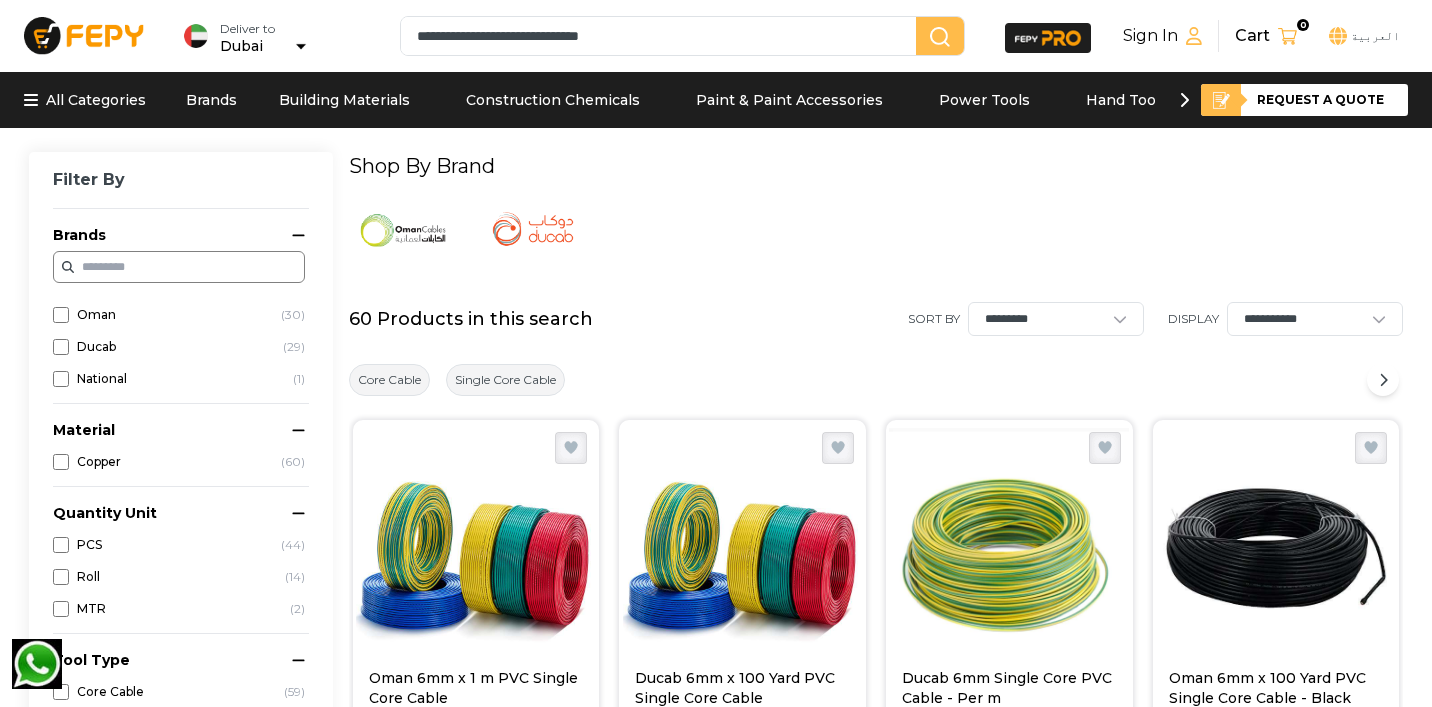 drag, startPoint x: 664, startPoint y: 31, endPoint x: 417, endPoint y: 36, distance: 247.0506 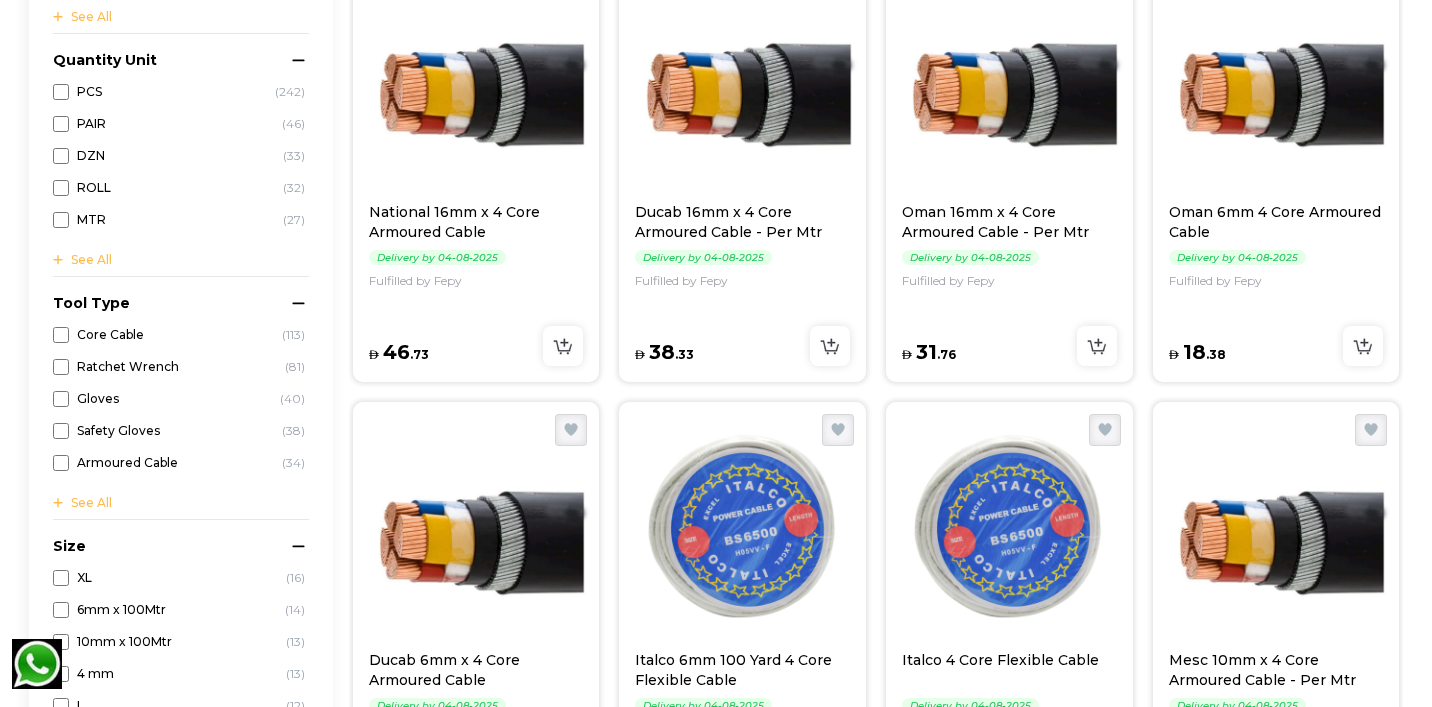 scroll, scrollTop: 469, scrollLeft: 0, axis: vertical 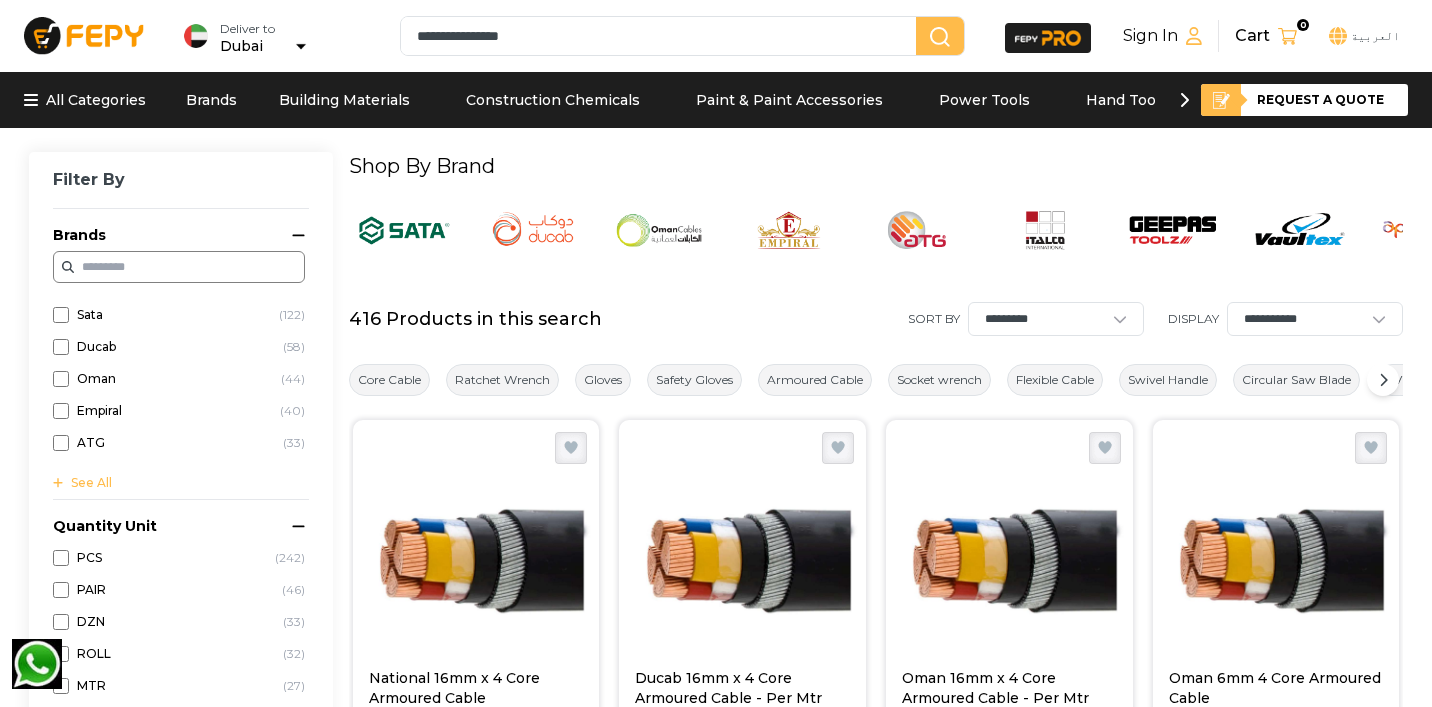 drag, startPoint x: 563, startPoint y: 36, endPoint x: 372, endPoint y: 24, distance: 191.37659 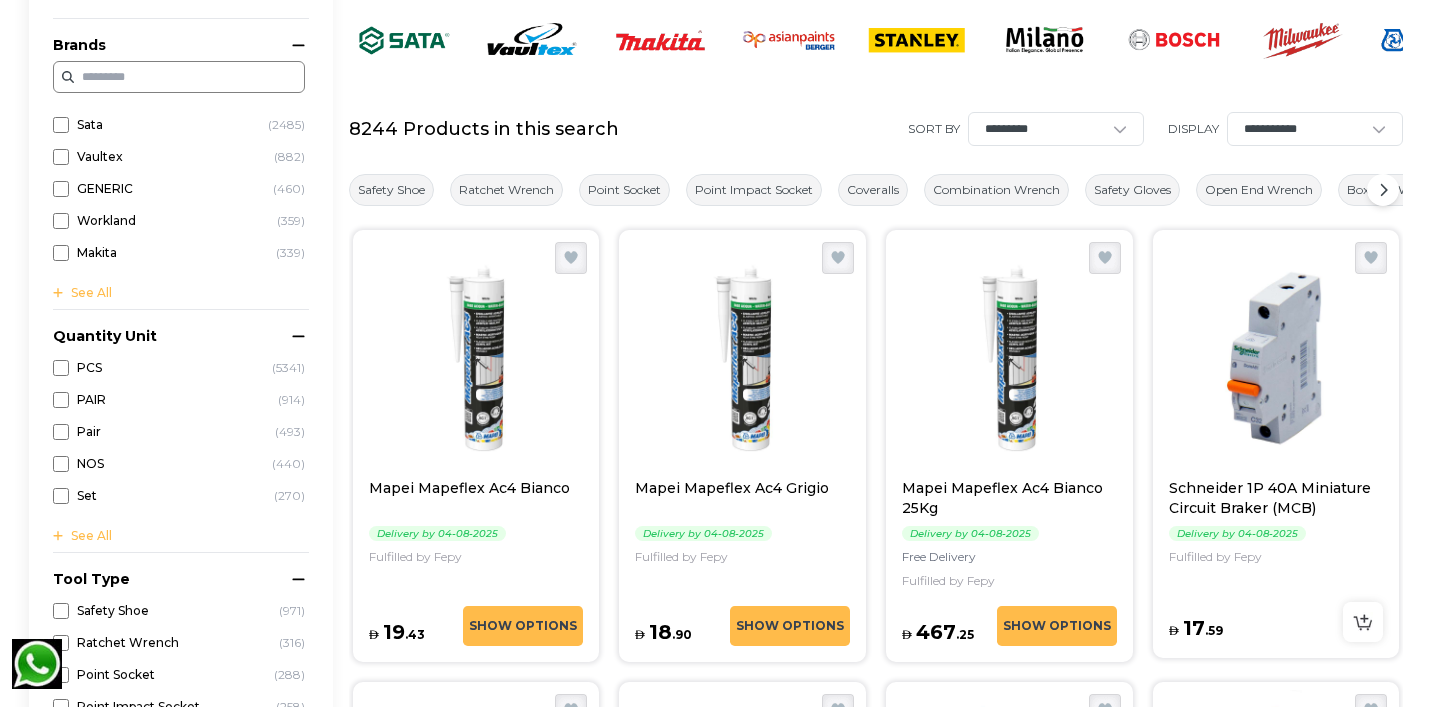 scroll, scrollTop: 191, scrollLeft: 0, axis: vertical 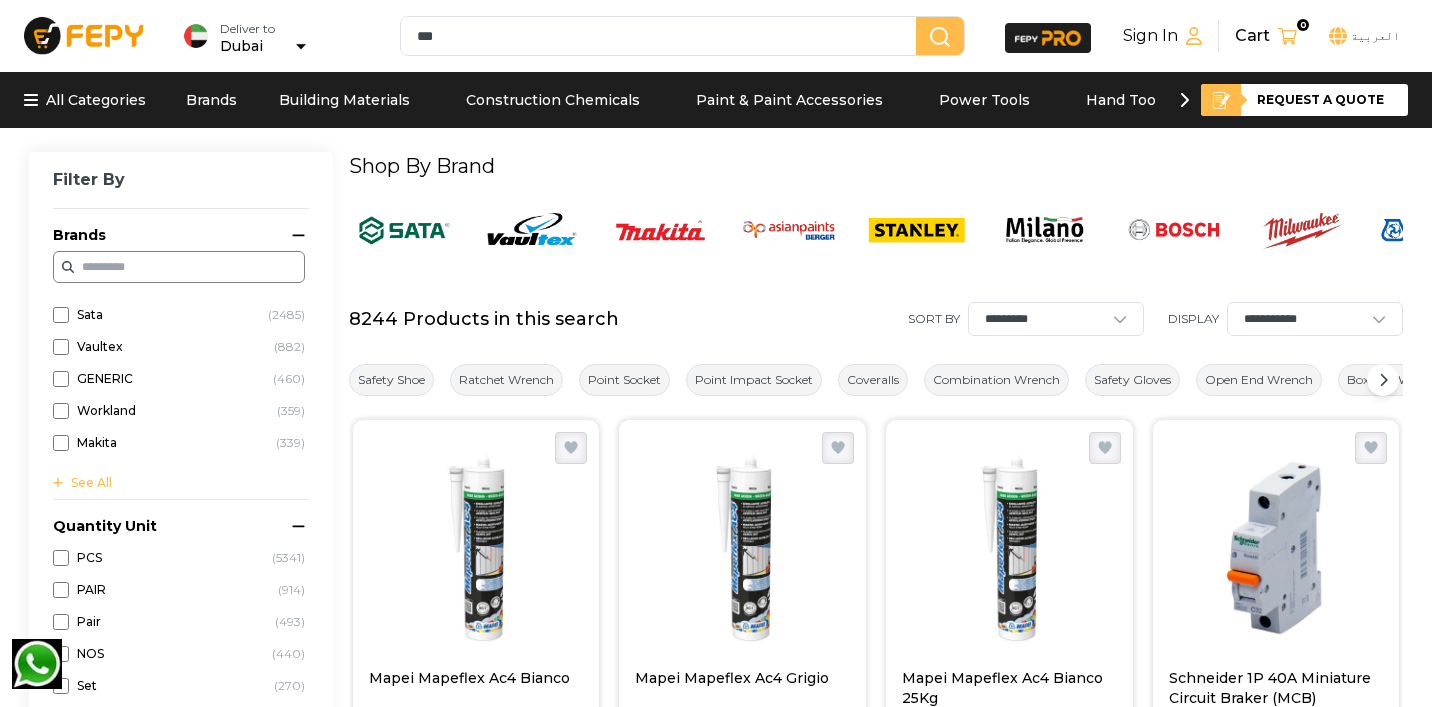 drag, startPoint x: 480, startPoint y: 39, endPoint x: 379, endPoint y: 36, distance: 101.04455 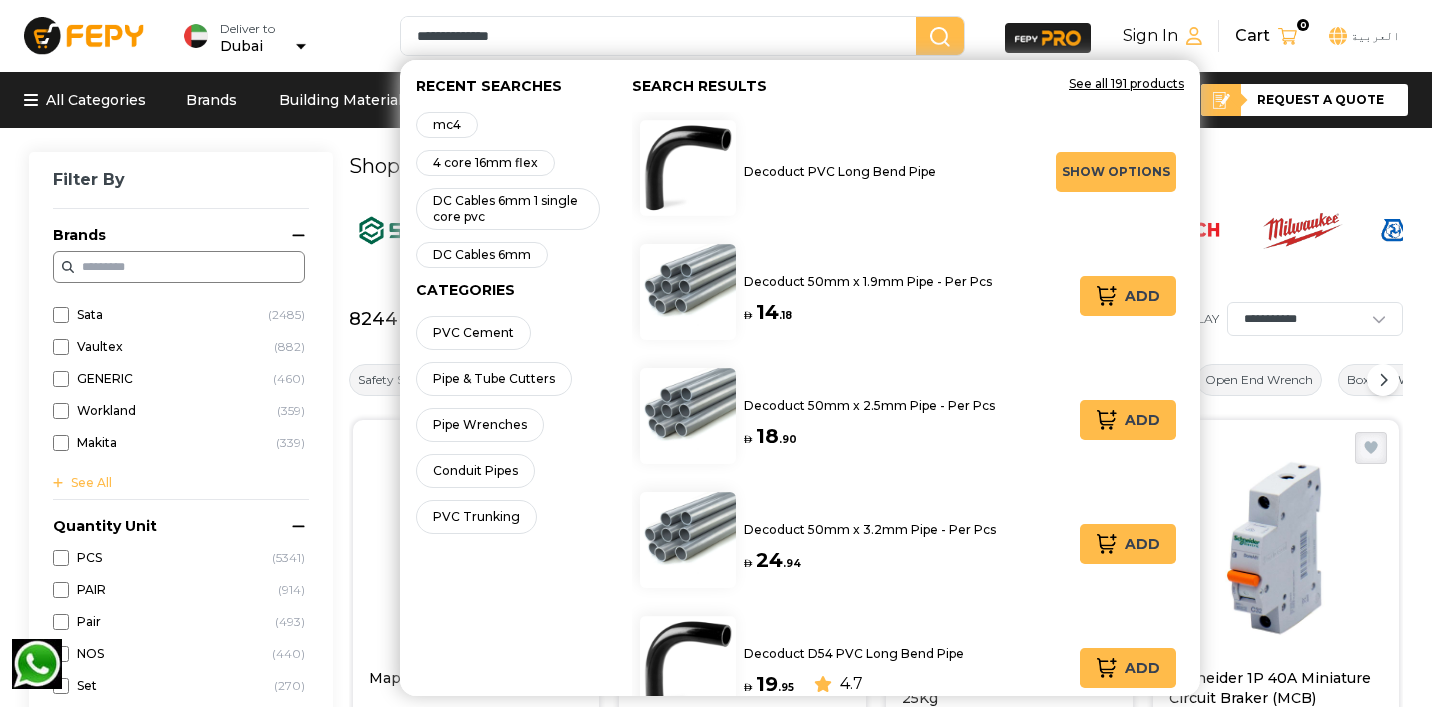 click on "**********" at bounding box center (662, 36) 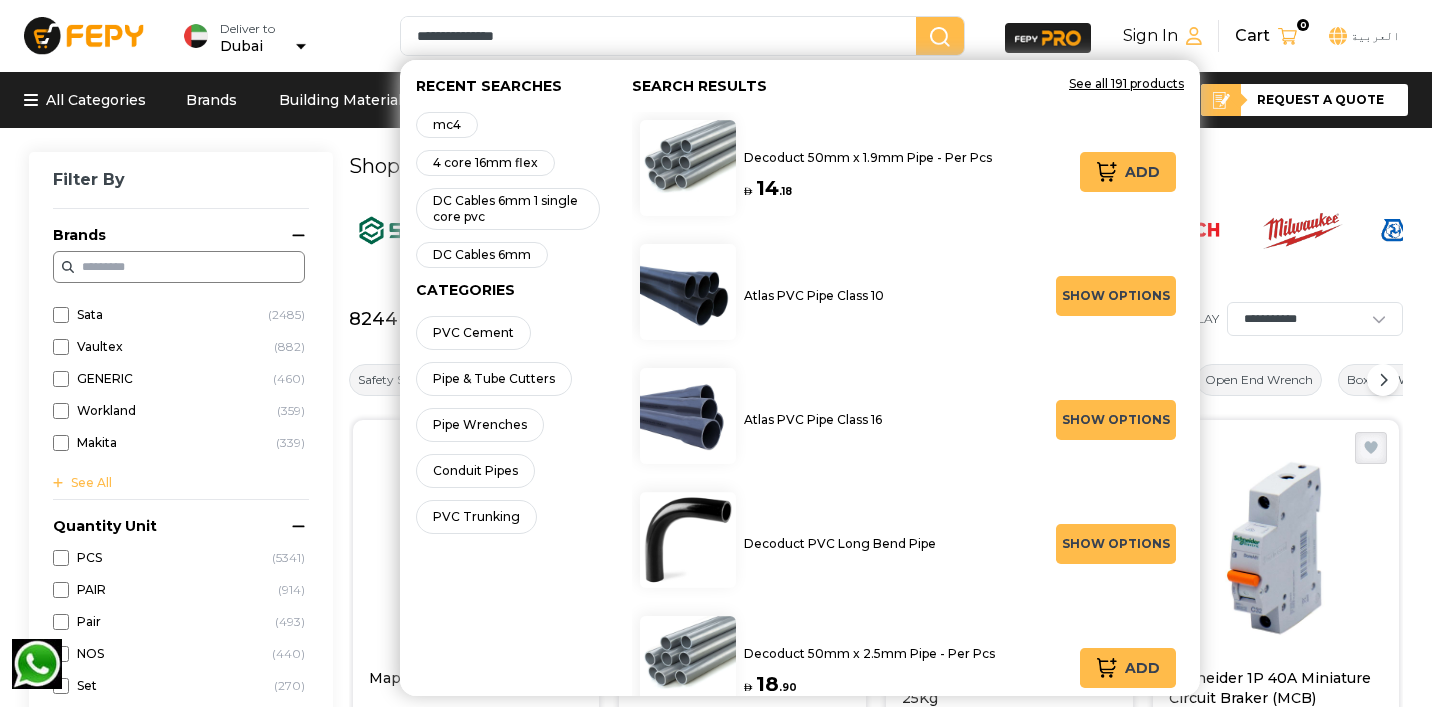 drag, startPoint x: 541, startPoint y: 40, endPoint x: 402, endPoint y: 25, distance: 139.807 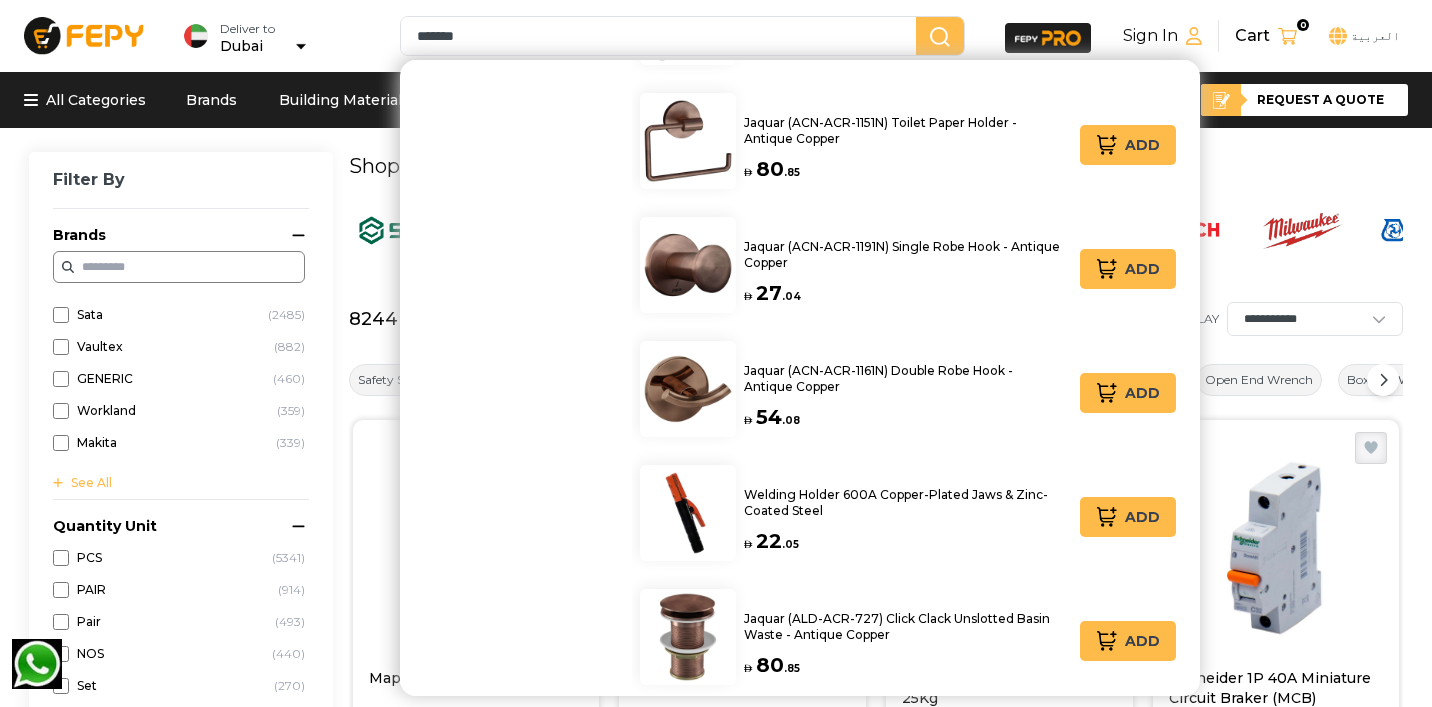 scroll, scrollTop: 1279, scrollLeft: 0, axis: vertical 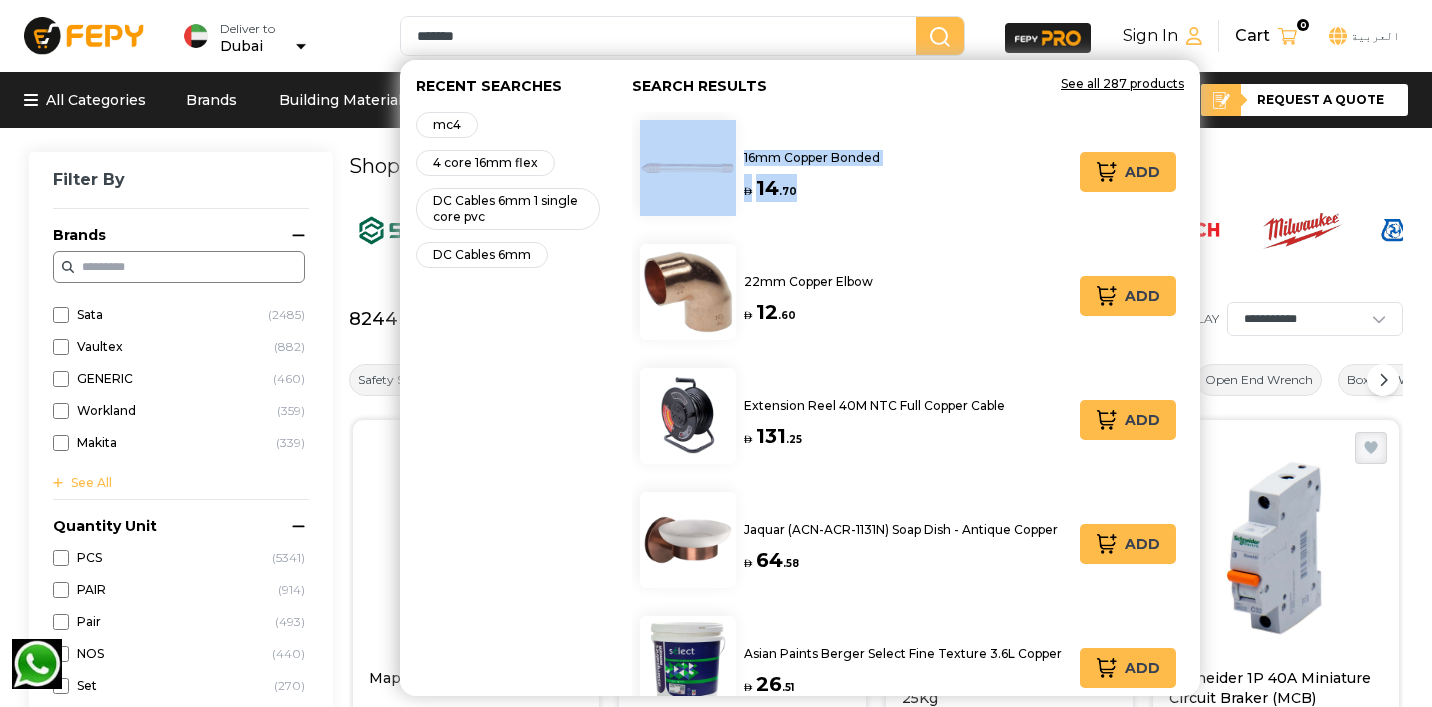 click on "Recent Searches mc4 4 core 16mm flex DC Cables  6mm 1 single core pvc DC Cables  6mm" at bounding box center [508, 378] 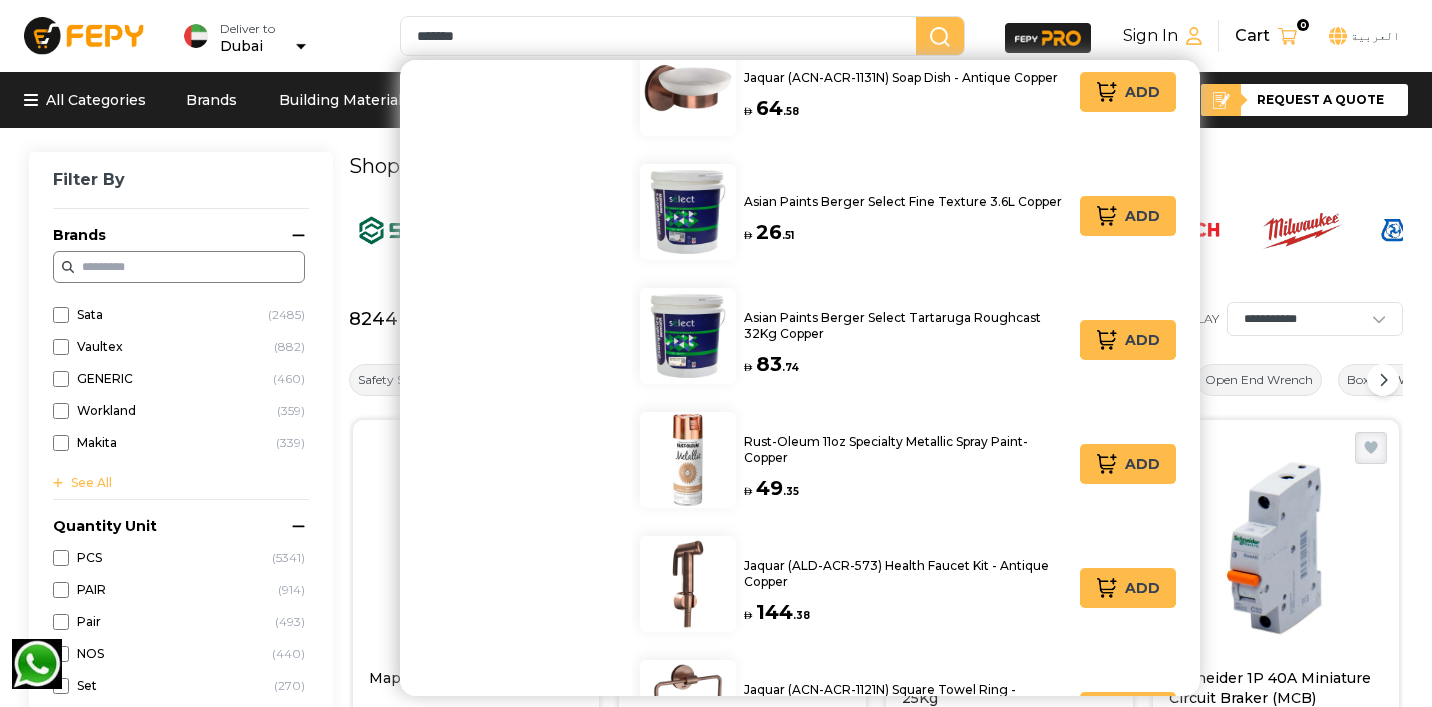 scroll, scrollTop: 457, scrollLeft: 0, axis: vertical 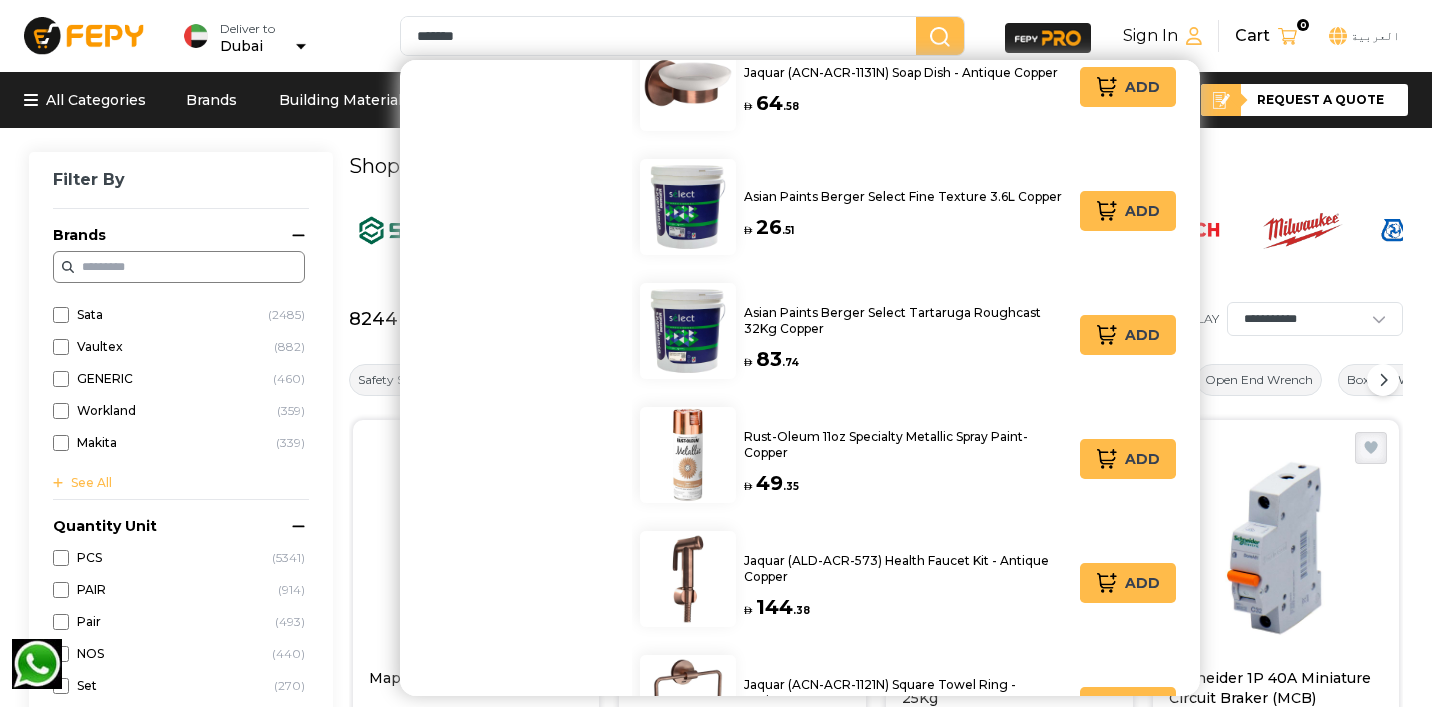 click on "Shop By Brand" at bounding box center (876, 166) 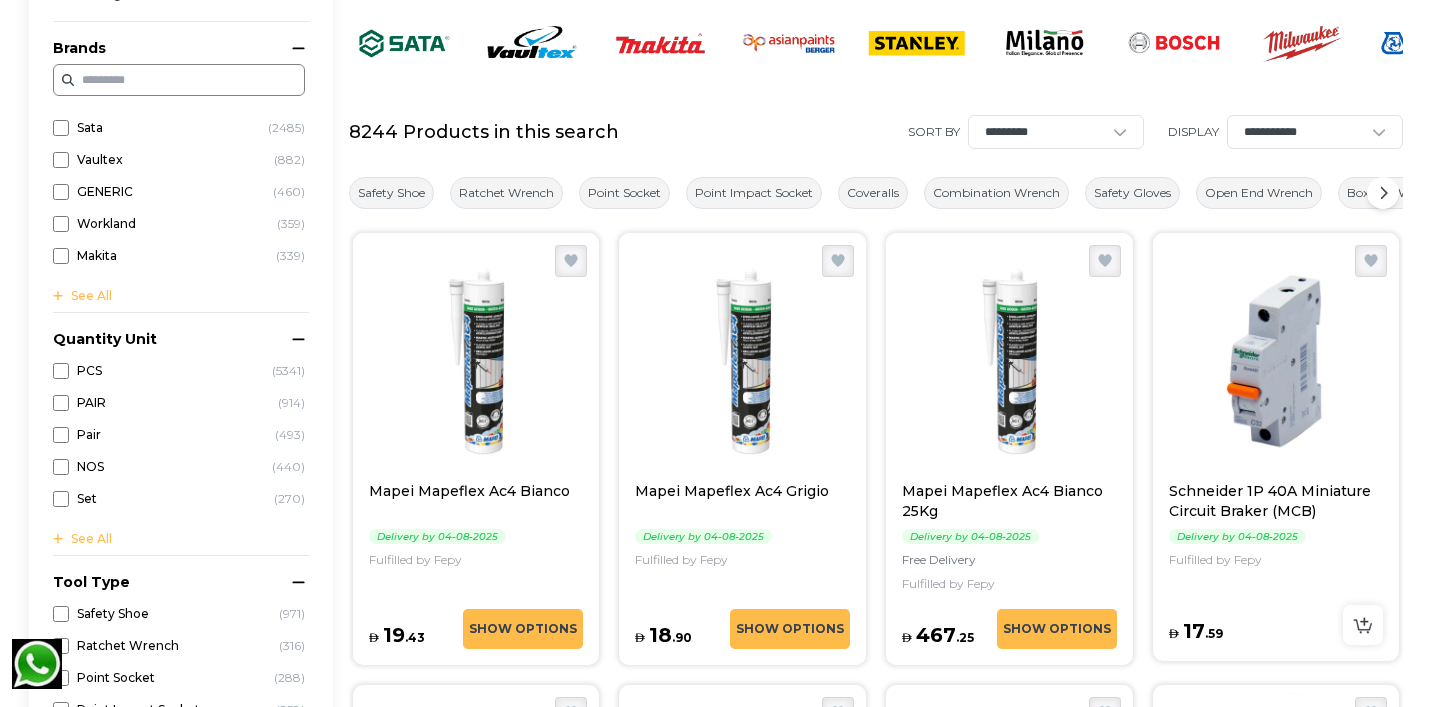 scroll, scrollTop: 0, scrollLeft: 0, axis: both 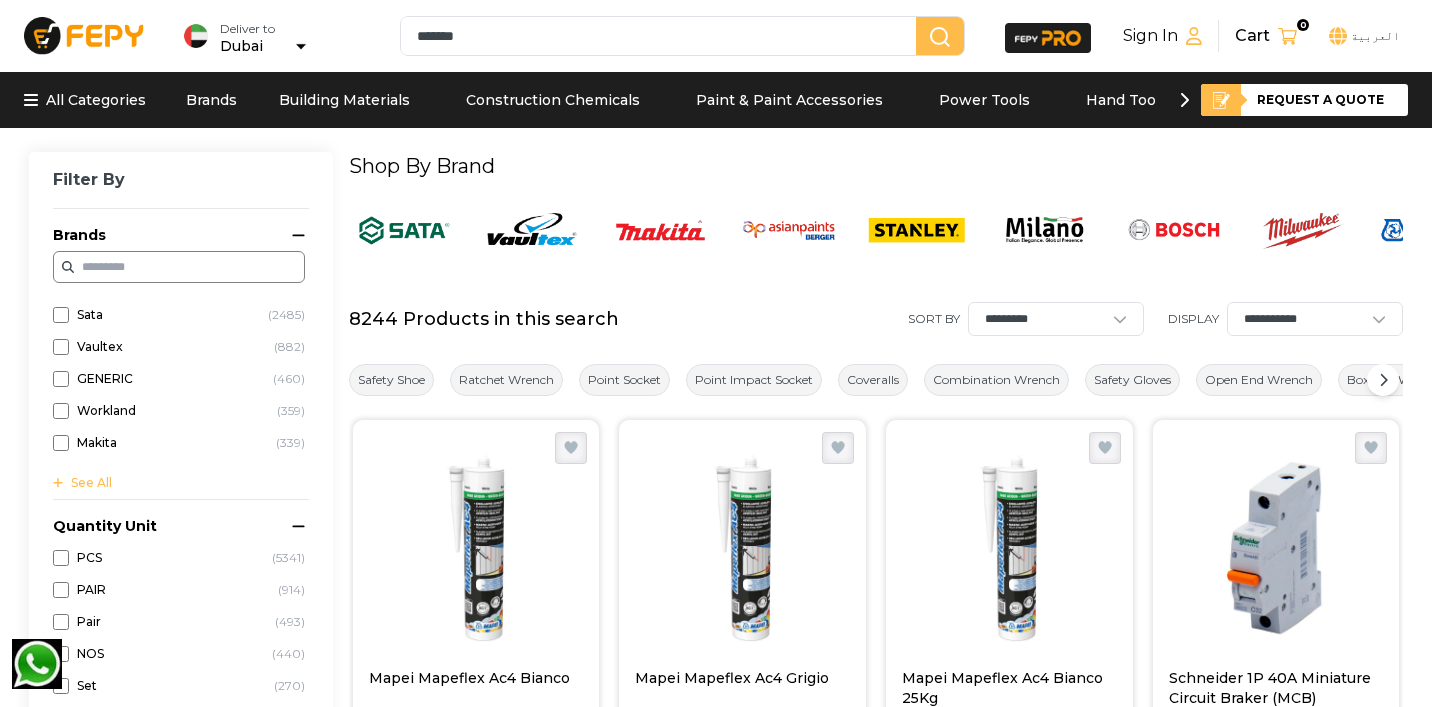 click on "******" at bounding box center (662, 36) 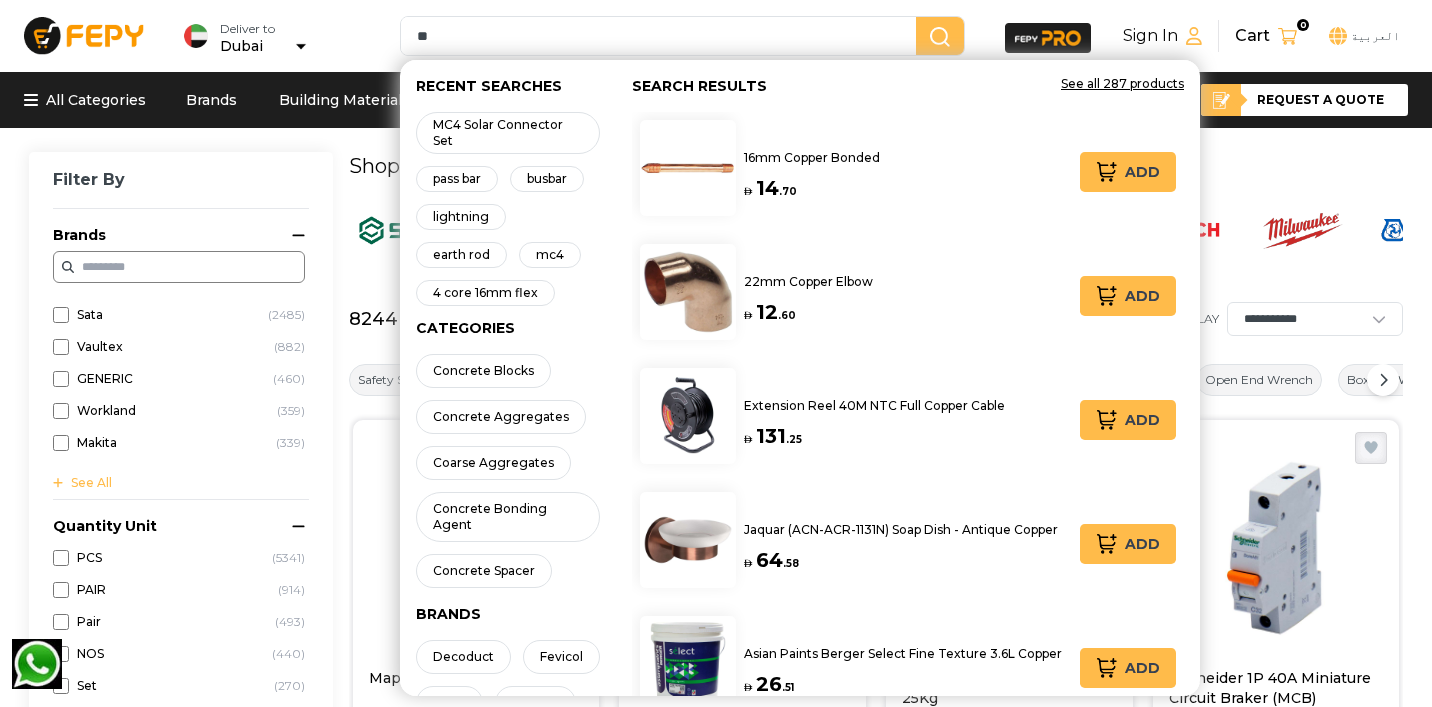 type on "*" 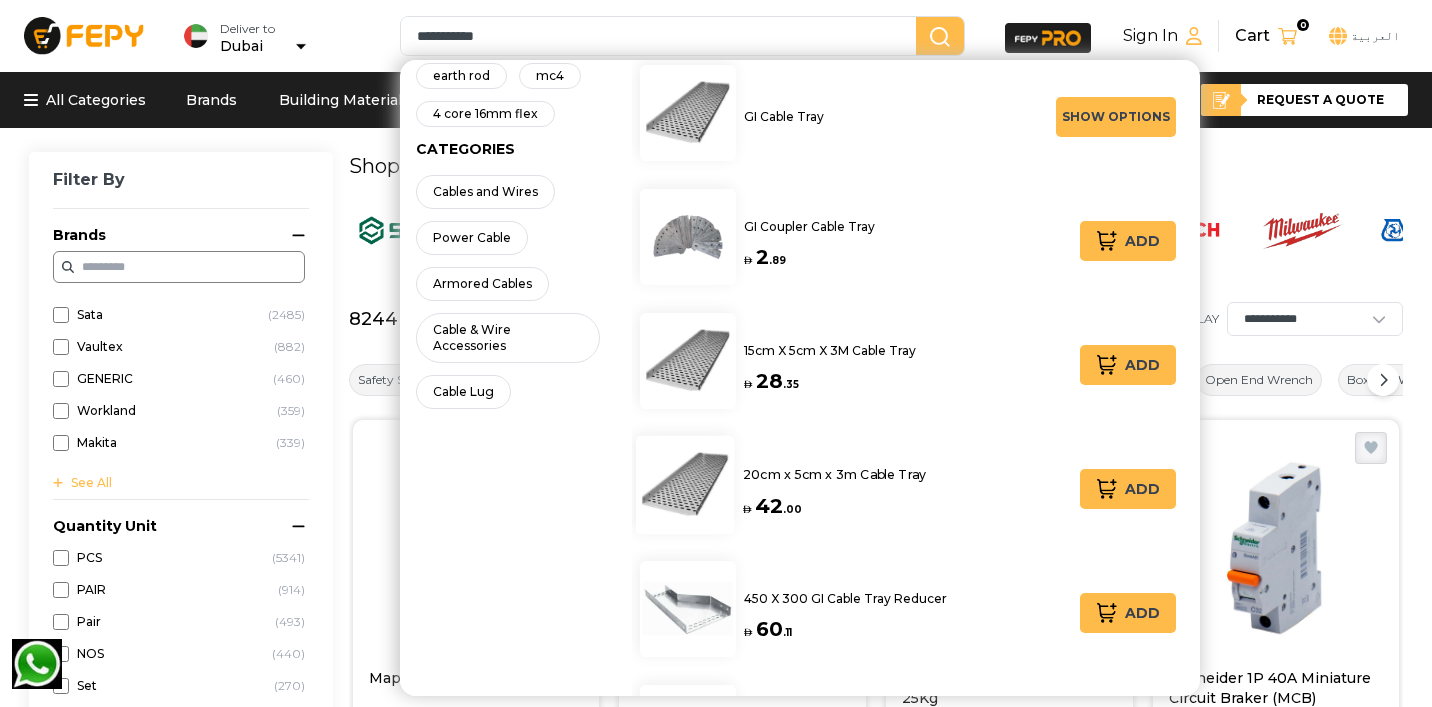 scroll, scrollTop: 183, scrollLeft: 0, axis: vertical 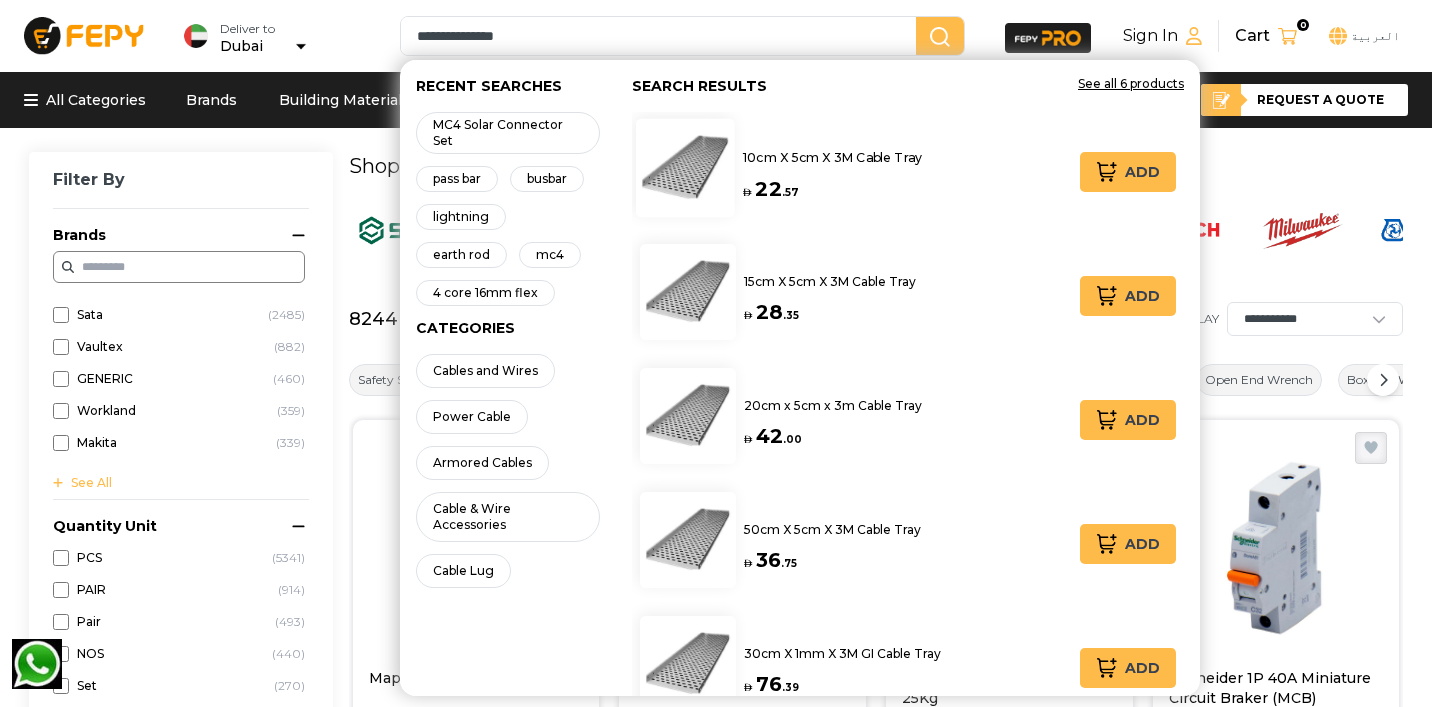 type on "**********" 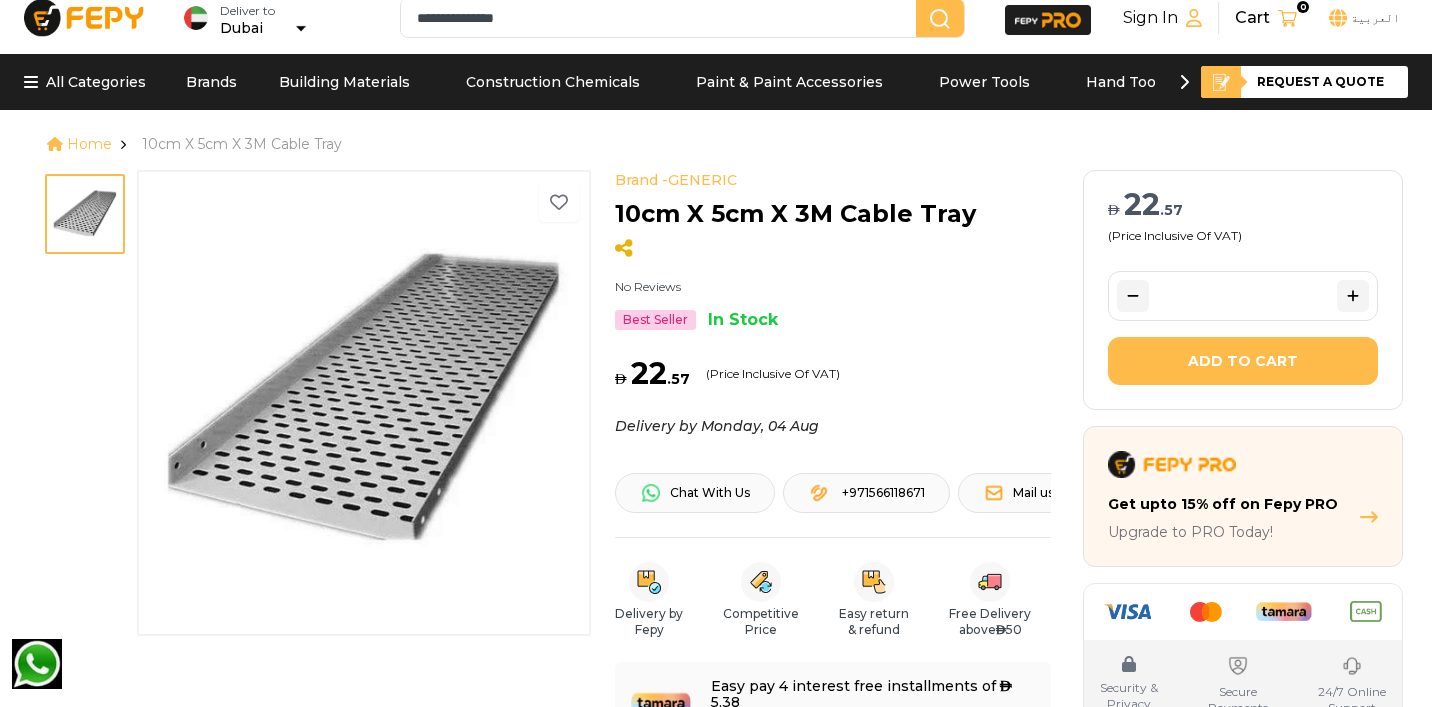 scroll, scrollTop: 0, scrollLeft: 0, axis: both 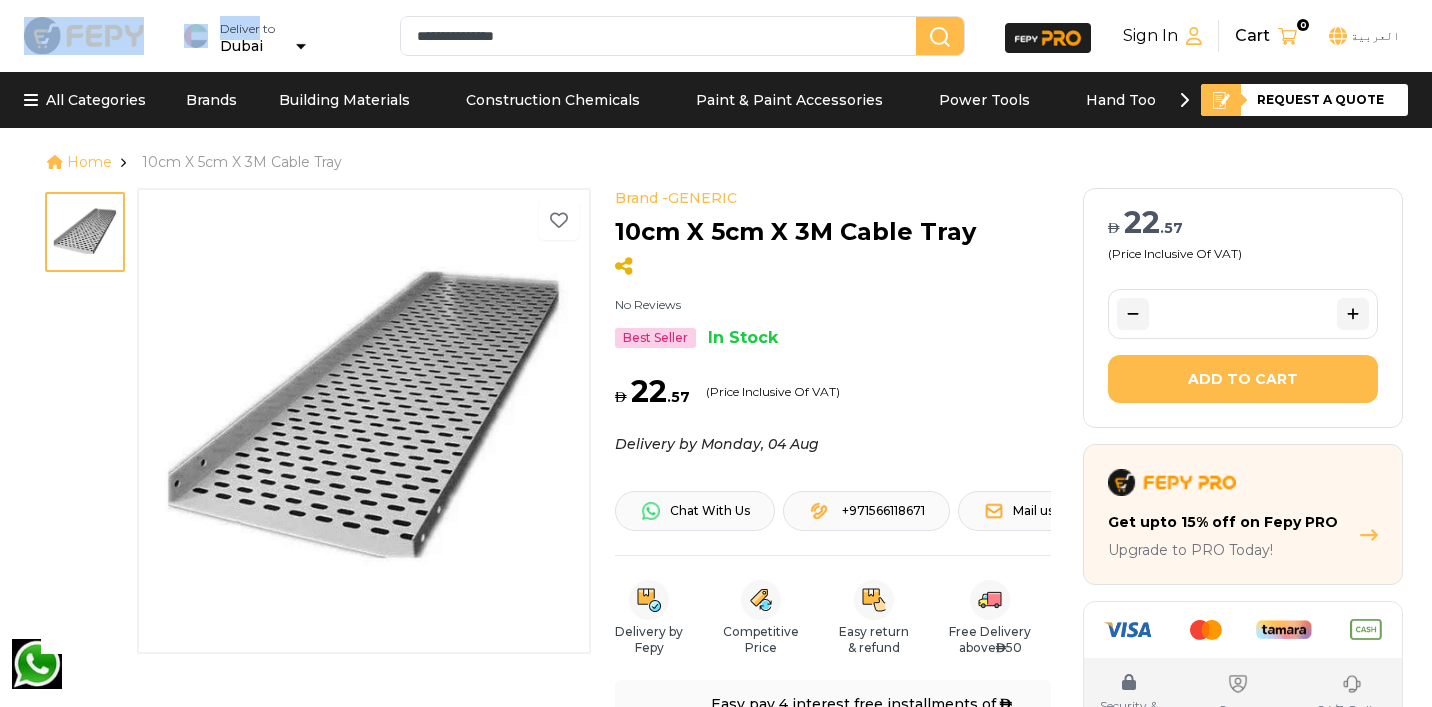 click at bounding box center (84, 35) 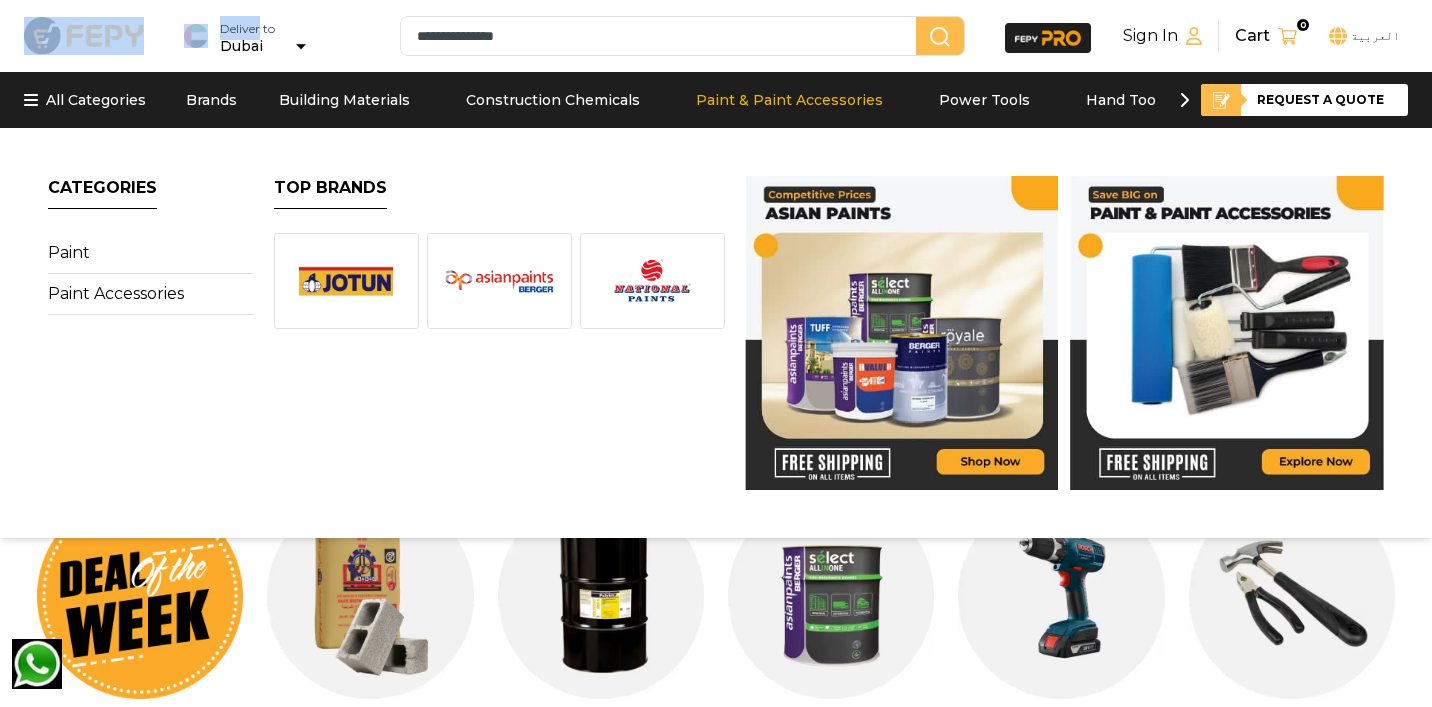 click on "**********" at bounding box center [662, 36] 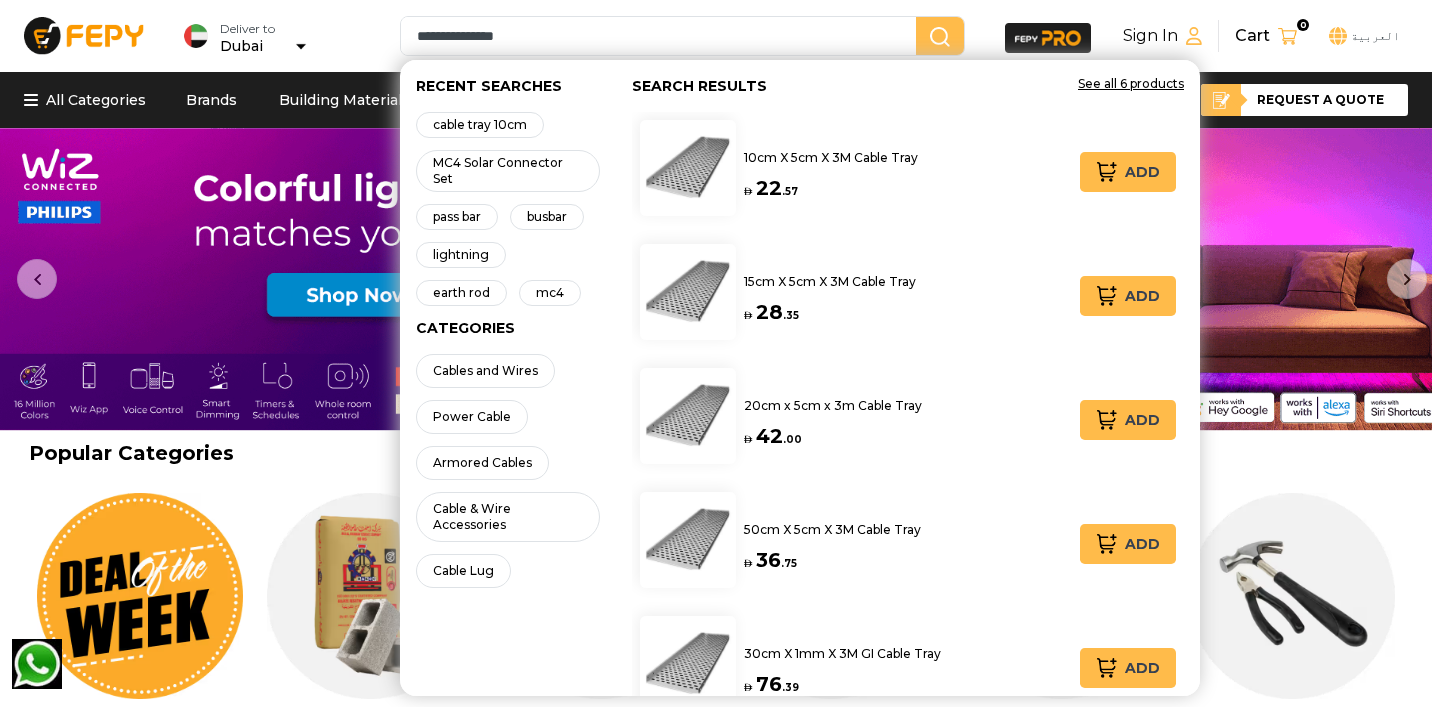 click on "Add" at bounding box center (1128, 172) 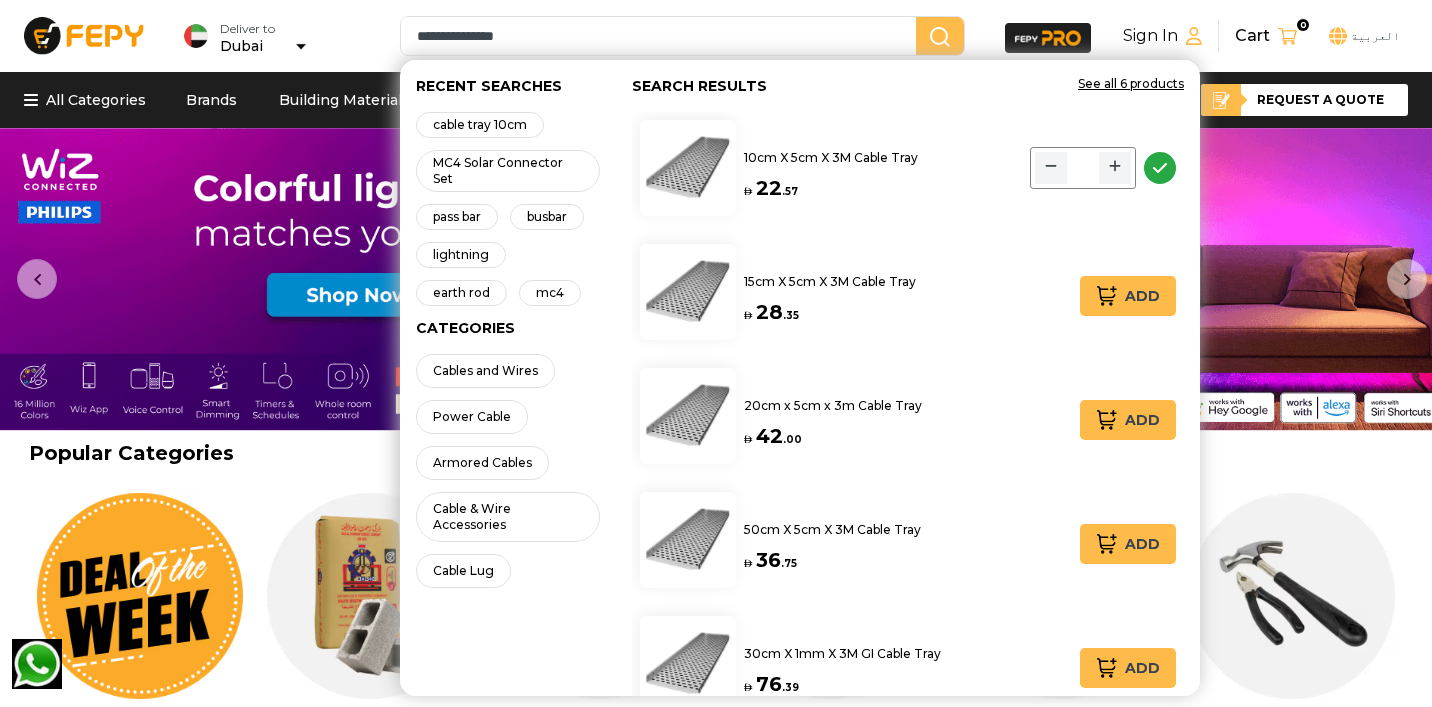 click 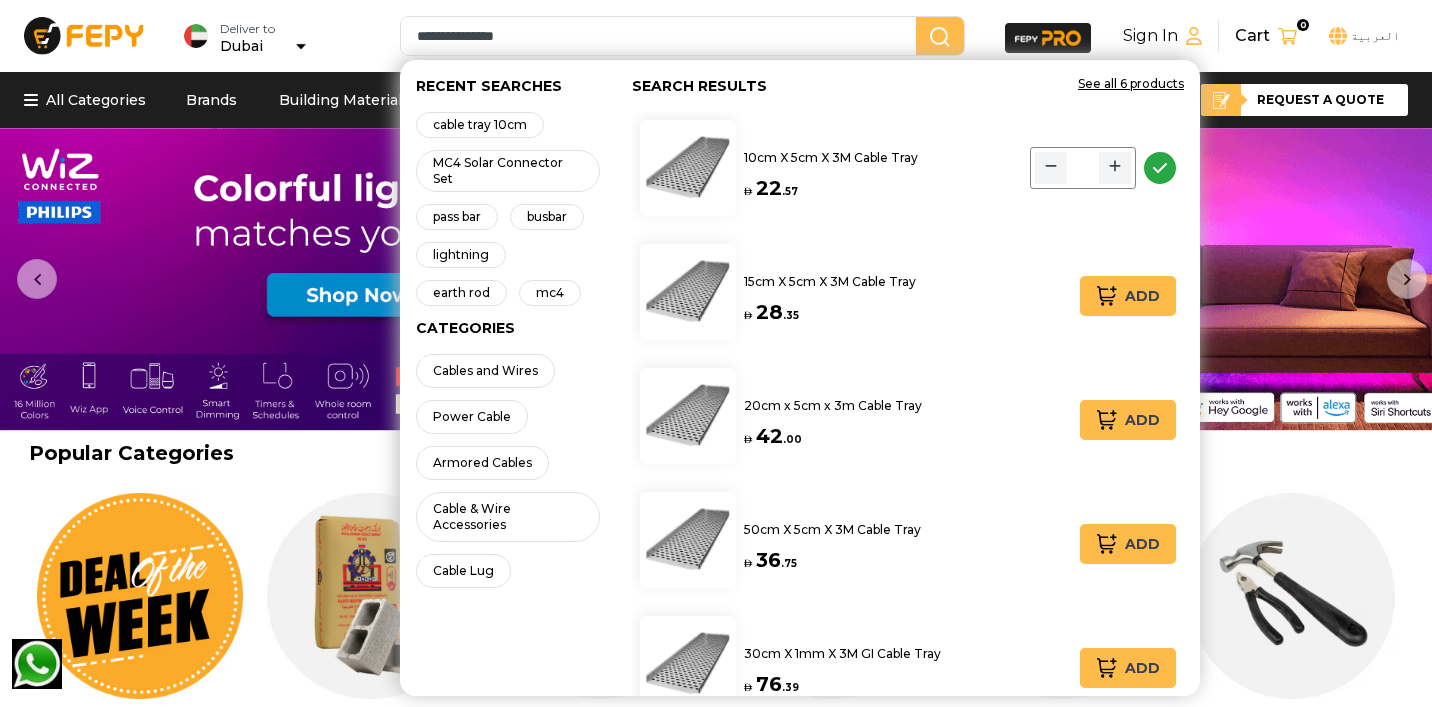 click on "Search Results See all 6 products 10cm X 5cm X 3M Cable Tray AED 22 . 57   ** 15cm X 5cm X 3M Cable Tray AED 28 . 35   Add 20cm x 5cm x 3m Cable Tray AED 42 . 00   Add 50cm X 5cm X 3M Cable Tray AED 36 . 75   Add 30cm X 1mm X 3M GI Cable Tray  AED 76 . 39   Add 30cm X.6mm X 3M GI Cable Tray Cover  AED 35 . 96   Add" at bounding box center (908, 460) 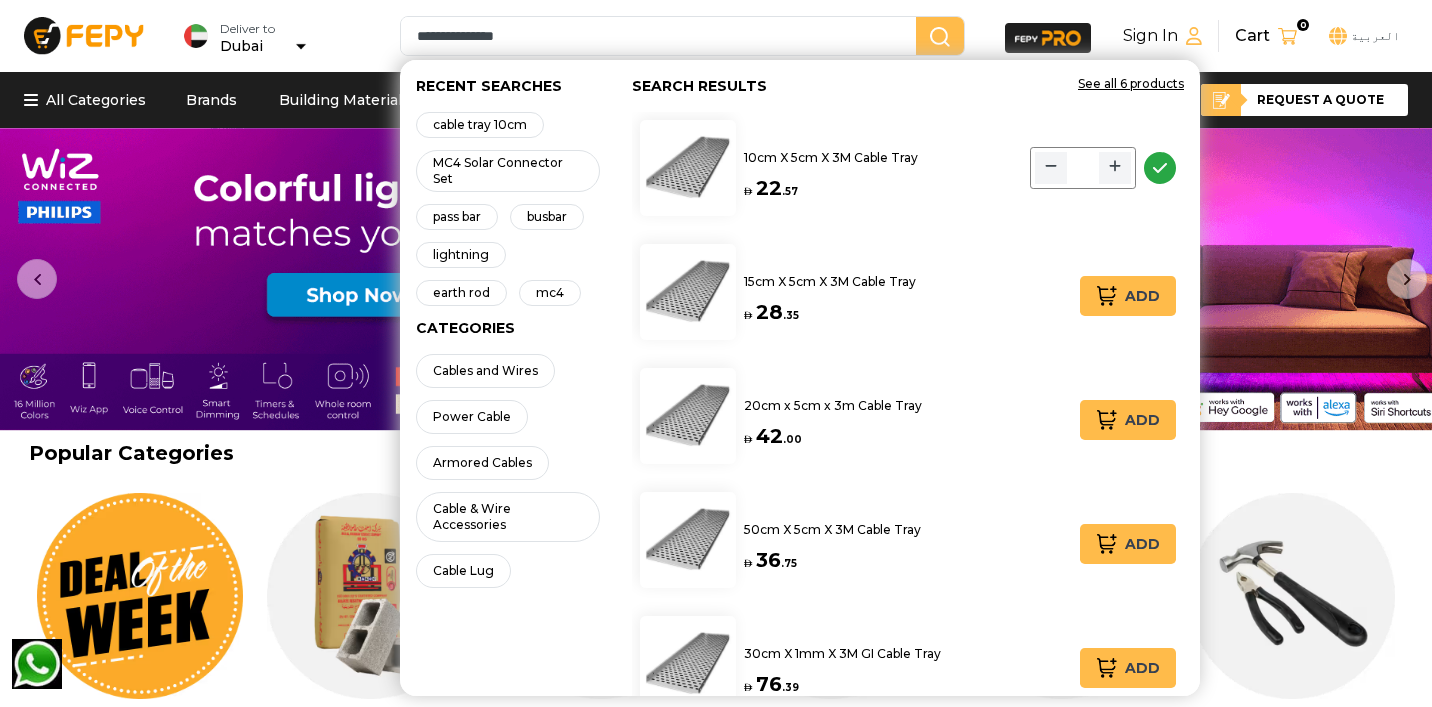 click on "**********" at bounding box center (662, 36) 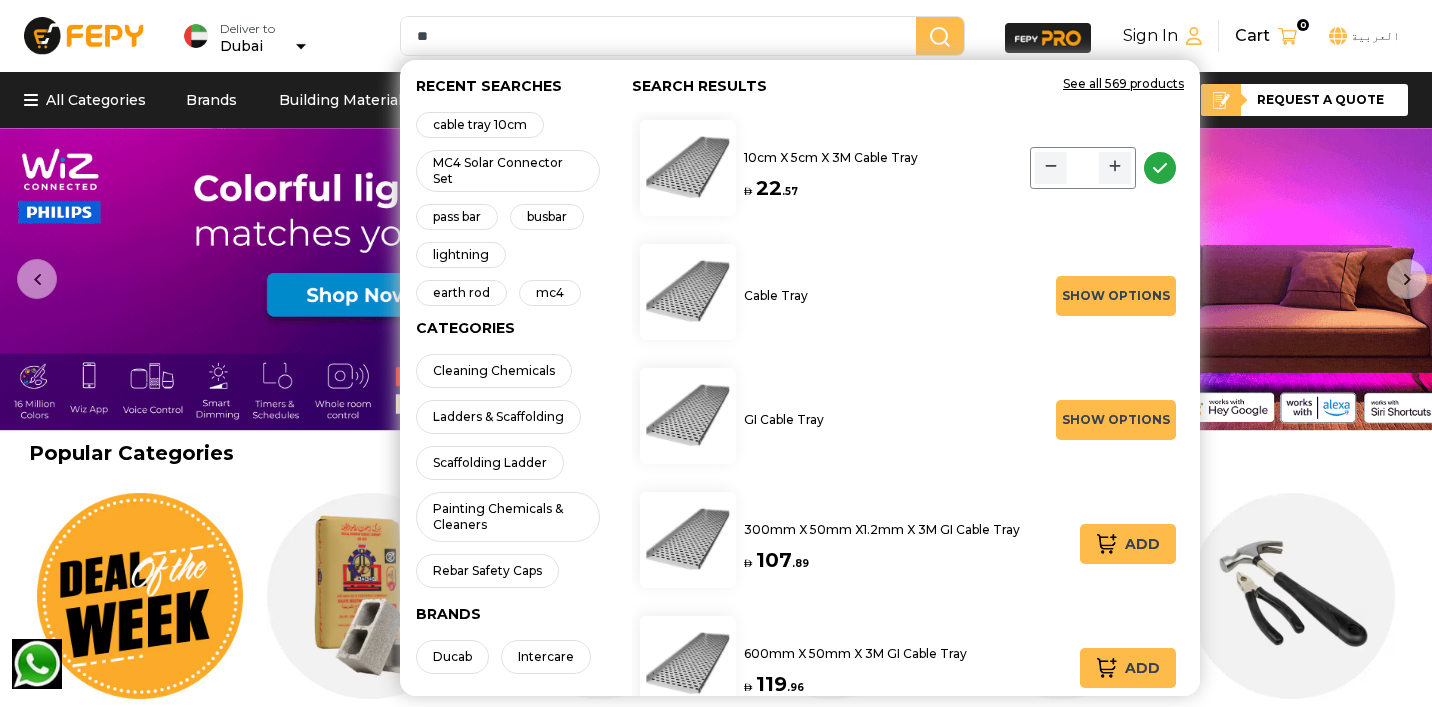 type on "*" 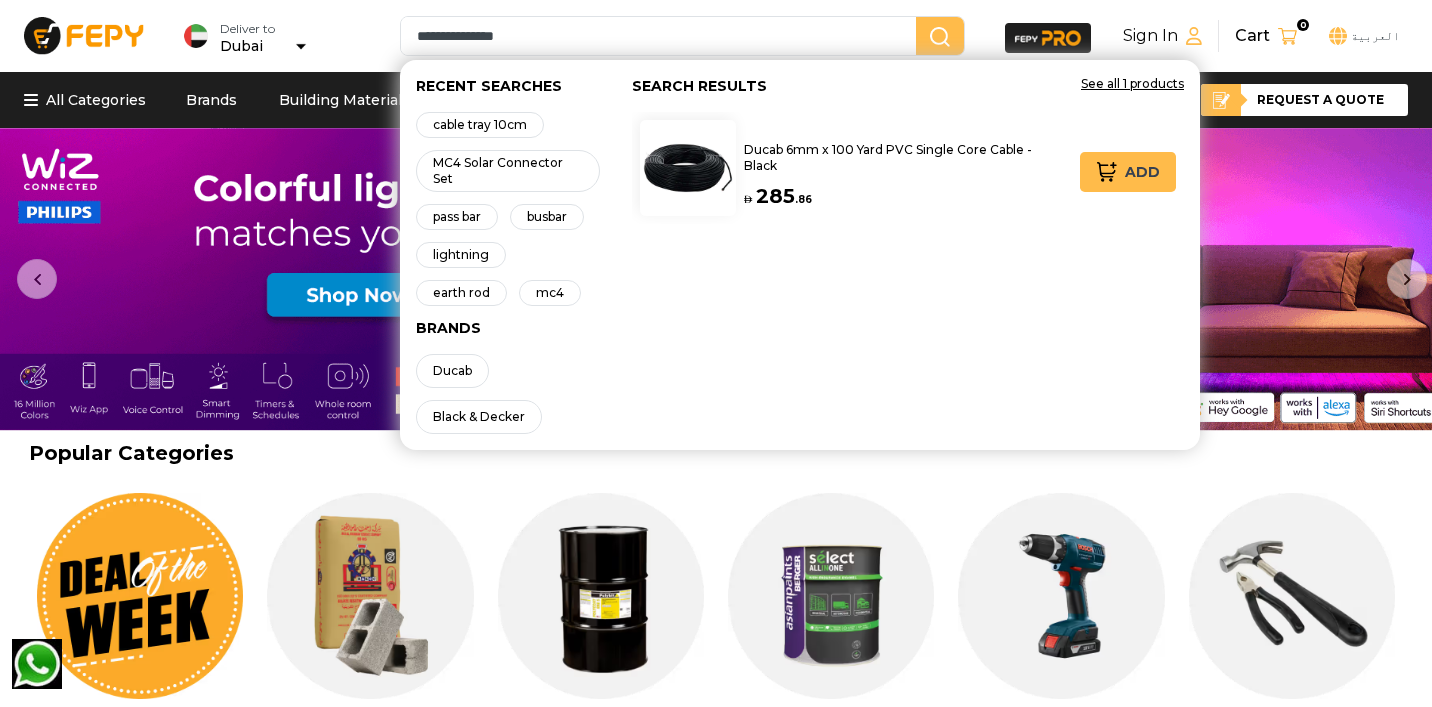 type on "**********" 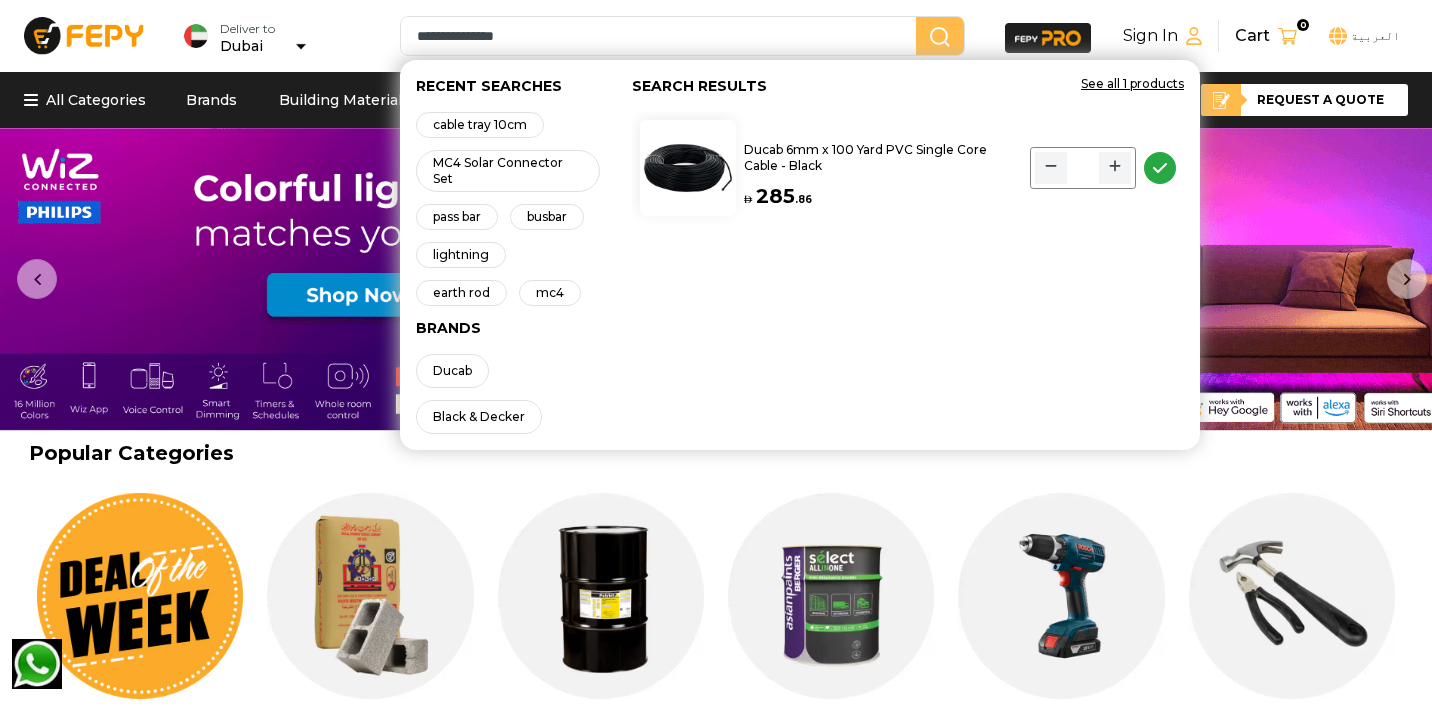click 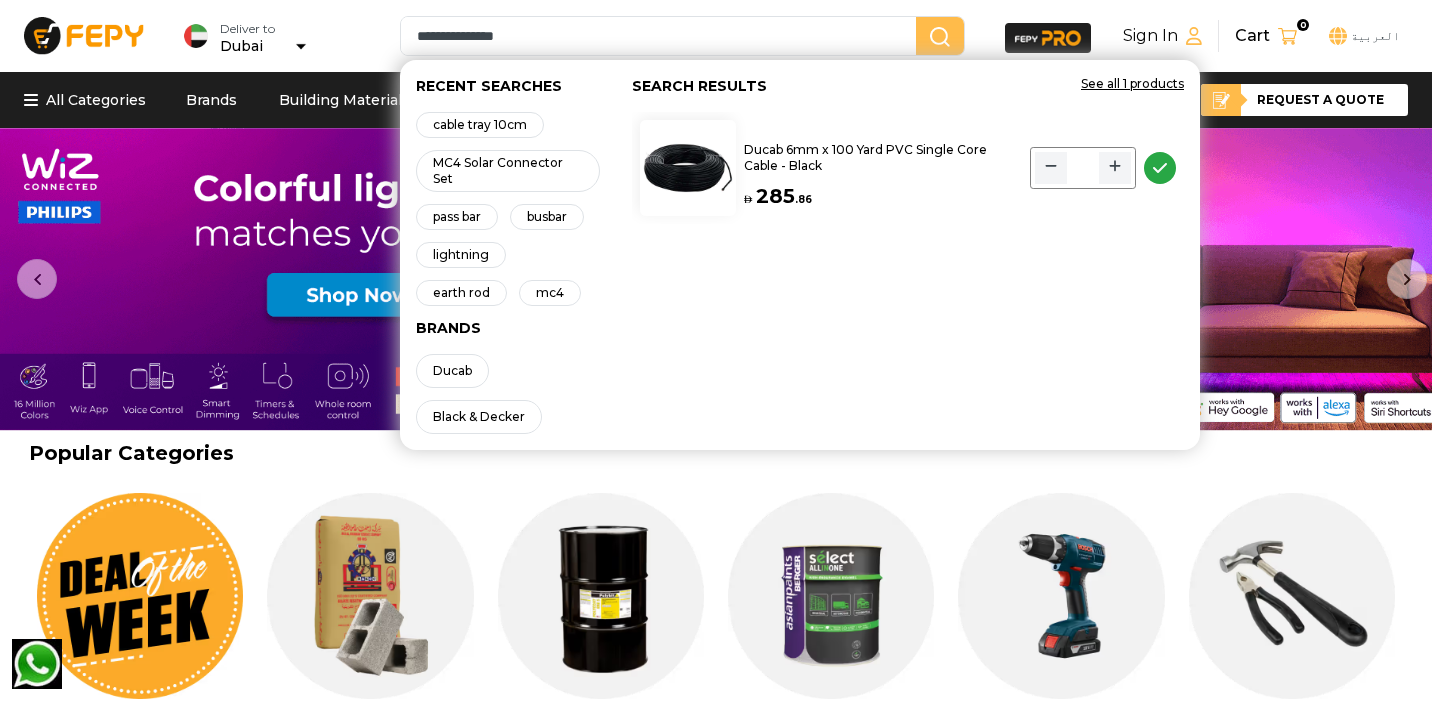 click on "**********" at bounding box center [662, 36] 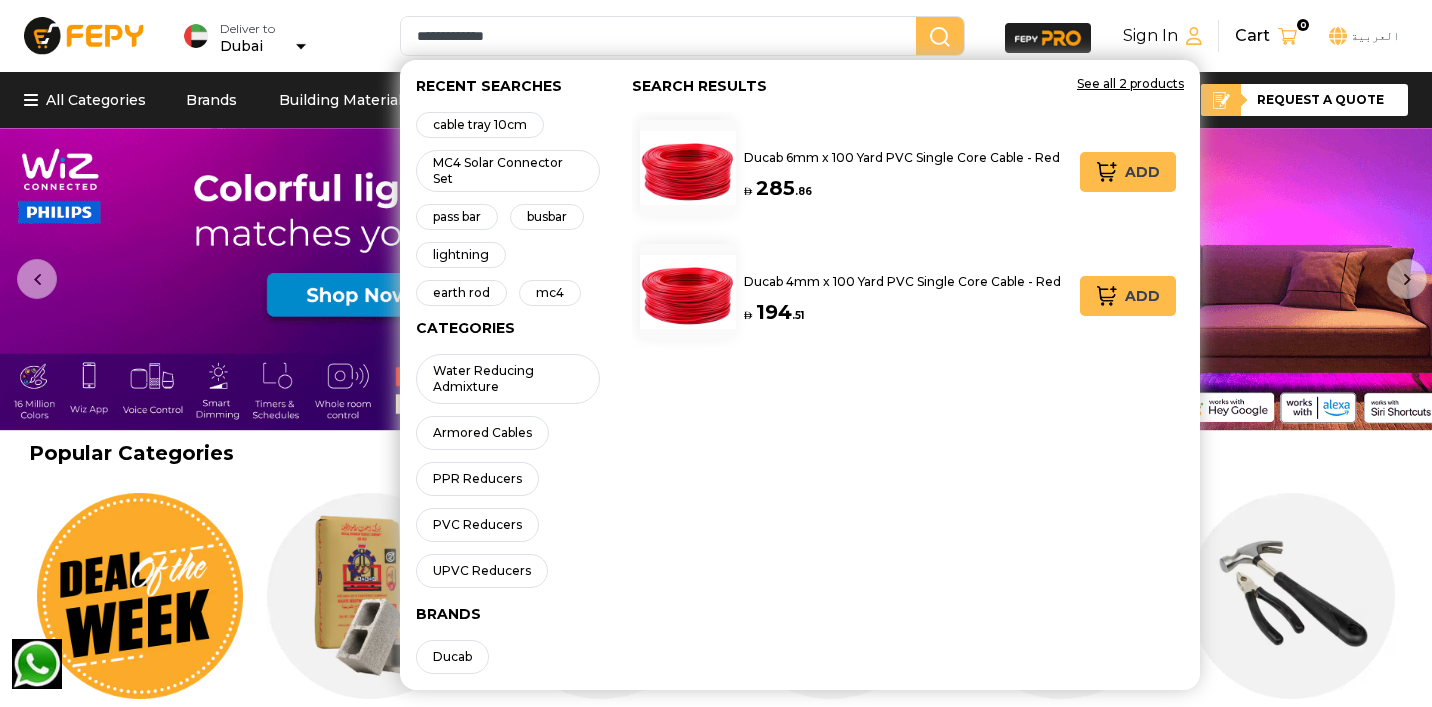 type on "**********" 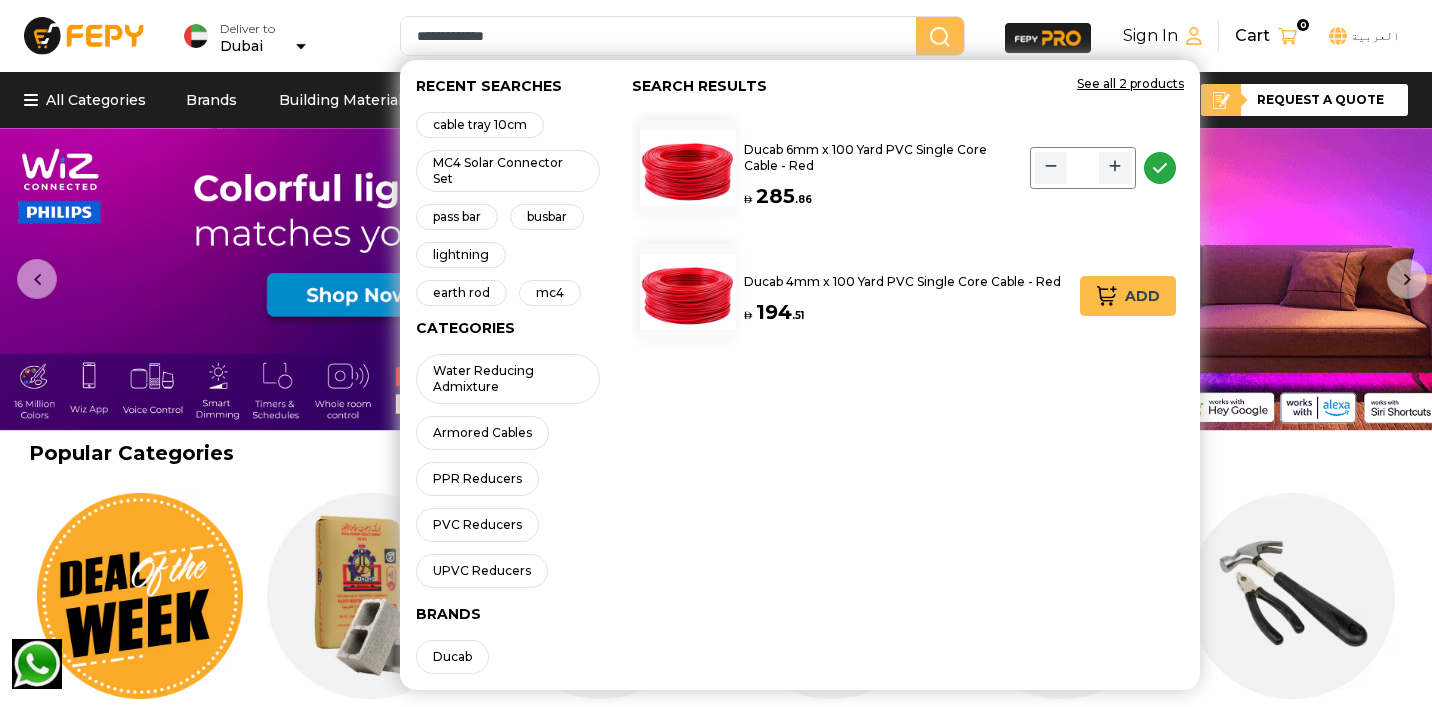 click 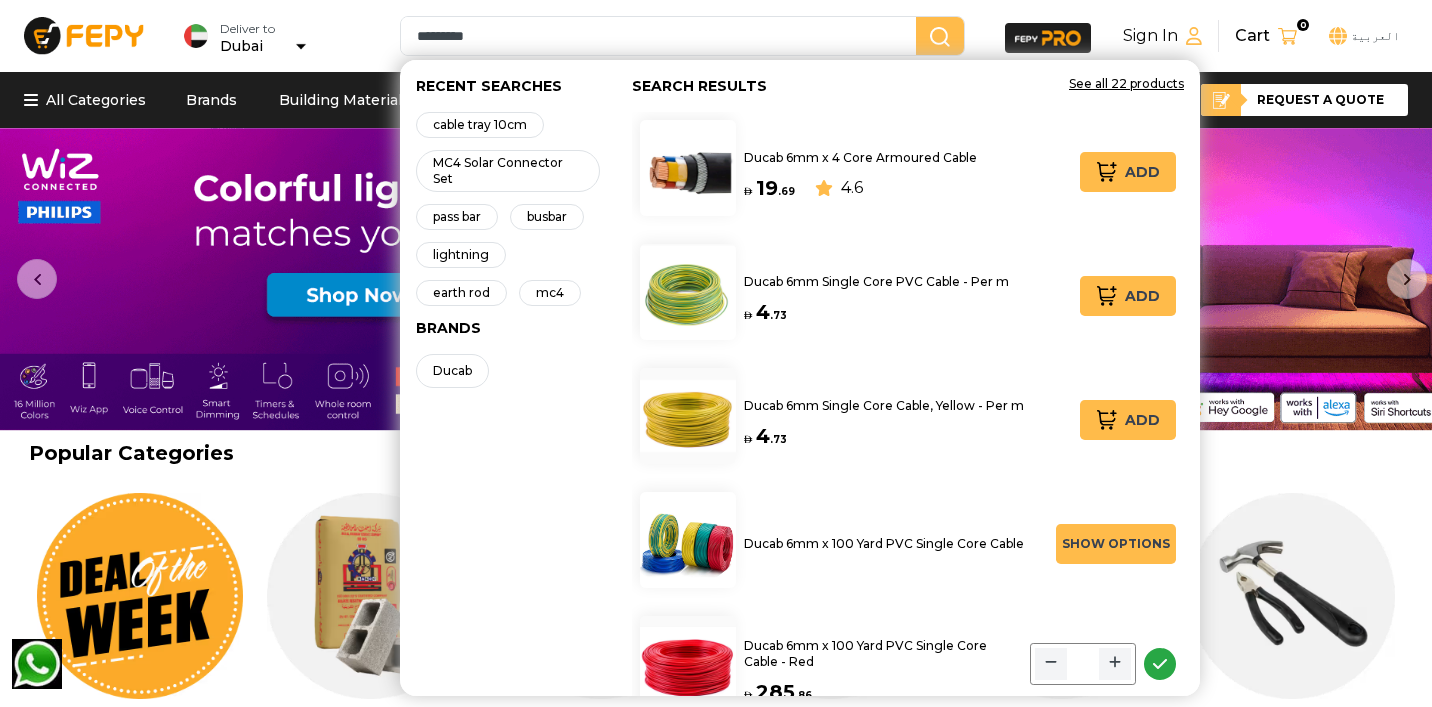 click on "*********" at bounding box center (662, 36) 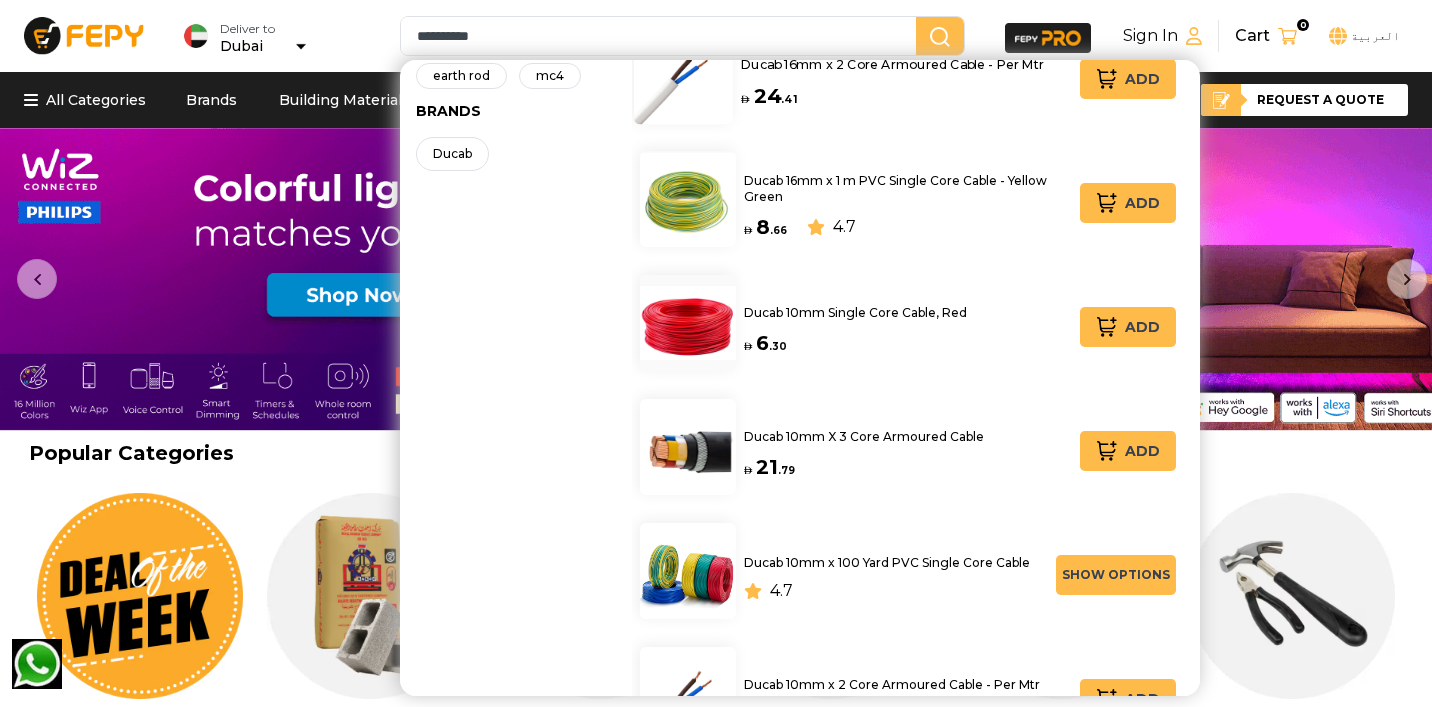 scroll, scrollTop: 0, scrollLeft: 0, axis: both 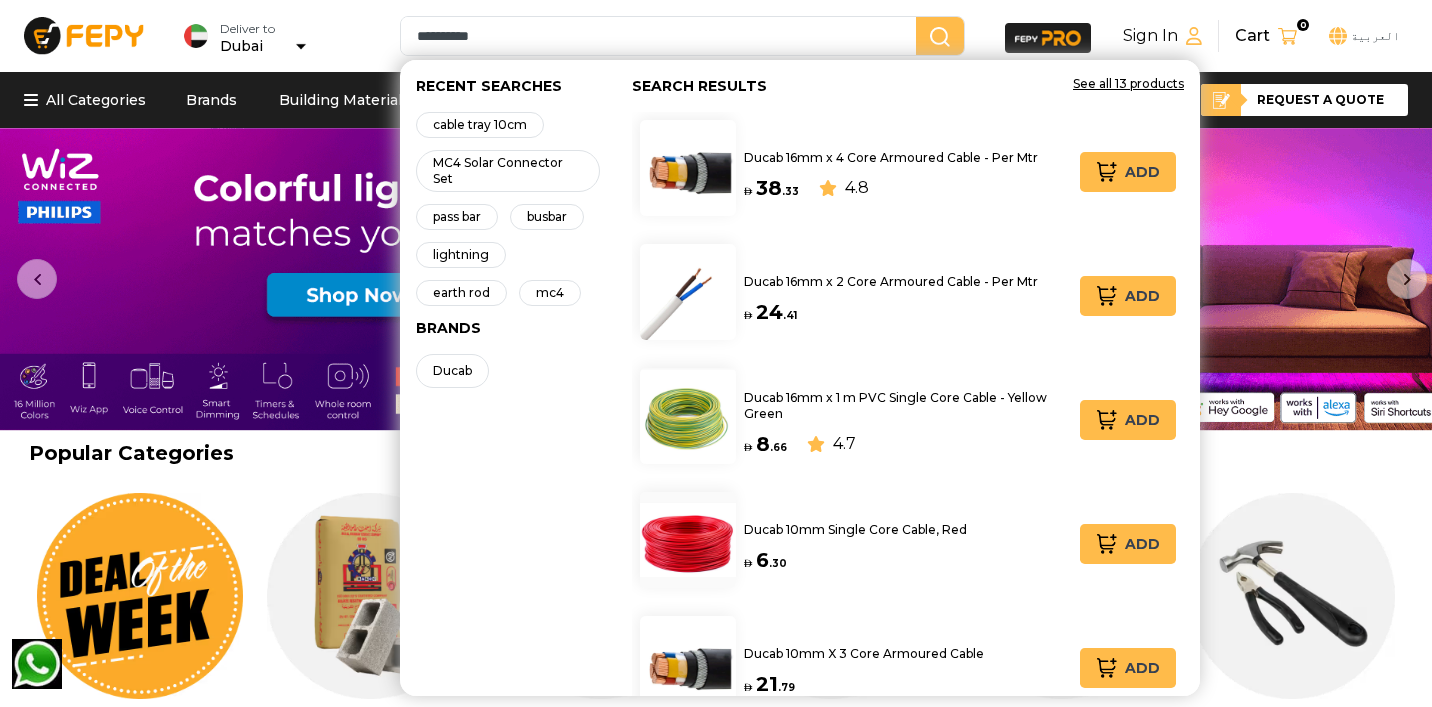 click on "**********" at bounding box center [662, 36] 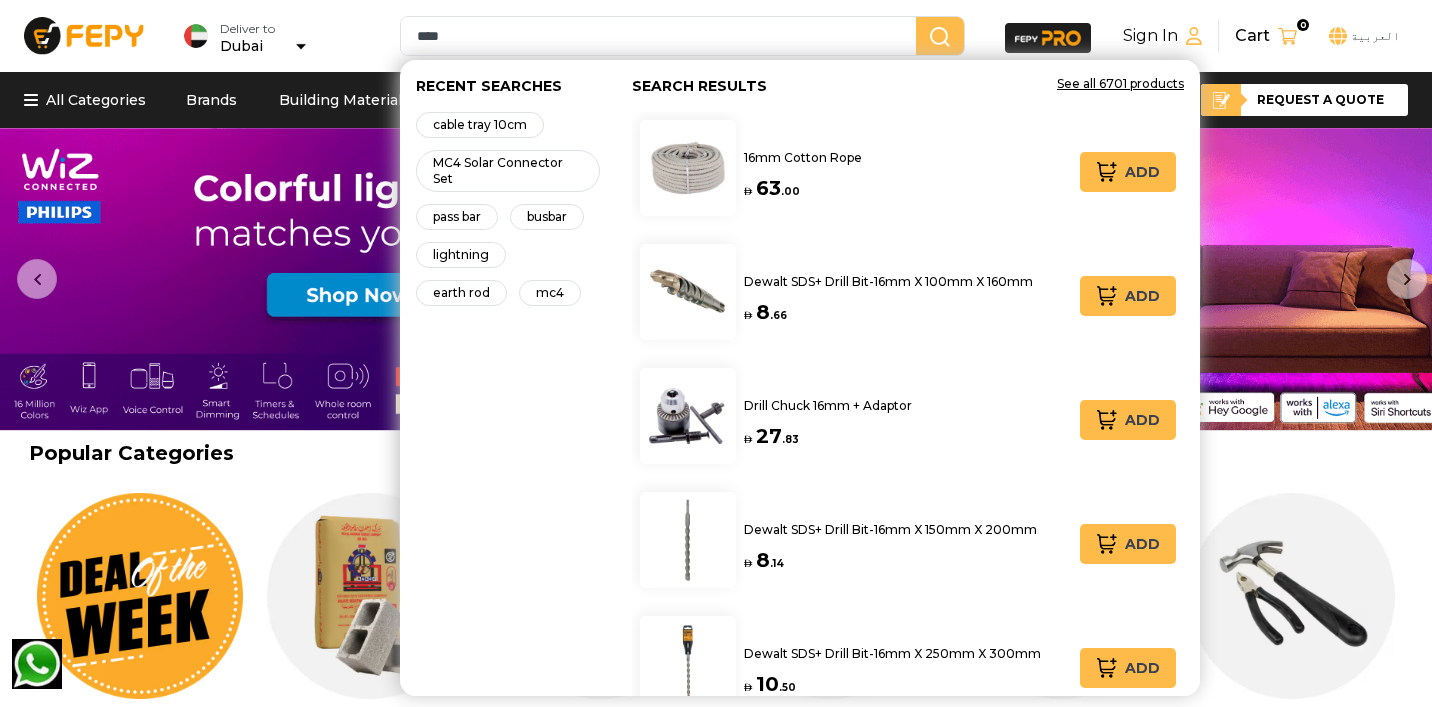 click on "****" at bounding box center (662, 36) 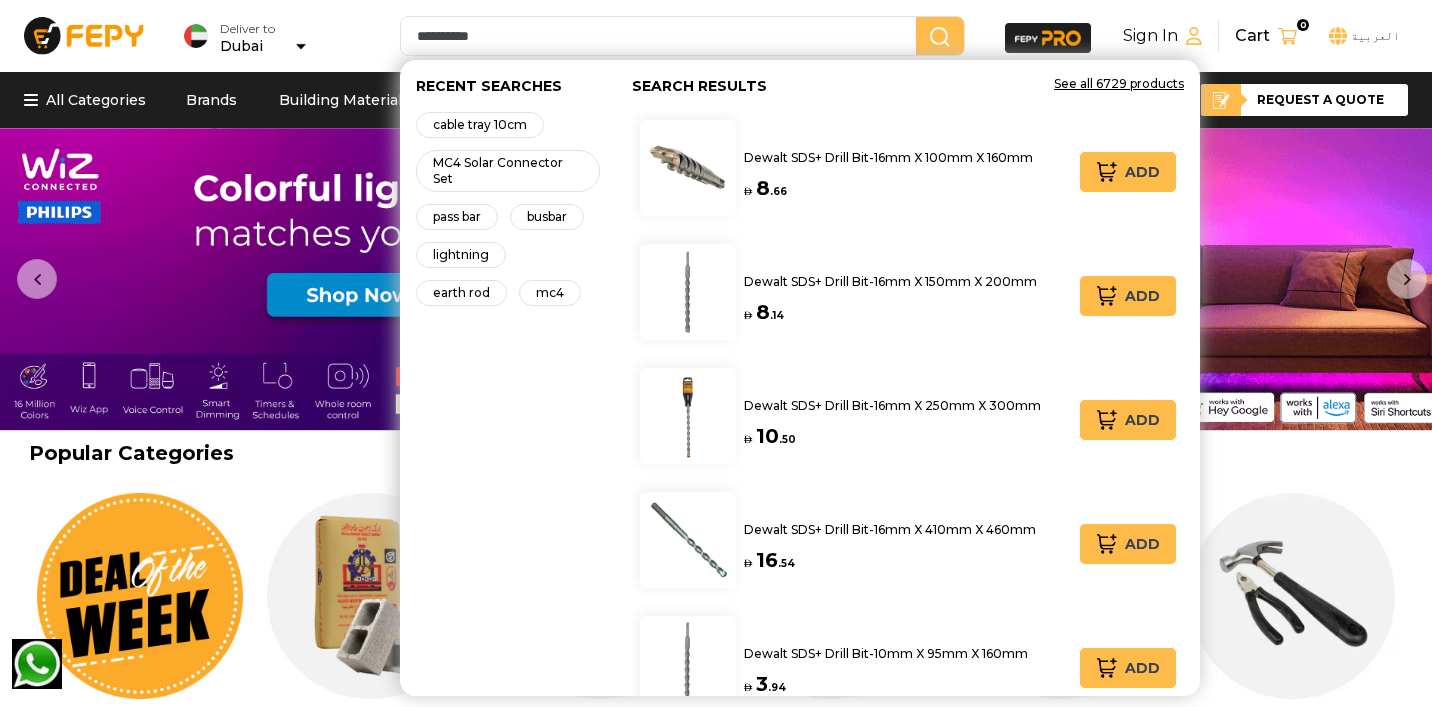 click on "**********" at bounding box center (662, 36) 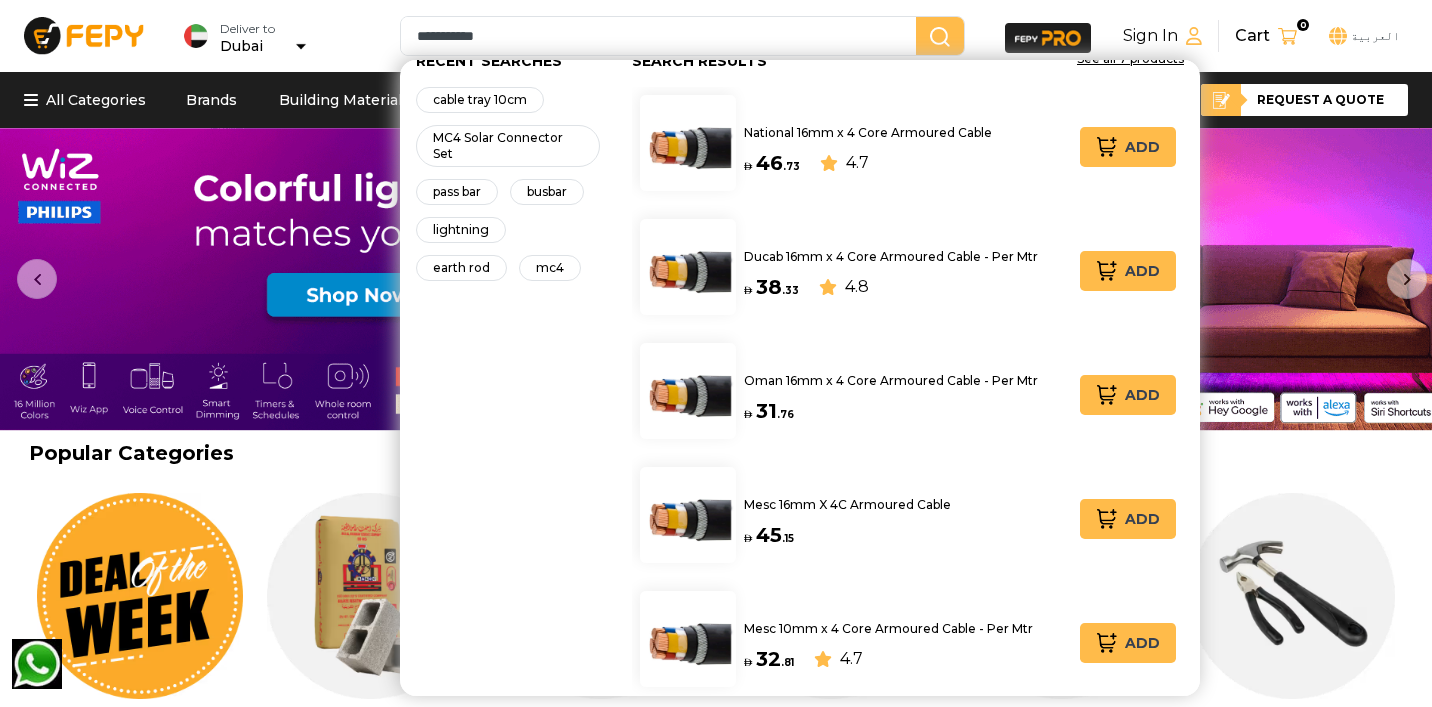 scroll, scrollTop: 7, scrollLeft: 0, axis: vertical 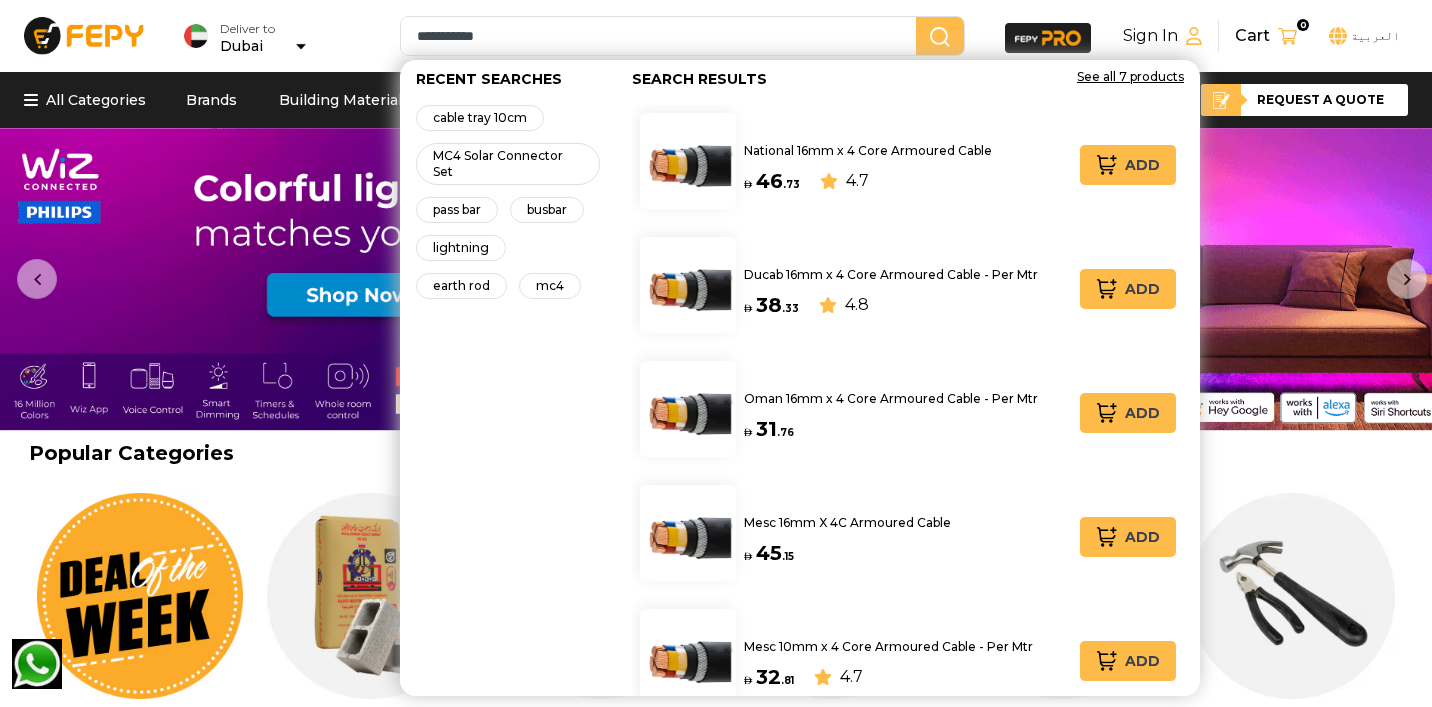 type on "**********" 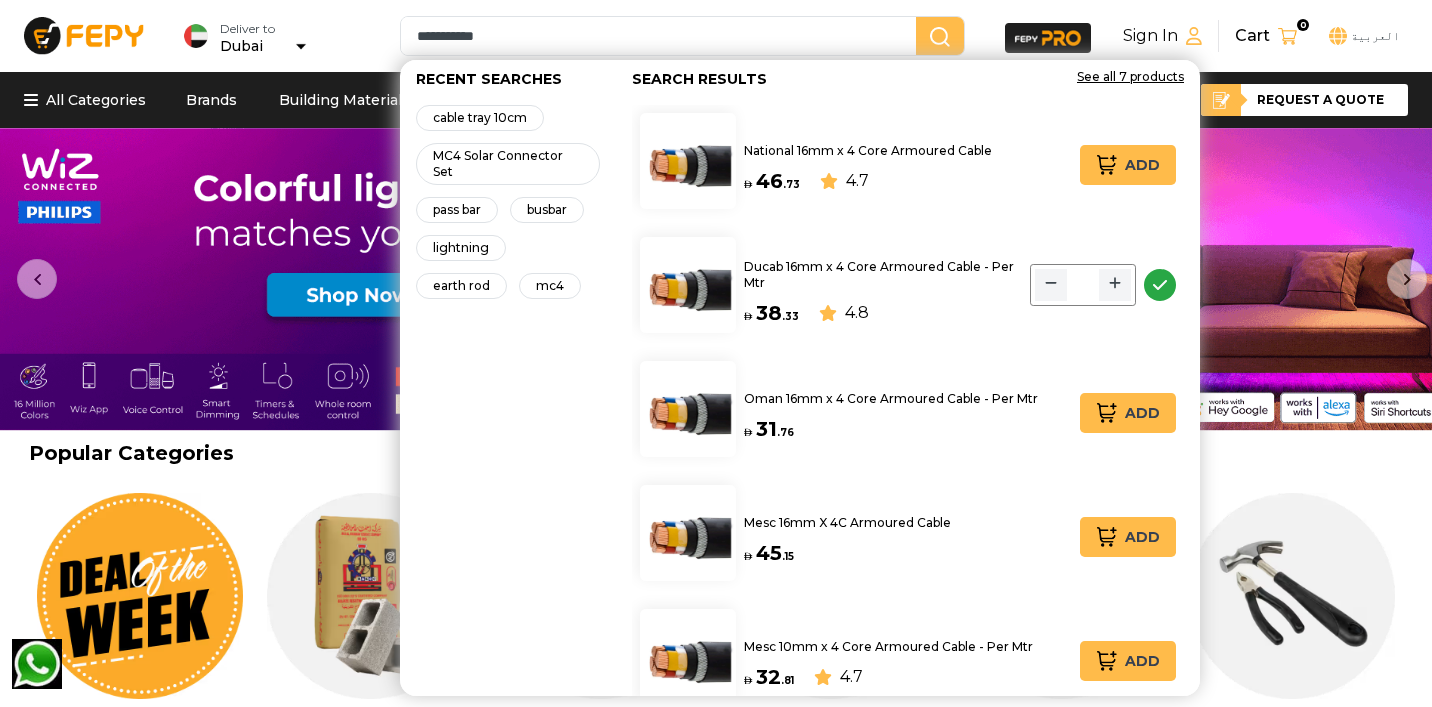 click on "*" at bounding box center (1083, 285) 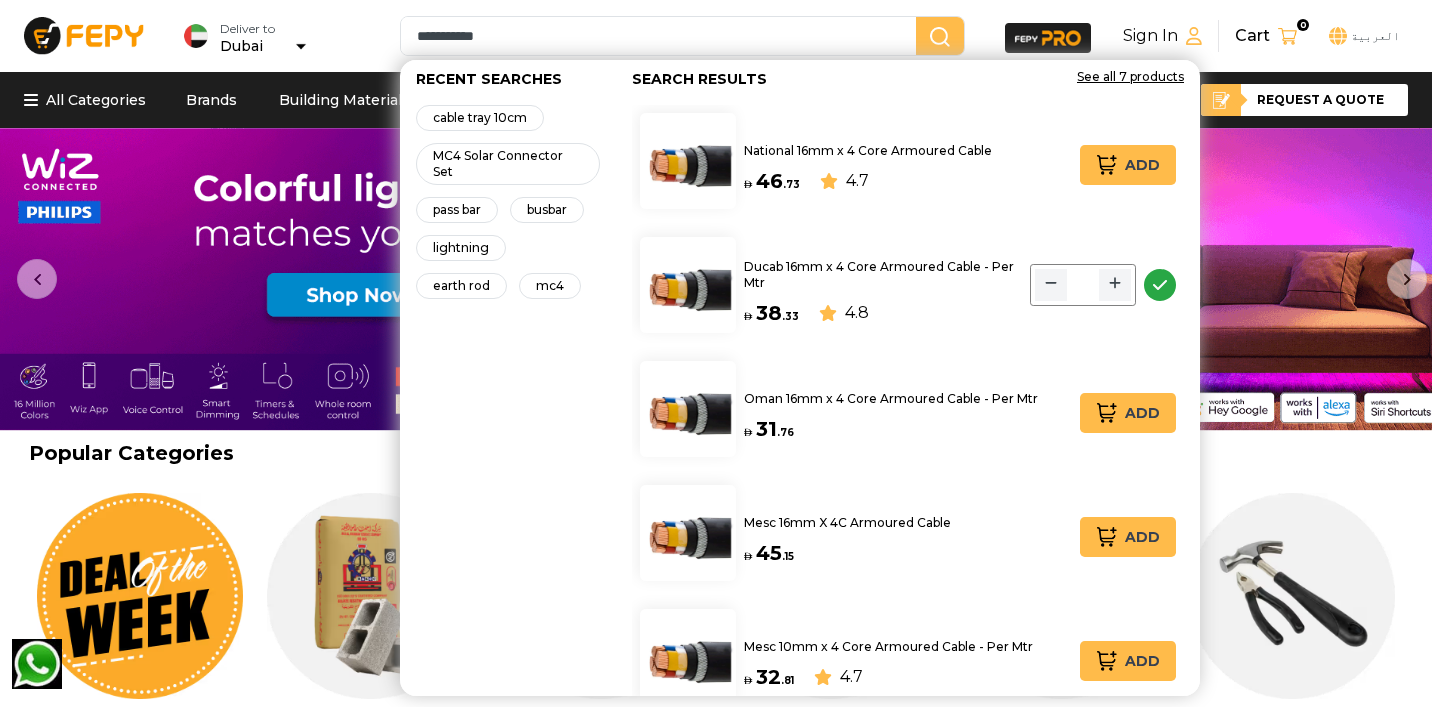 type on "*" 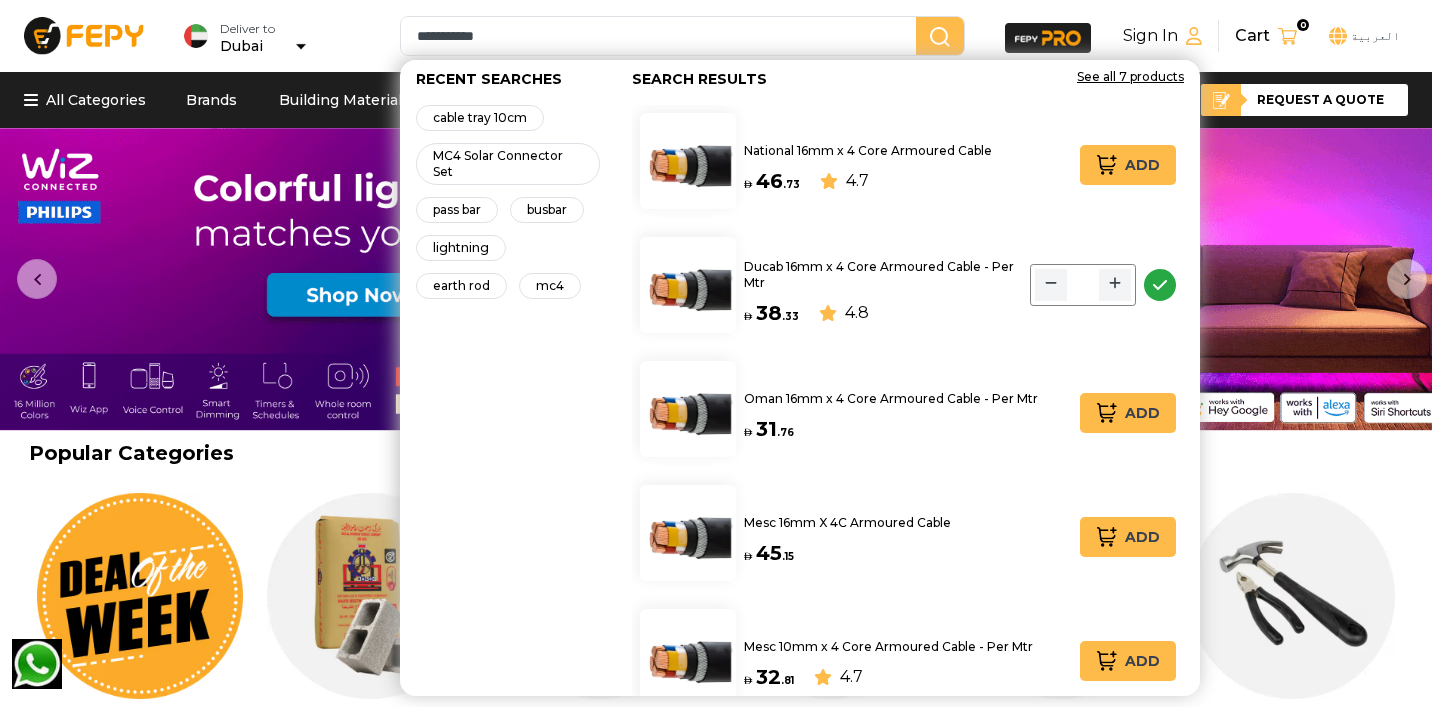click on "**********" at bounding box center (662, 36) 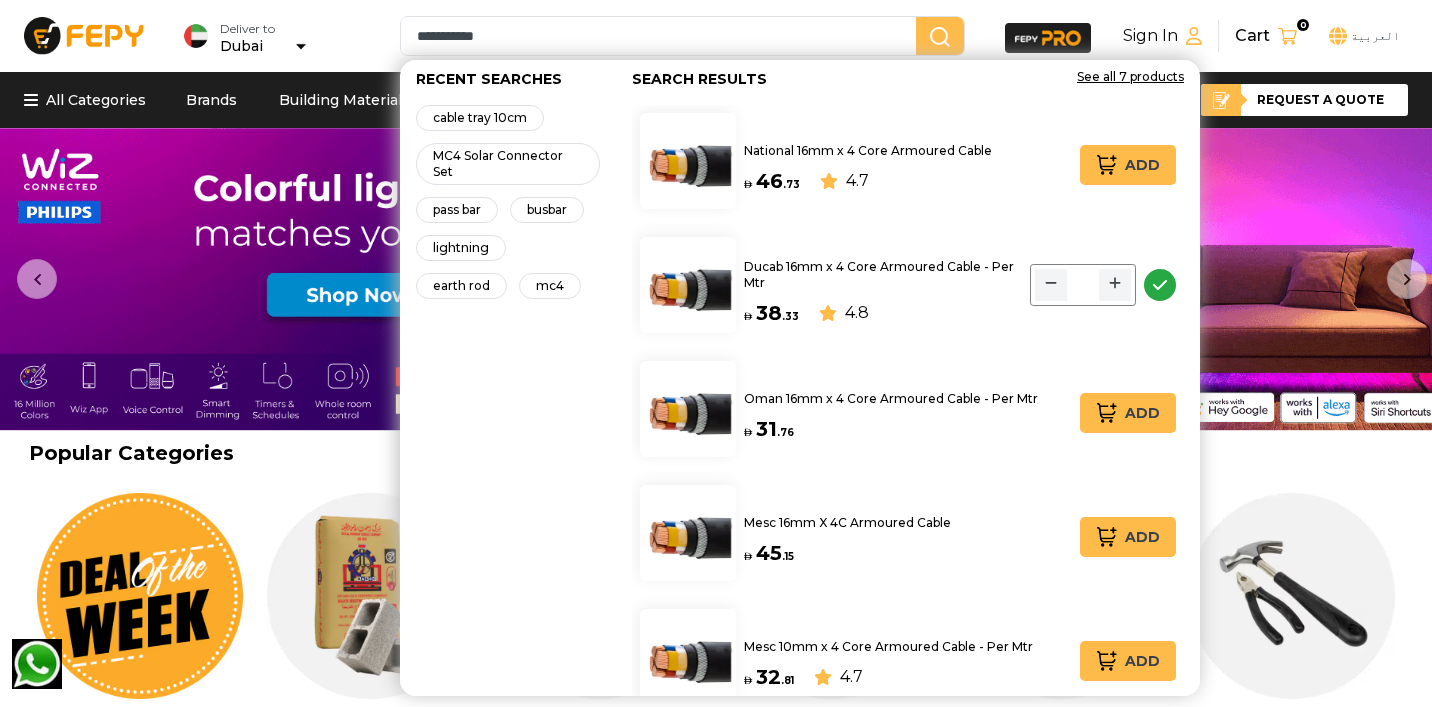 paste 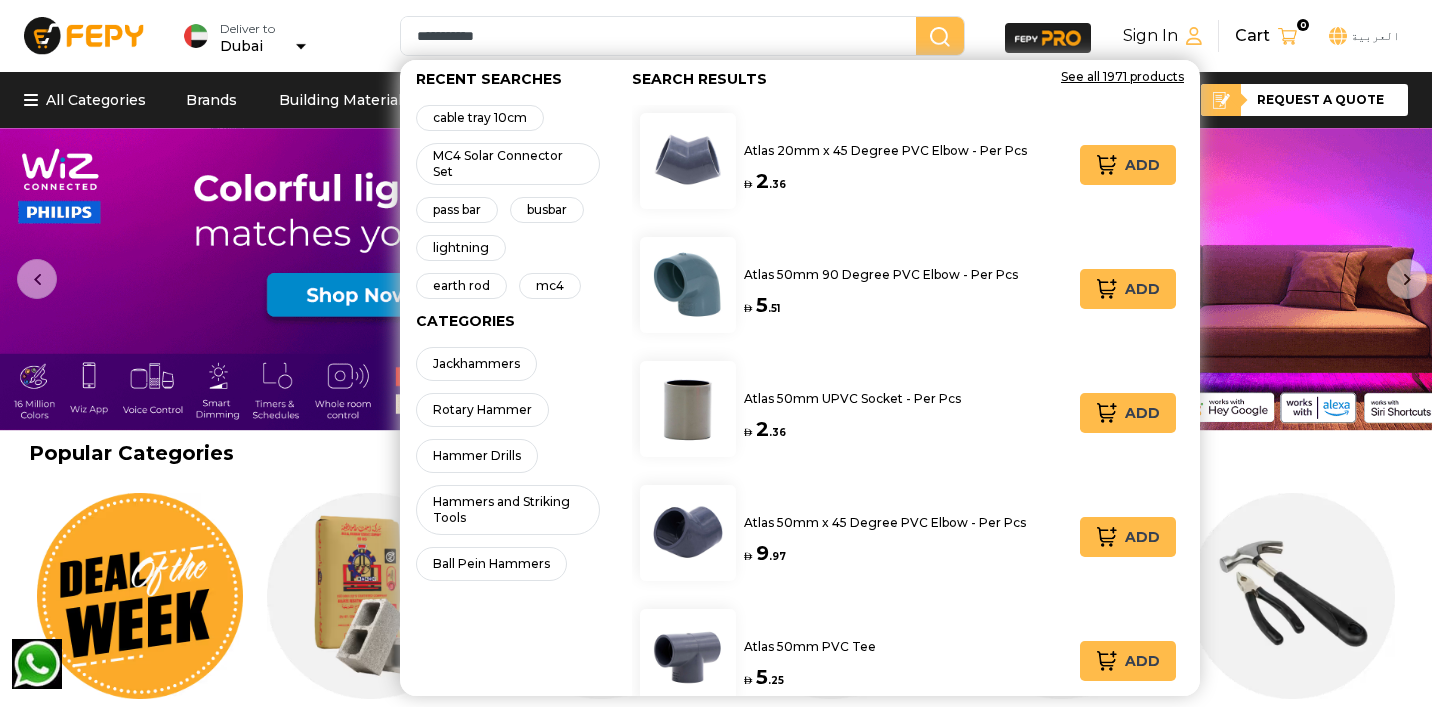 click on "**********" at bounding box center [662, 36] 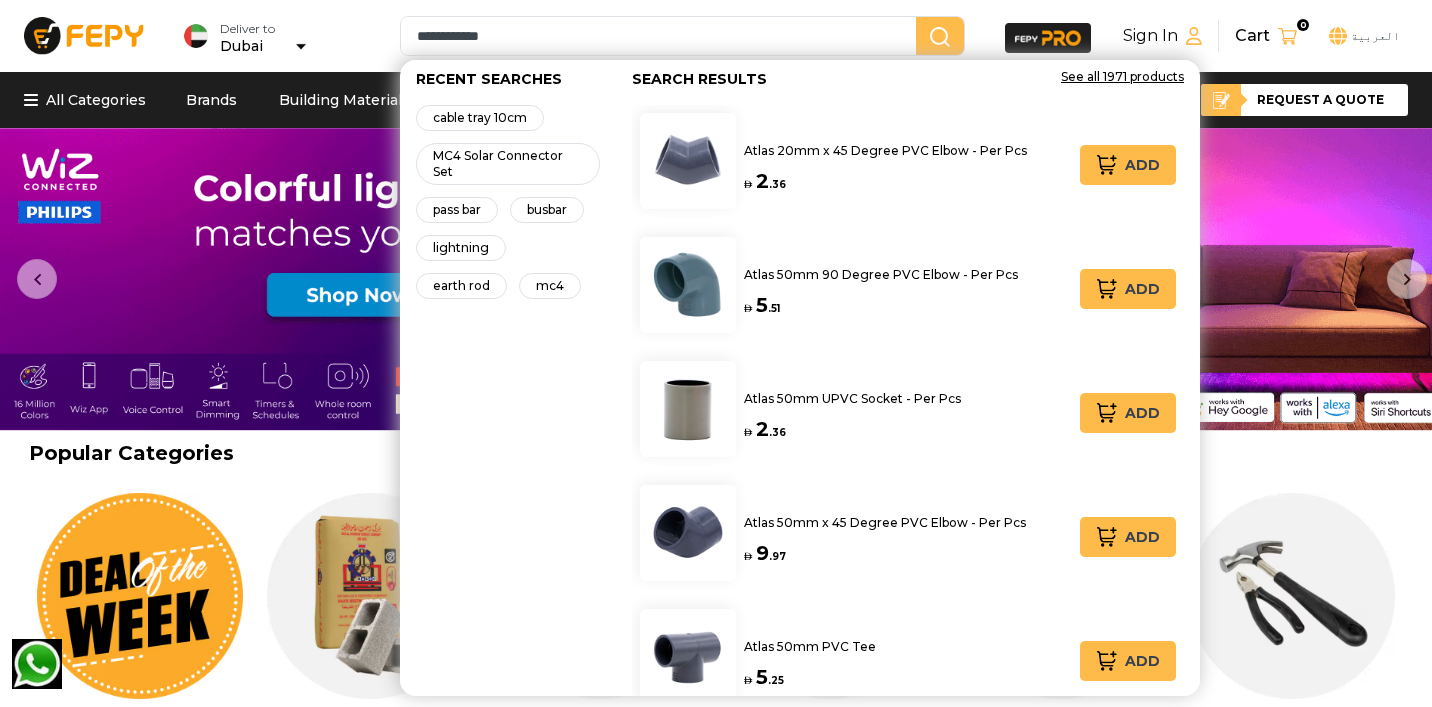scroll, scrollTop: 0, scrollLeft: 0, axis: both 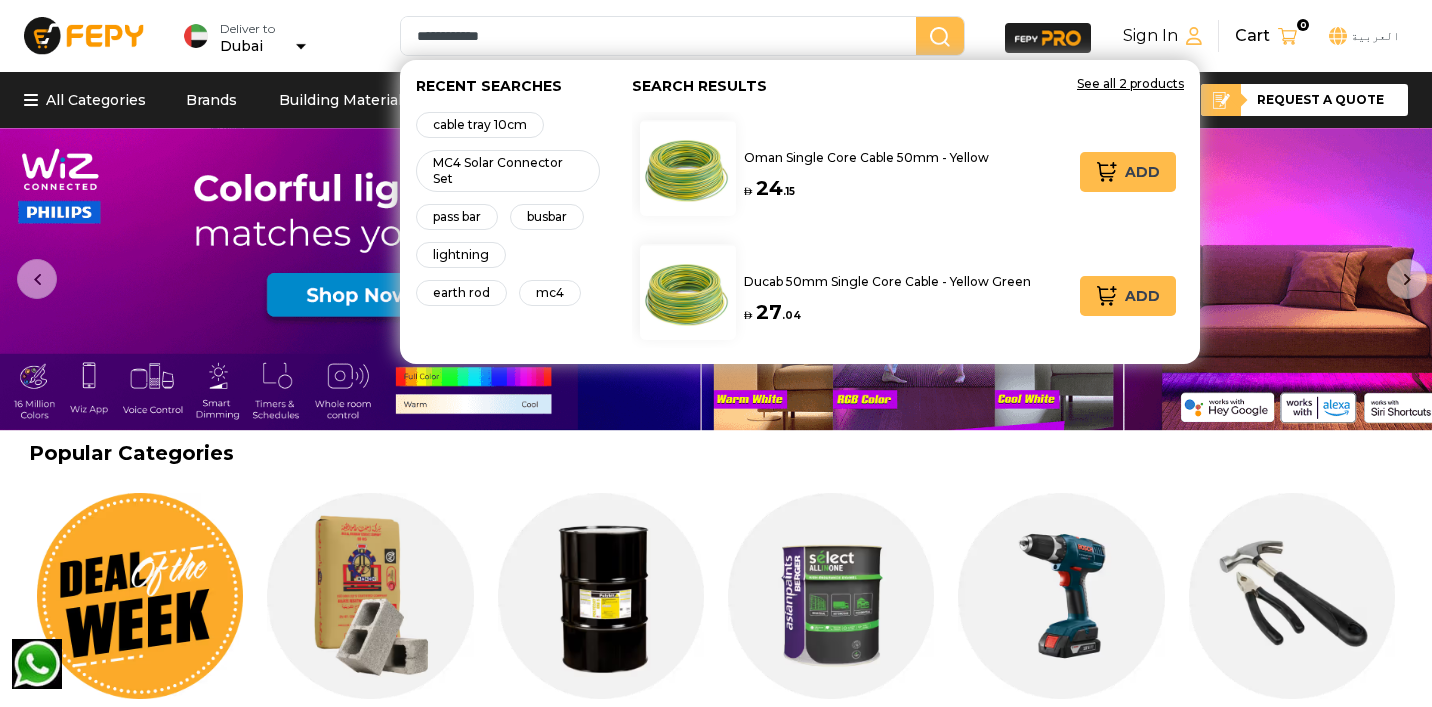 click on "**********" at bounding box center [662, 36] 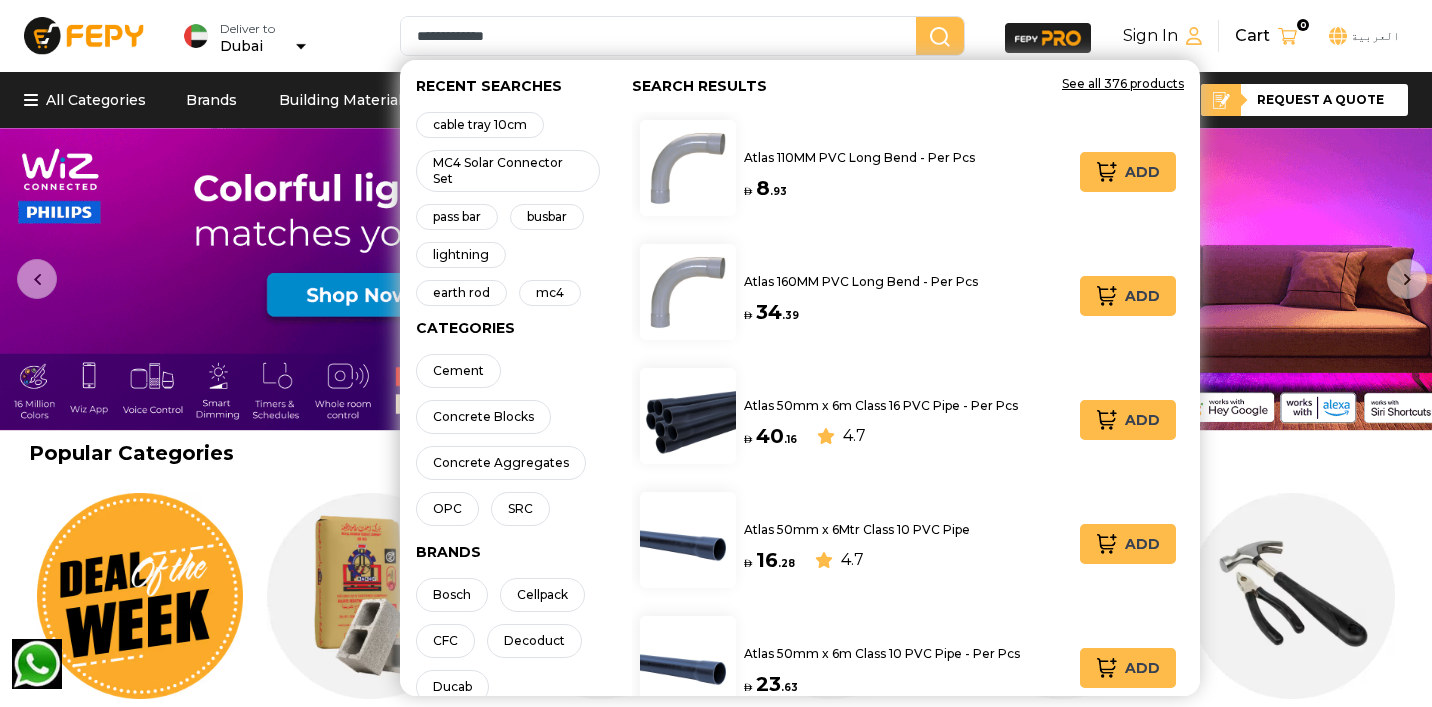 click on "**********" at bounding box center [662, 36] 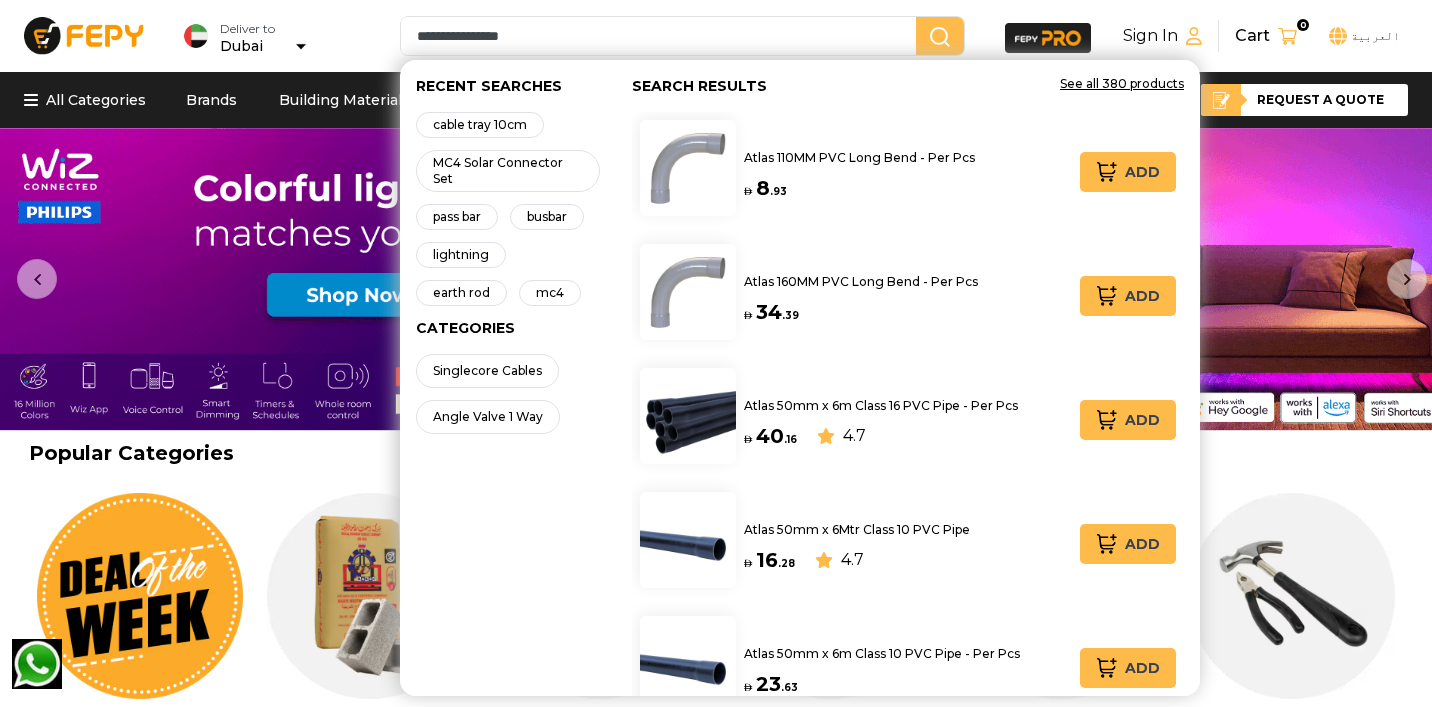 click on "**********" at bounding box center (662, 36) 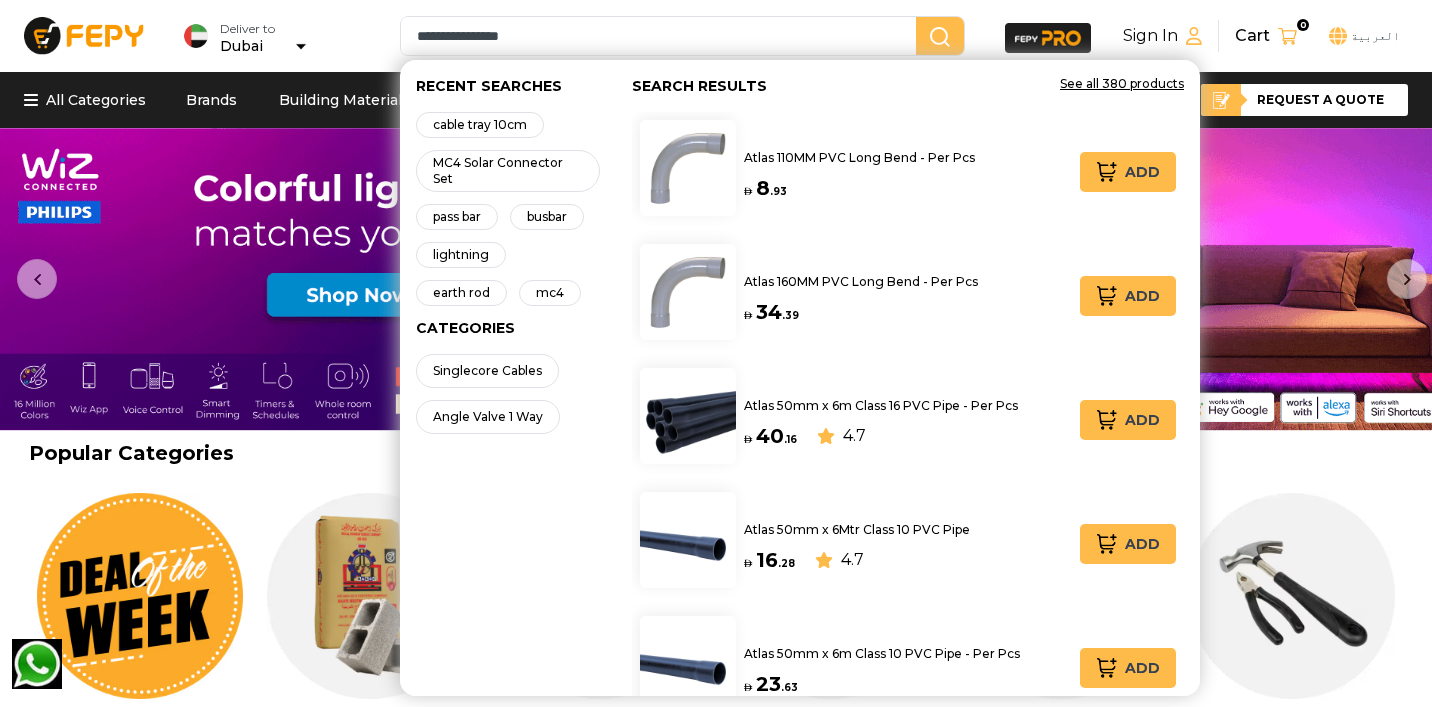 click on "**********" at bounding box center (662, 36) 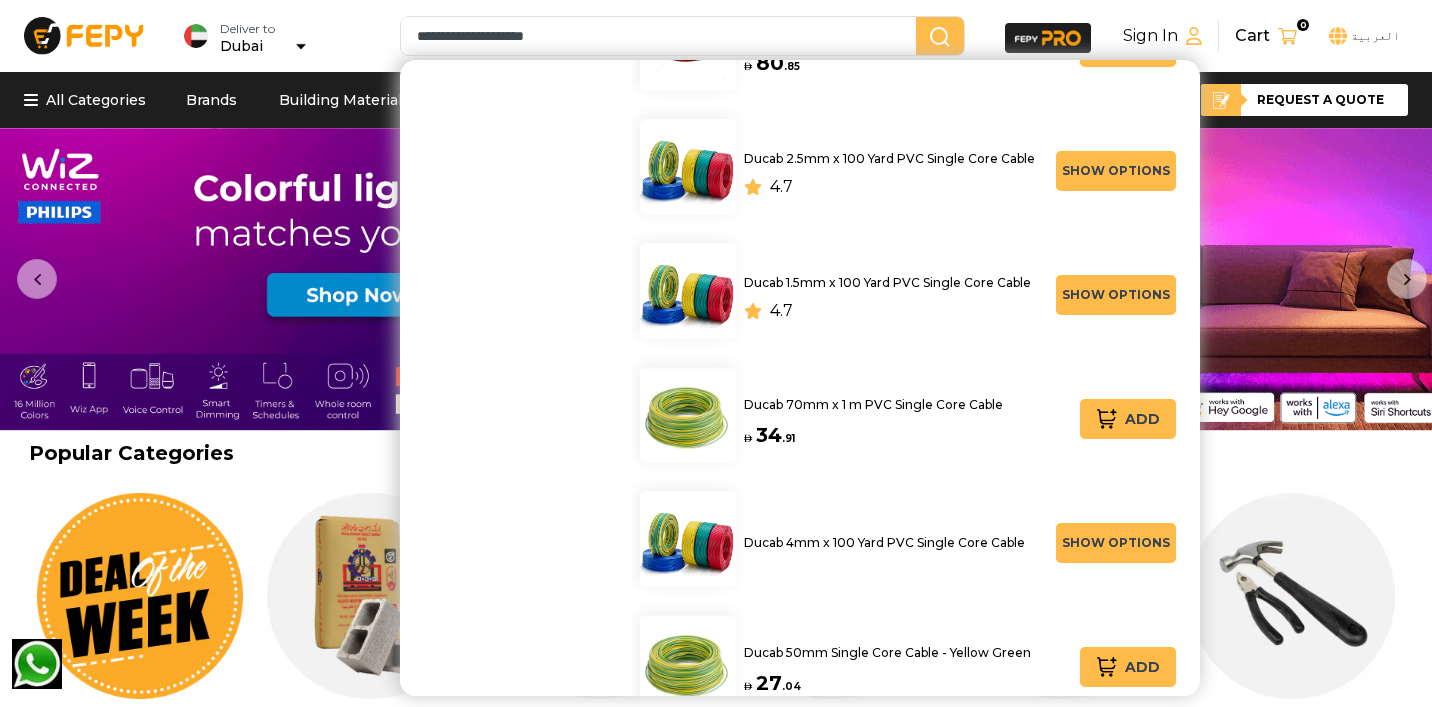 scroll, scrollTop: 1279, scrollLeft: 0, axis: vertical 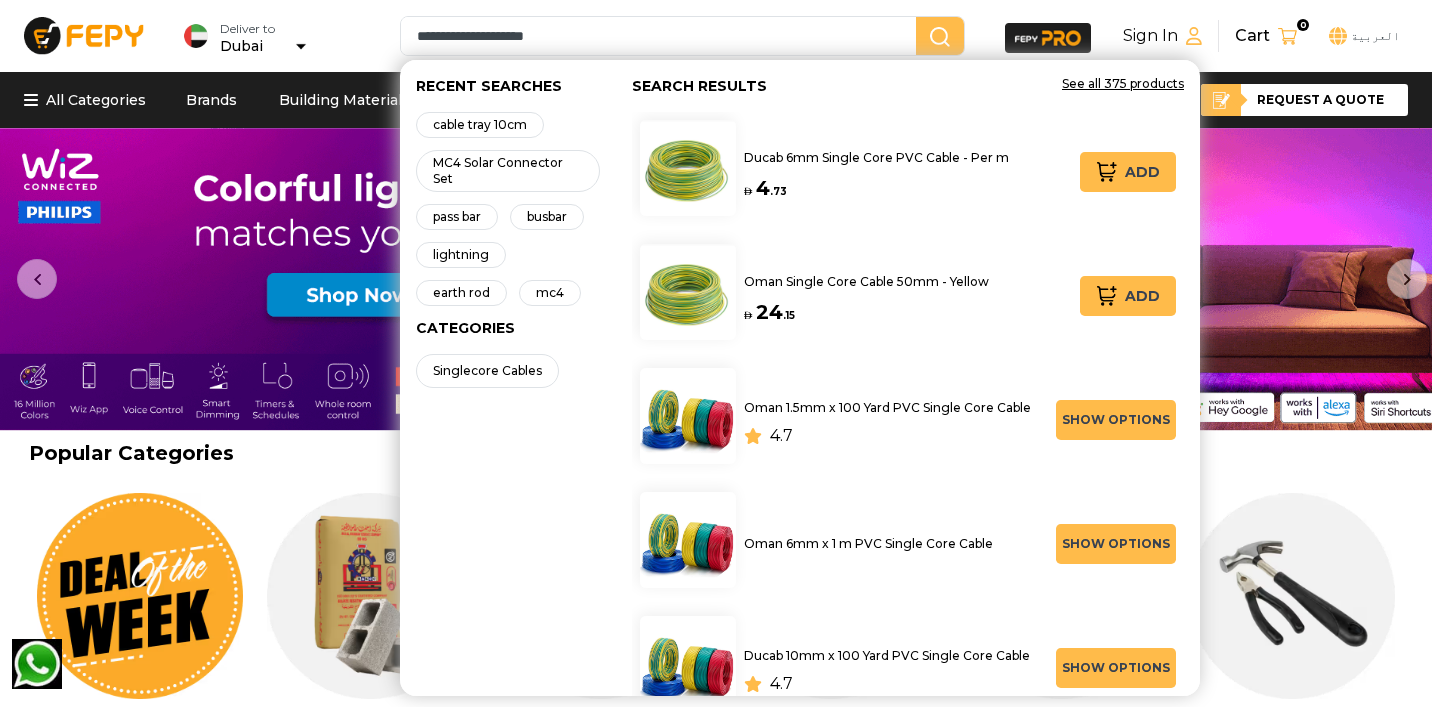 click on "**********" at bounding box center [662, 36] 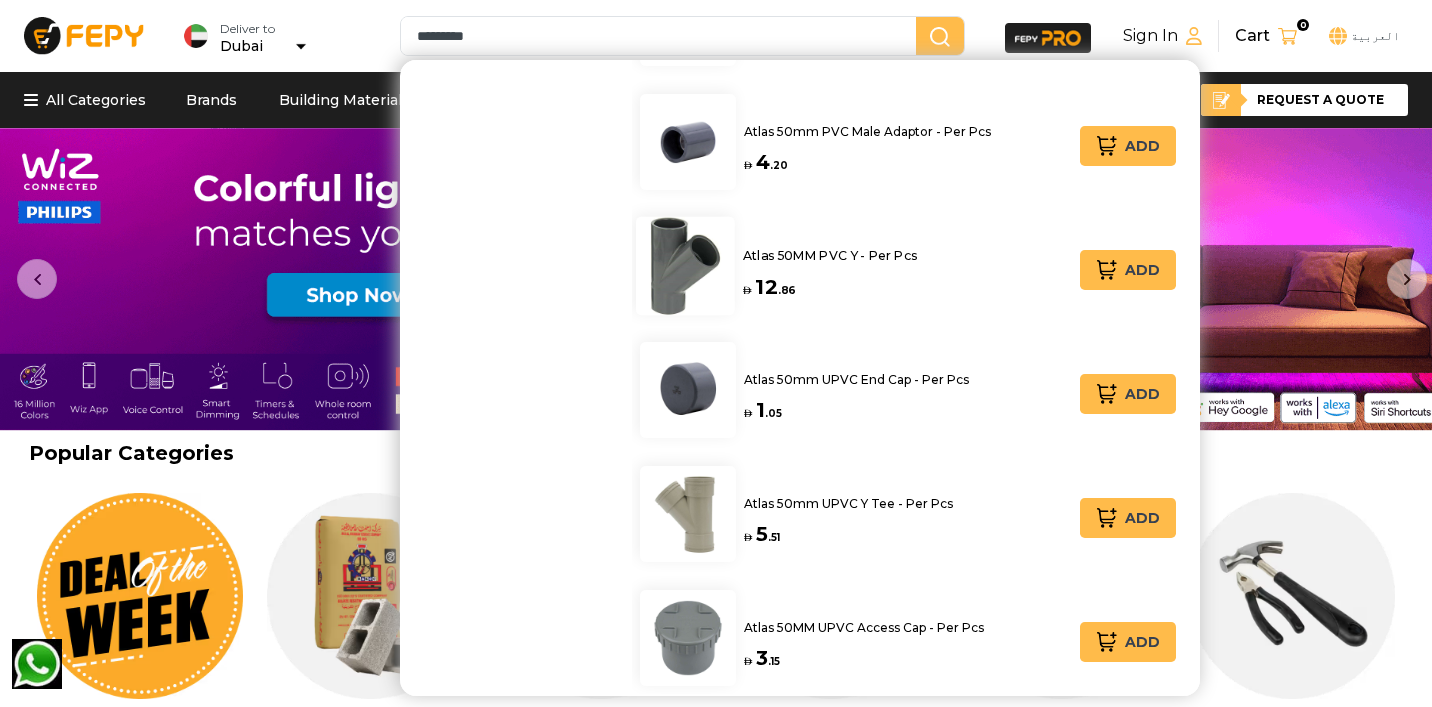 scroll, scrollTop: 1271, scrollLeft: 0, axis: vertical 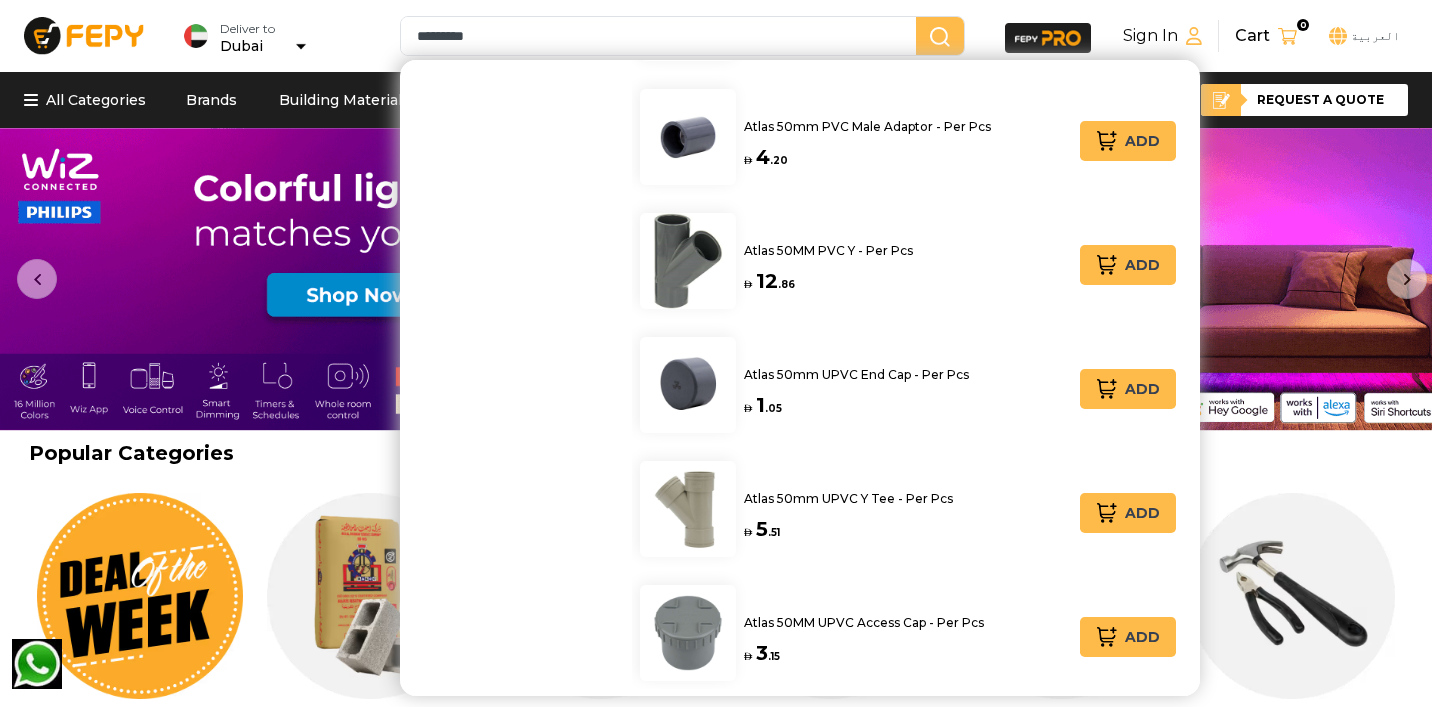 click on "*********" at bounding box center (662, 36) 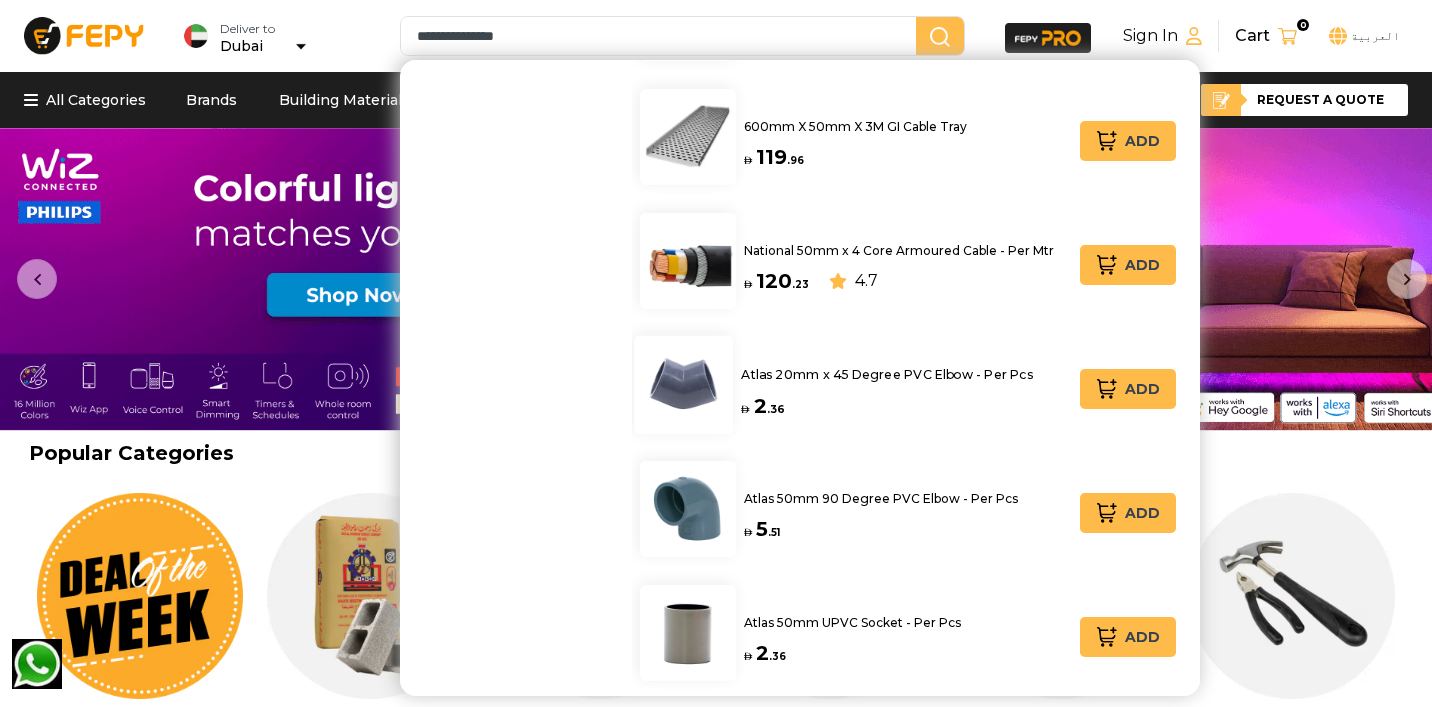 scroll, scrollTop: 1279, scrollLeft: 0, axis: vertical 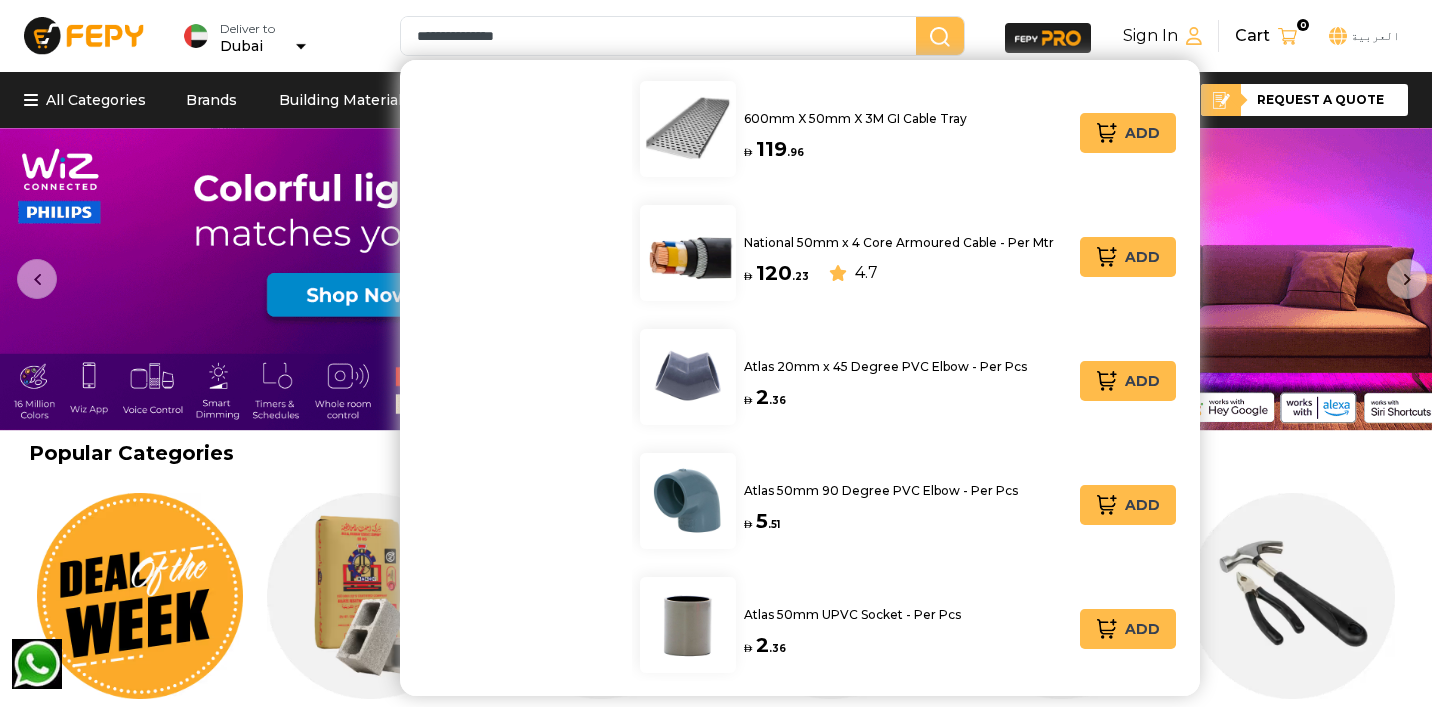 click on "**********" at bounding box center (662, 36) 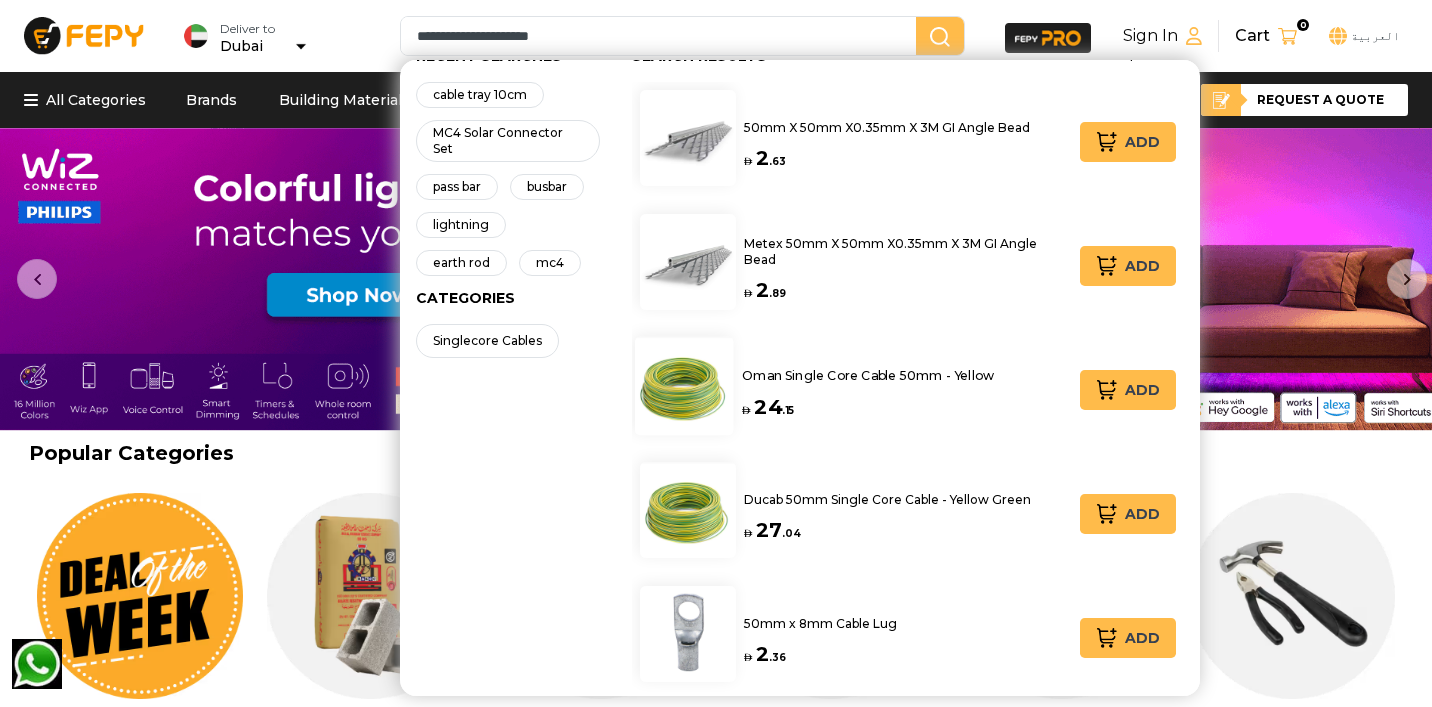 scroll, scrollTop: 15, scrollLeft: 0, axis: vertical 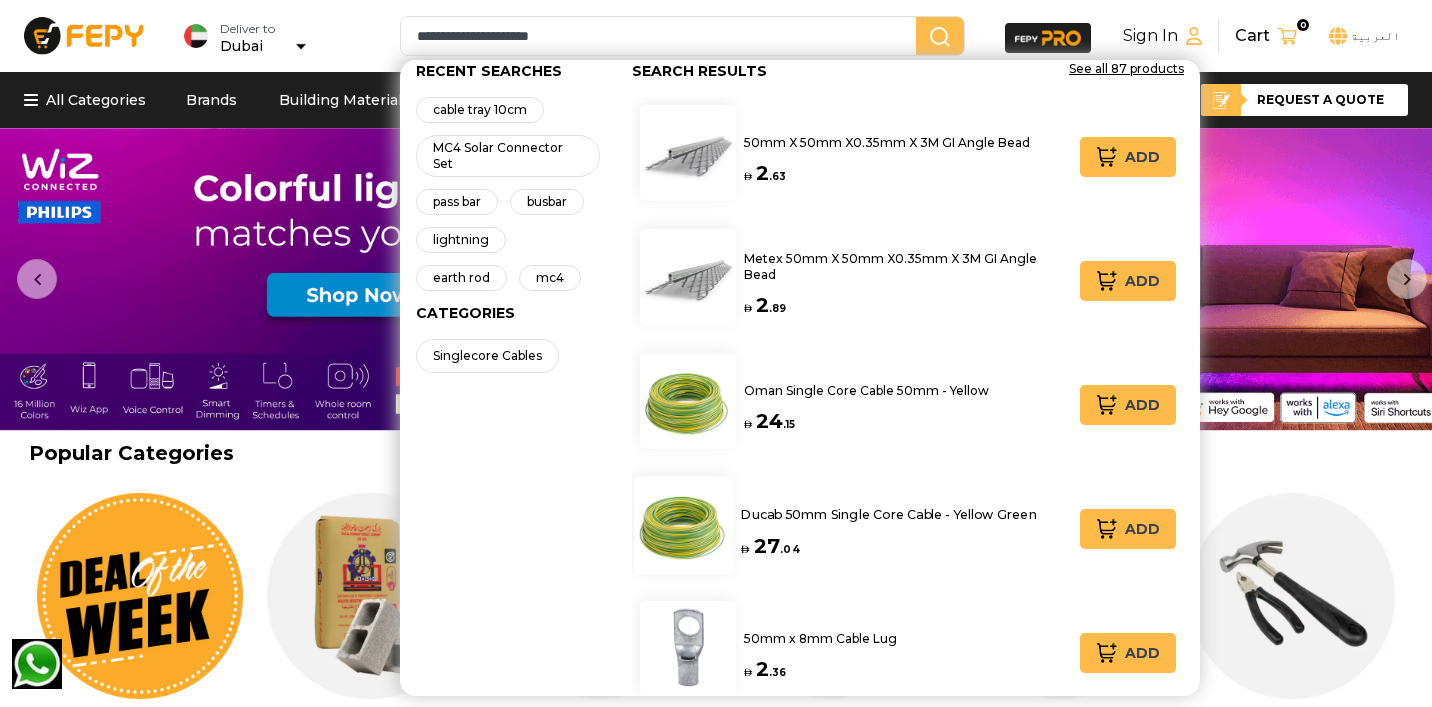 click on "Ducab 50mm Single Core Cable -  Yellow Green" at bounding box center [889, 514] 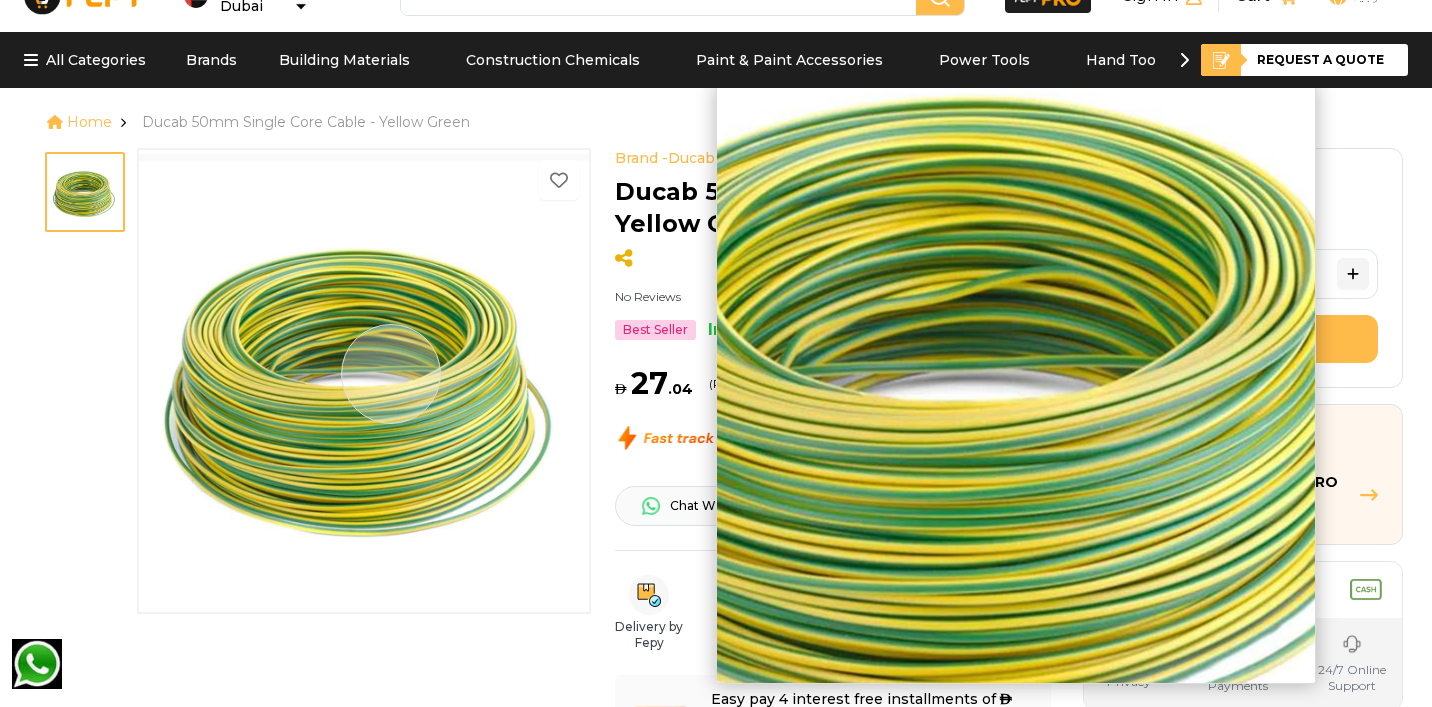 scroll, scrollTop: 0, scrollLeft: 0, axis: both 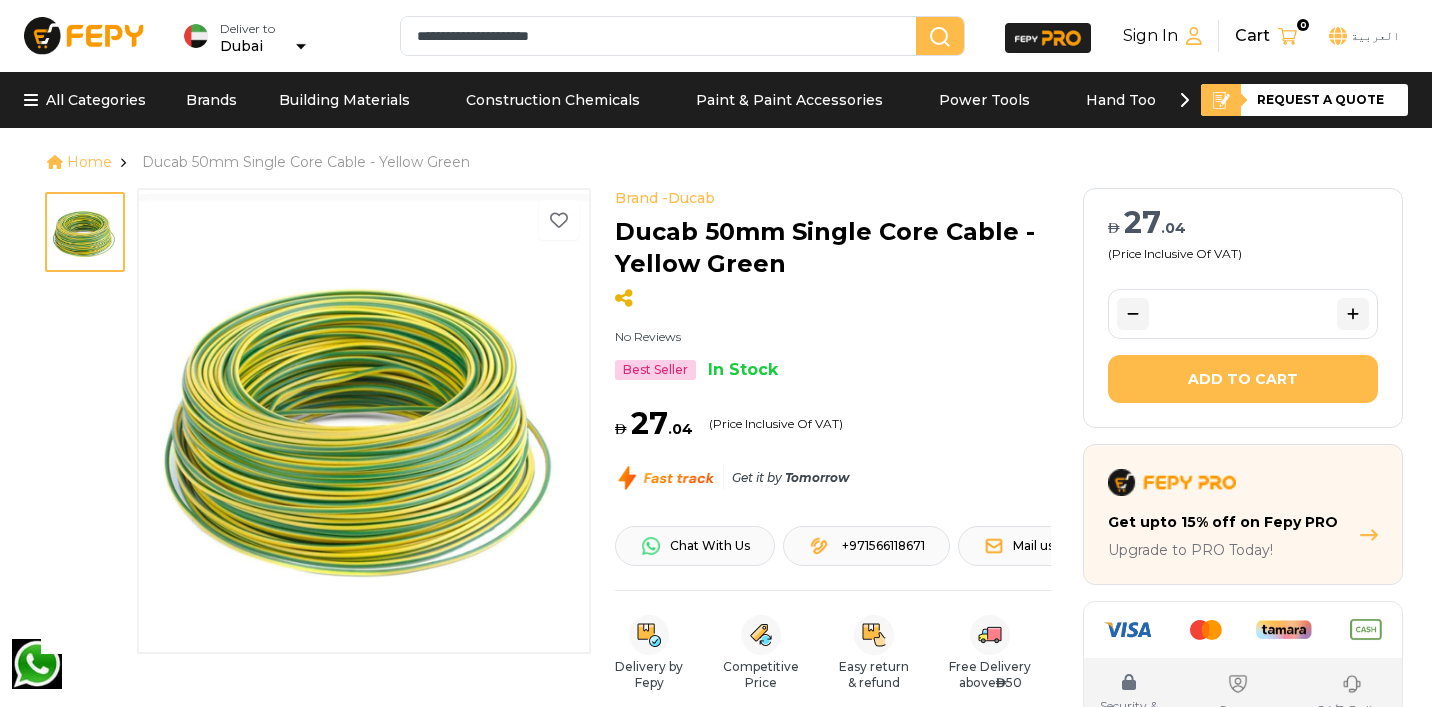 click on "**********" at bounding box center (662, 36) 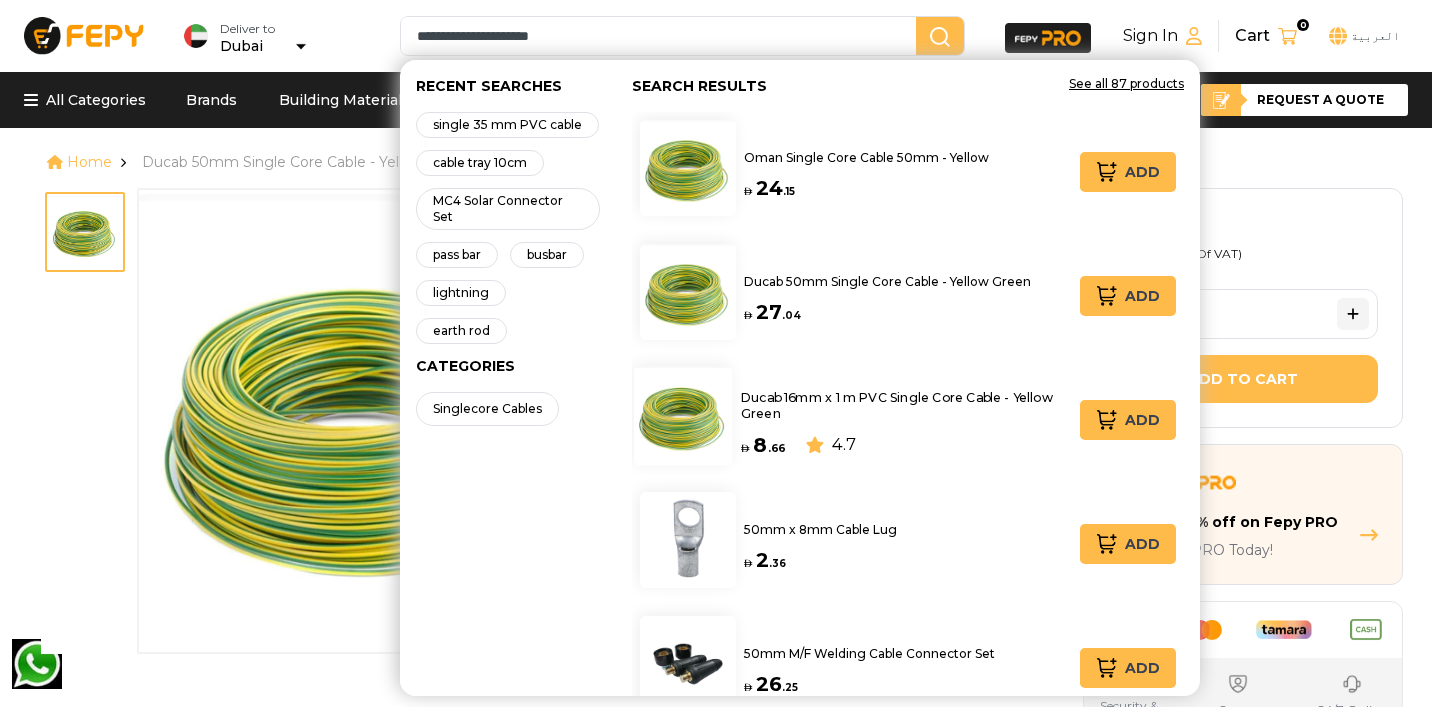 type on "**********" 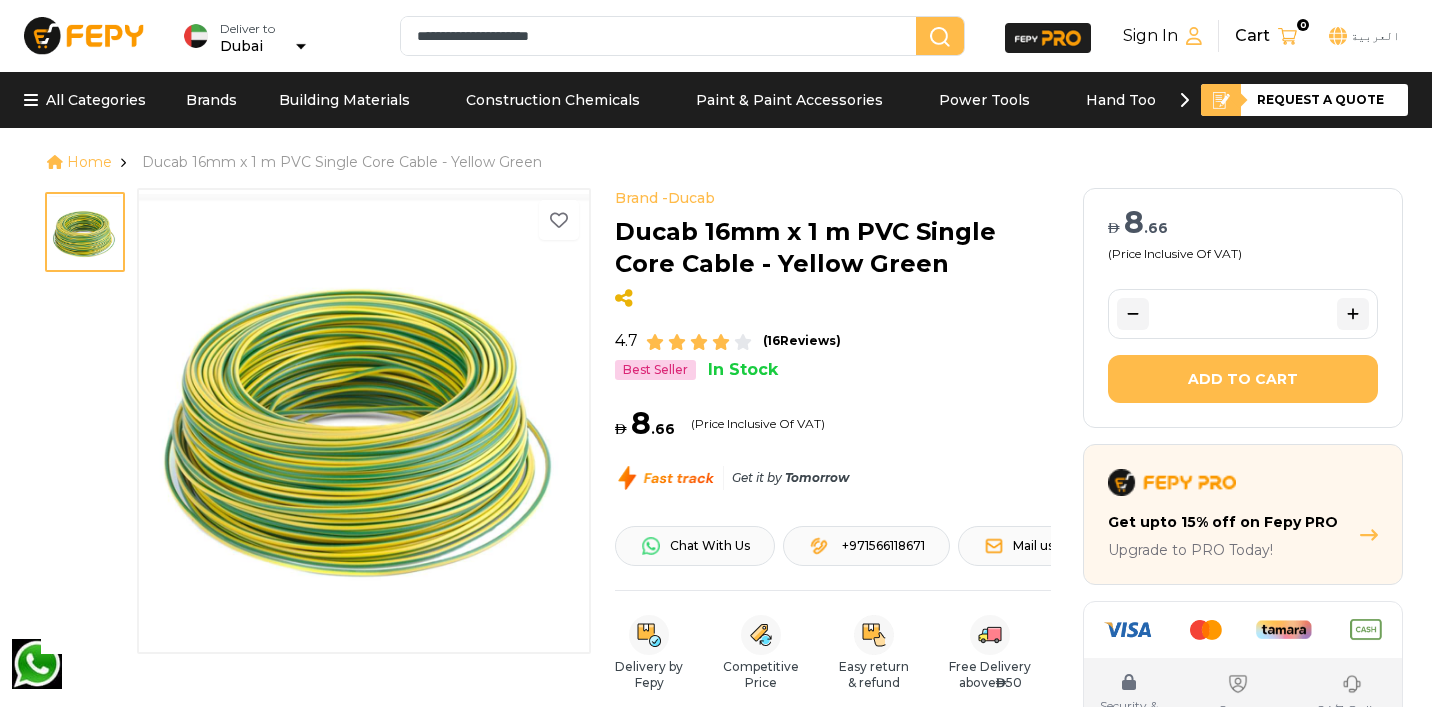 click on "*" at bounding box center (1243, 314) 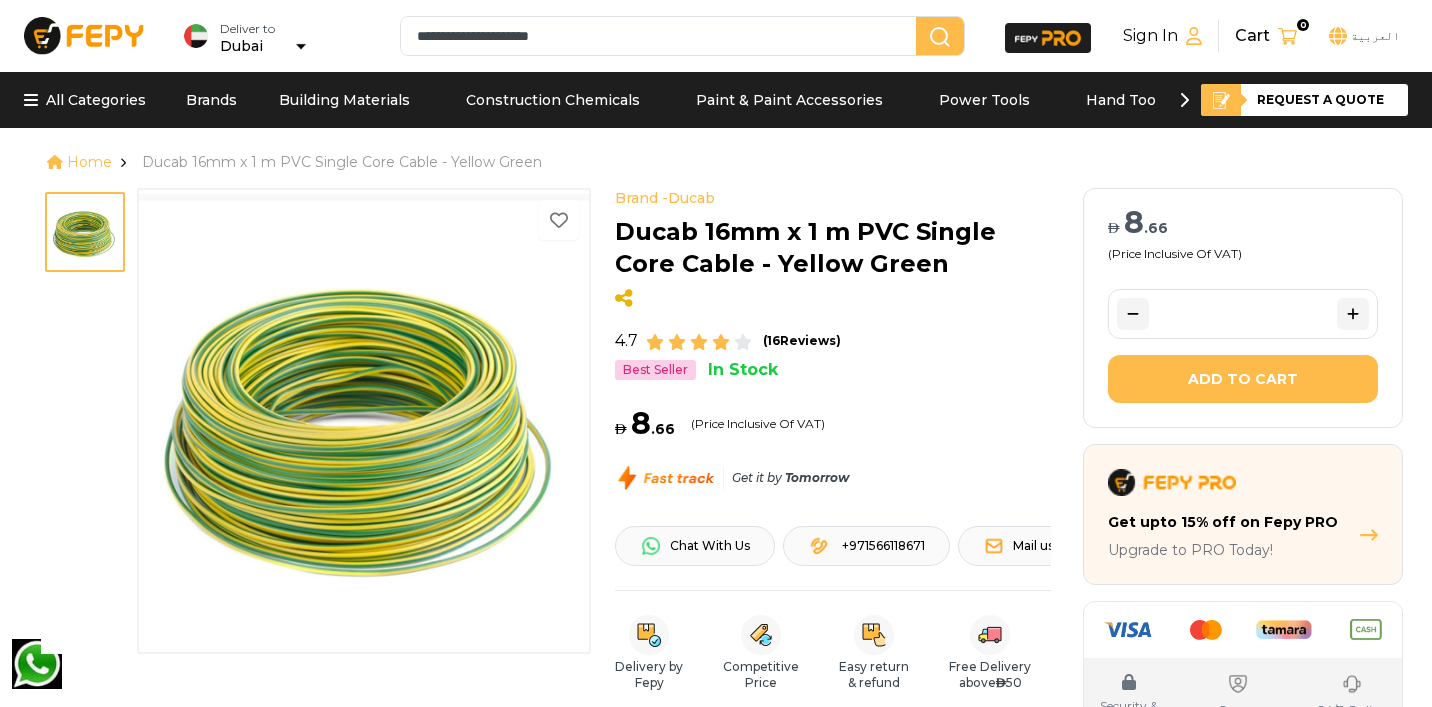 type on "**" 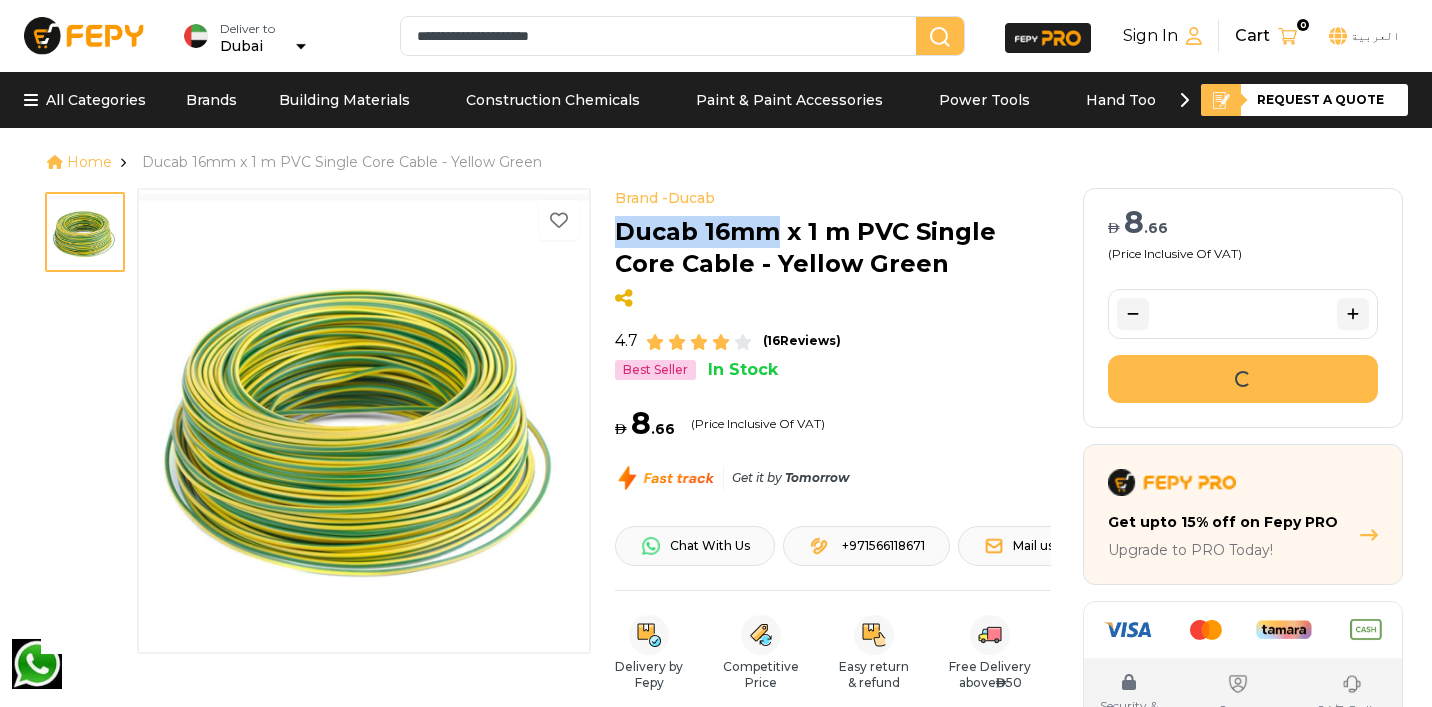 drag, startPoint x: 617, startPoint y: 228, endPoint x: 774, endPoint y: 228, distance: 157 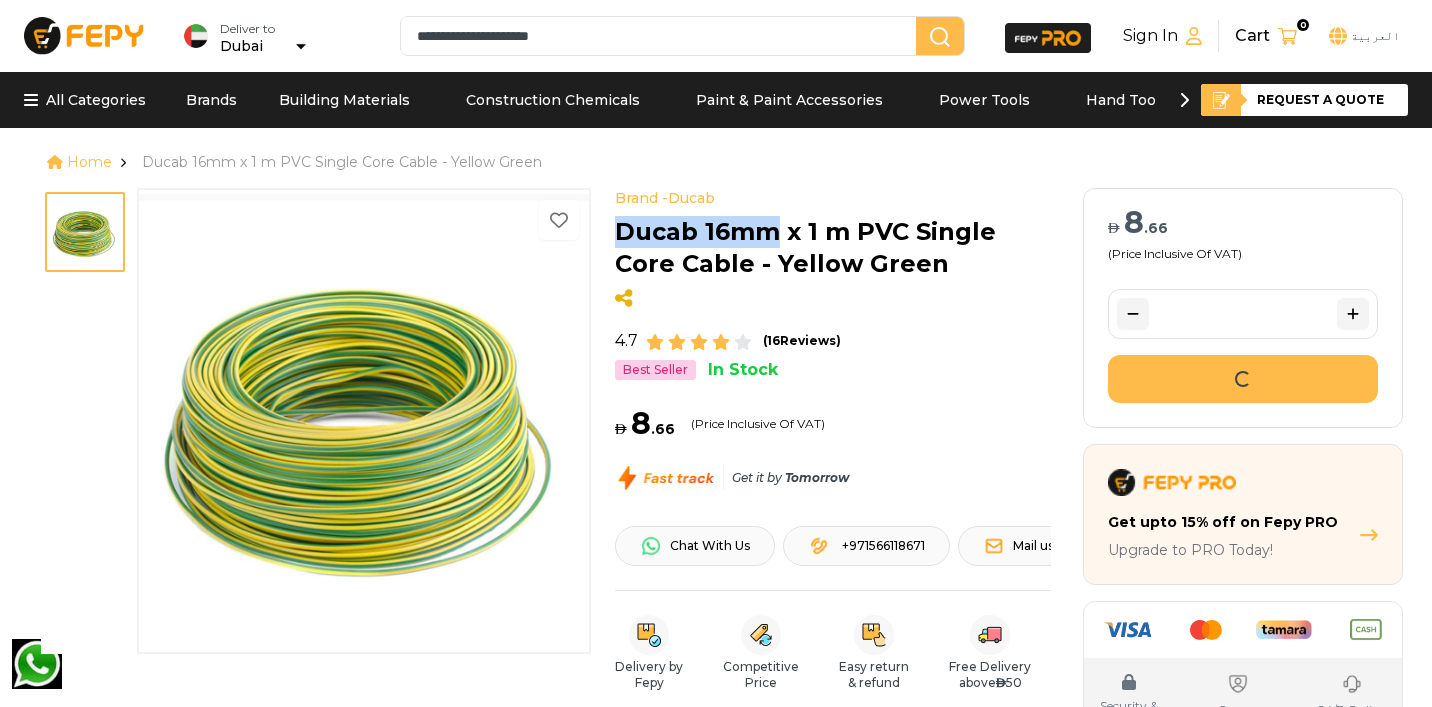 click on "**********" at bounding box center (662, 36) 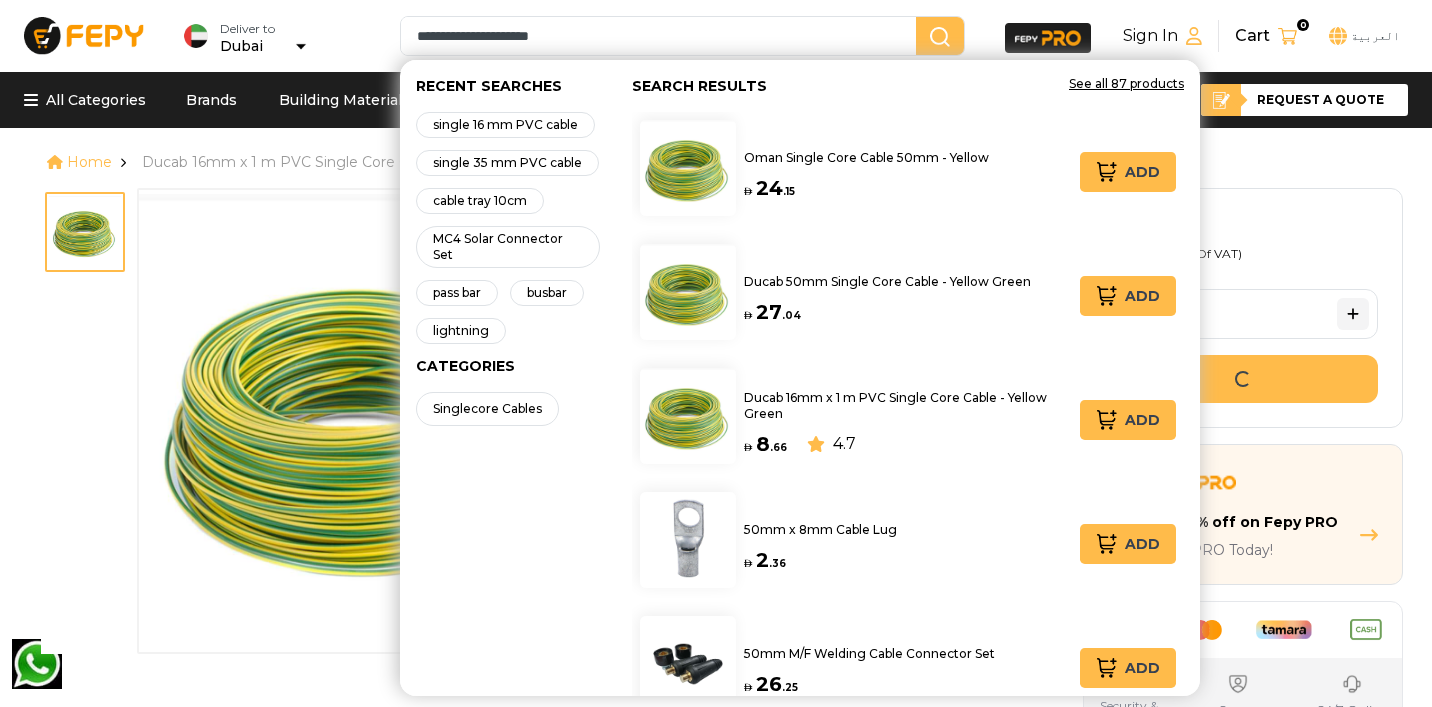 drag, startPoint x: 592, startPoint y: 39, endPoint x: 416, endPoint y: 28, distance: 176.34341 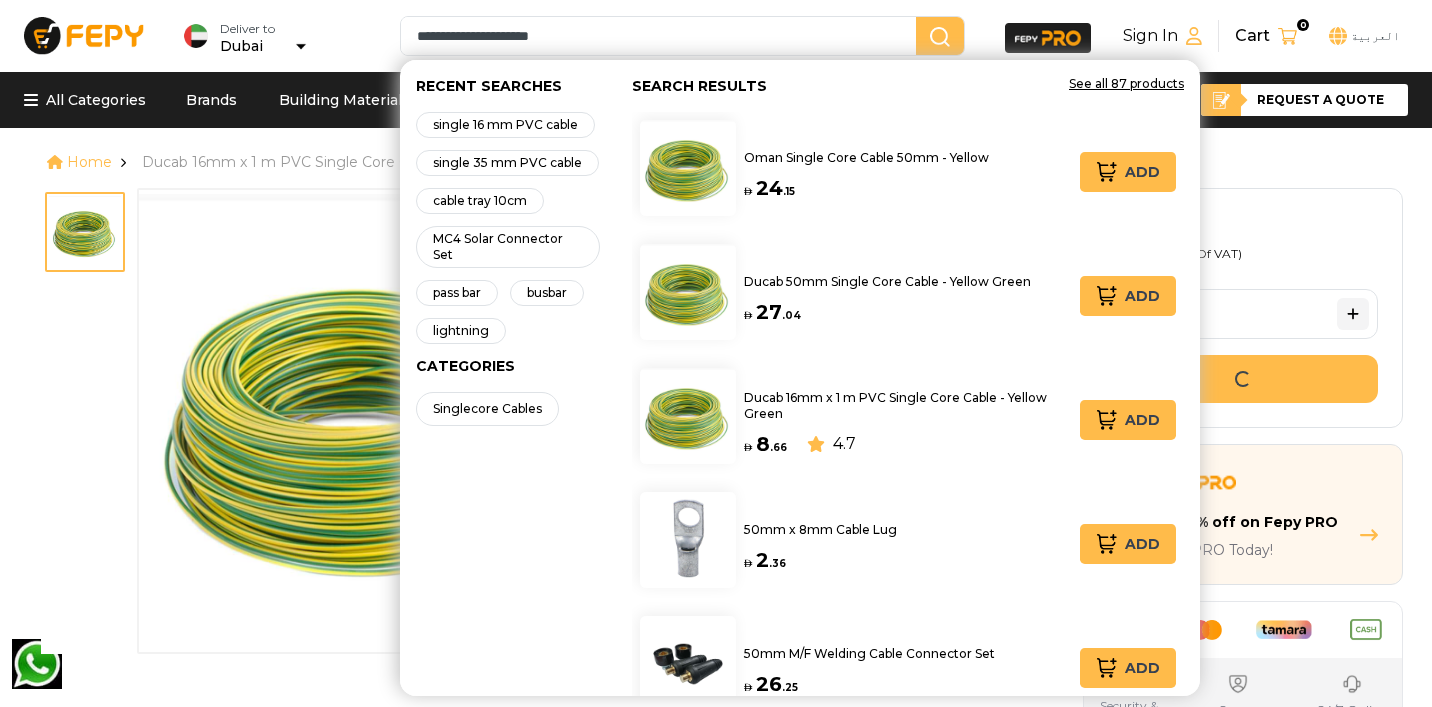 click on "**********" at bounding box center (662, 36) 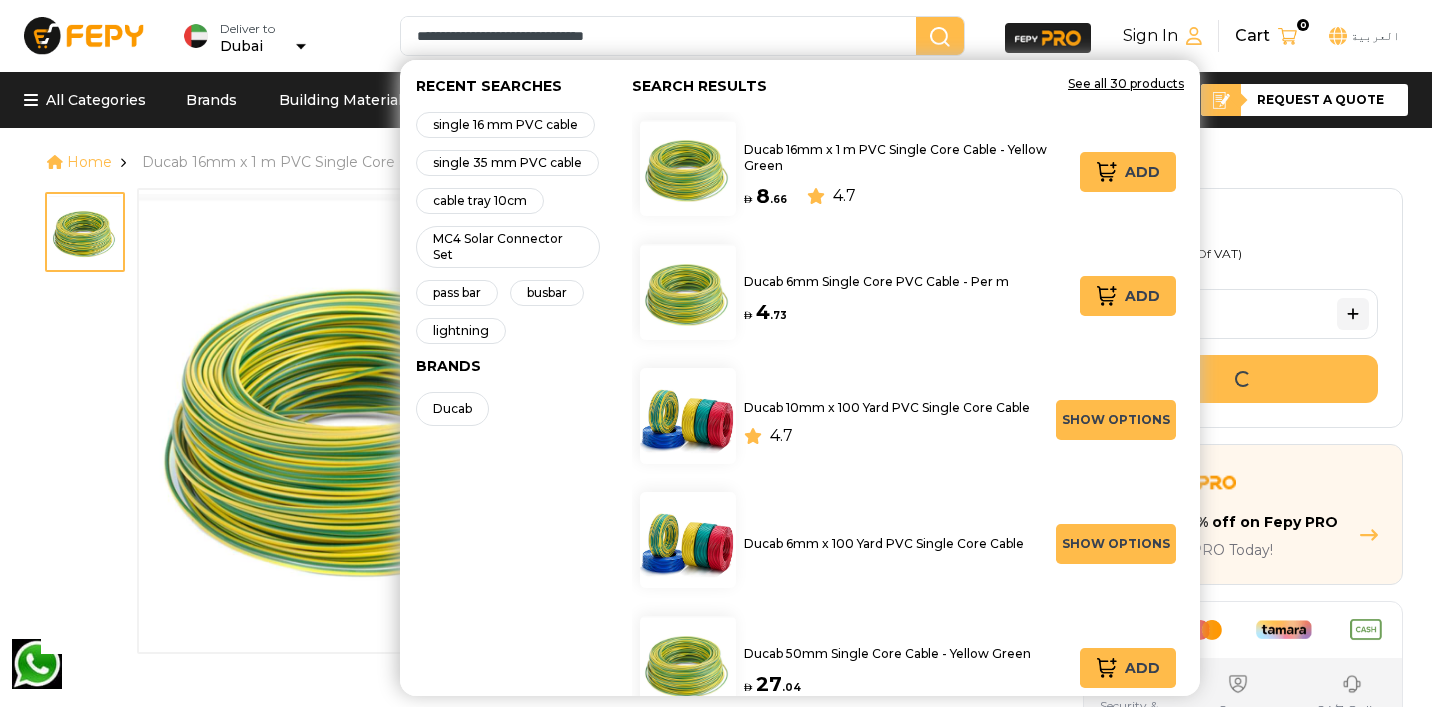 drag, startPoint x: 509, startPoint y: 34, endPoint x: 468, endPoint y: 39, distance: 41.303753 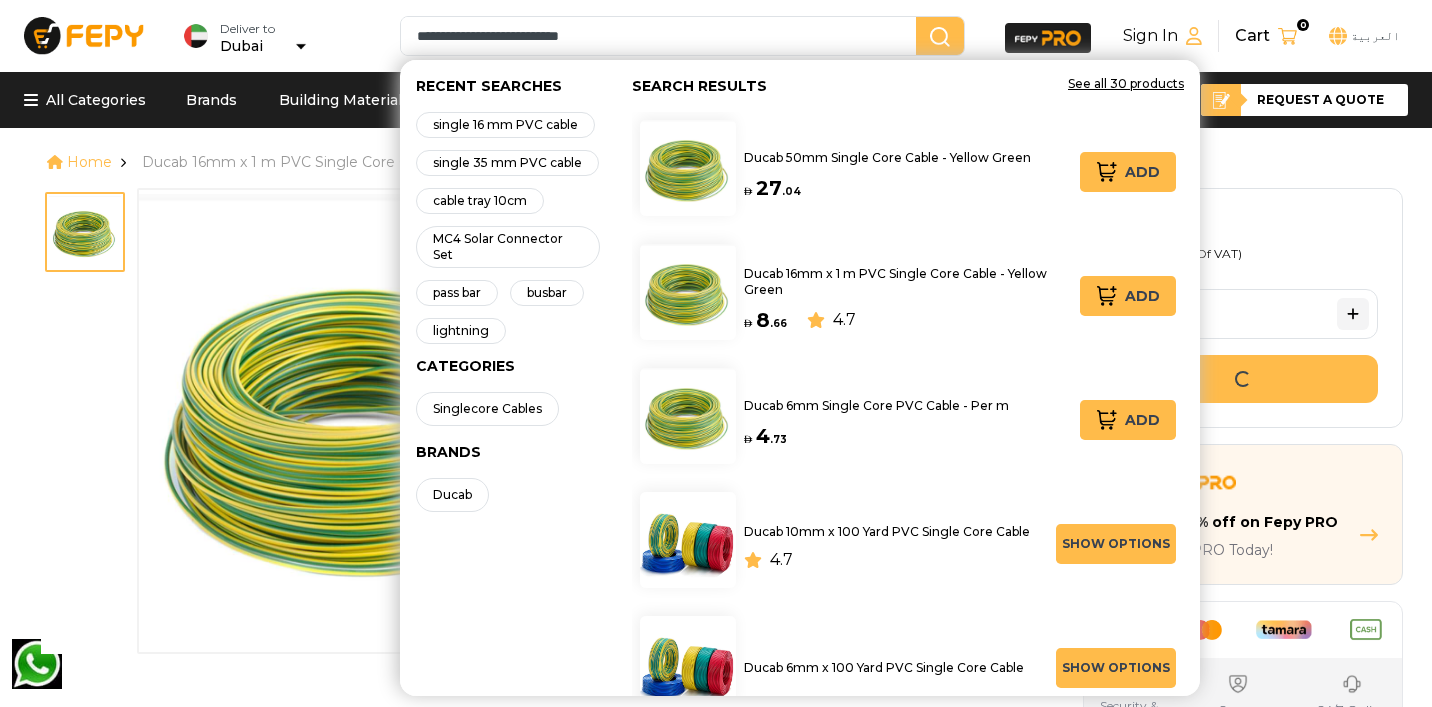 type on "**********" 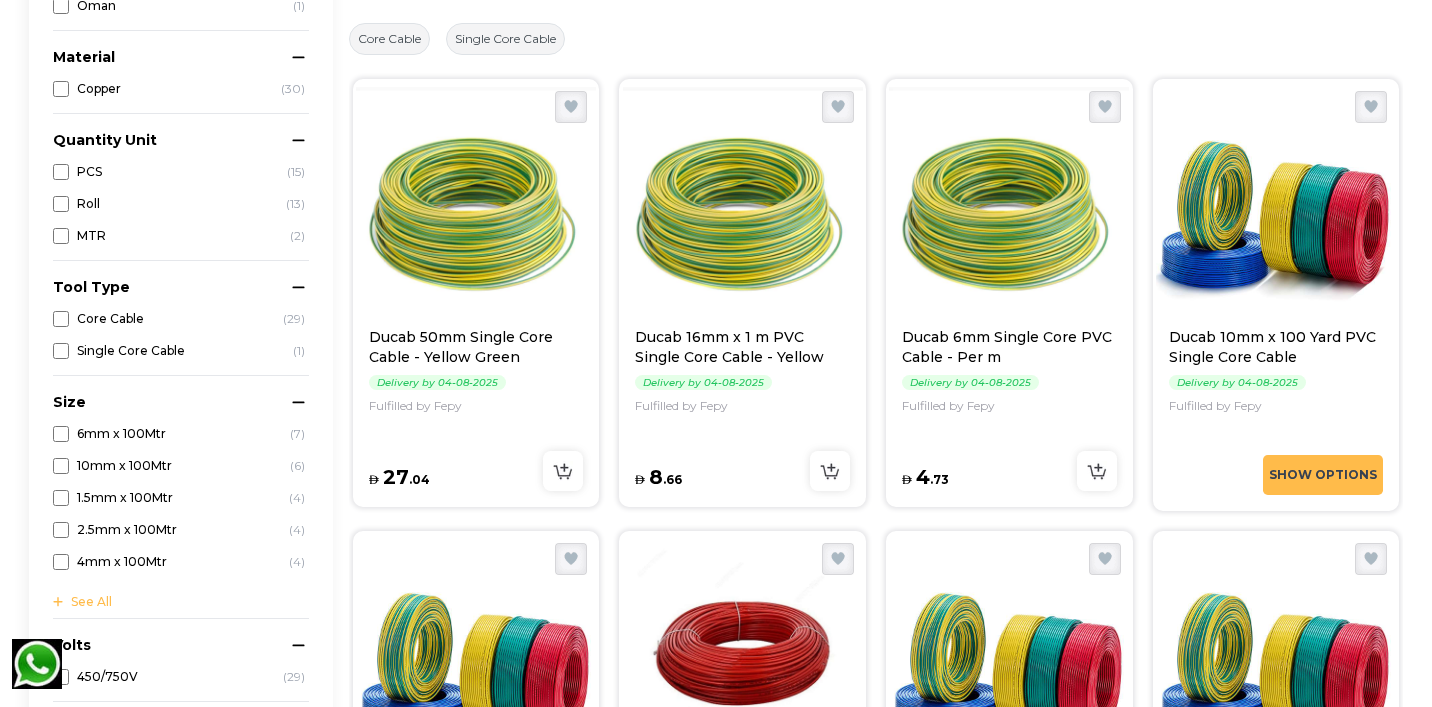 scroll, scrollTop: 349, scrollLeft: 0, axis: vertical 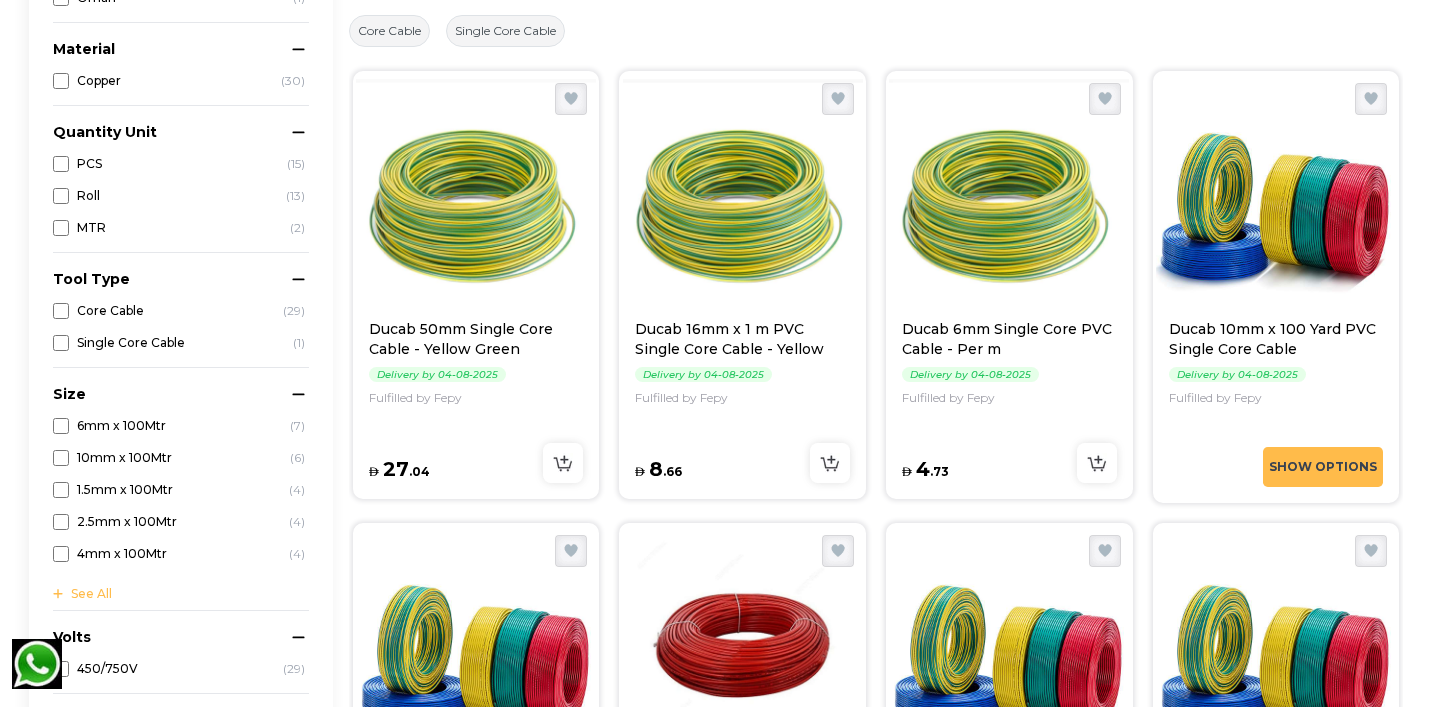 click at bounding box center [830, 463] 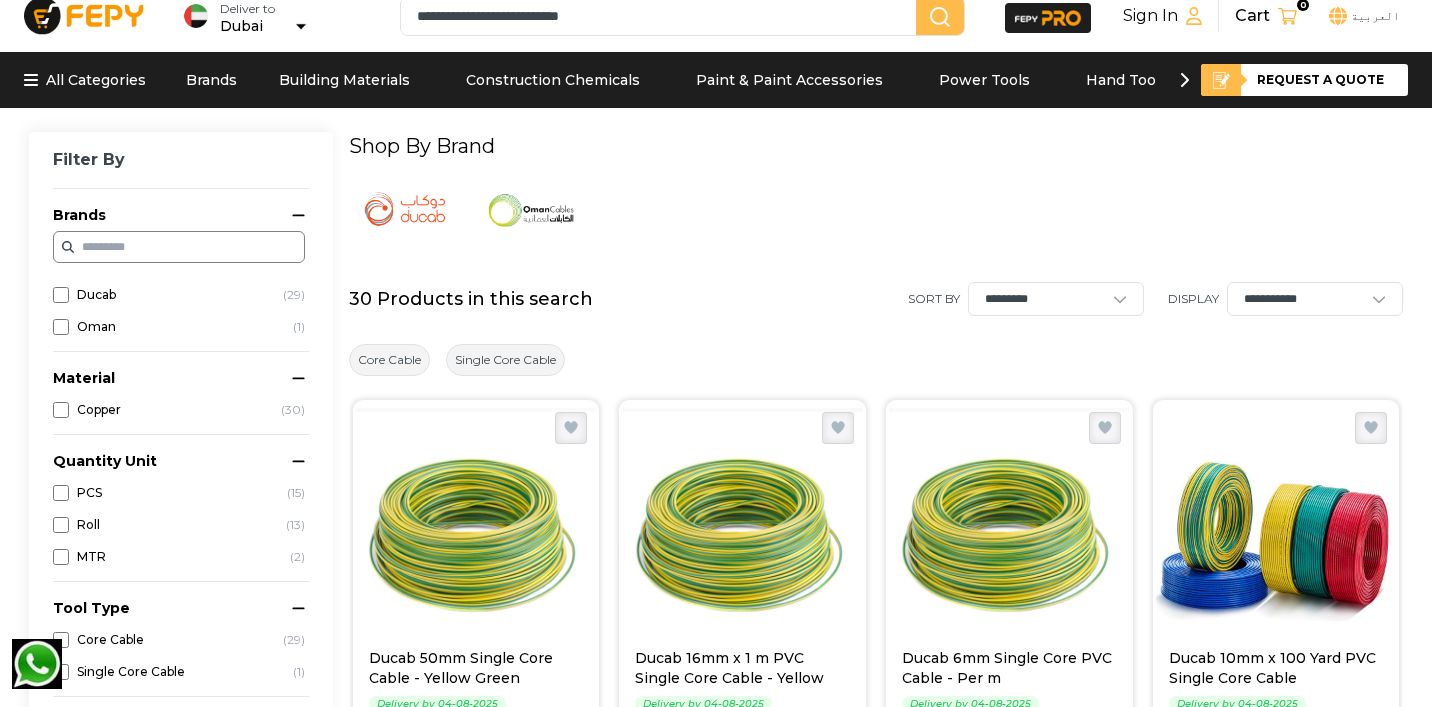 scroll, scrollTop: 0, scrollLeft: 0, axis: both 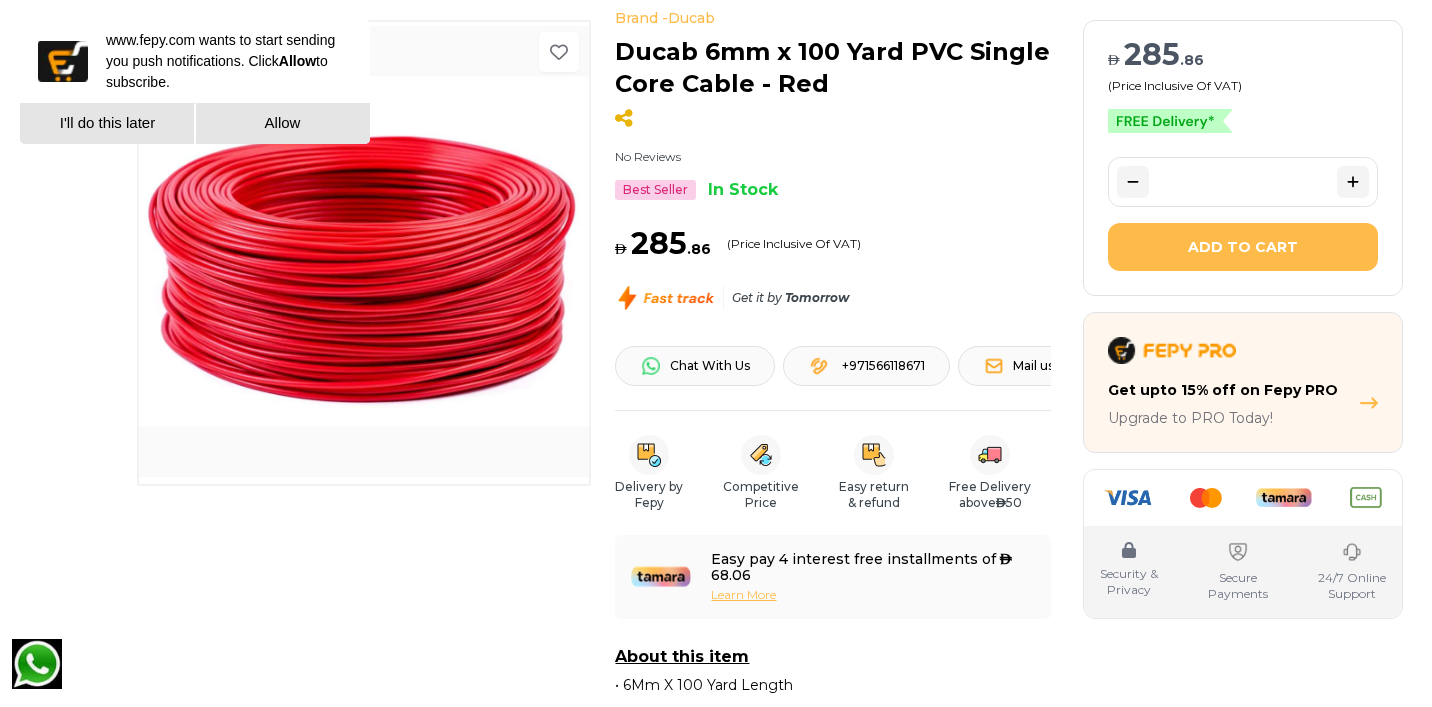 click 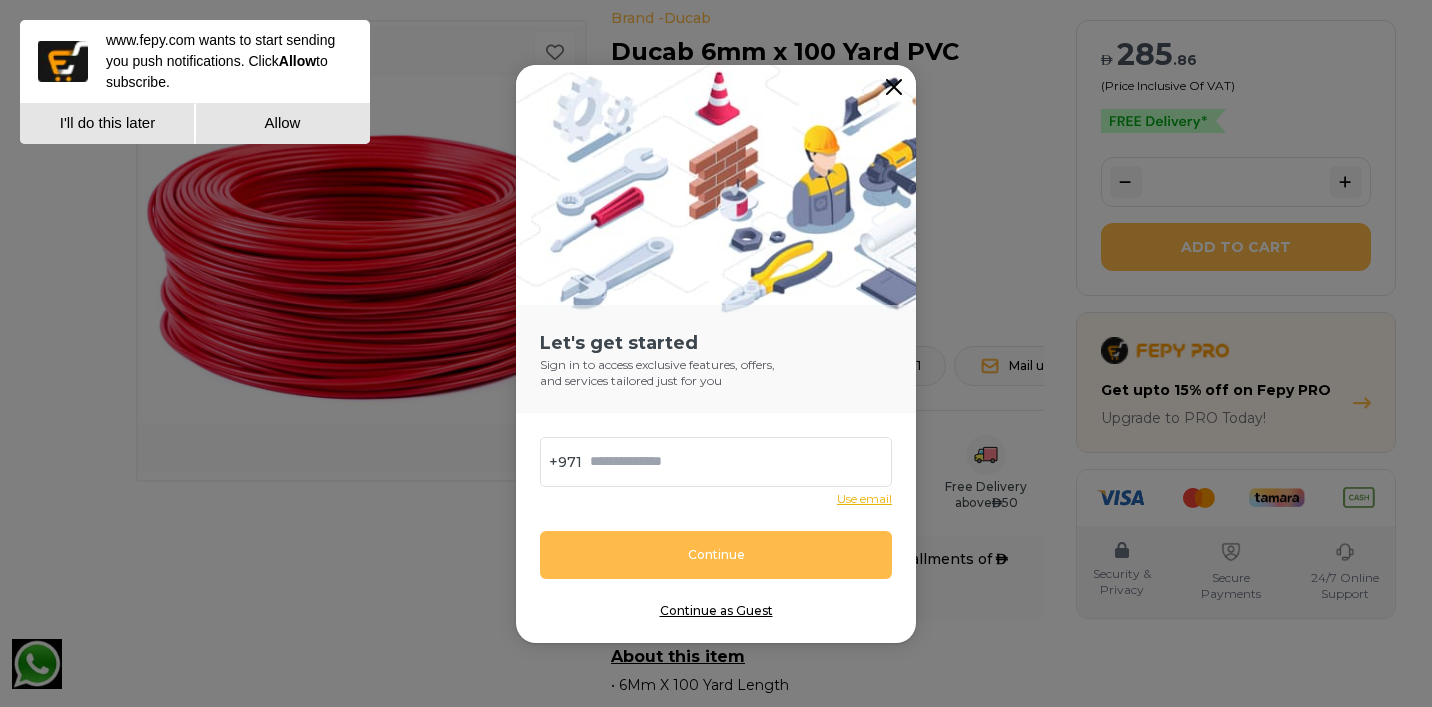 click on "Continue as Guest" at bounding box center [716, 611] 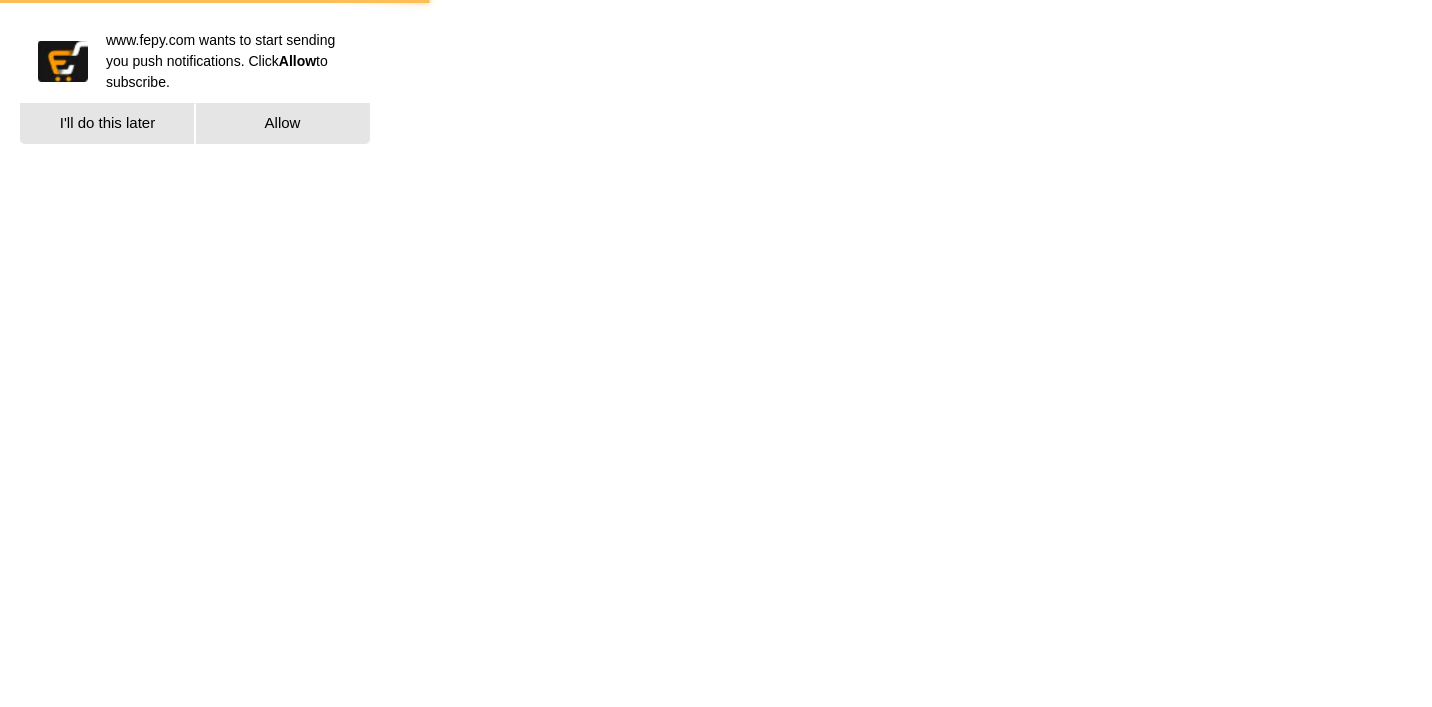 scroll, scrollTop: 0, scrollLeft: 0, axis: both 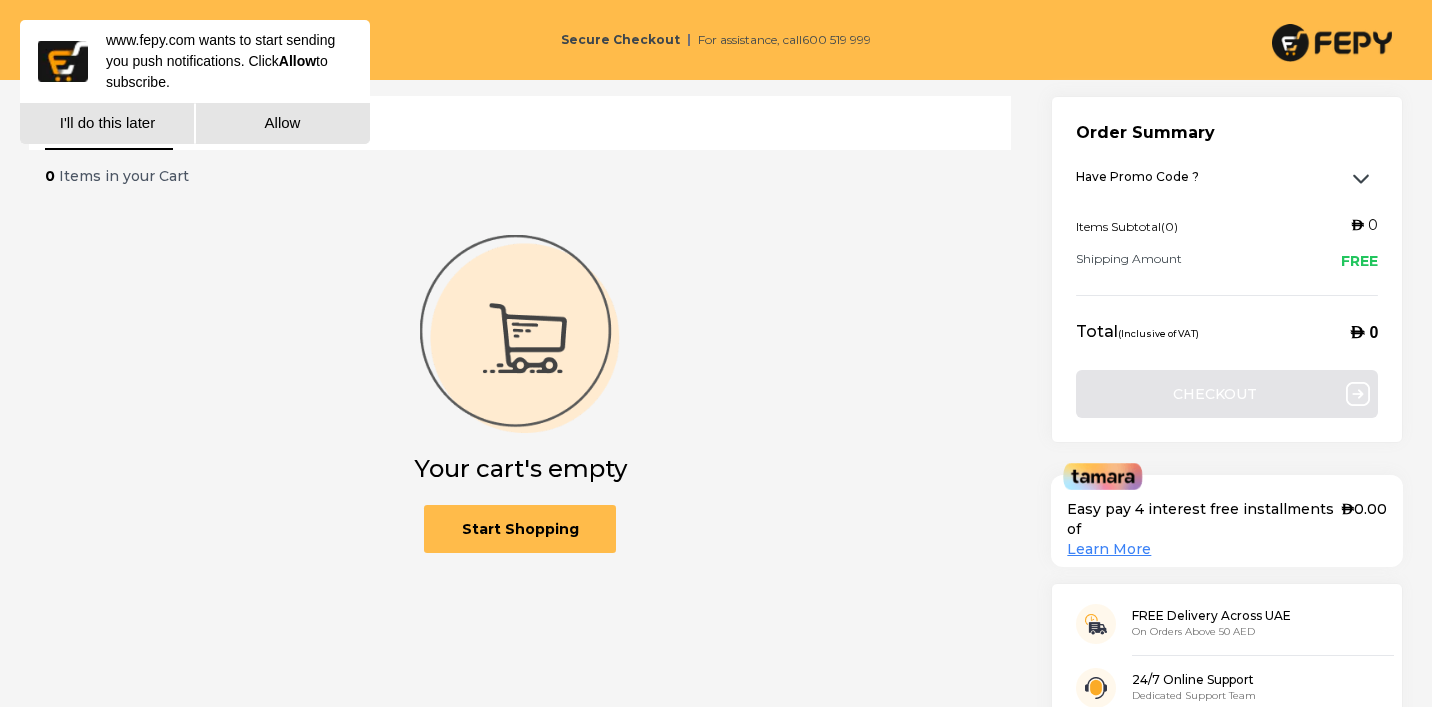 click on "I'll do this later" at bounding box center (107, 123) 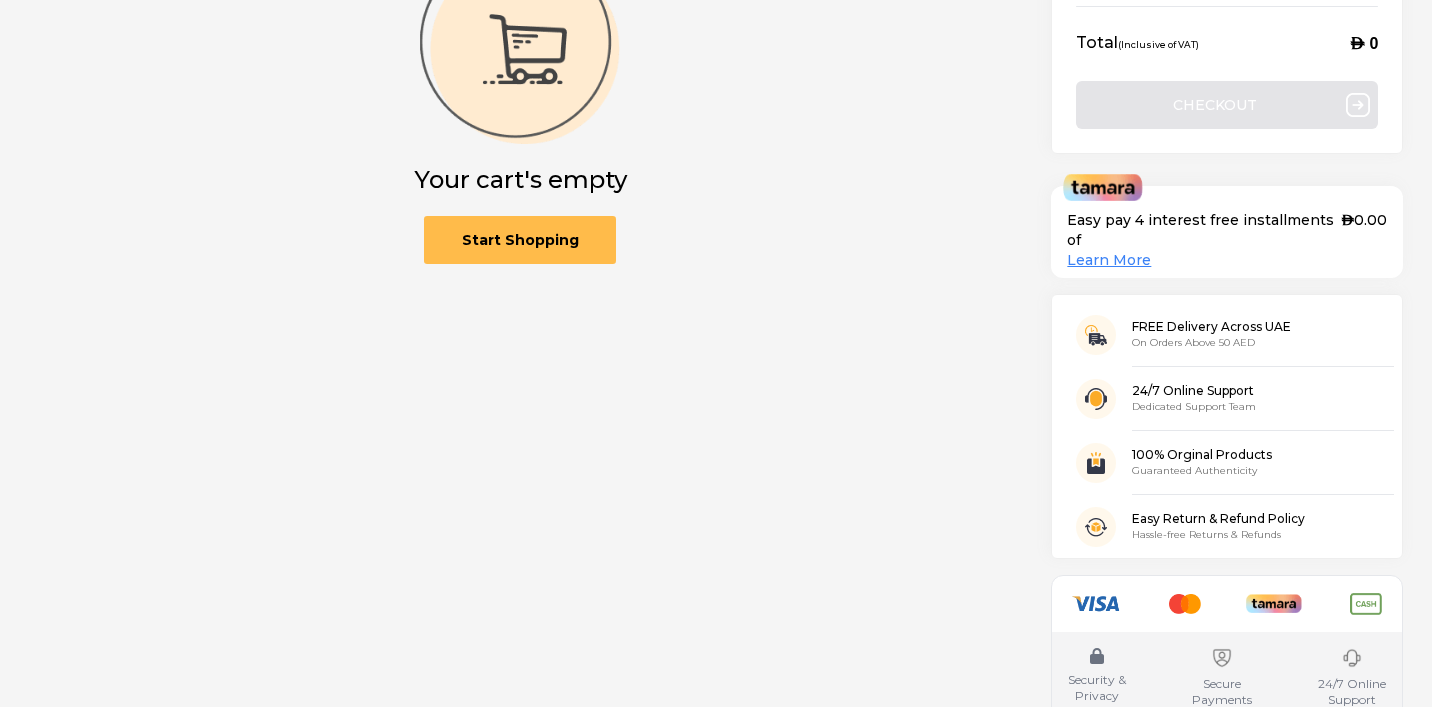 scroll, scrollTop: 0, scrollLeft: 0, axis: both 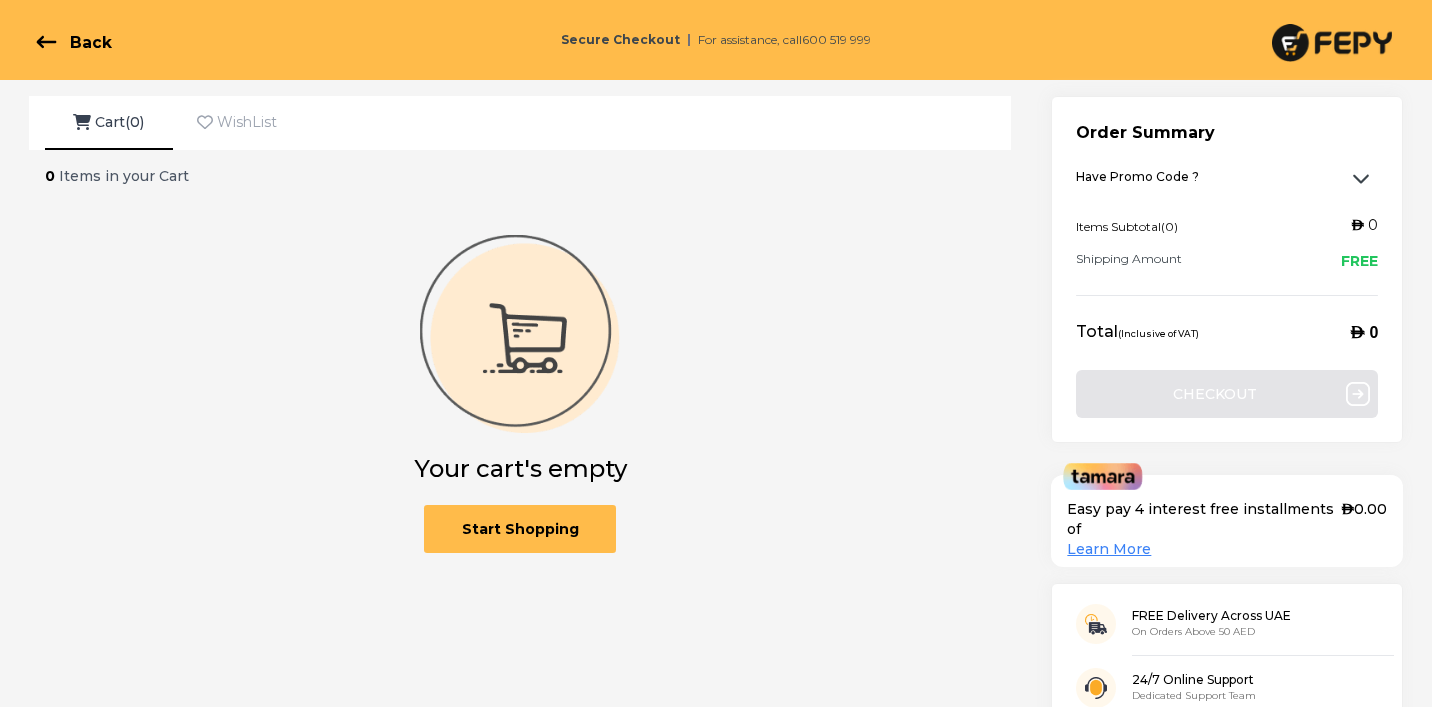 click 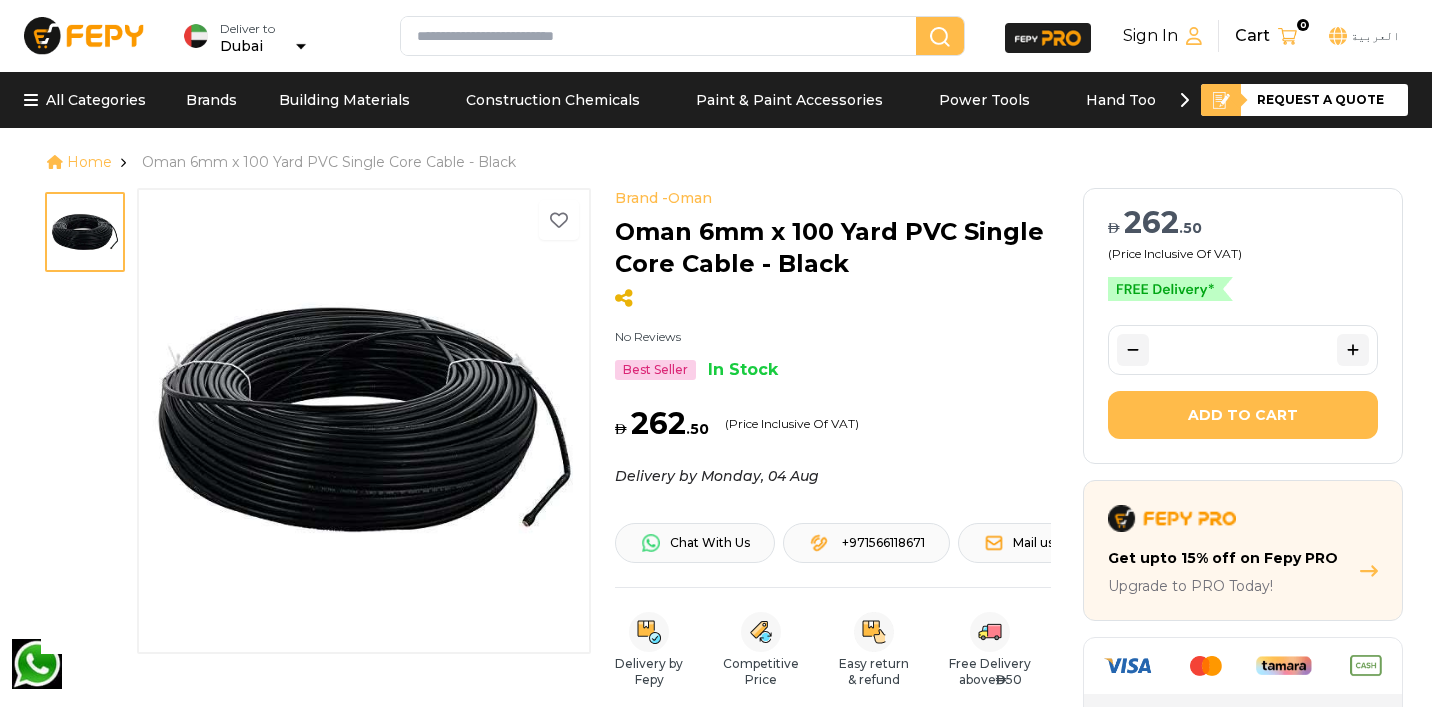 scroll, scrollTop: 0, scrollLeft: 0, axis: both 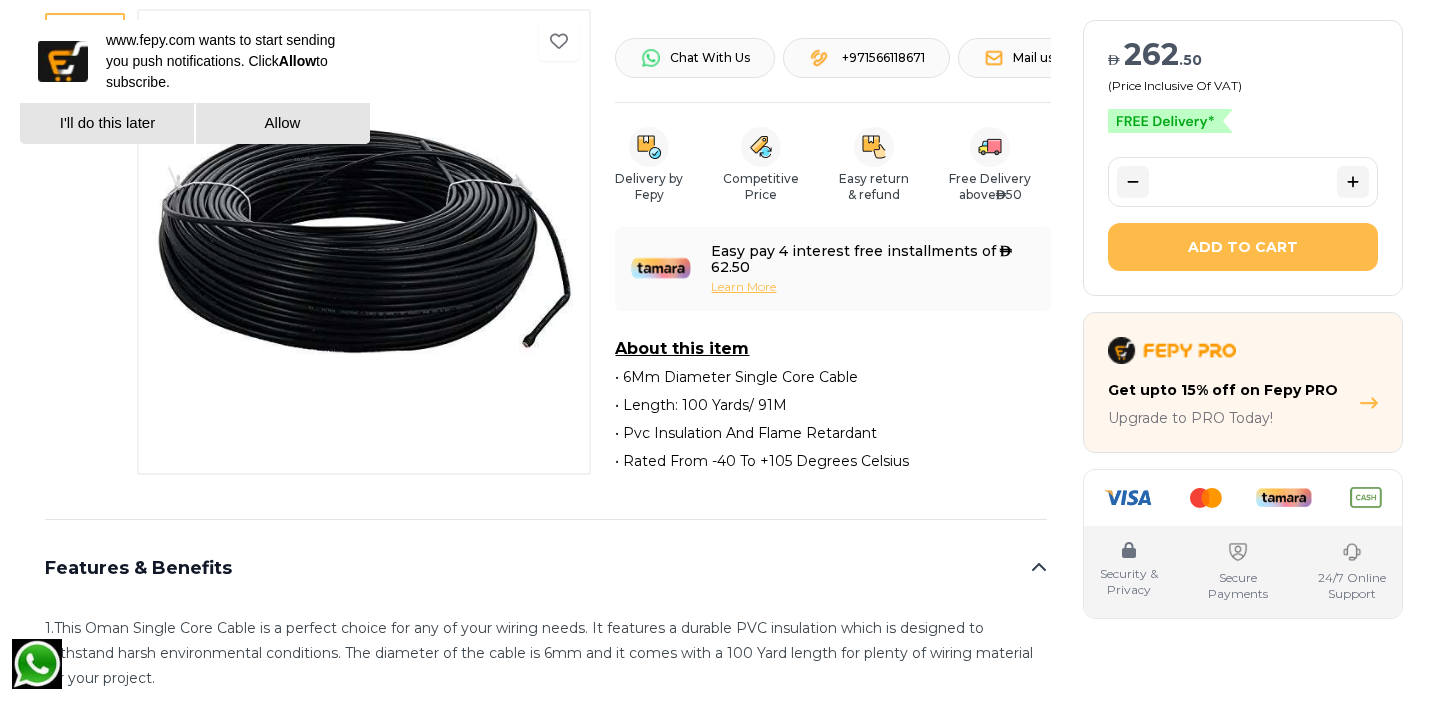 click on "I'll do this later" at bounding box center (107, 123) 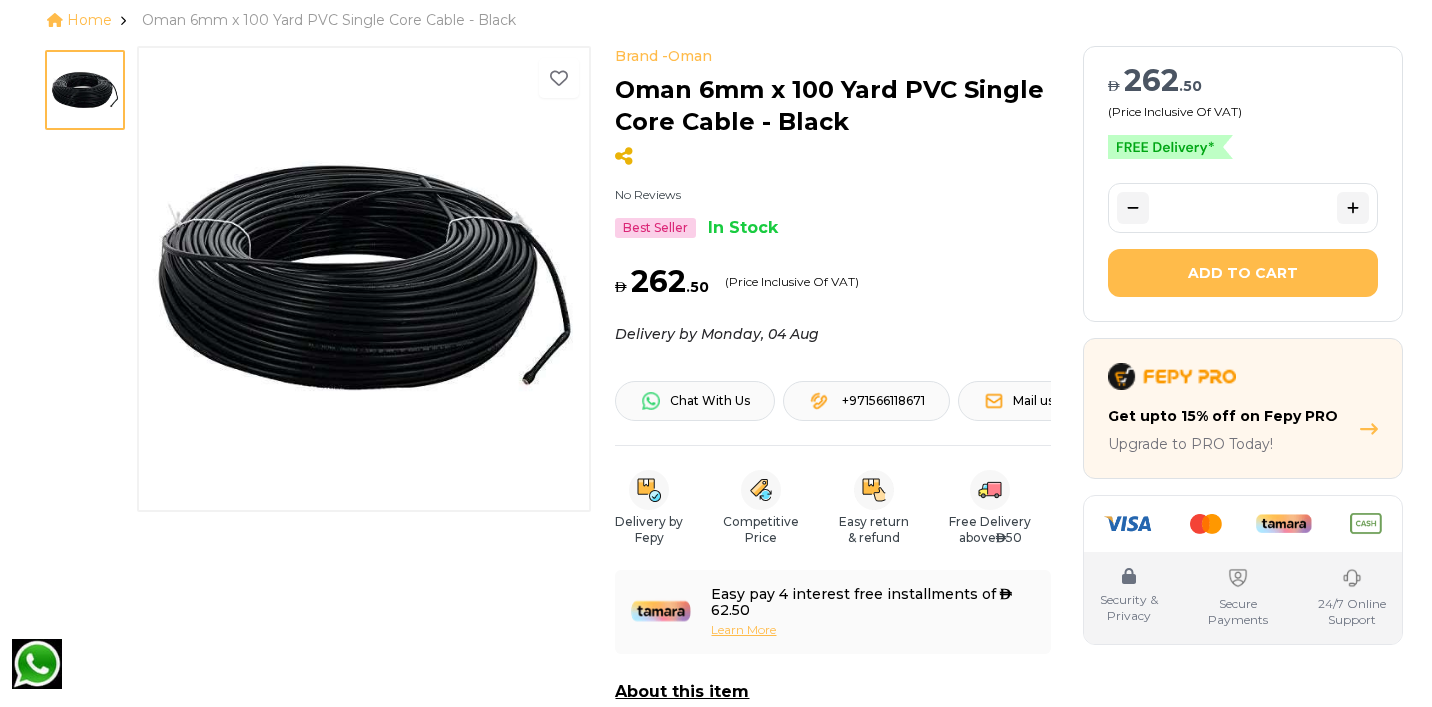scroll, scrollTop: 0, scrollLeft: 0, axis: both 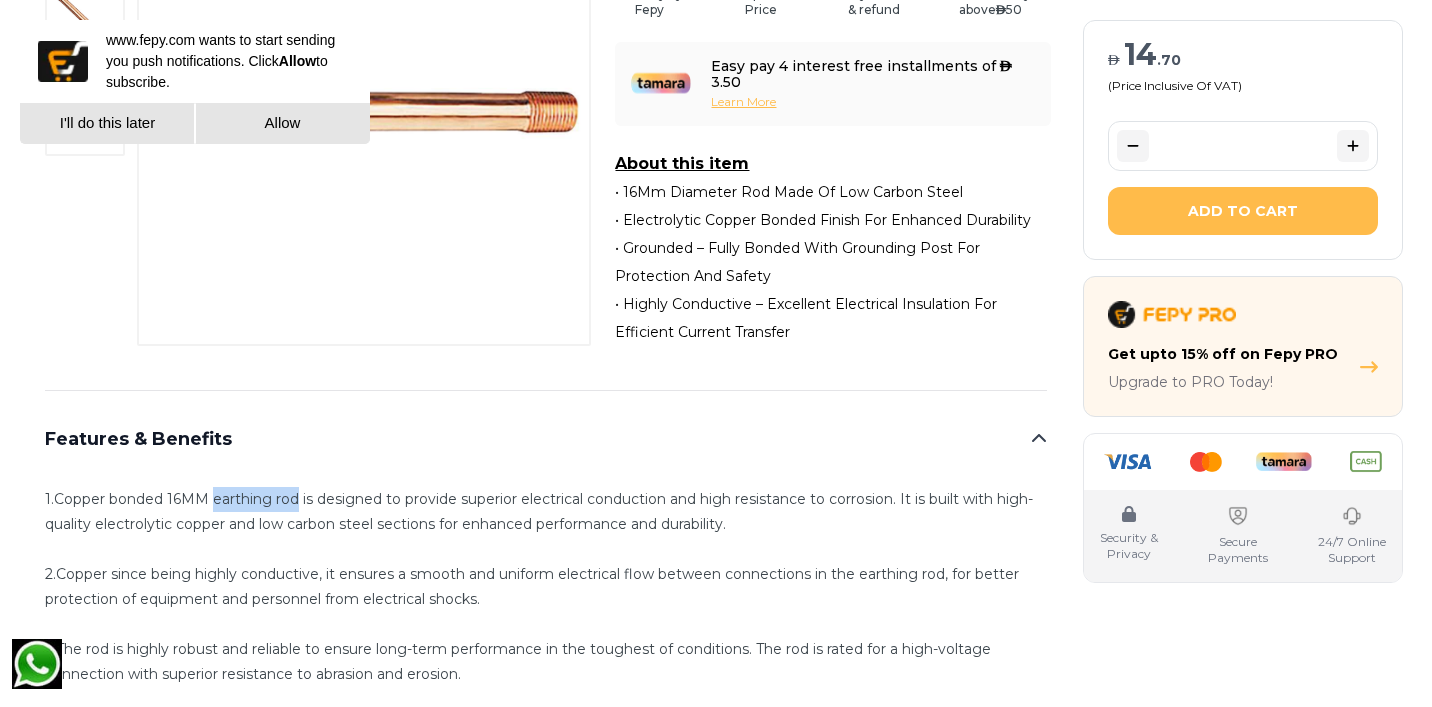 drag, startPoint x: 211, startPoint y: 485, endPoint x: 296, endPoint y: 482, distance: 85.052925 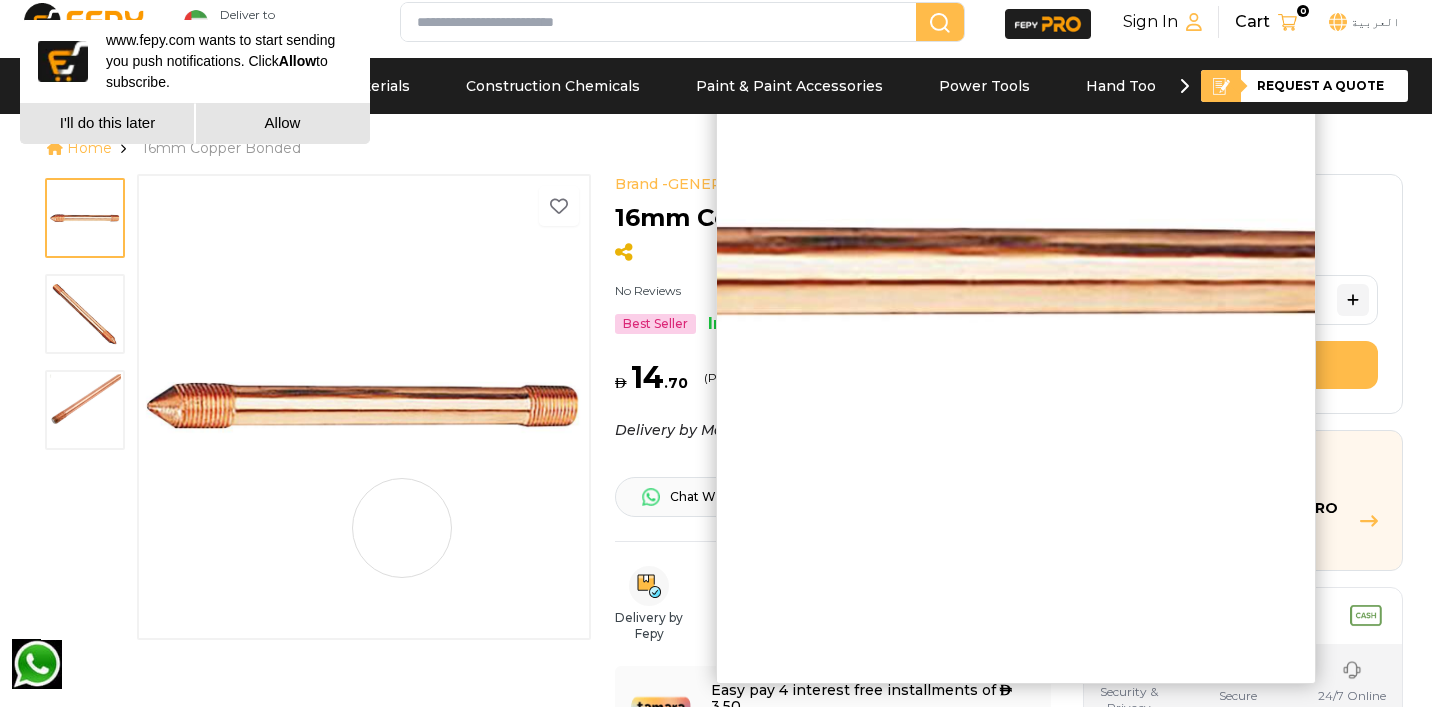 scroll, scrollTop: 0, scrollLeft: 0, axis: both 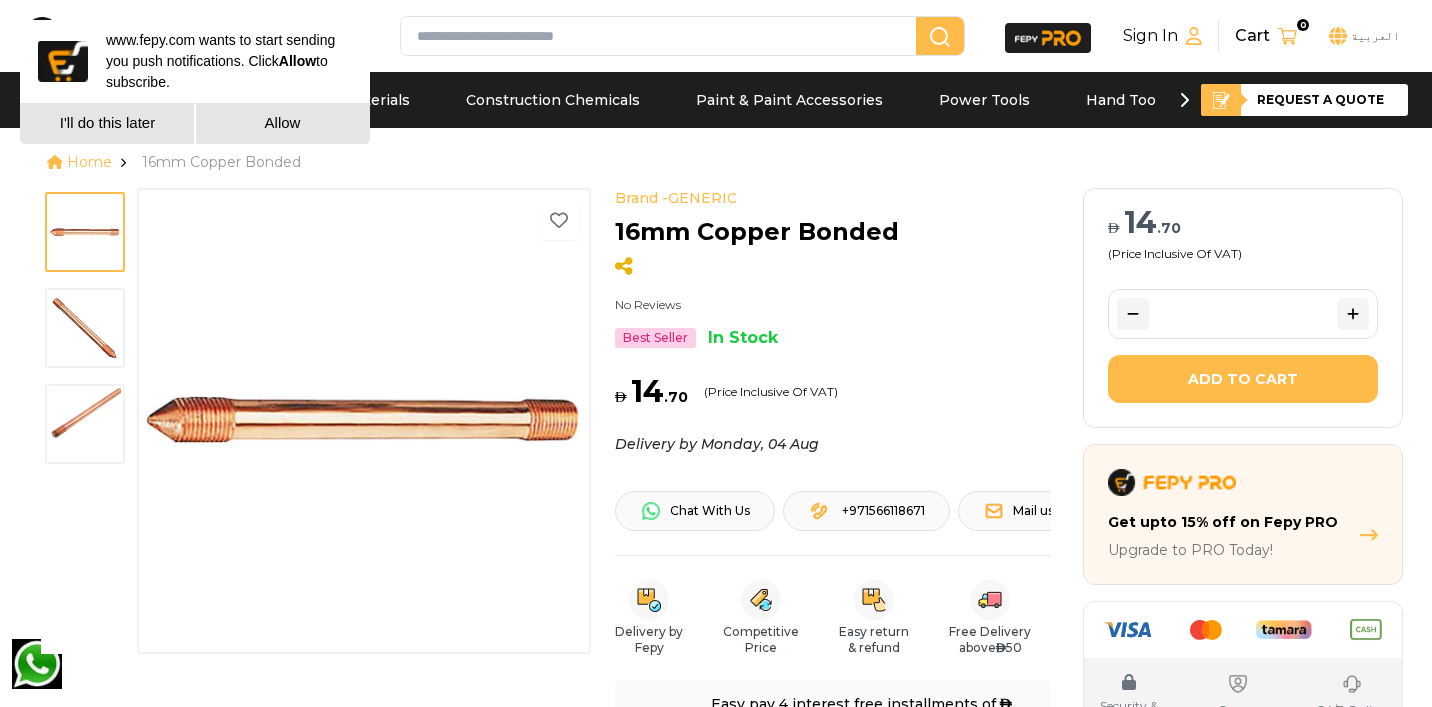 click at bounding box center [662, 36] 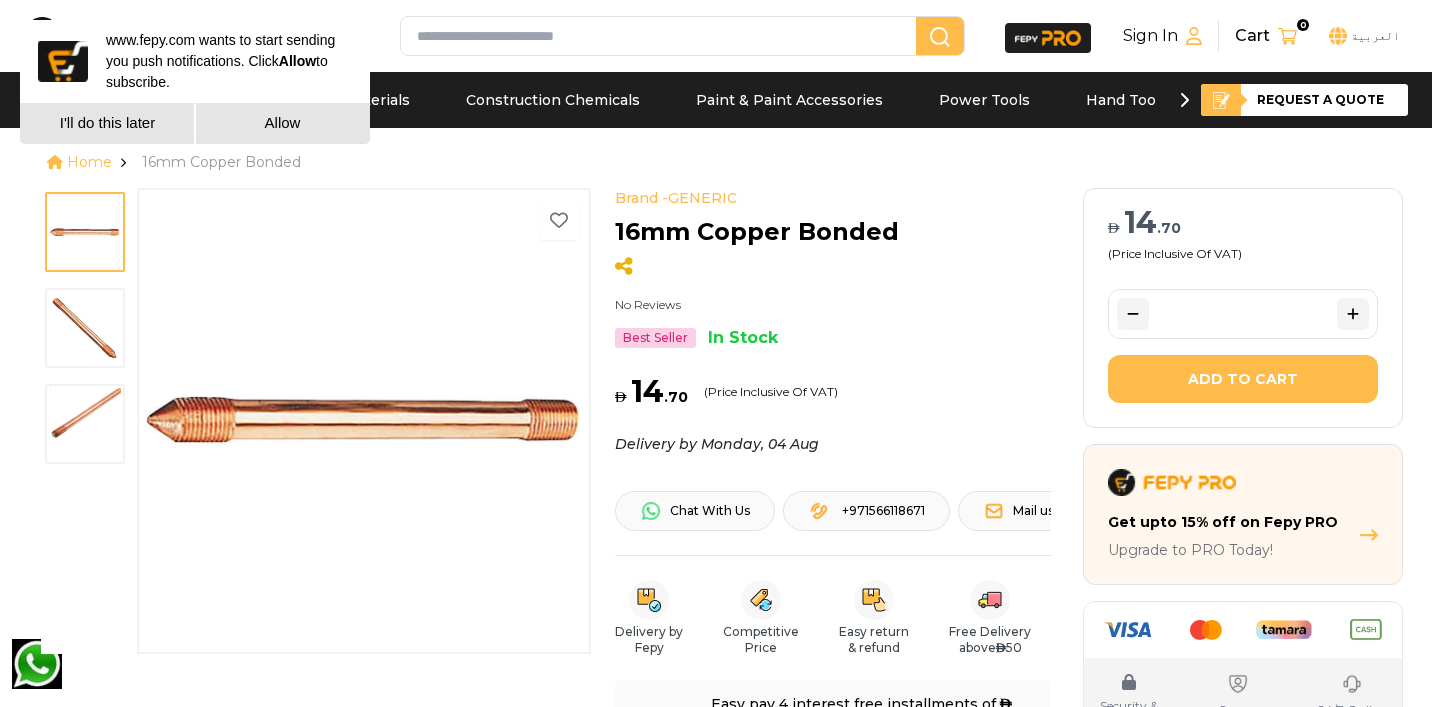 paste on "**********" 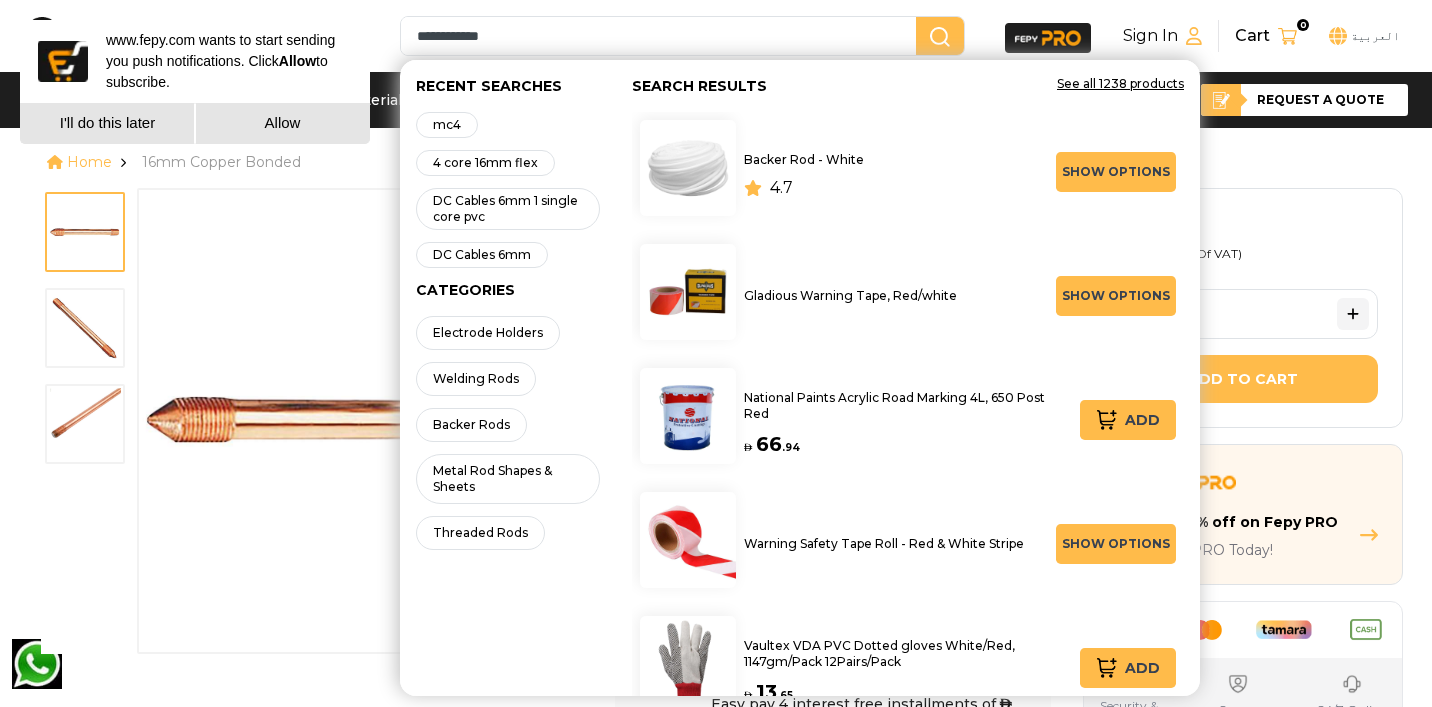 click at bounding box center (940, 37) 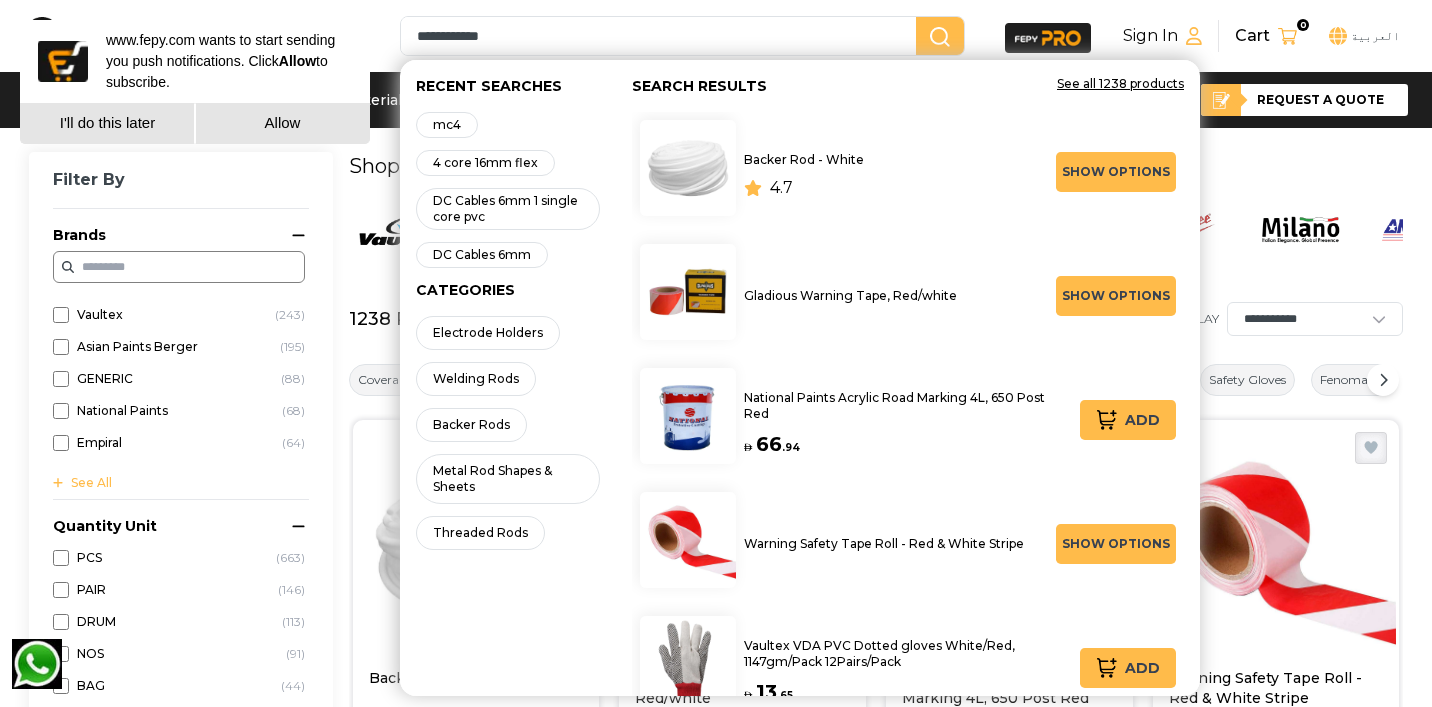 click on "Shop By Brand" at bounding box center (876, 166) 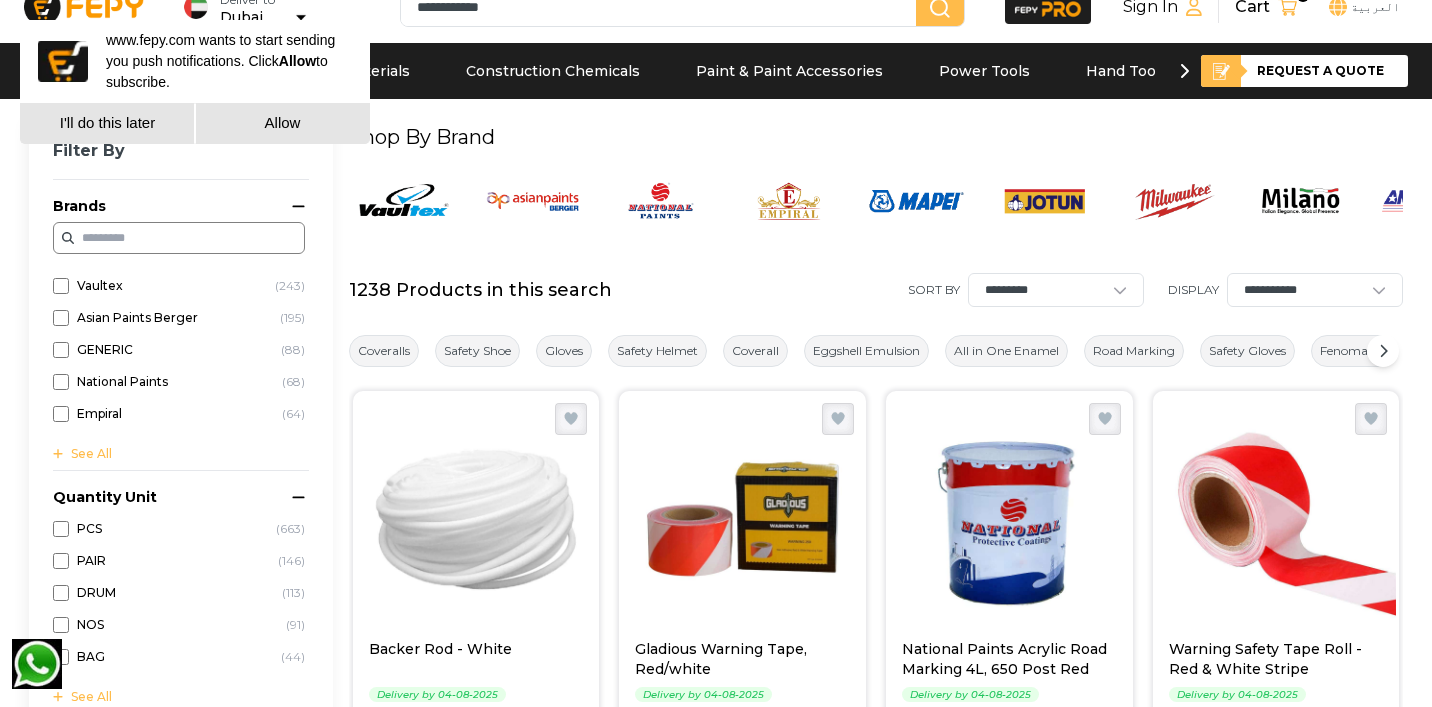 scroll, scrollTop: 0, scrollLeft: 0, axis: both 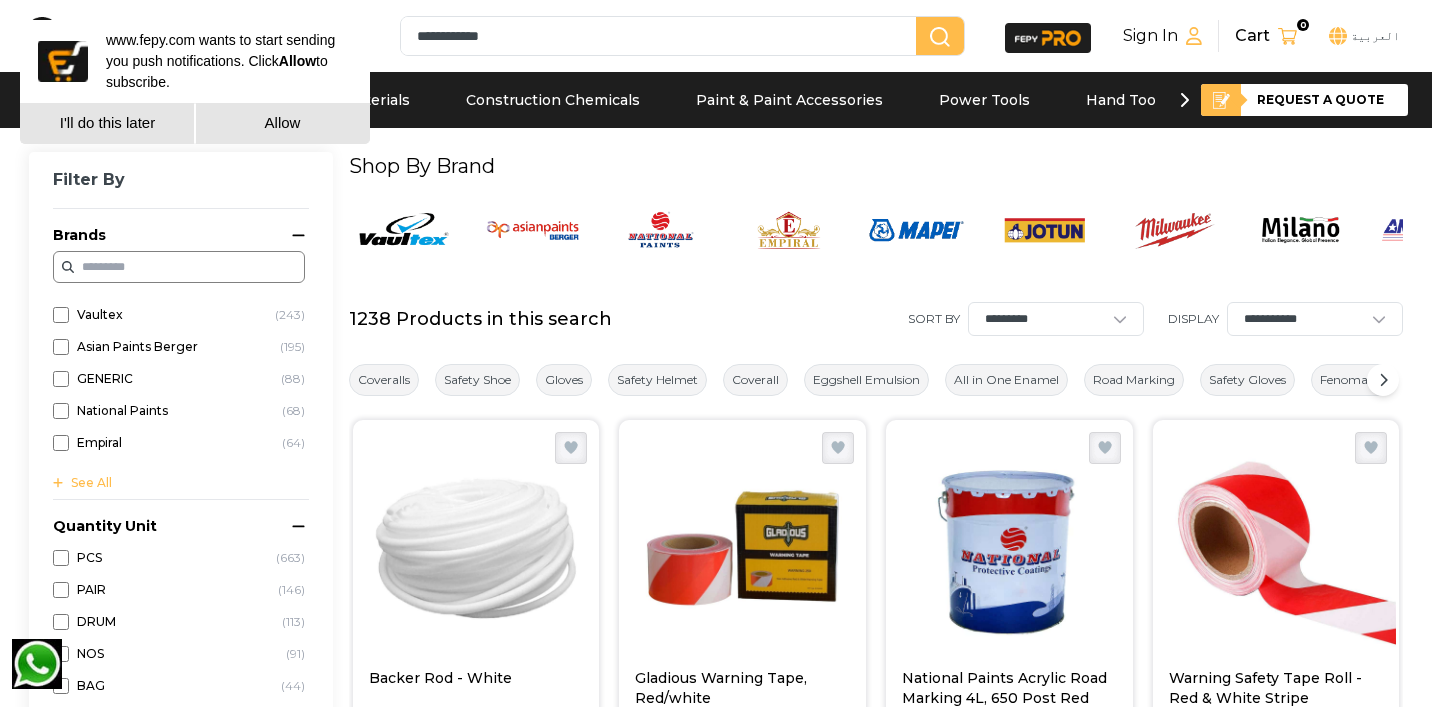 click on "**********" at bounding box center [662, 36] 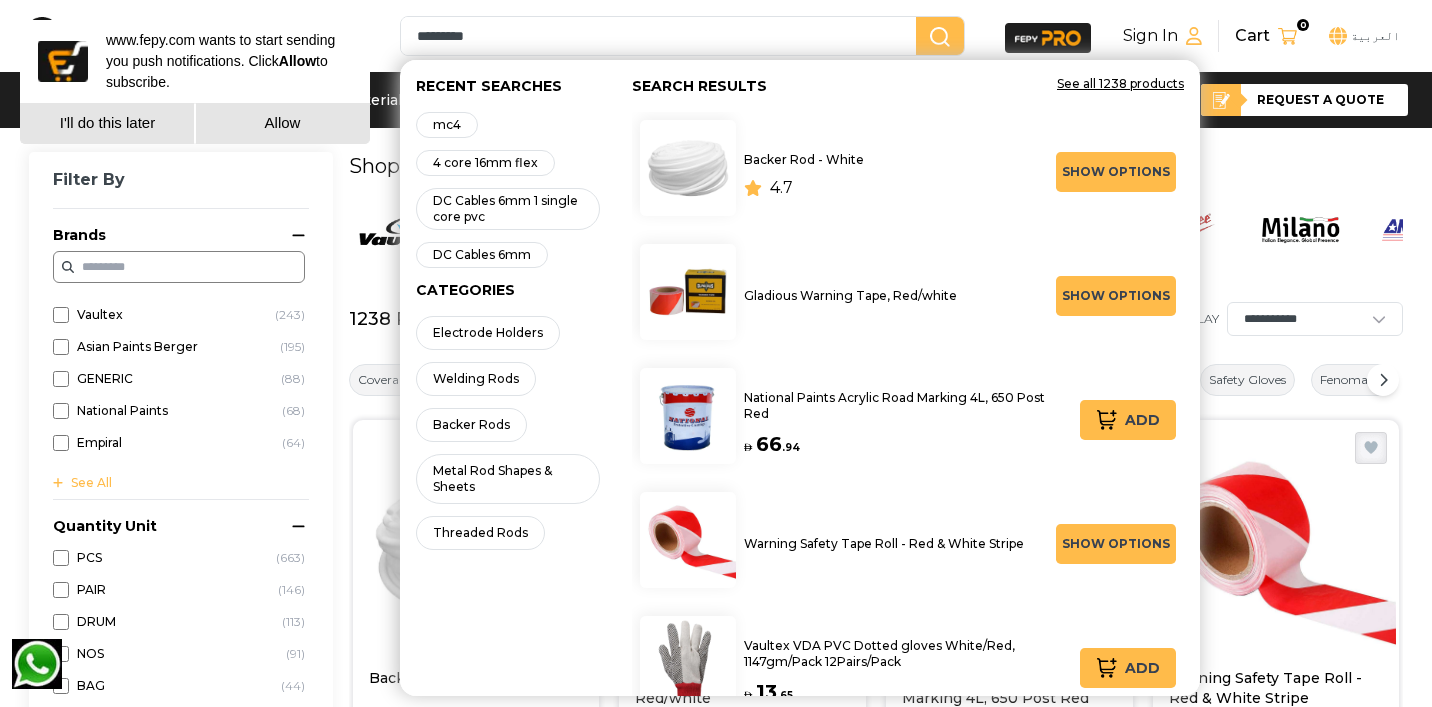 type on "*********" 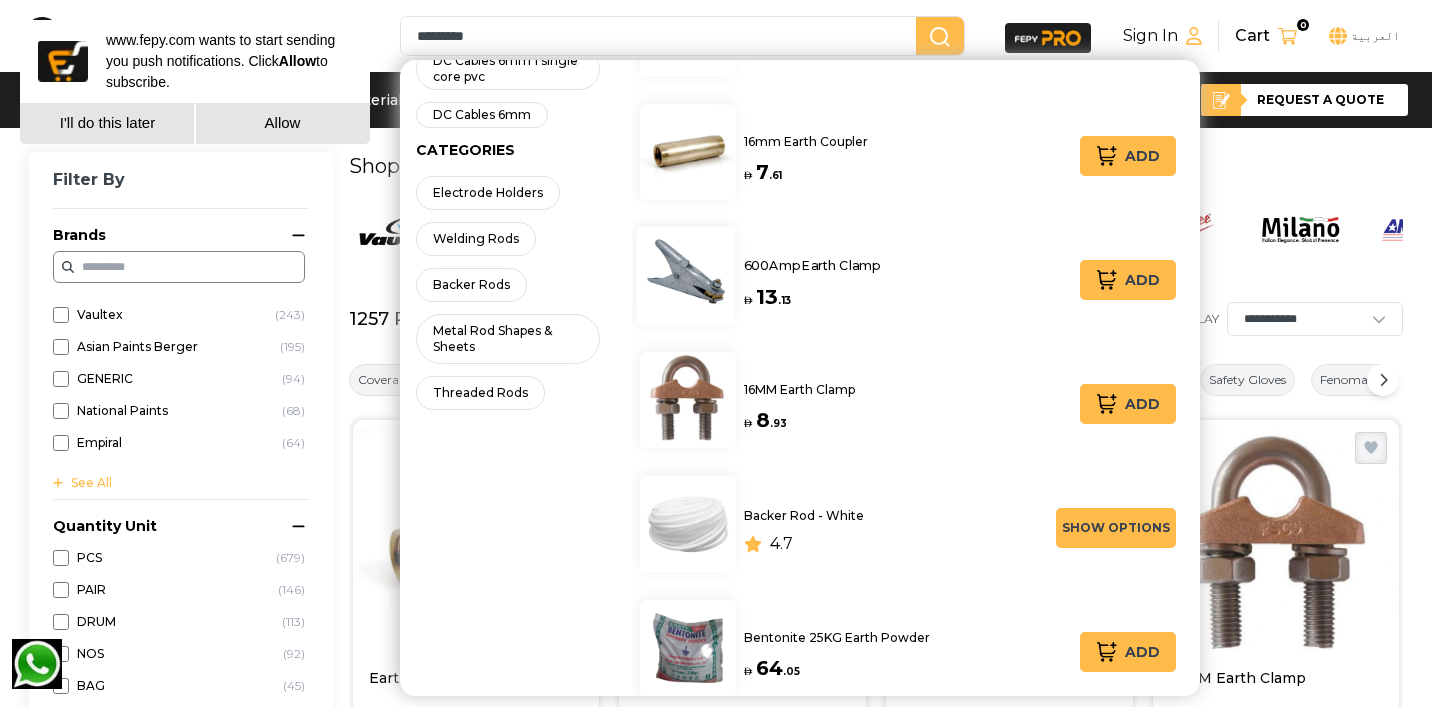 scroll, scrollTop: 0, scrollLeft: 0, axis: both 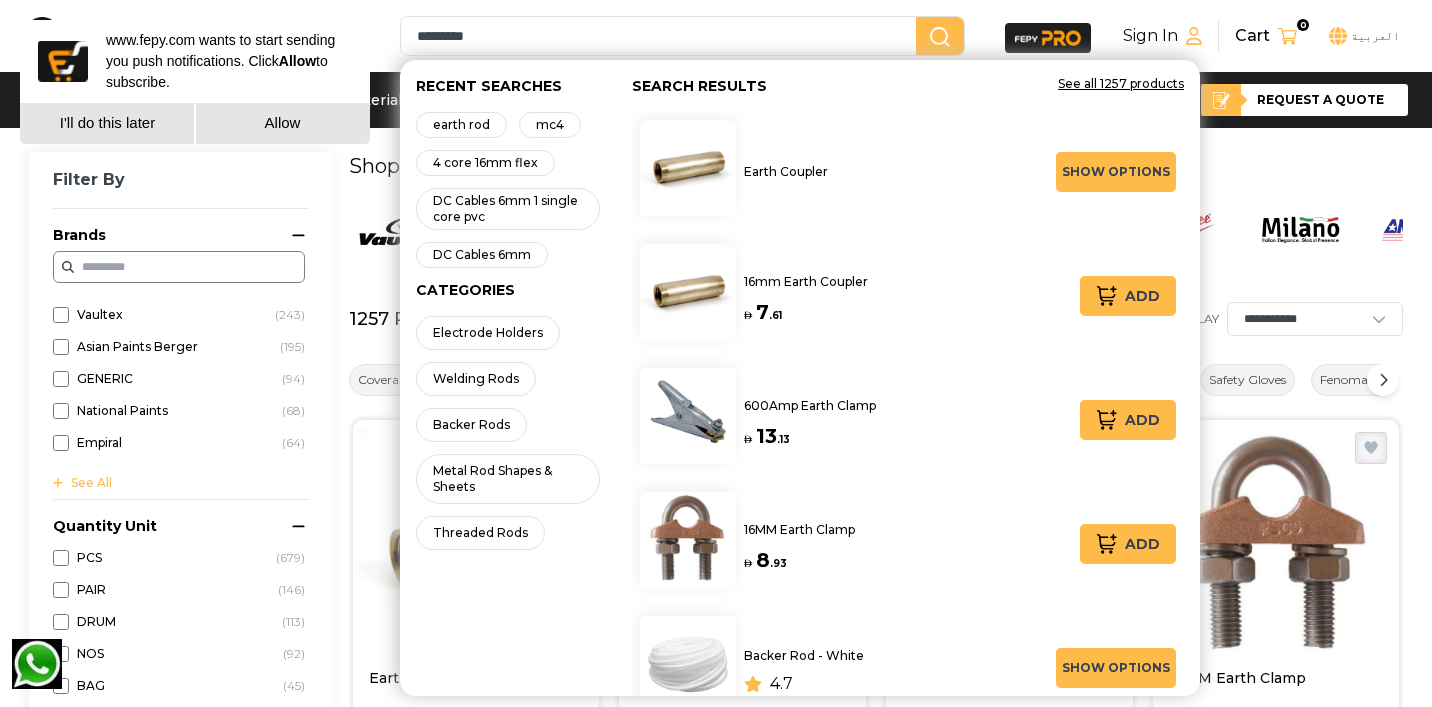 click on "Sign In" at bounding box center [1162, 36] 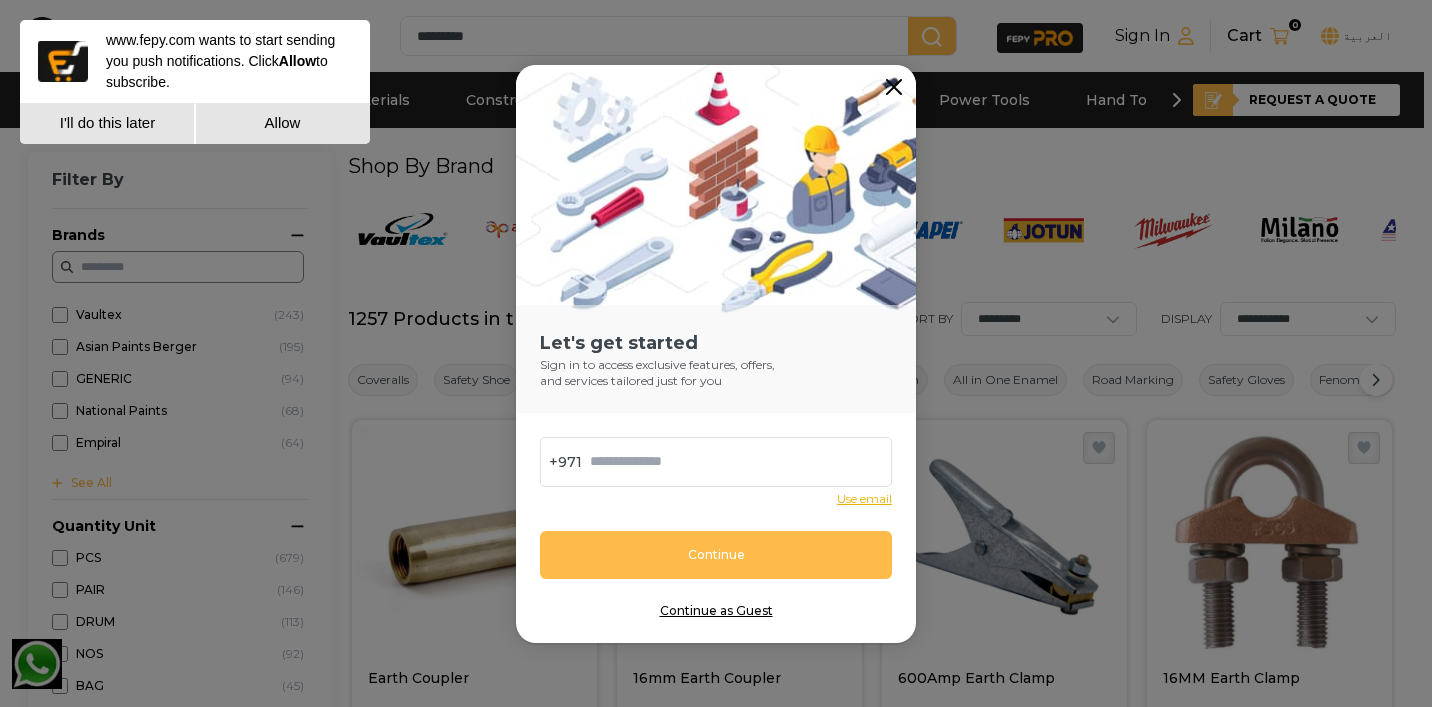 click on "Use email" at bounding box center (864, 499) 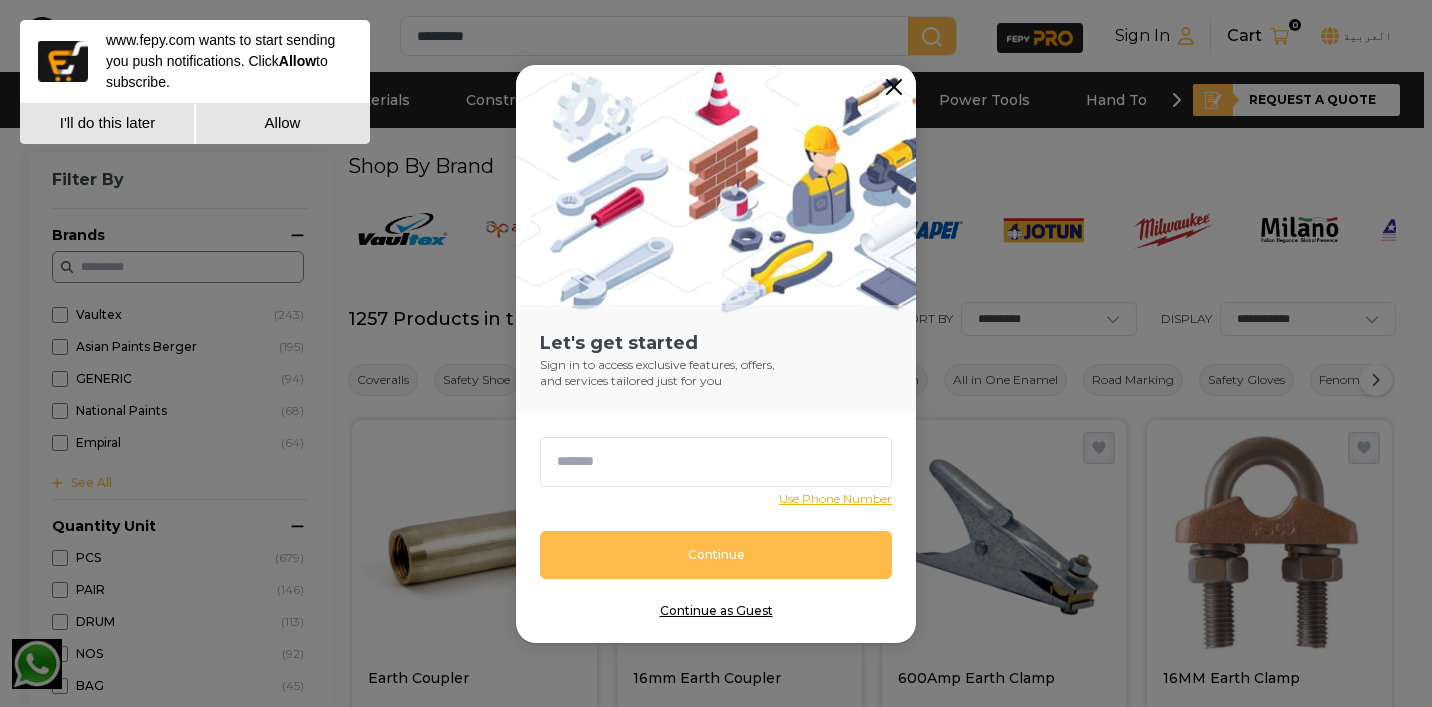 click at bounding box center (716, 462) 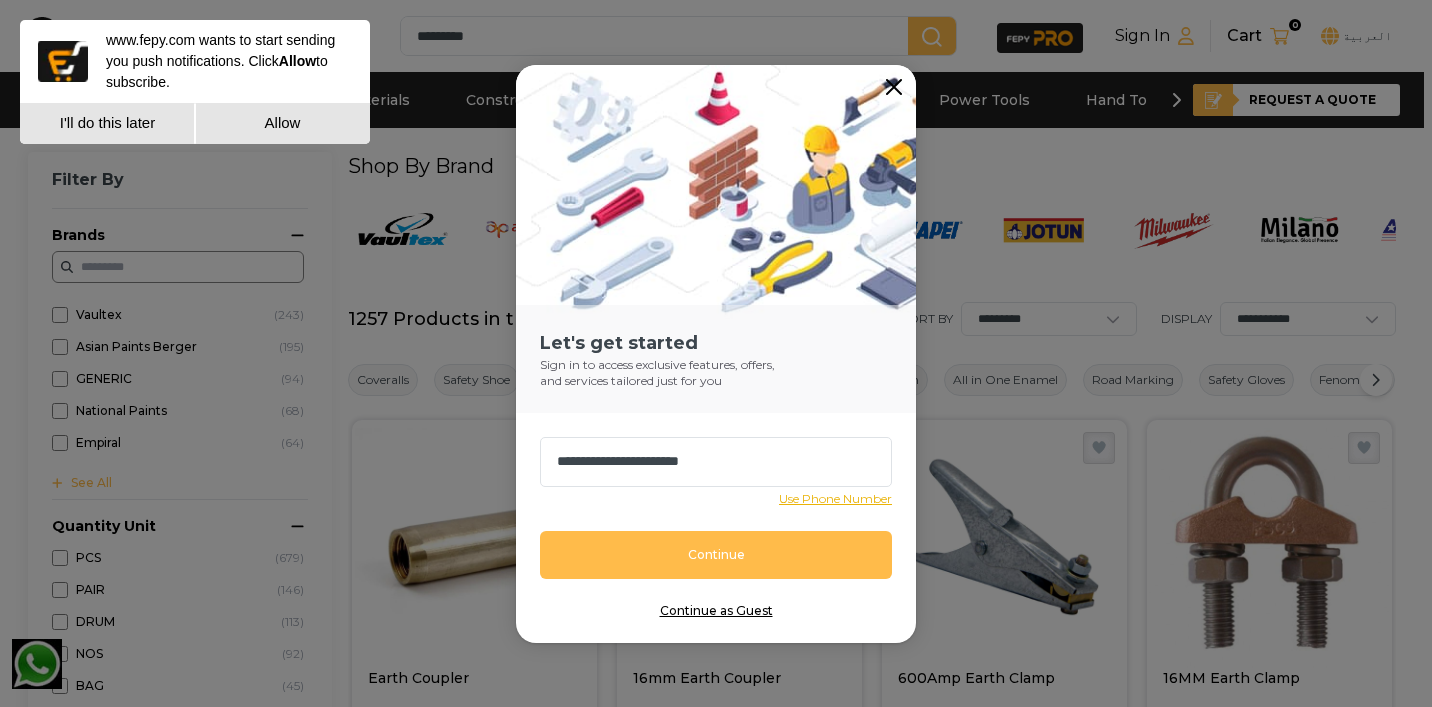 type on "**********" 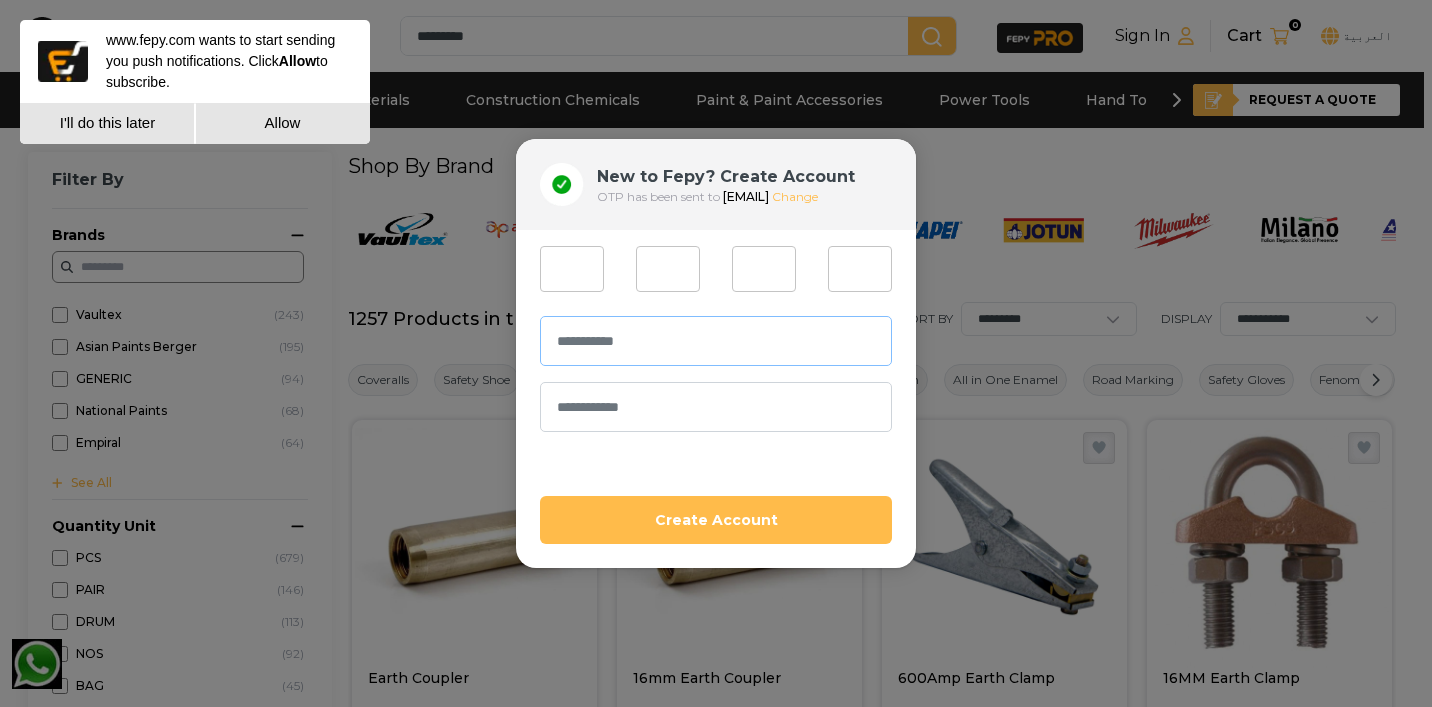 click at bounding box center [716, 341] 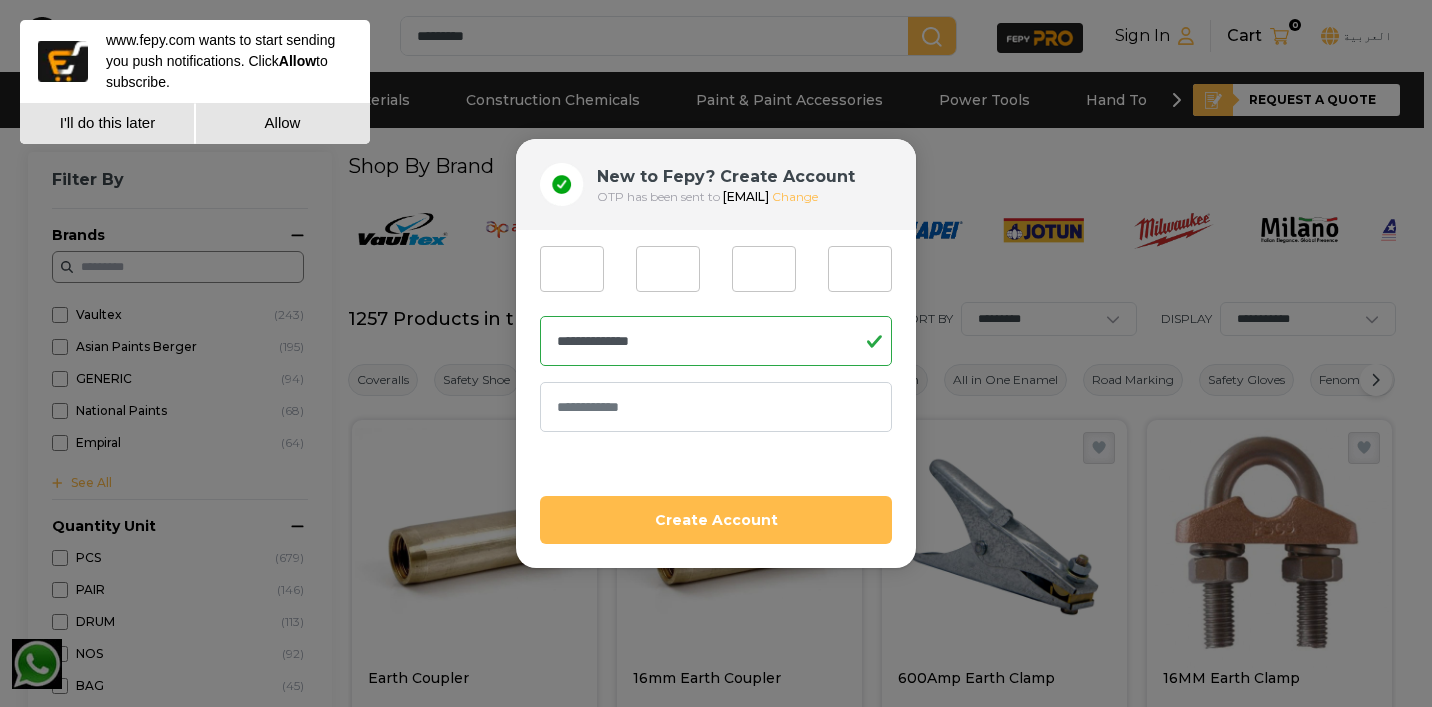 type on "**********" 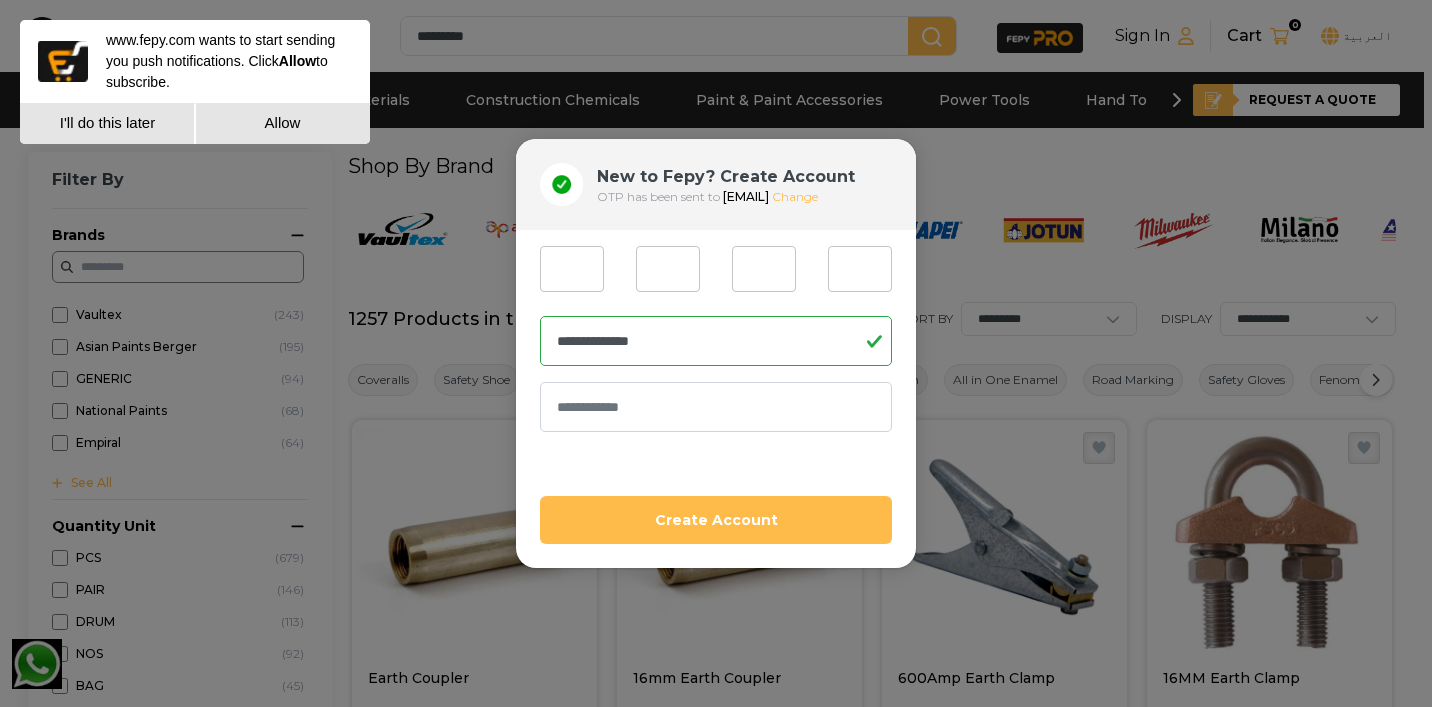 type on "*" 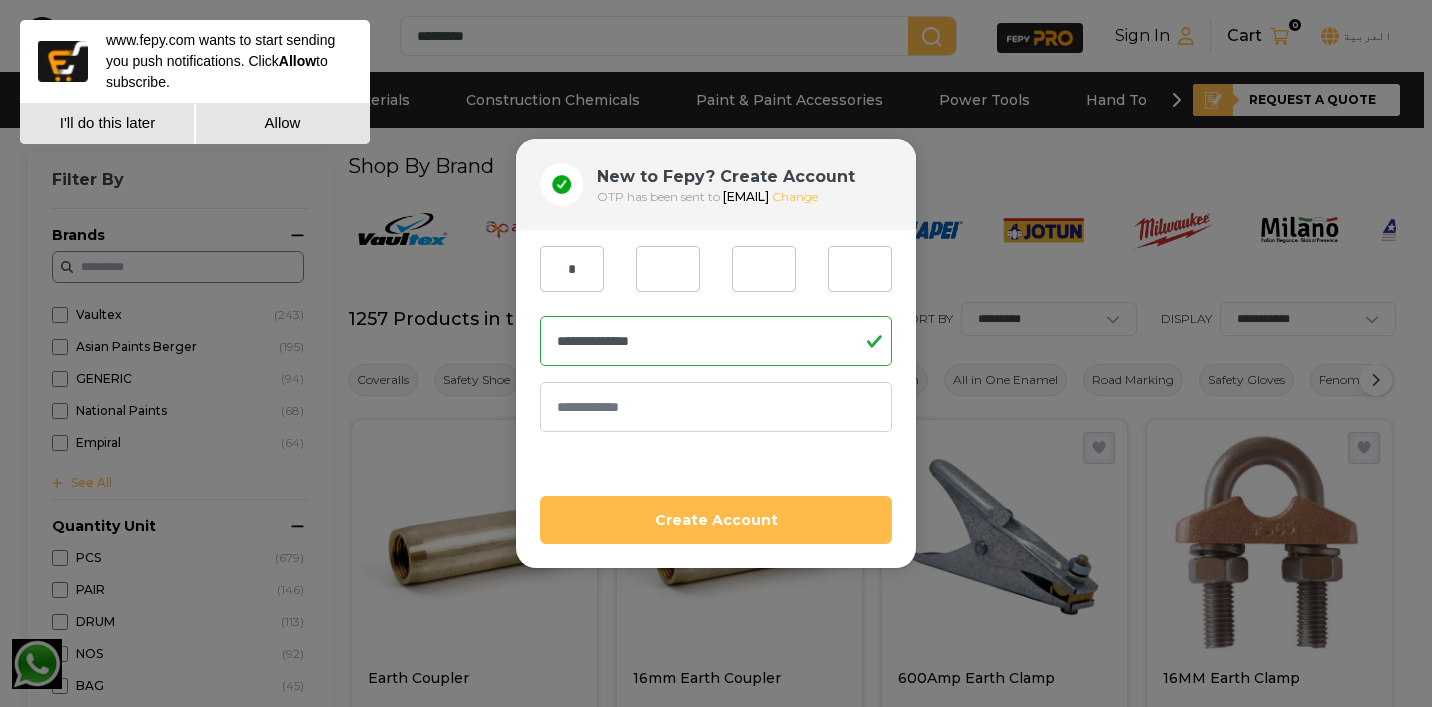 type on "*" 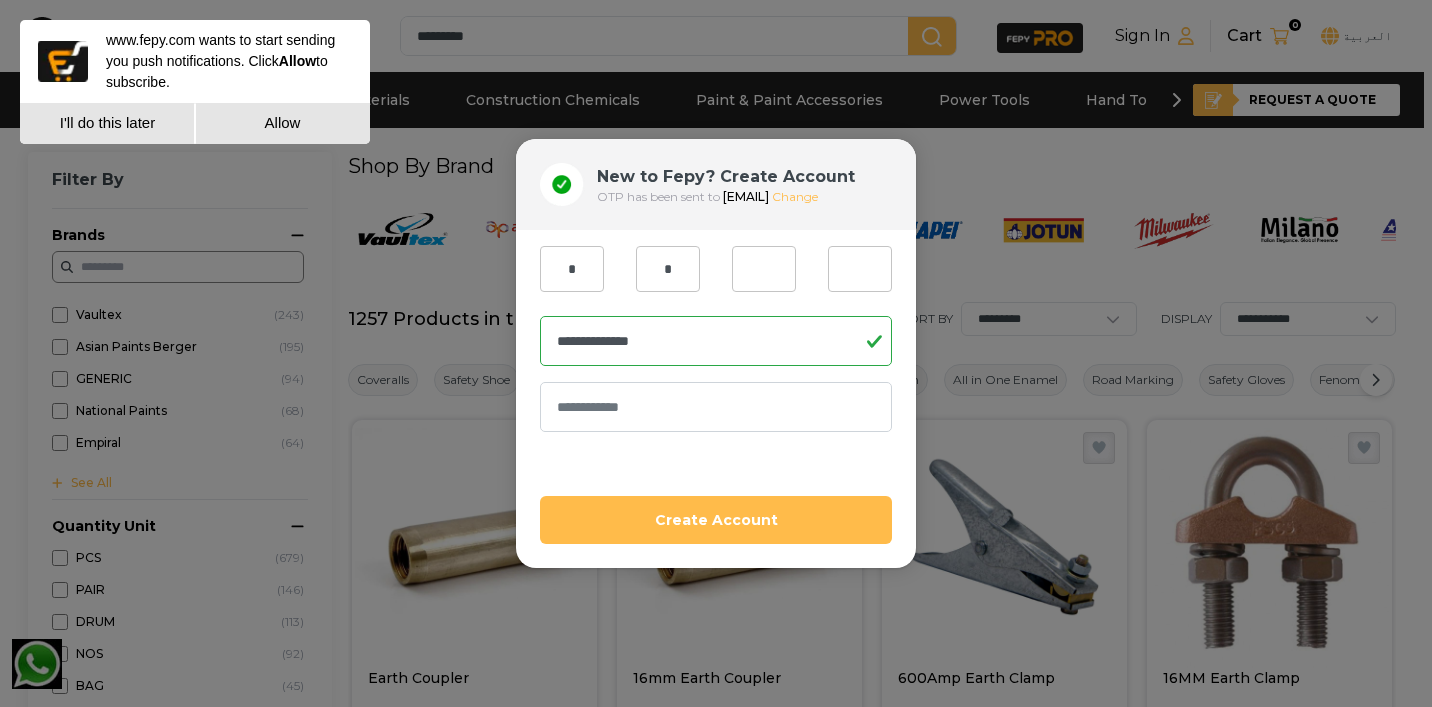 type on "*" 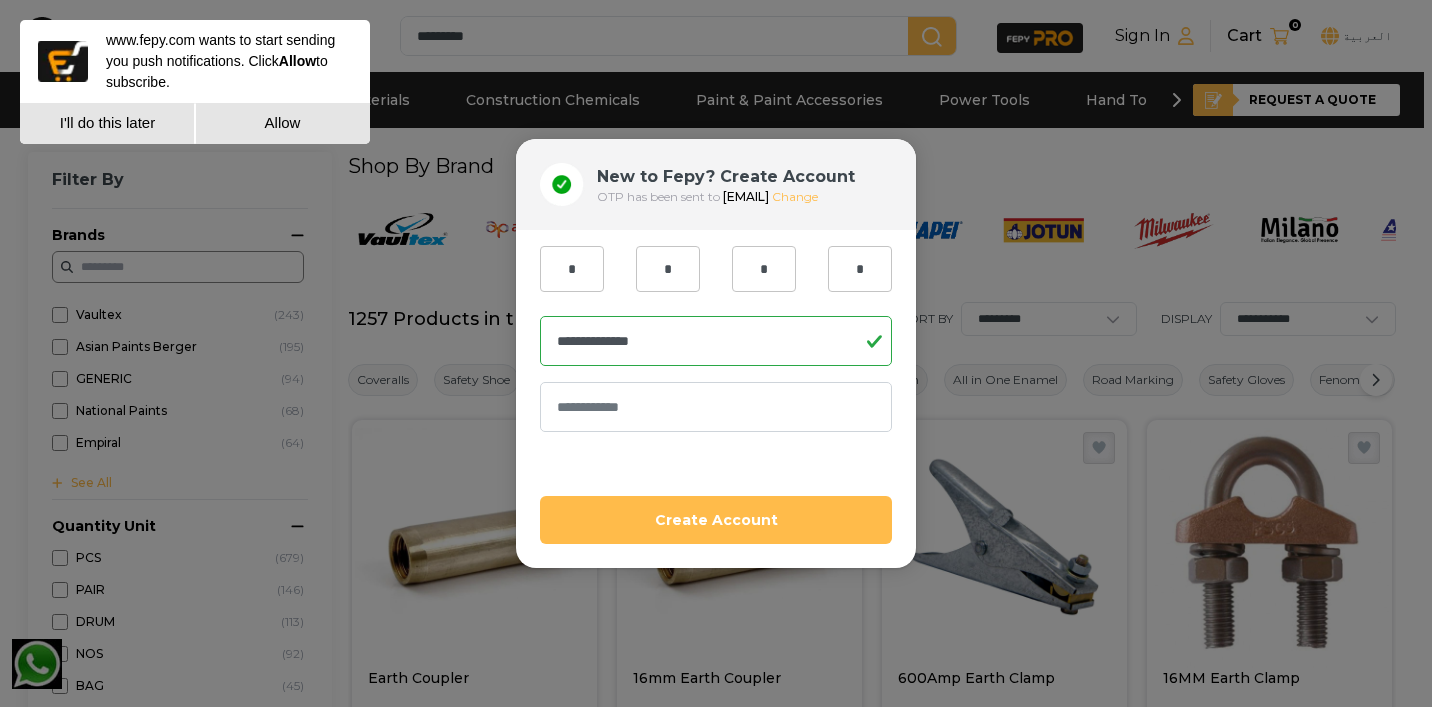 type on "*" 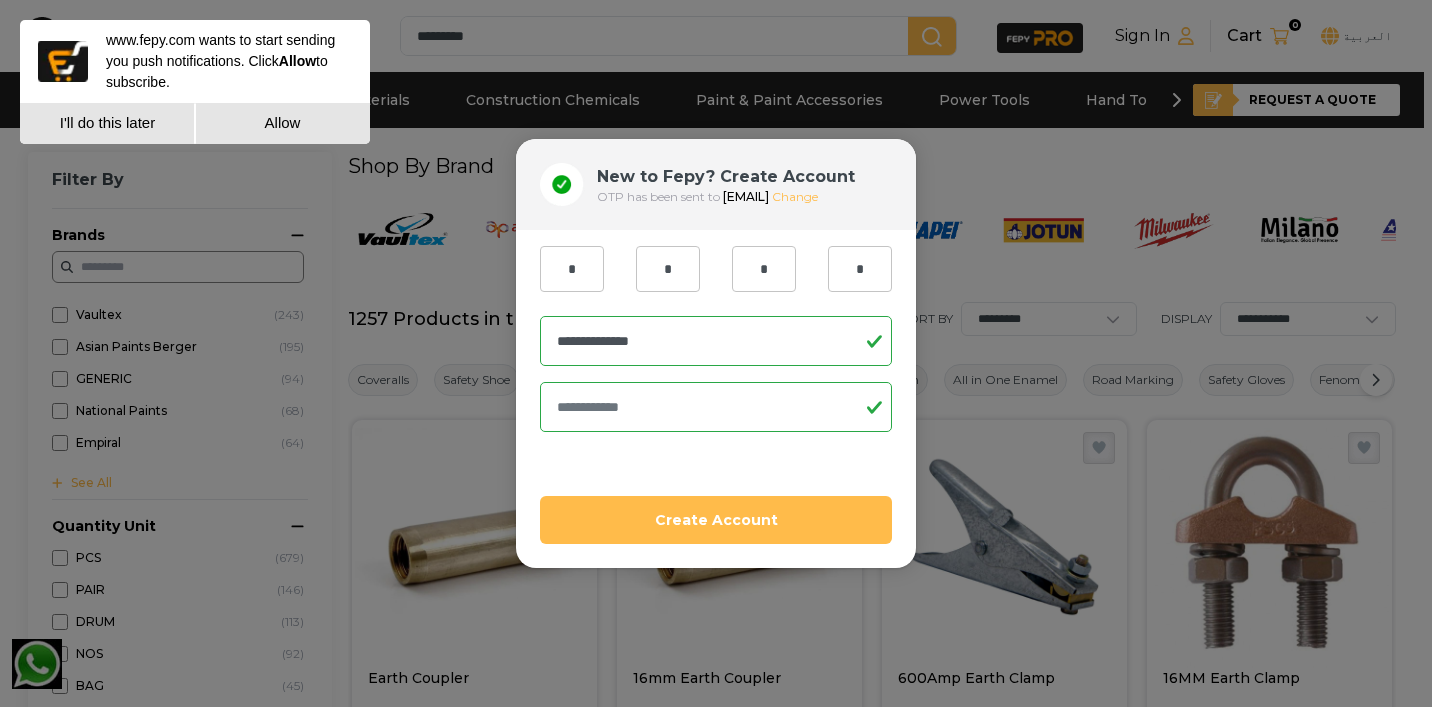 type on "**********" 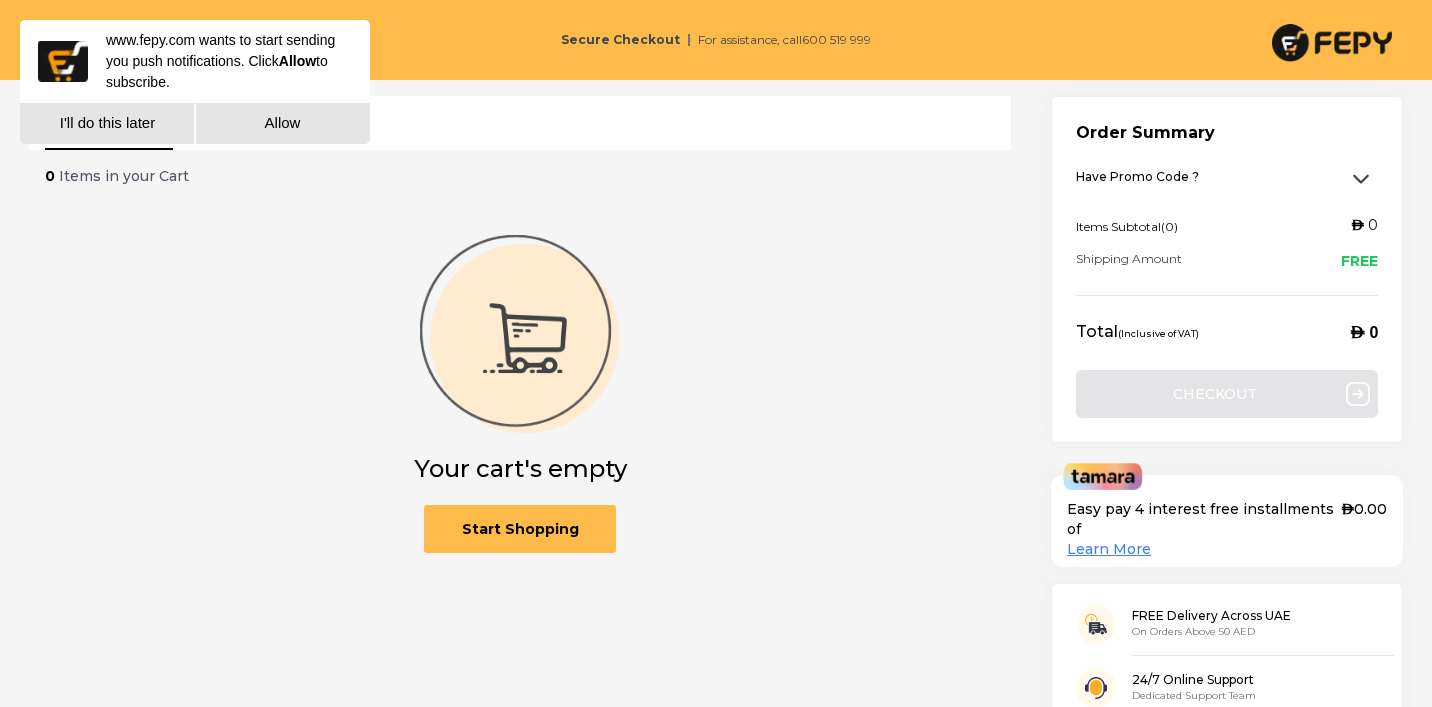 click on "I'll do this later" at bounding box center [107, 123] 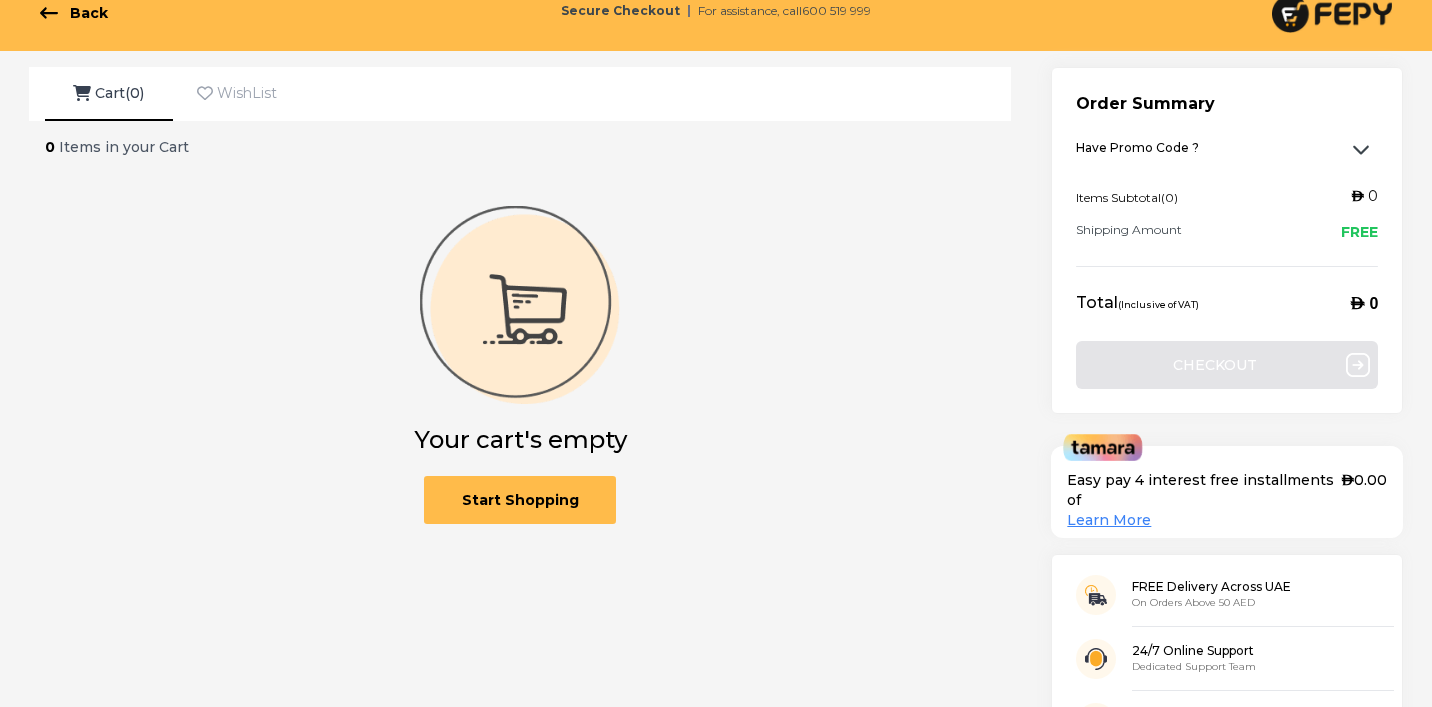 scroll, scrollTop: 0, scrollLeft: 0, axis: both 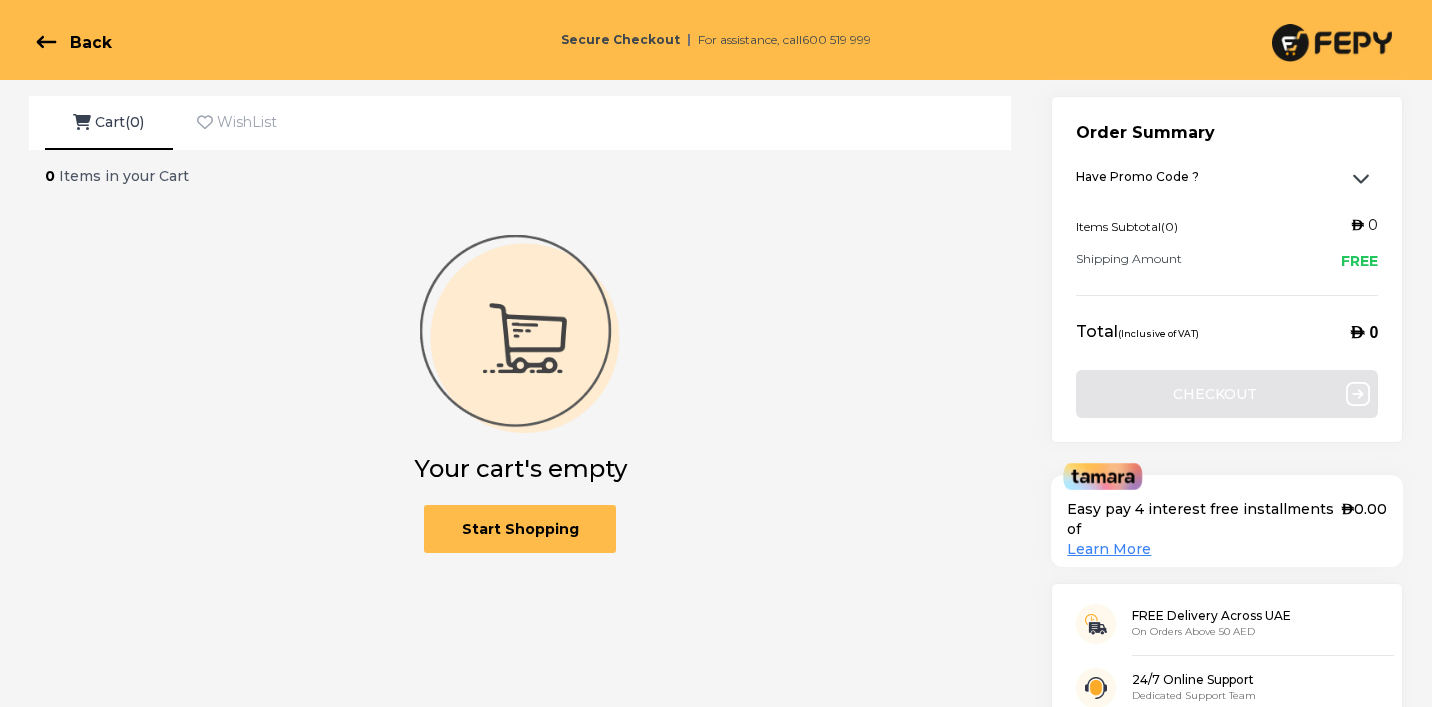 click on "Back" at bounding box center [74, 42] 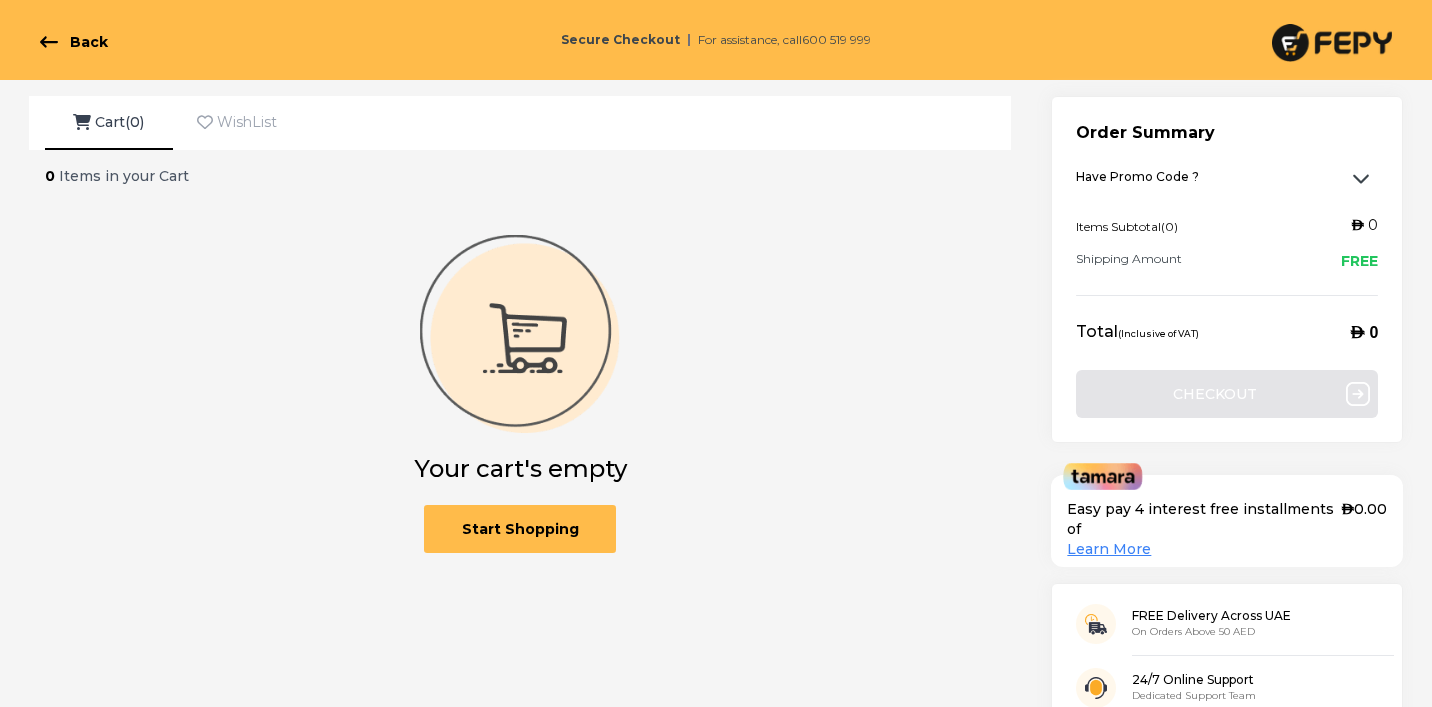click 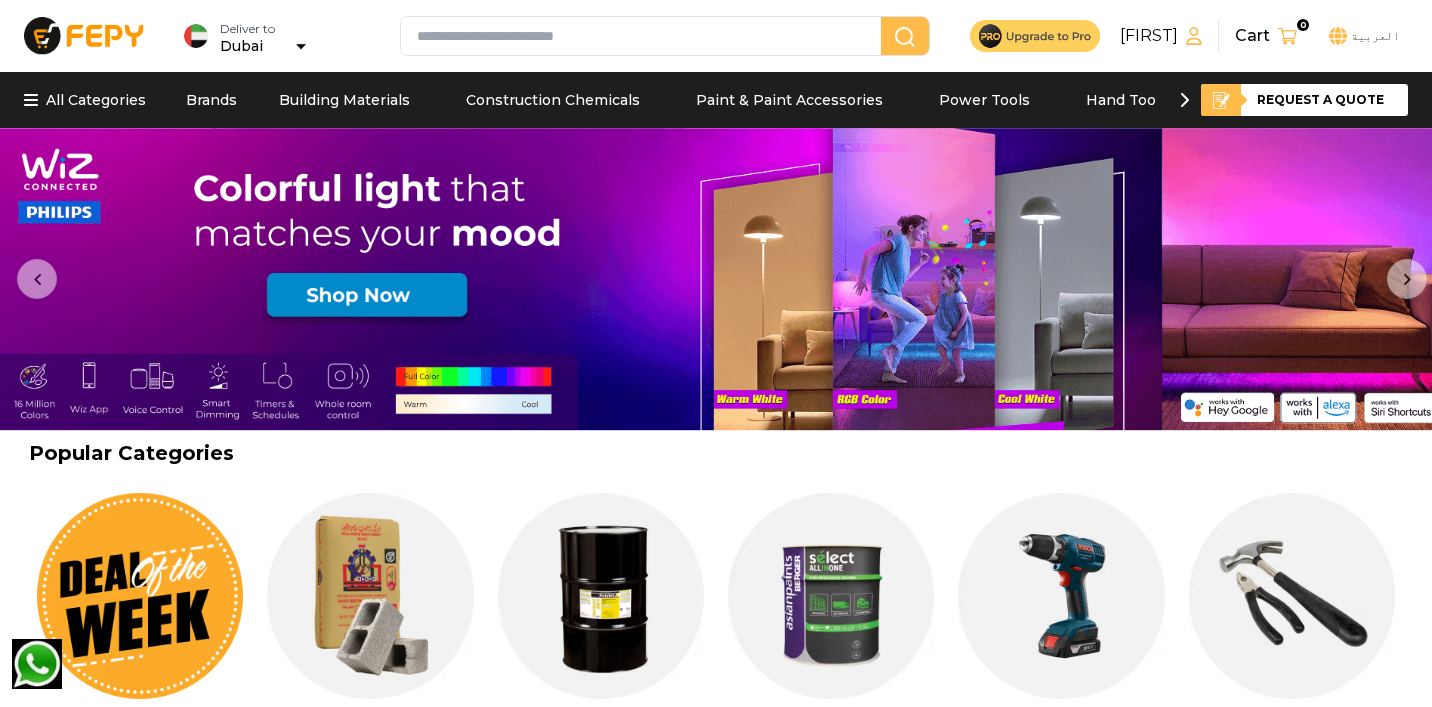 click 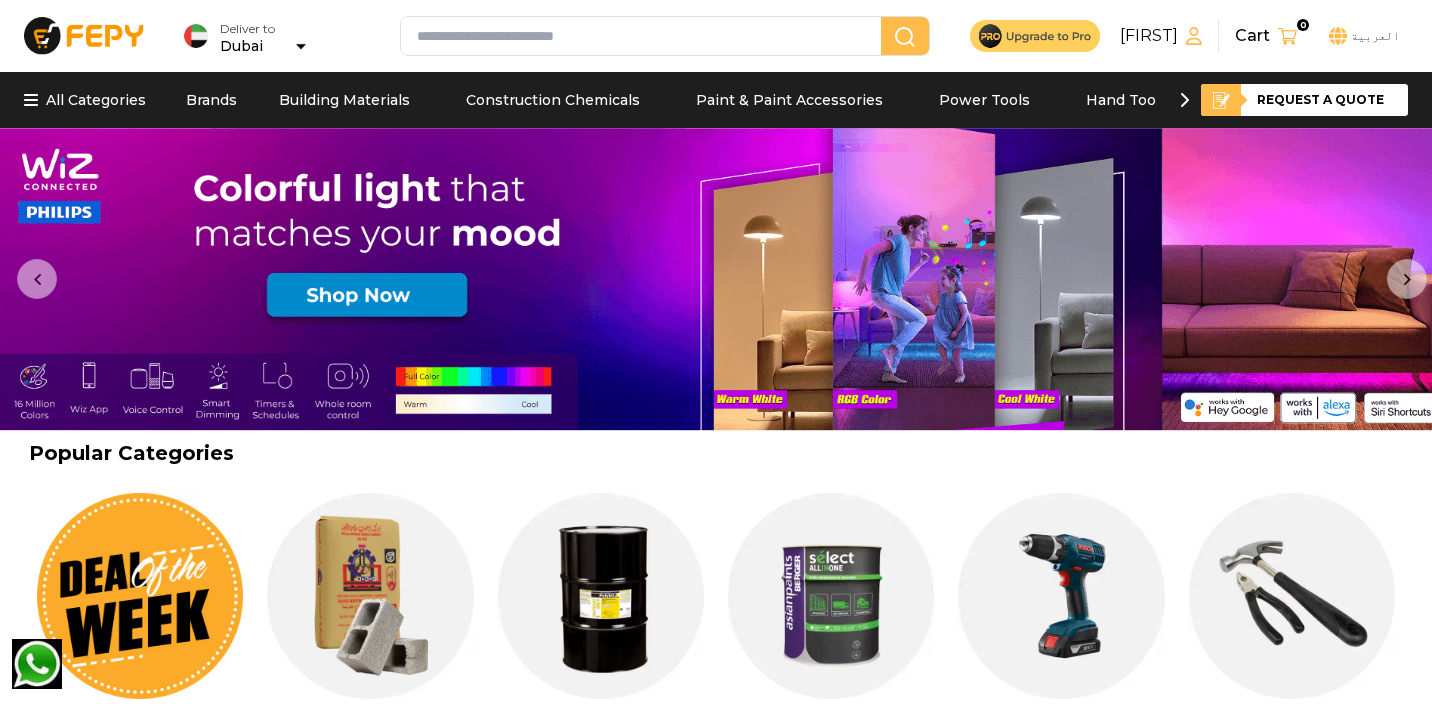 click 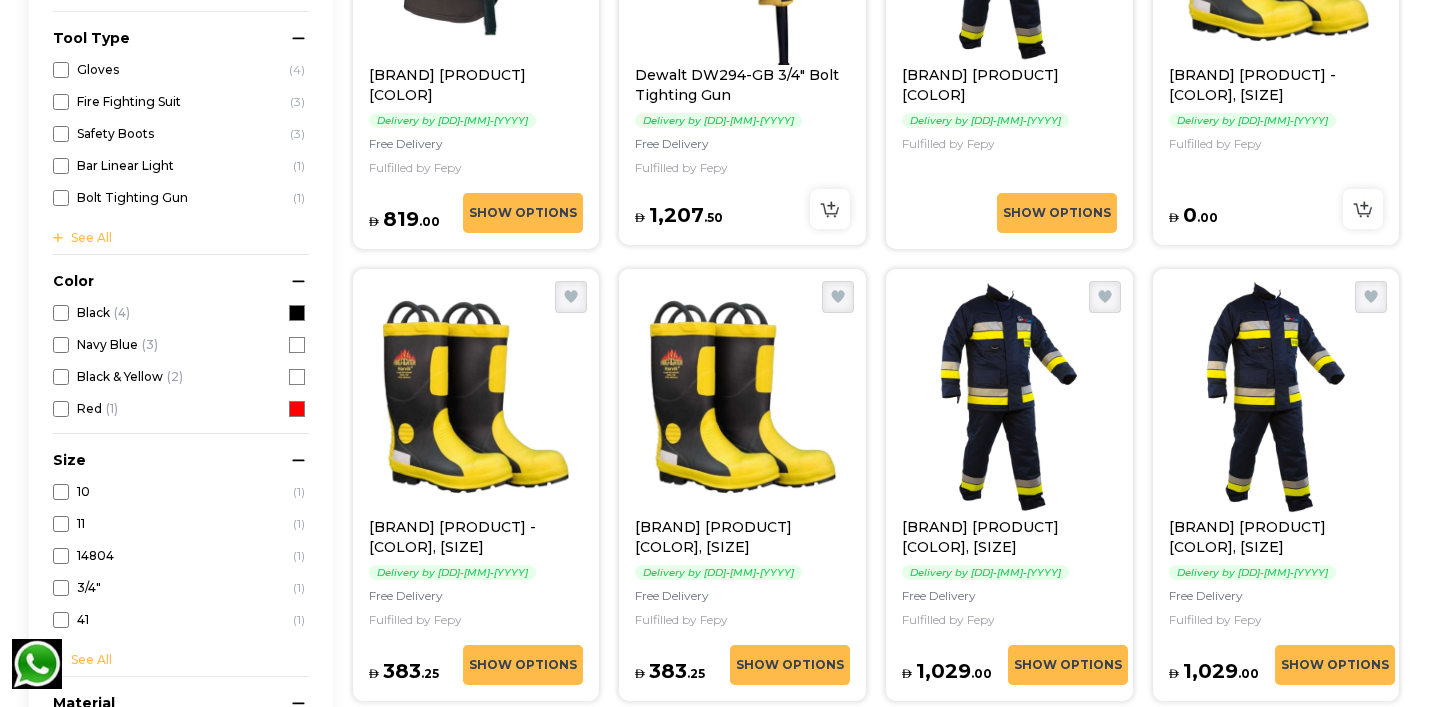 scroll, scrollTop: 550, scrollLeft: 0, axis: vertical 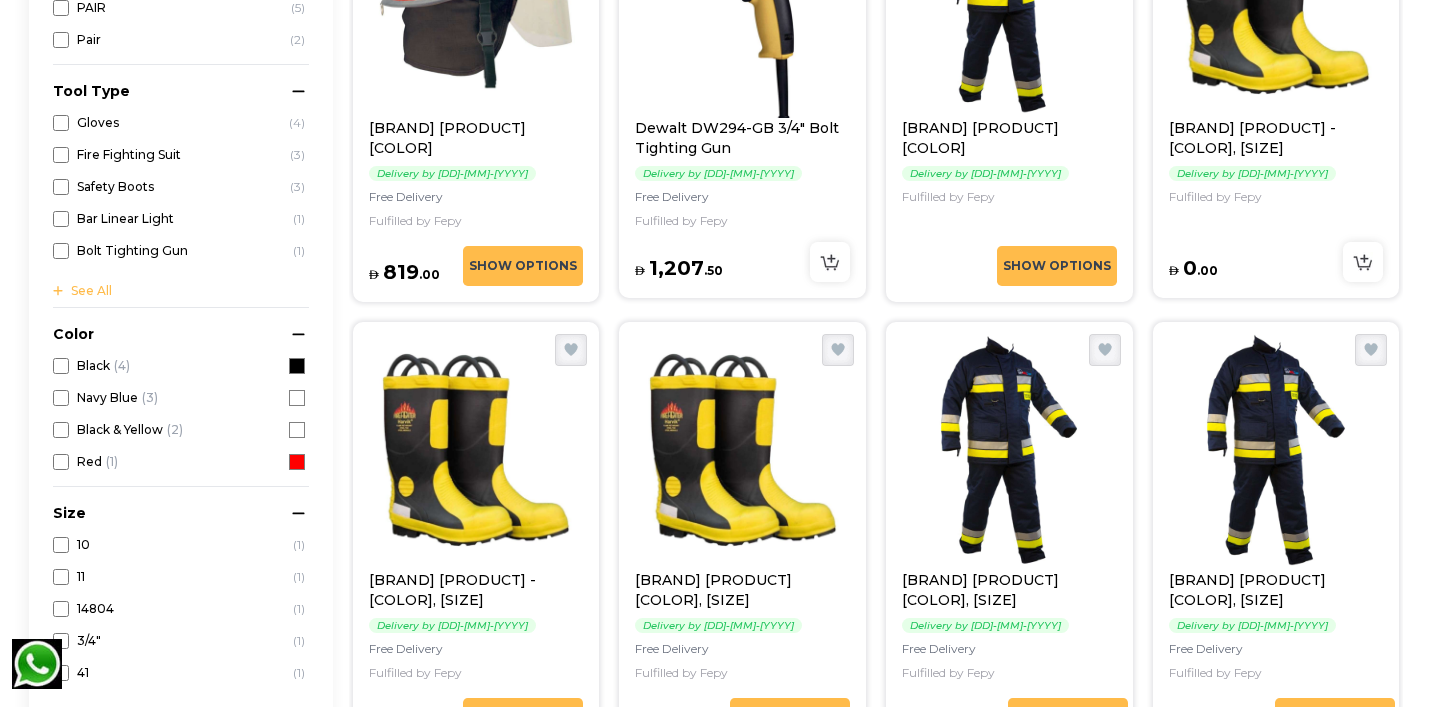 click on "See All" 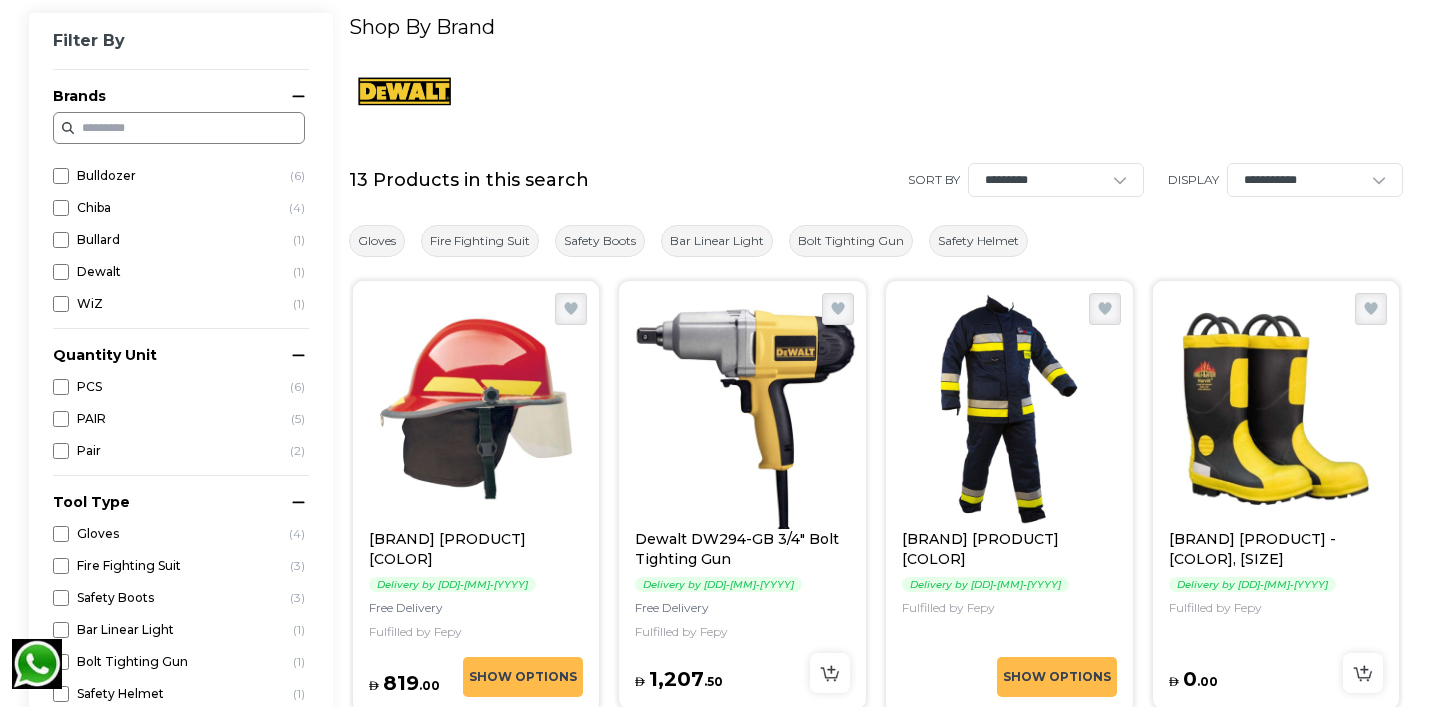 scroll, scrollTop: 0, scrollLeft: 0, axis: both 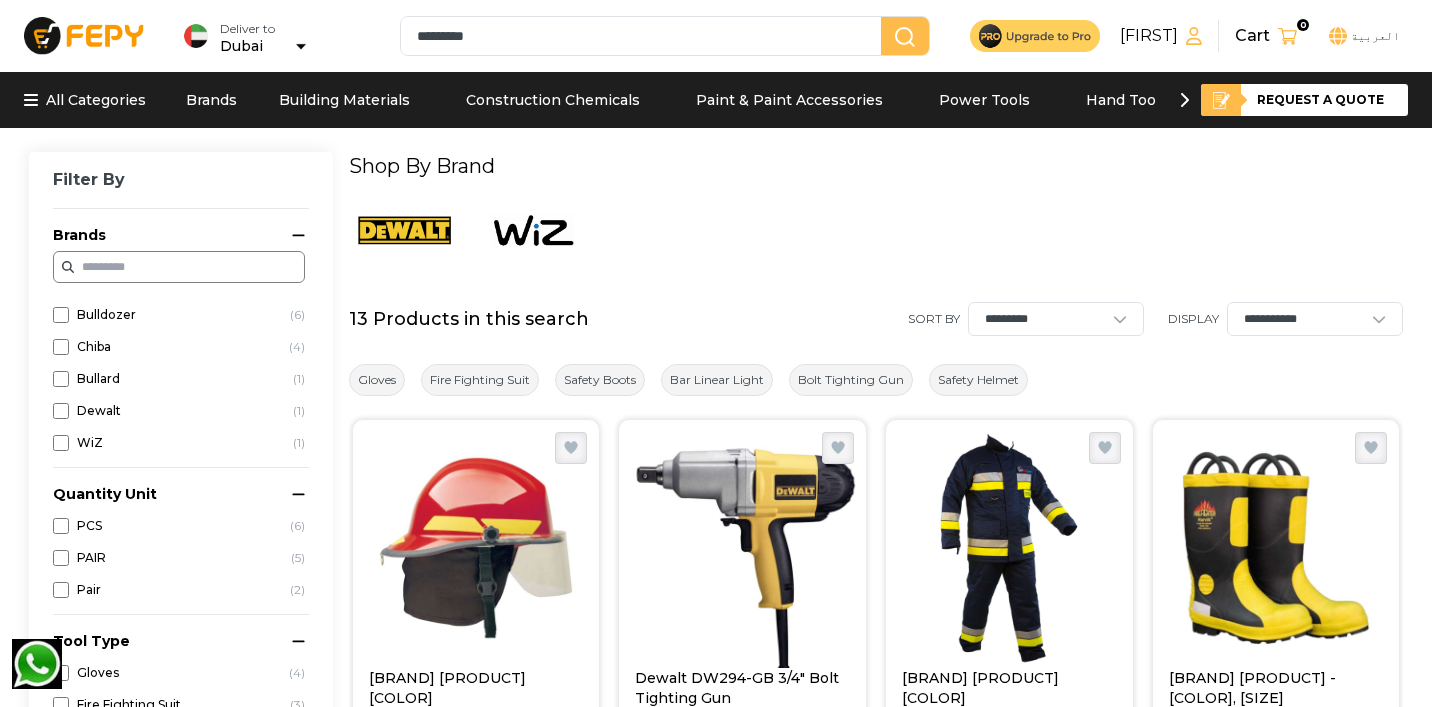 click on "*********" 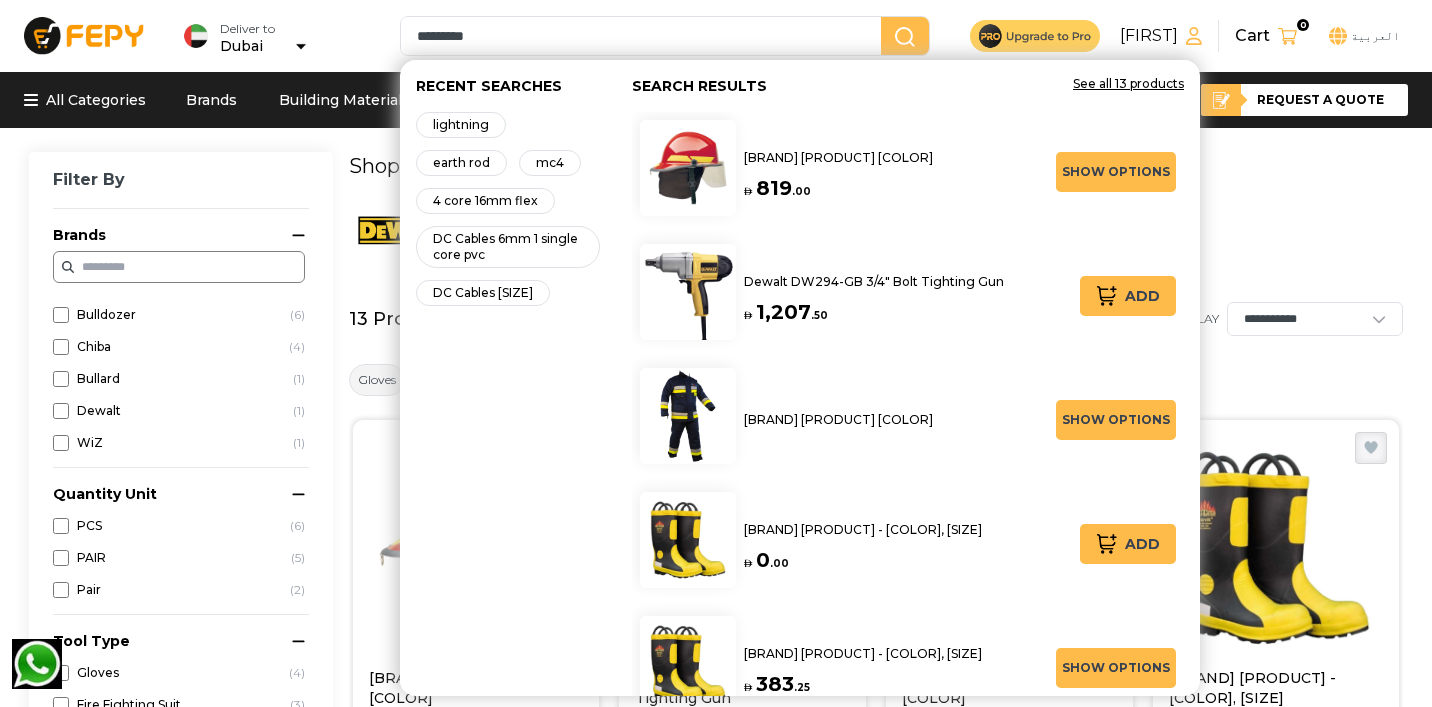 drag, startPoint x: 525, startPoint y: 40, endPoint x: 413, endPoint y: 36, distance: 112.0714 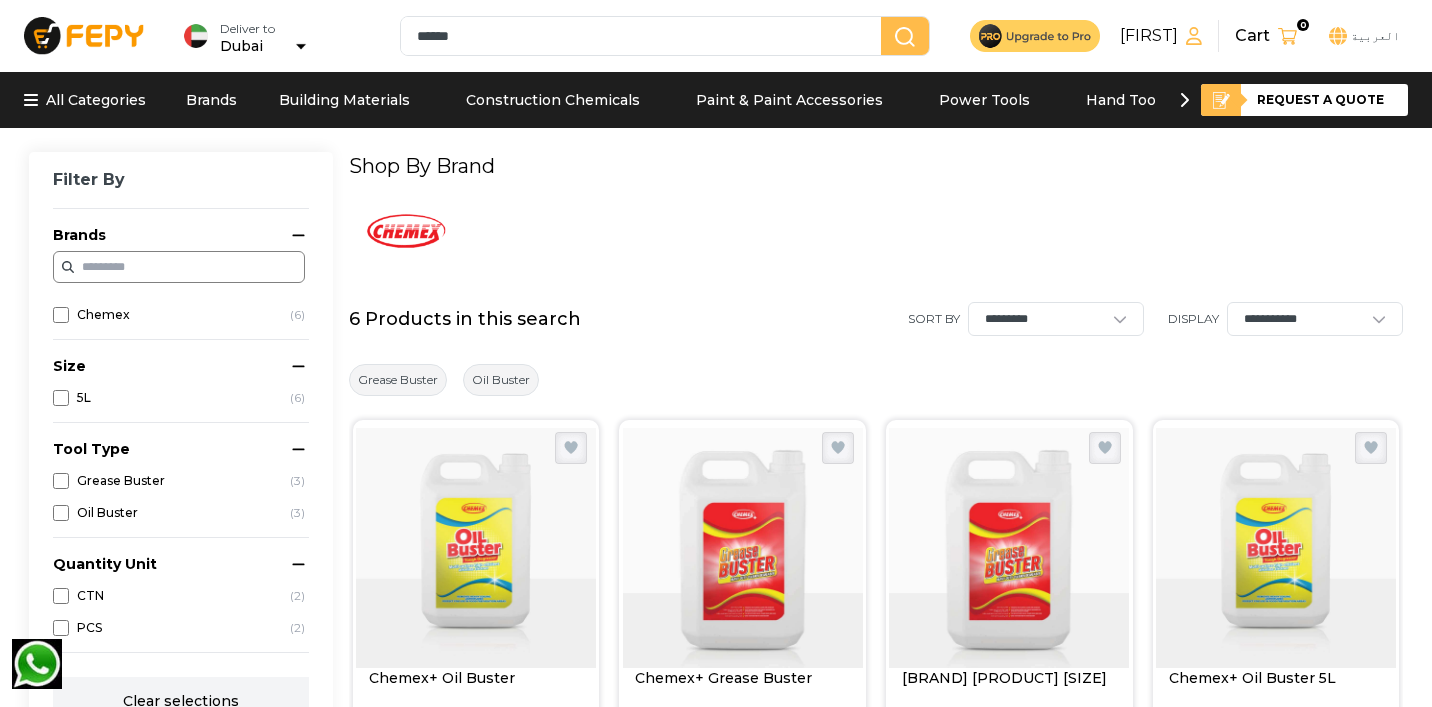 drag, startPoint x: 480, startPoint y: 40, endPoint x: 383, endPoint y: 25, distance: 98.15294 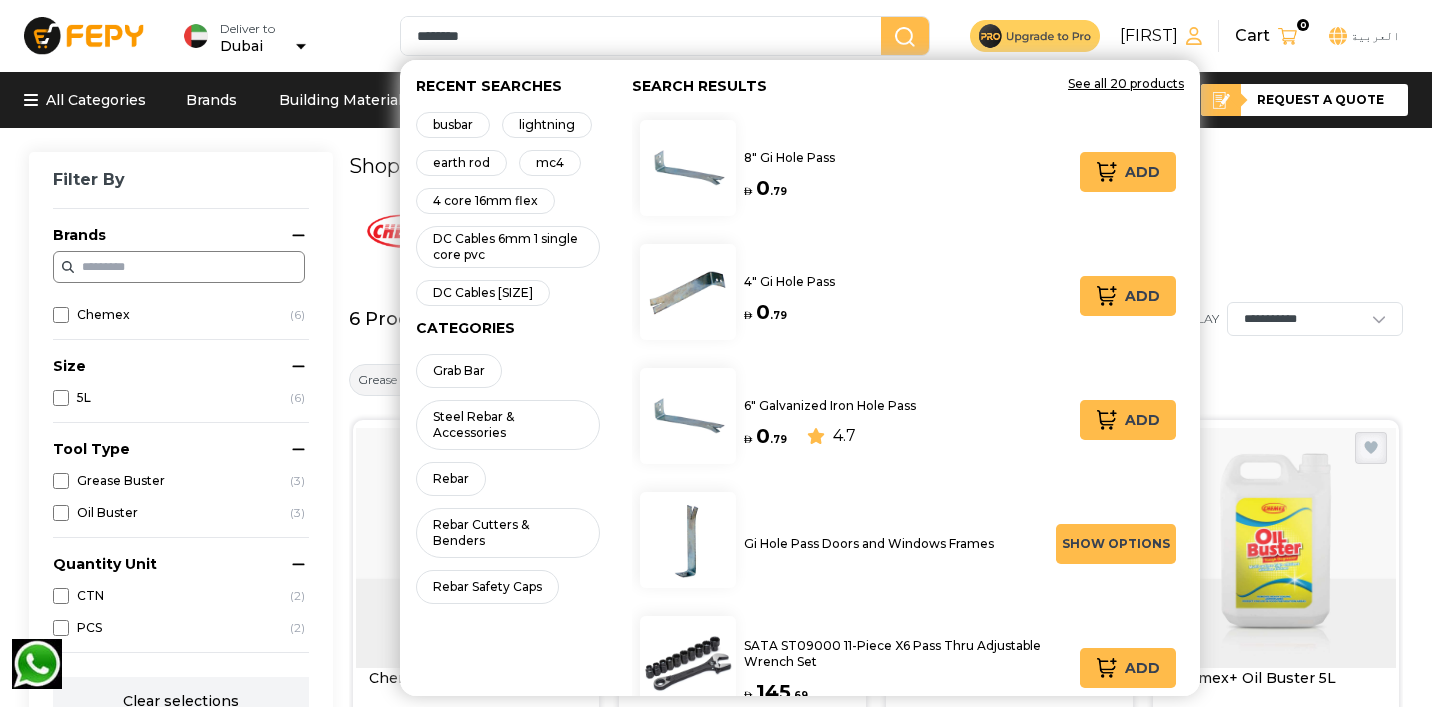 type on "********" 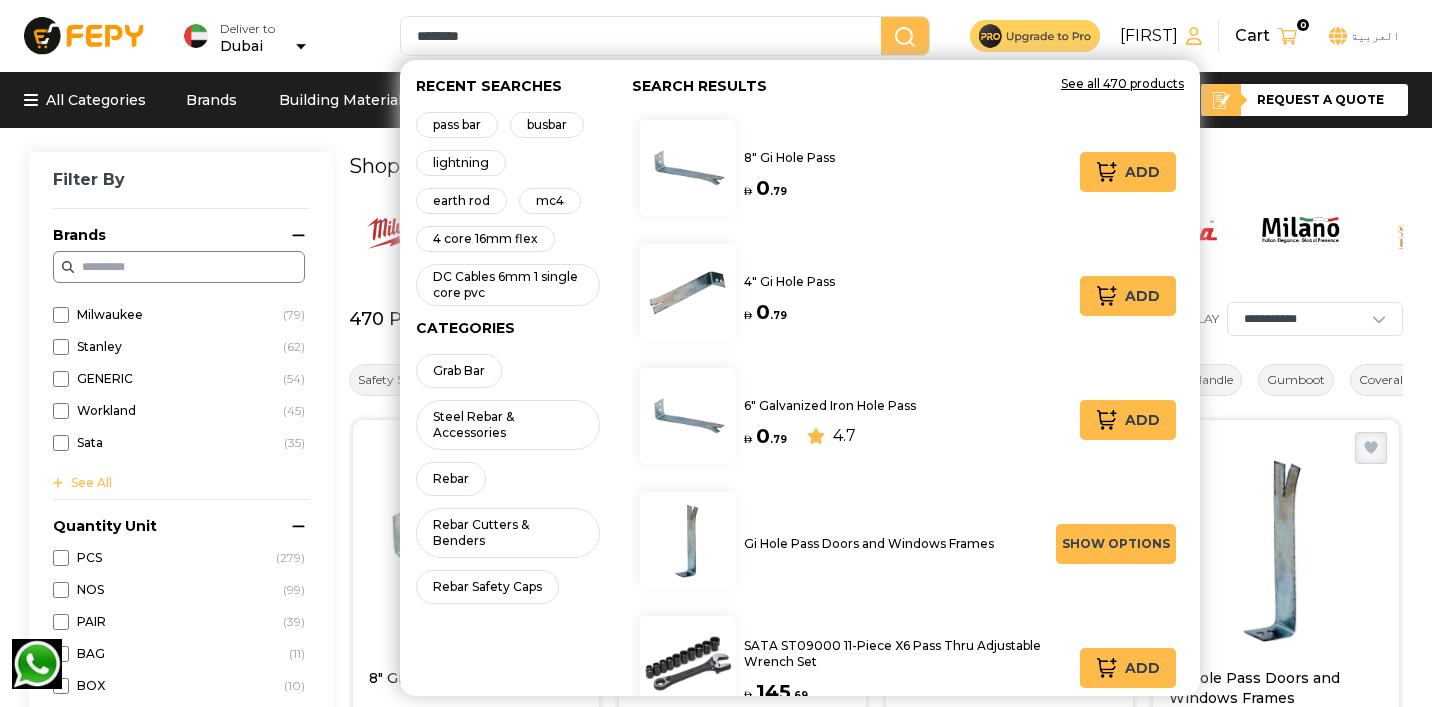 click on "Deliver to Dubai ******** Recent Searches pass bar busbar lightning earth rod mc4 4 core 16mm flex DC Cables  6mm 1 single core pvc Categories Grab Bar Steel Rebar & Accessories Rebar Rebar Cutters & Benders Rebar Safety Caps Search Results See all 470 products 8" Gi Hole Pass AED 0 . 79   Add 4" Gi Hole Pass AED 0 . 79   Add 6" Galvanized Iron Hole Pass AED 0 . 79 4.7   Add Gi Hole Pass Doors and Windows Frames   Show Options SATA ST09000 11-Piece X6 Pass Thru Adjustable Wrench Set AED 145 . 69   Add Bar Bending Key   Show Options Total Wrecking Bar   Show Options STG Crow Bar   Show Options SATA Wrecking Bar   Show Options SATA ST09131SJ 25-Piece 1/4" Drive 6 Point Metric/SAE Pass-Thru Socket Set AED 155 . 93 SATA ST09134SJ 21-Piece 3/8" Drive 6 Point Metric/SAE Pass-Thru Socket Set AED 209 . 48 18mm Bar Bending Key AED 25 . 20   Add Gi Thread Bar -12mm AED 6 . 83   Add 10mm Bar Bending Key AED 13 . 65   Add 14mm Bar Bending Key AED 18 . 90   Add Mohammed Cart 0 العربية" 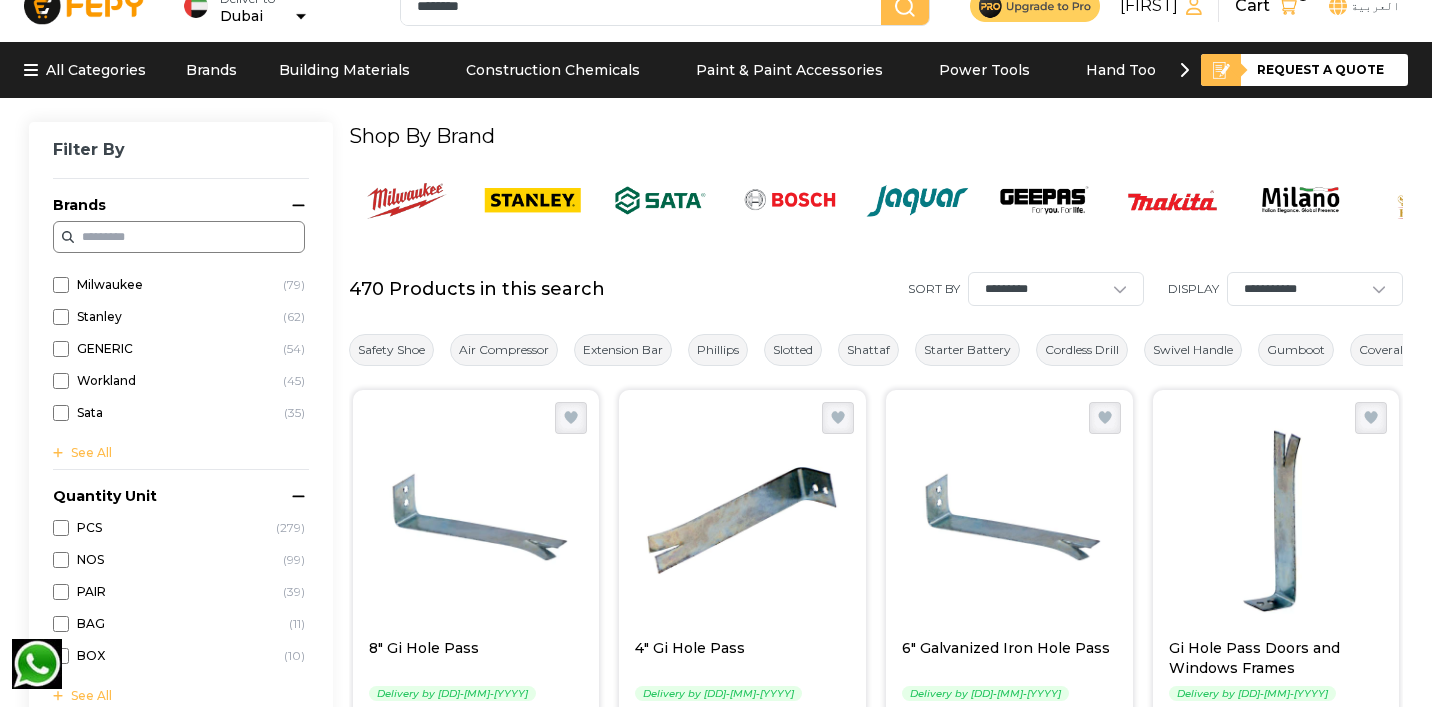 scroll, scrollTop: 0, scrollLeft: 0, axis: both 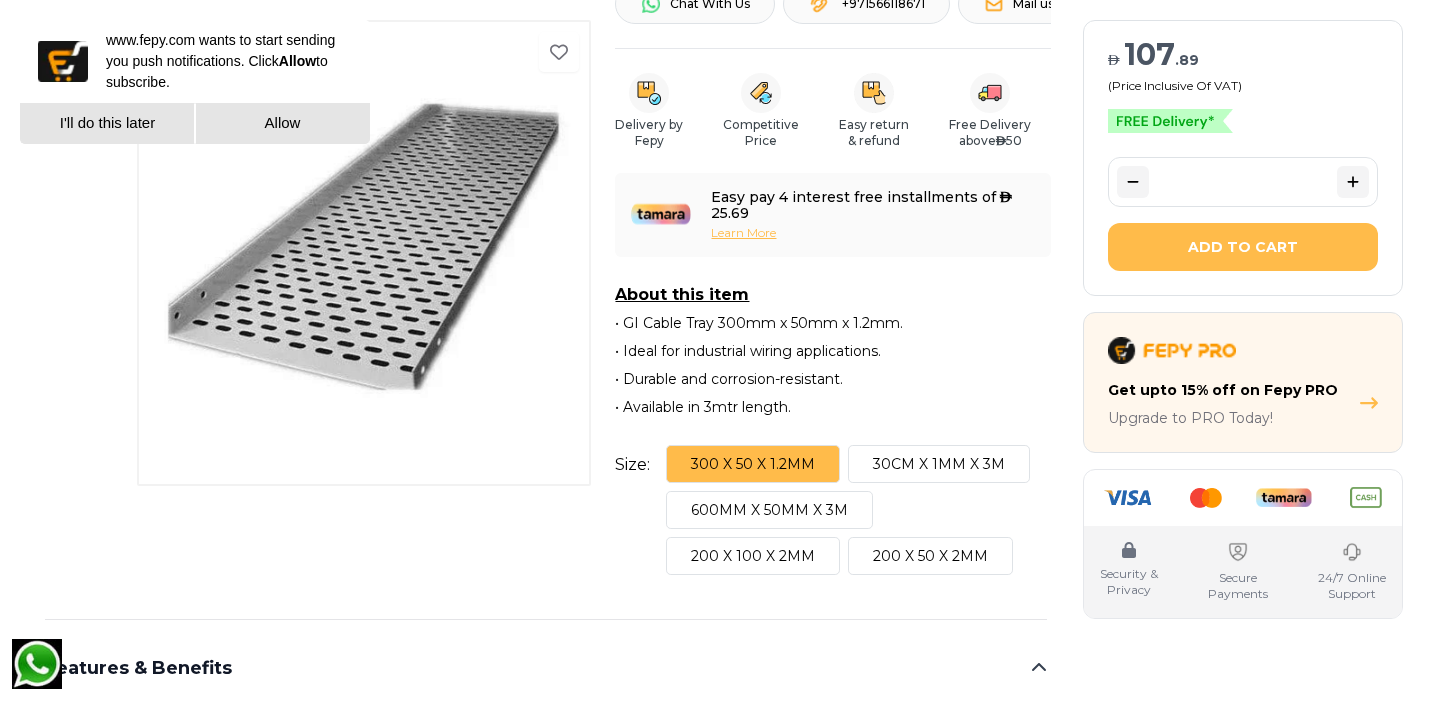 click on "600MM X 50MM X 3M" at bounding box center [769, 510] 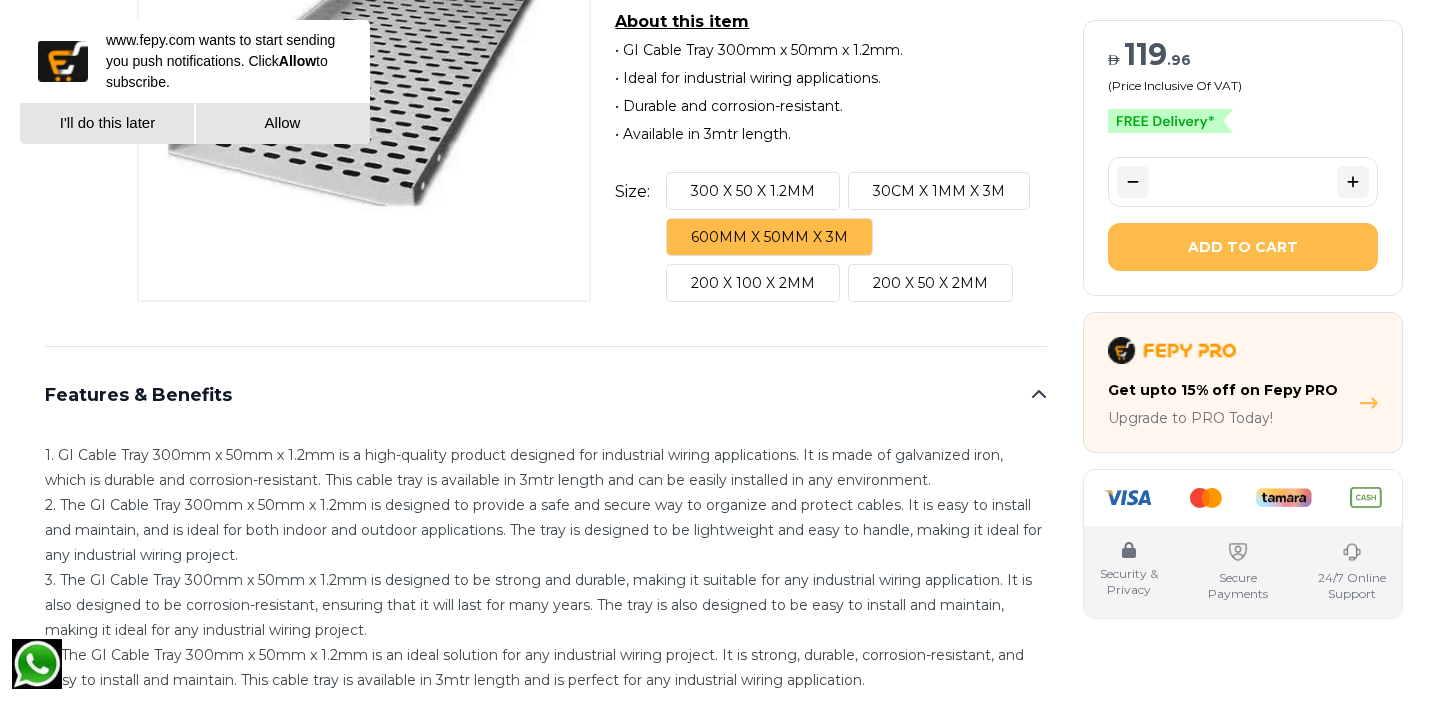 scroll, scrollTop: 805, scrollLeft: 0, axis: vertical 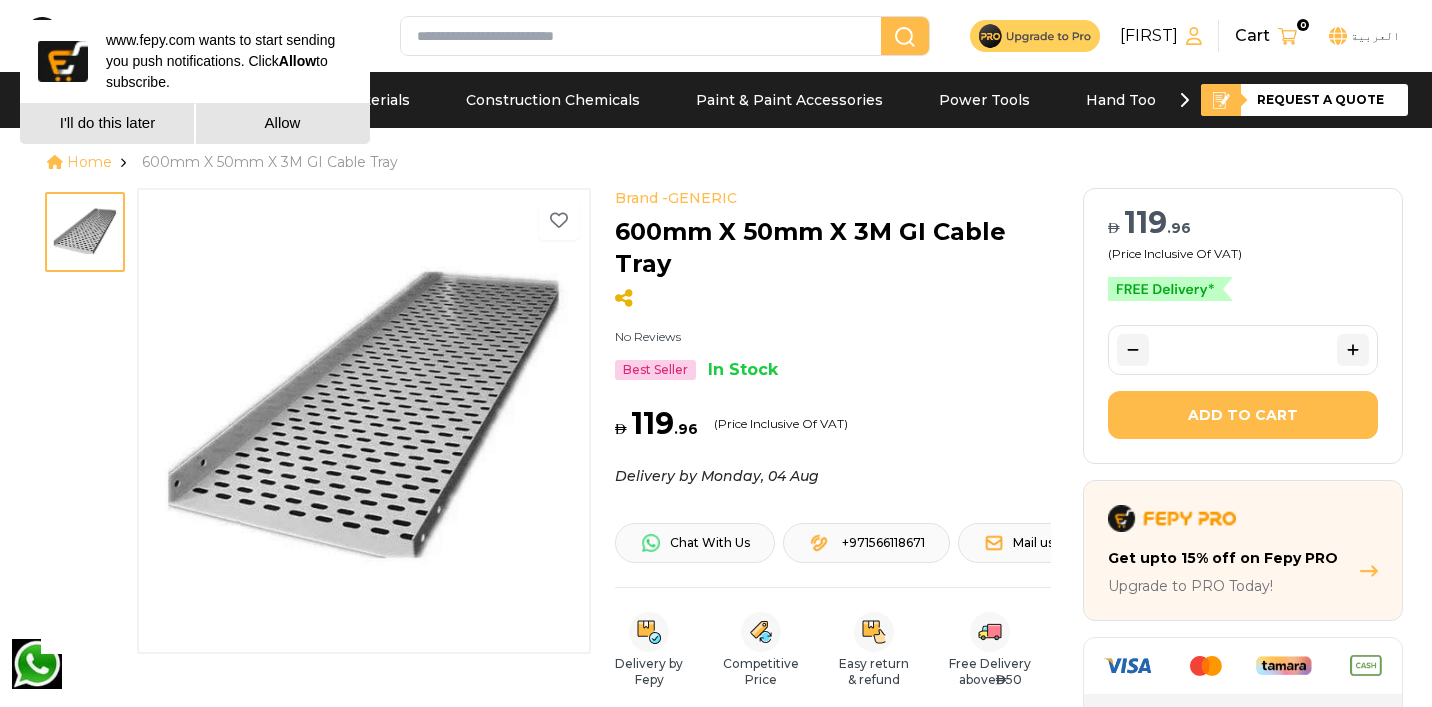 click on "I'll do this later" at bounding box center [107, 123] 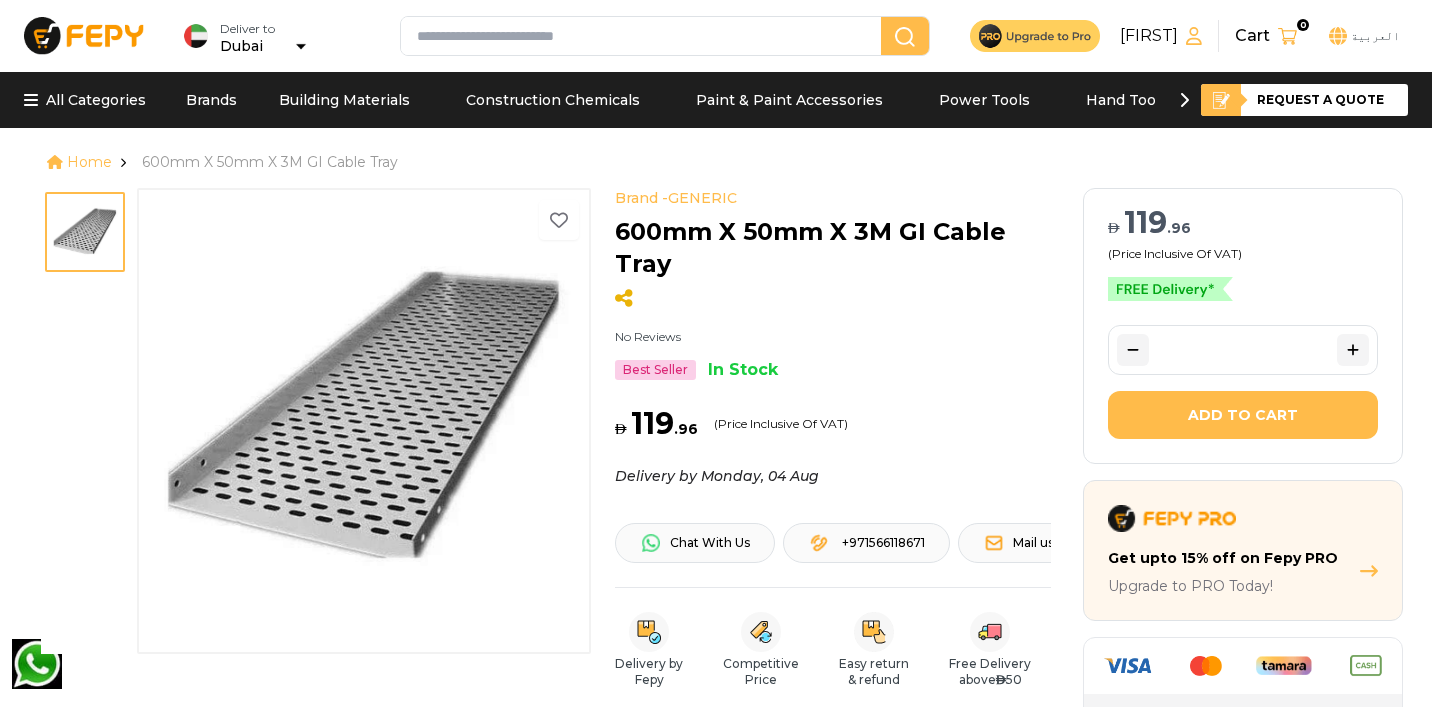 click at bounding box center [1035, 35] 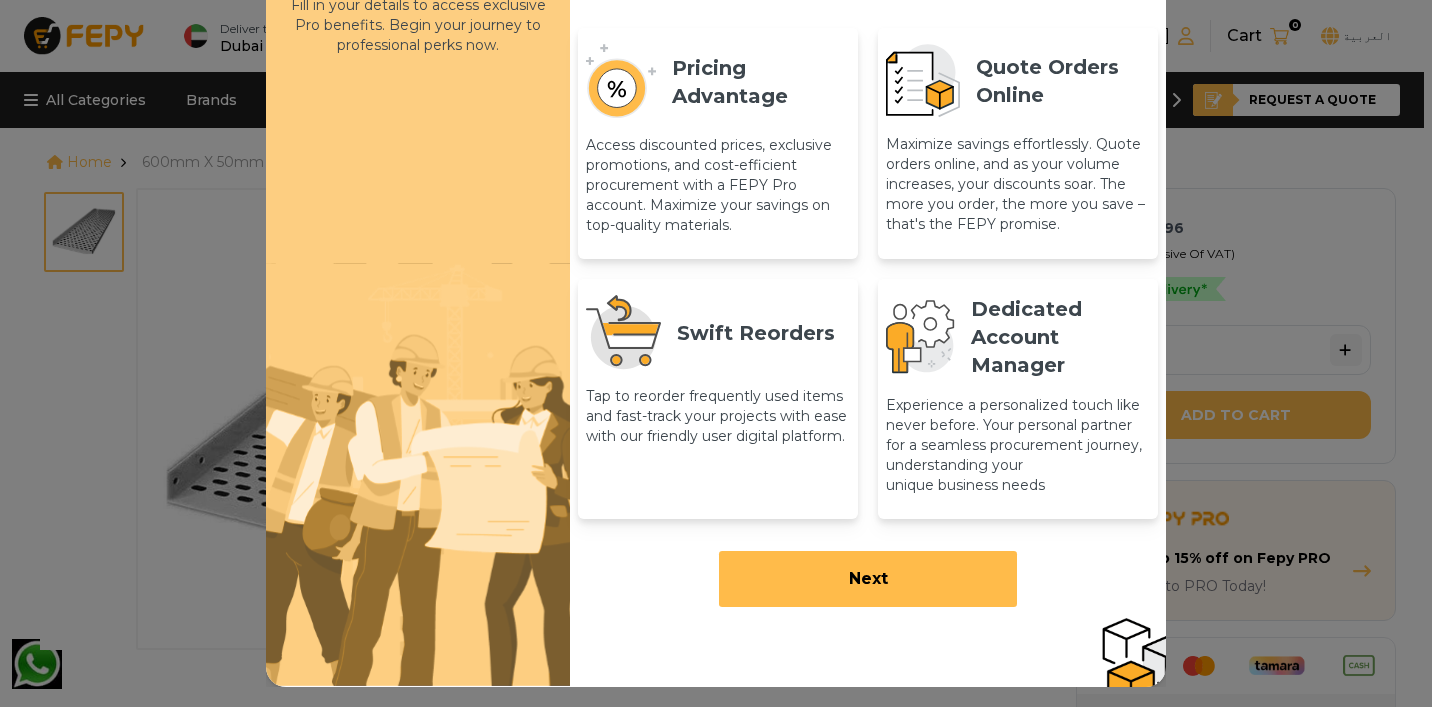 scroll, scrollTop: 137, scrollLeft: 0, axis: vertical 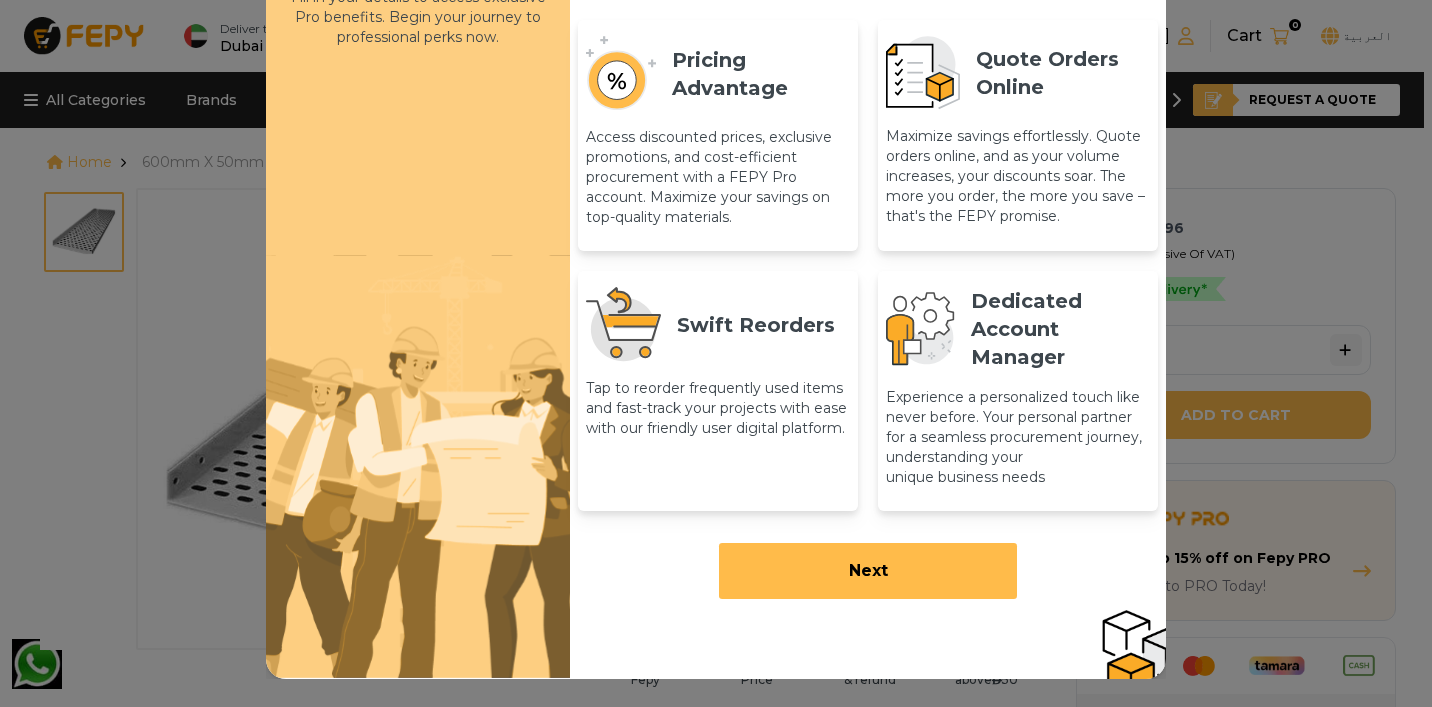 click on "Next" at bounding box center (868, 571) 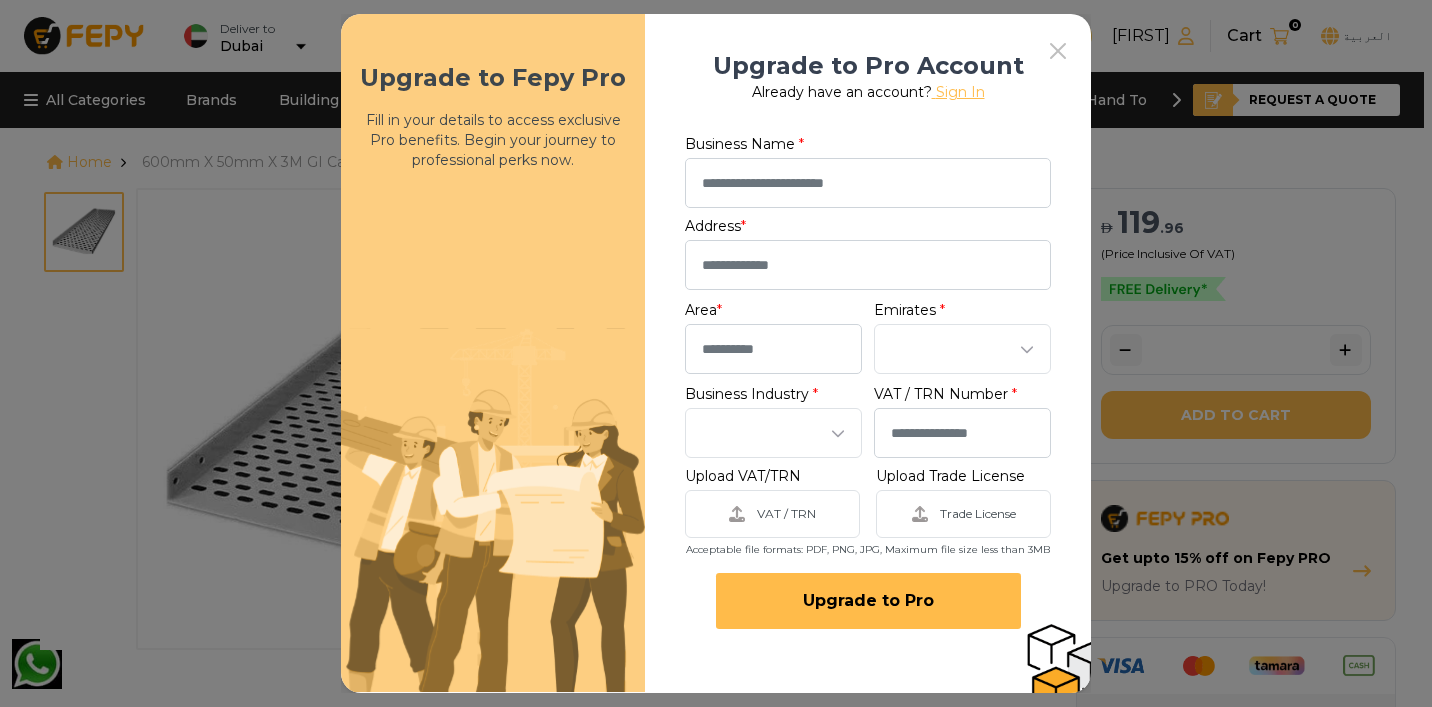 scroll, scrollTop: 29, scrollLeft: 0, axis: vertical 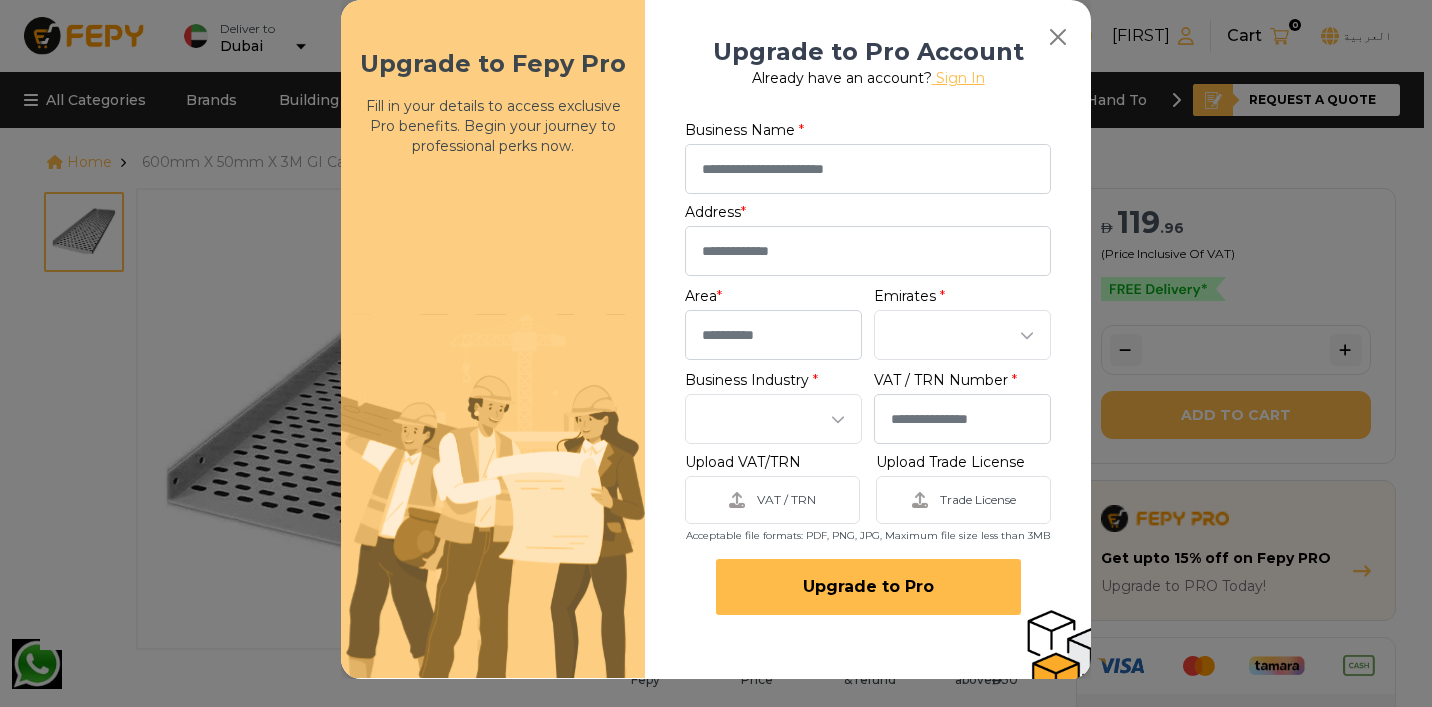 click 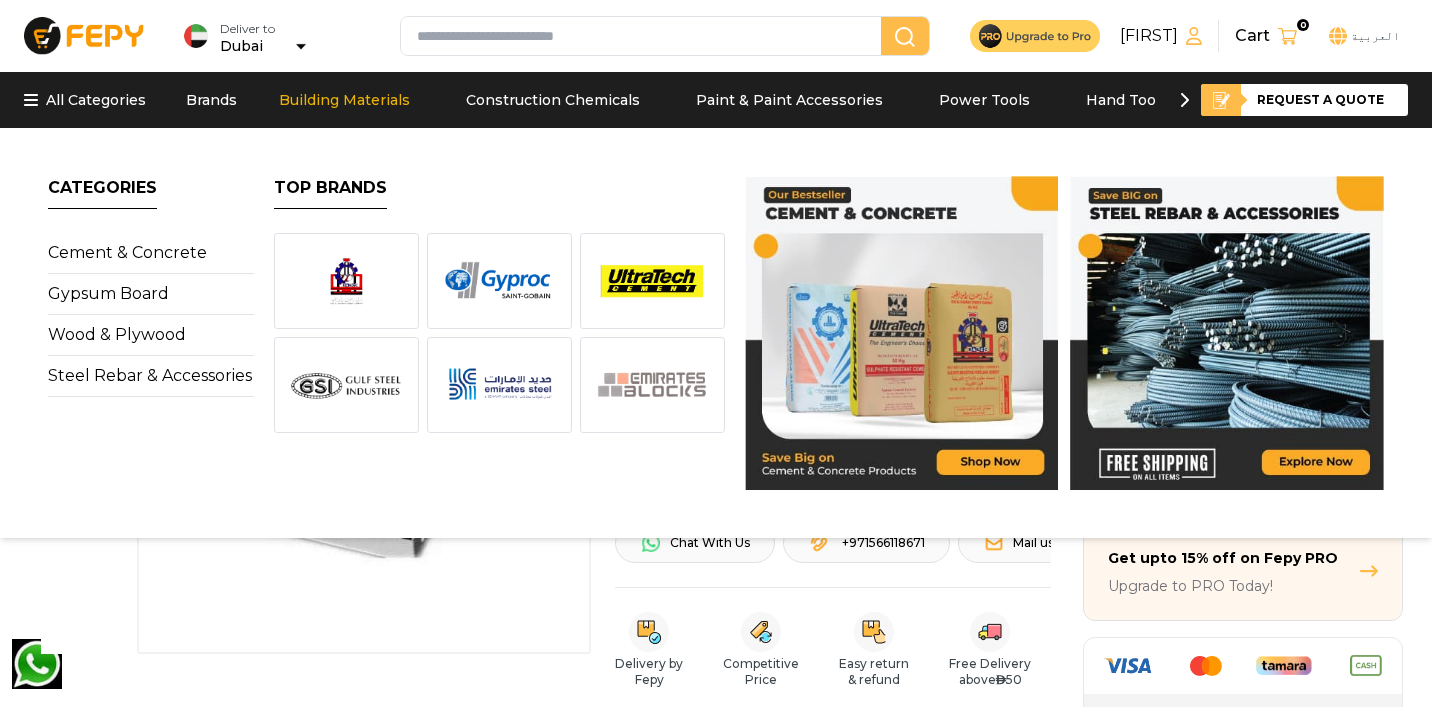 click at bounding box center (645, 36) 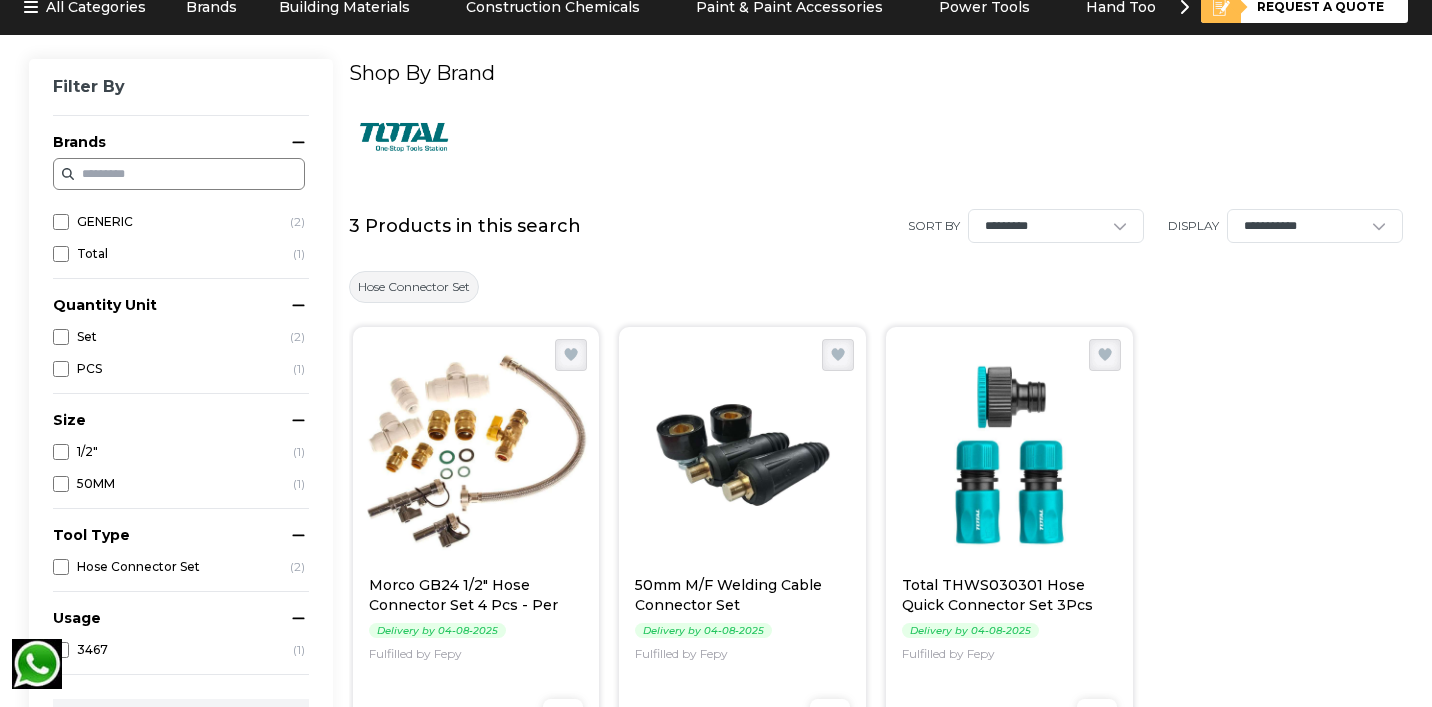 scroll, scrollTop: 0, scrollLeft: 0, axis: both 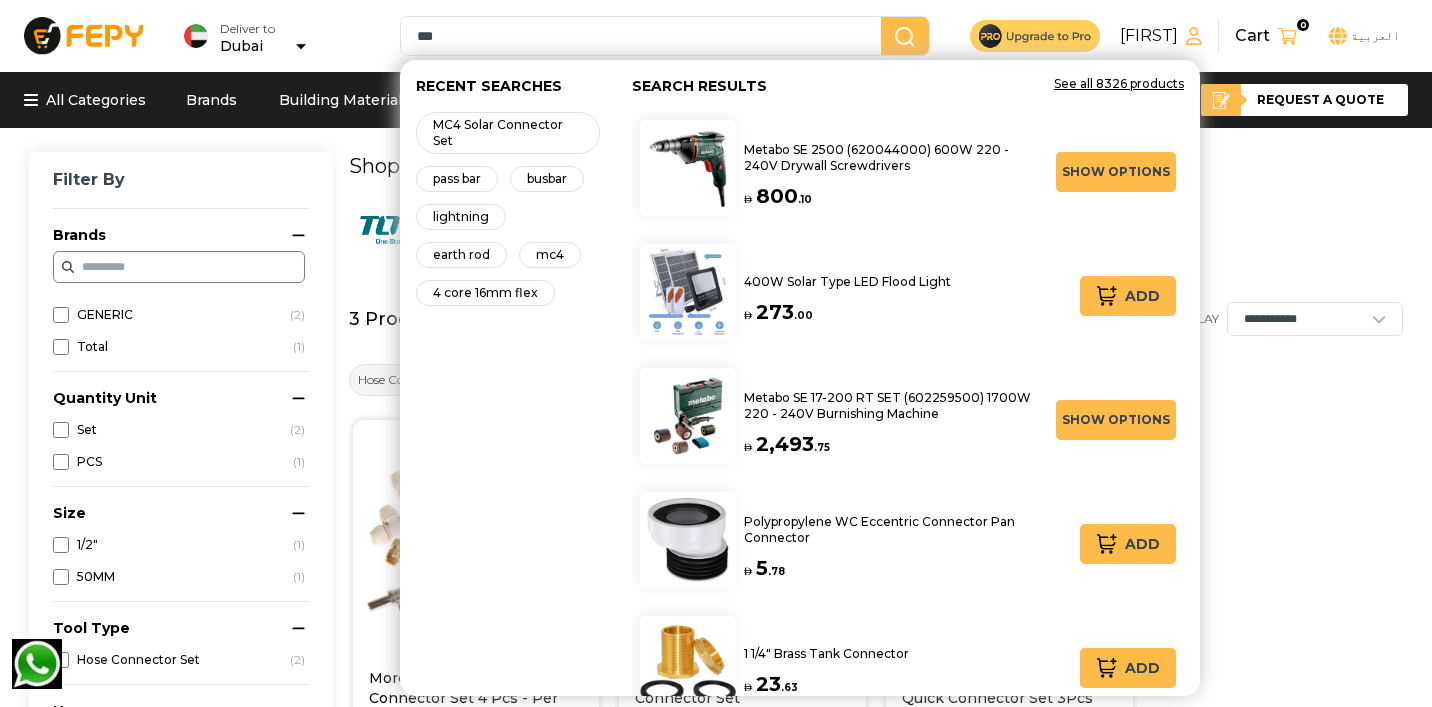 type on "*" 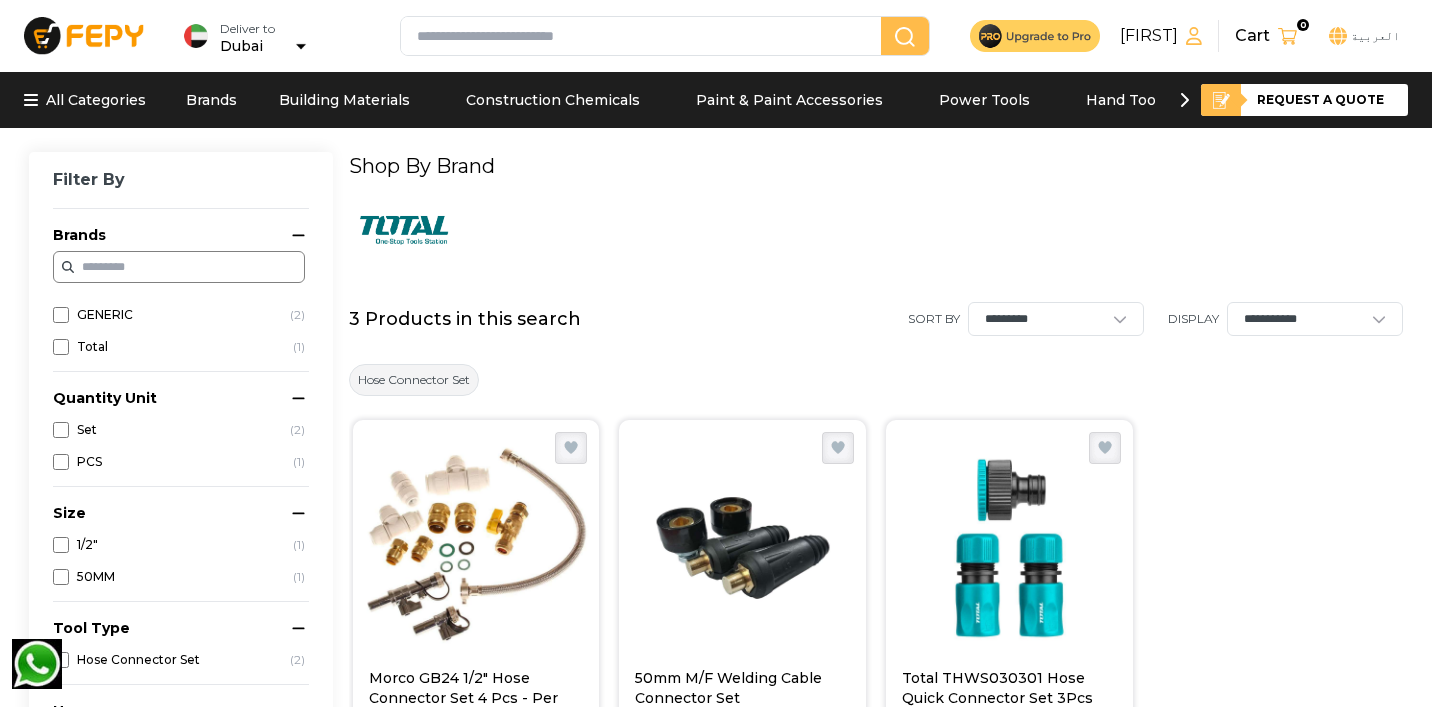 type 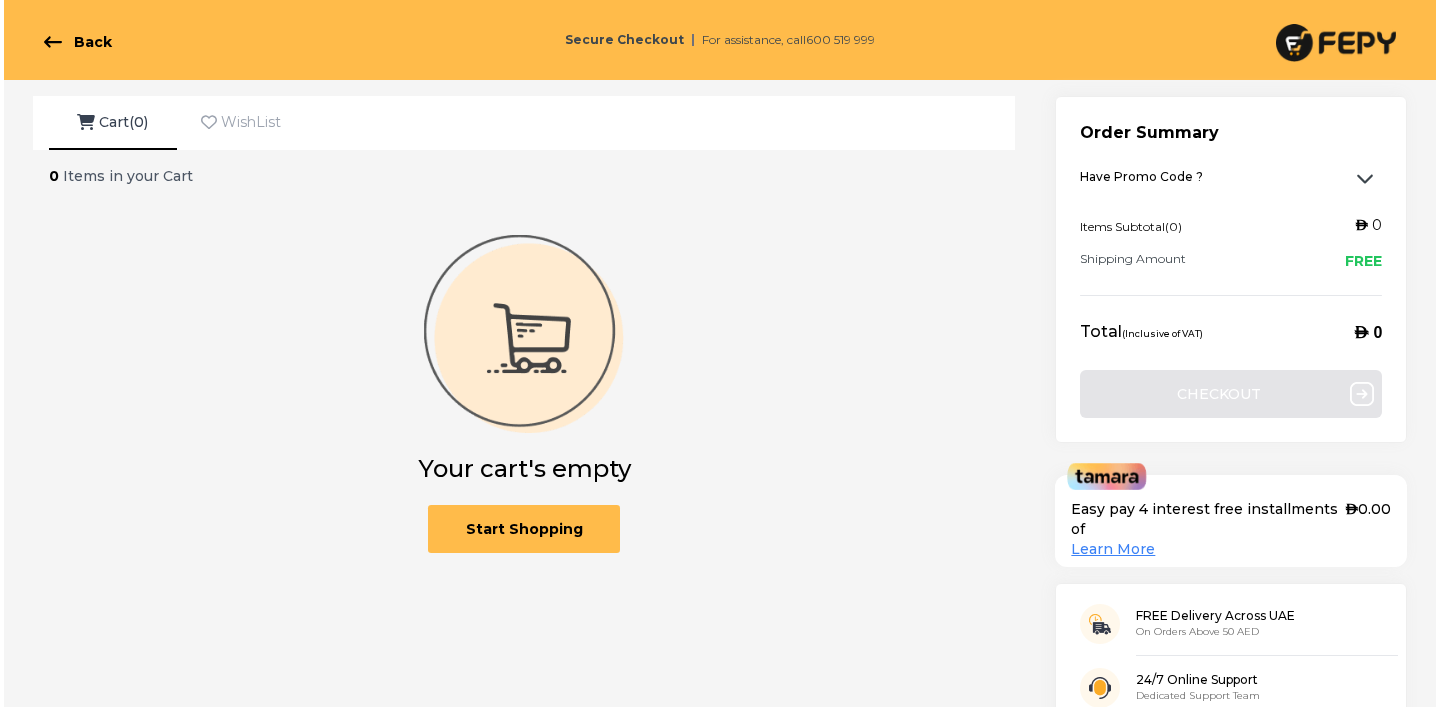 scroll, scrollTop: 0, scrollLeft: 0, axis: both 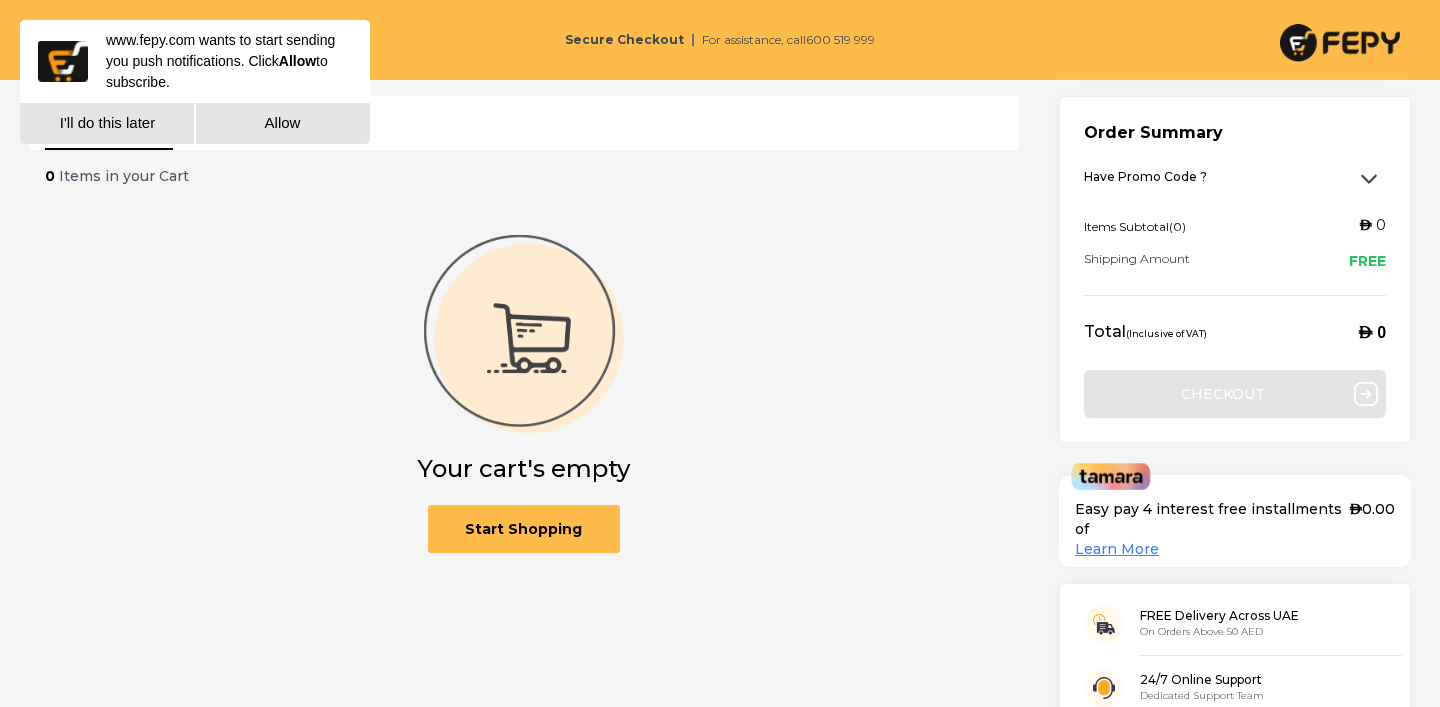 click on "I'll do this later" at bounding box center [107, 123] 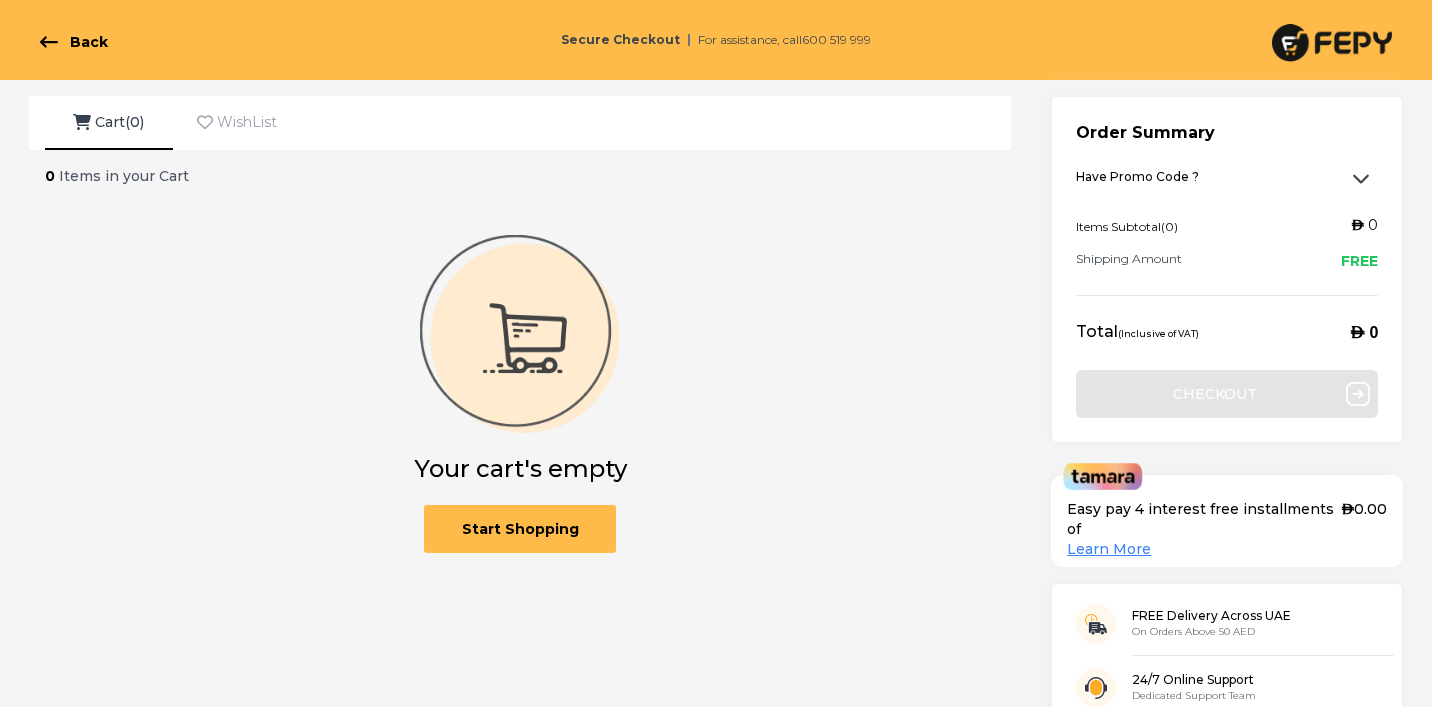 scroll, scrollTop: 0, scrollLeft: 0, axis: both 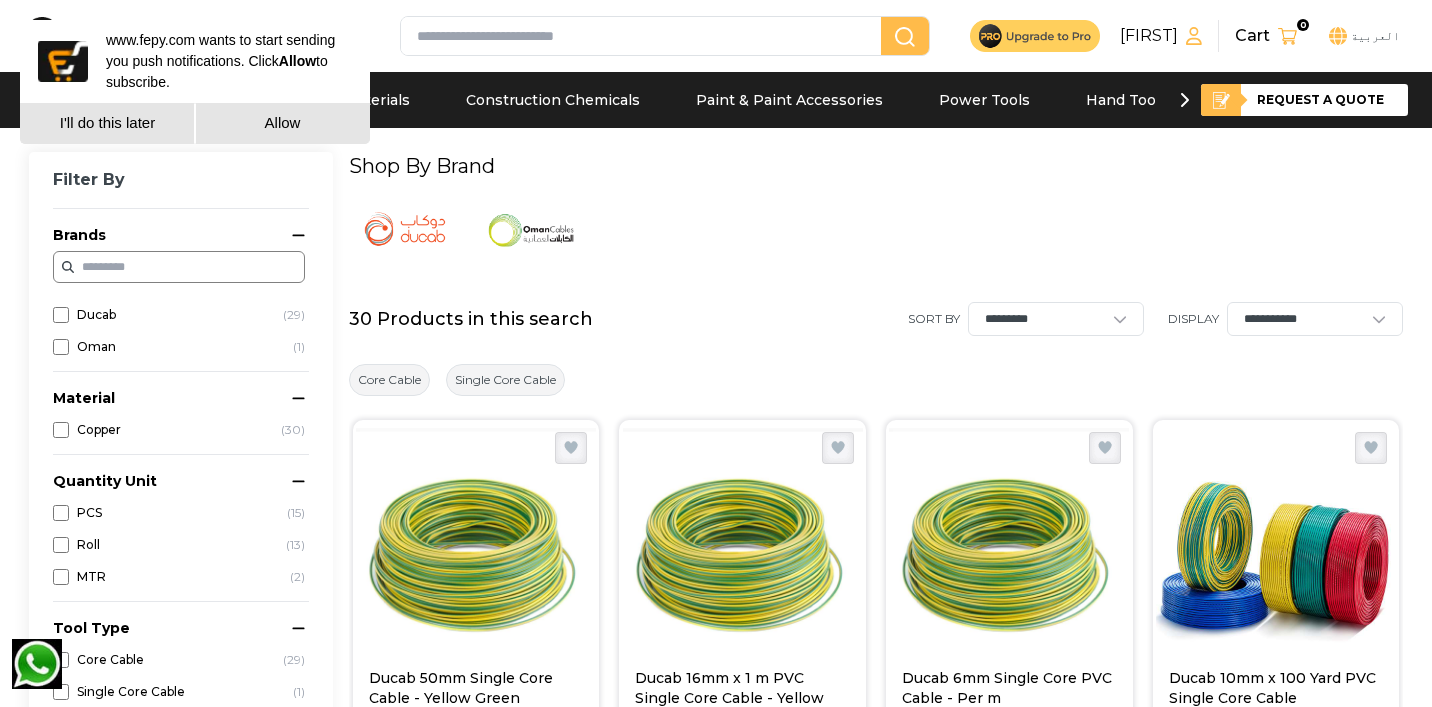 click on "I'll do this later" at bounding box center [107, 123] 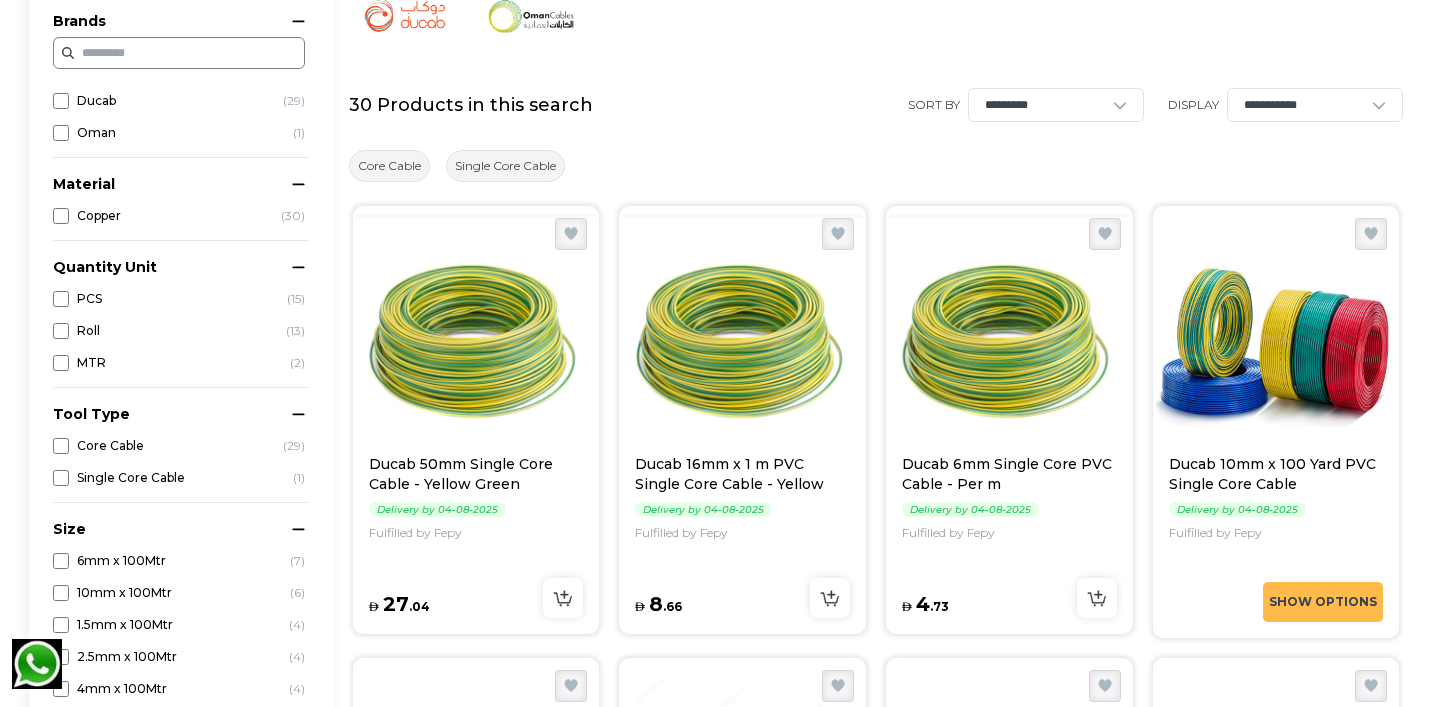 scroll, scrollTop: 238, scrollLeft: 0, axis: vertical 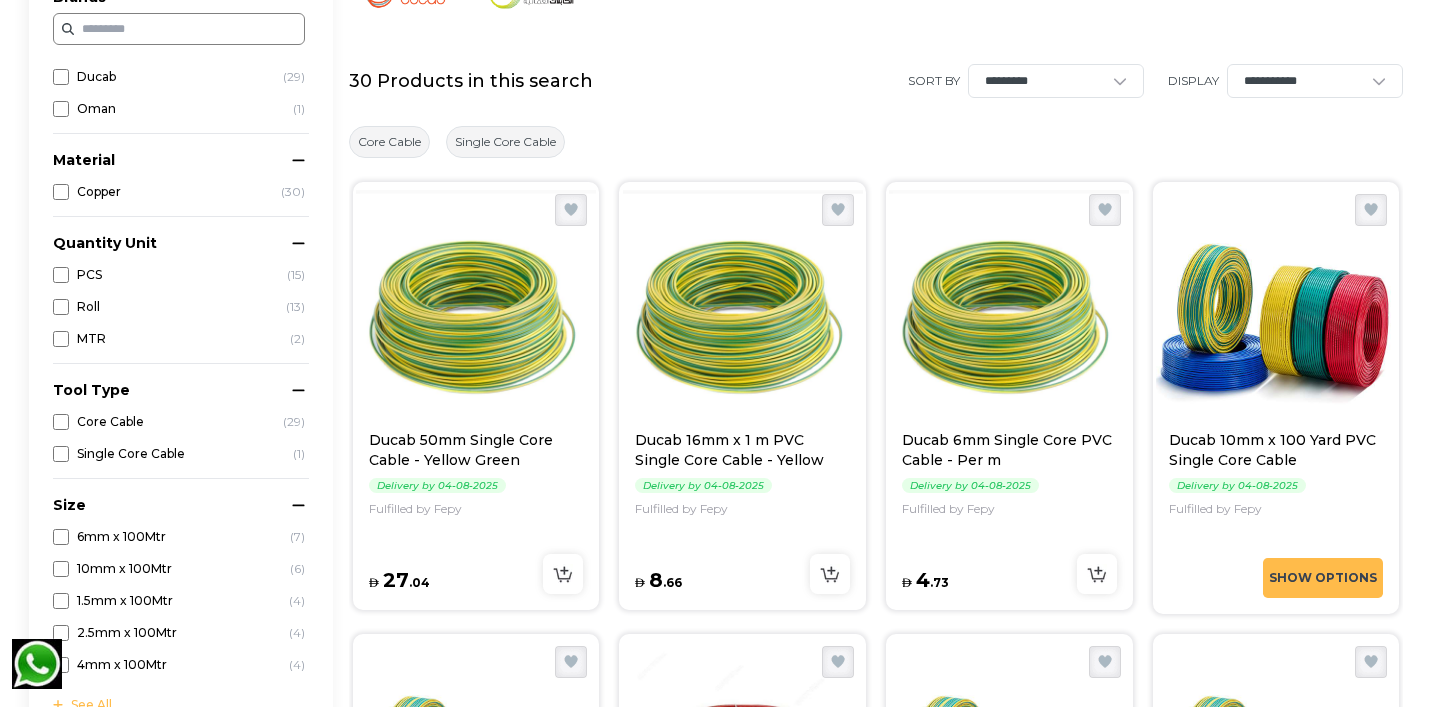 click at bounding box center [830, 574] 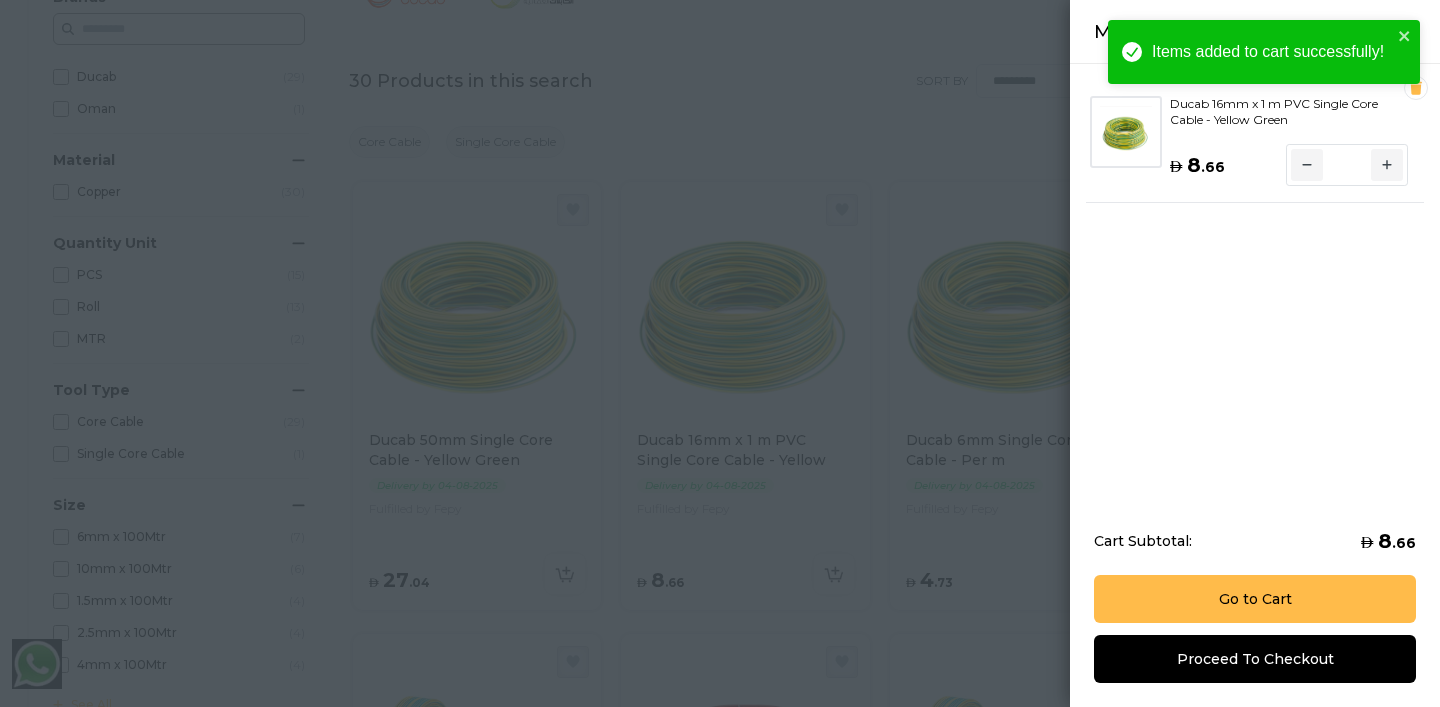 click on "*" at bounding box center (1347, 165) 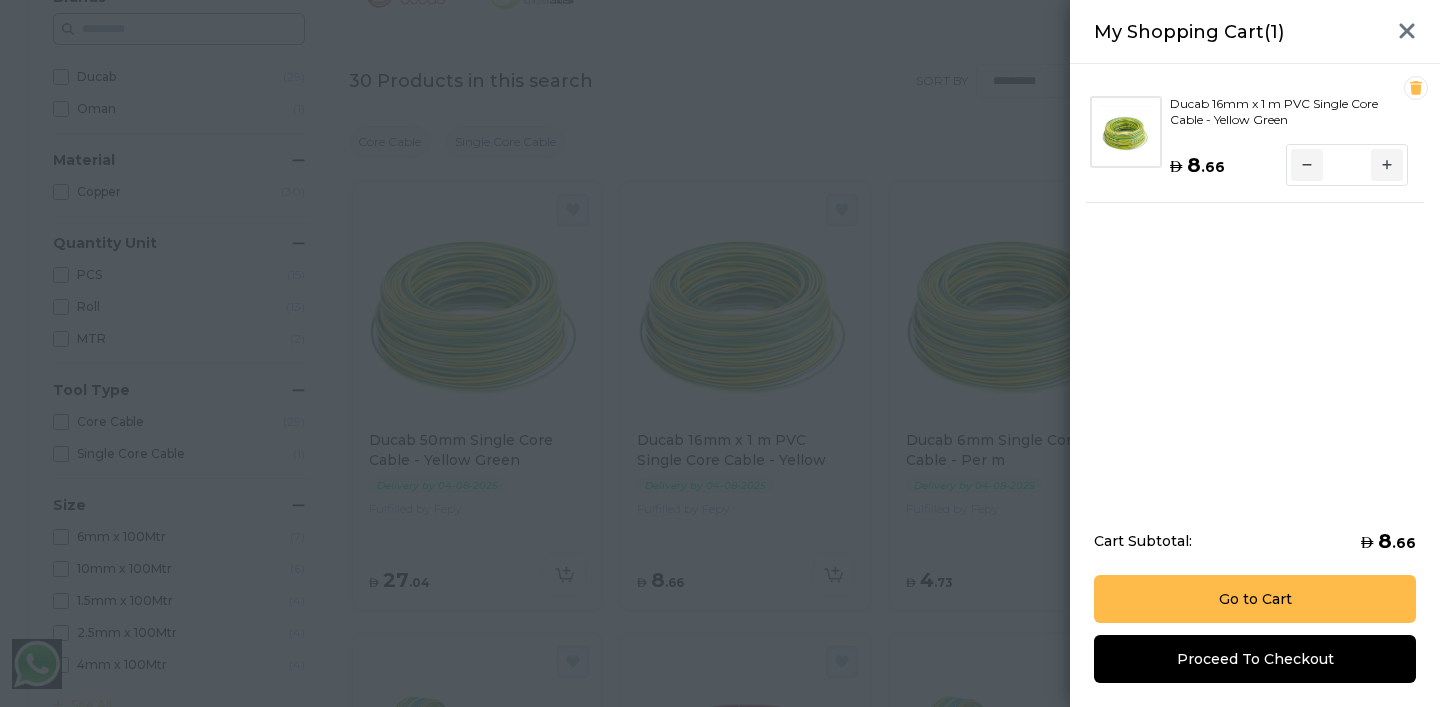 drag, startPoint x: 1353, startPoint y: 163, endPoint x: 1337, endPoint y: 163, distance: 16 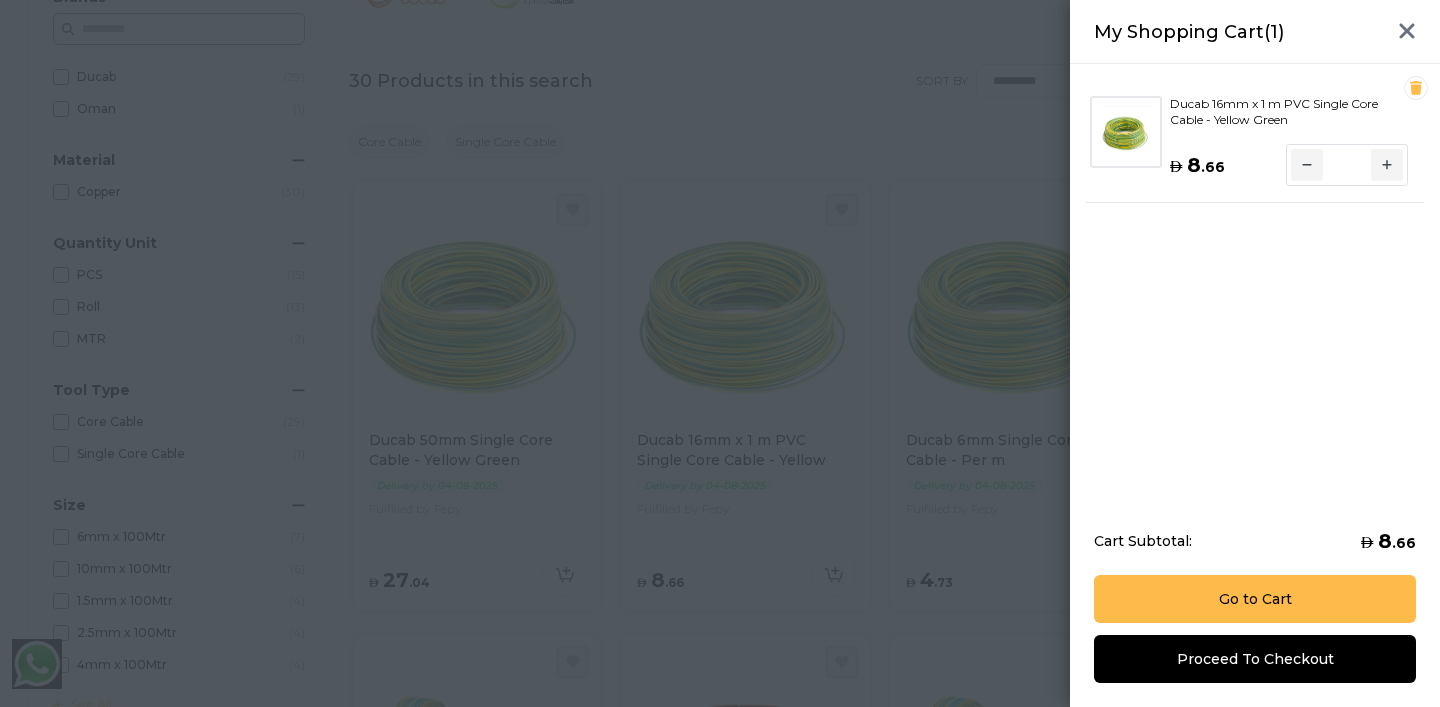 type on "**" 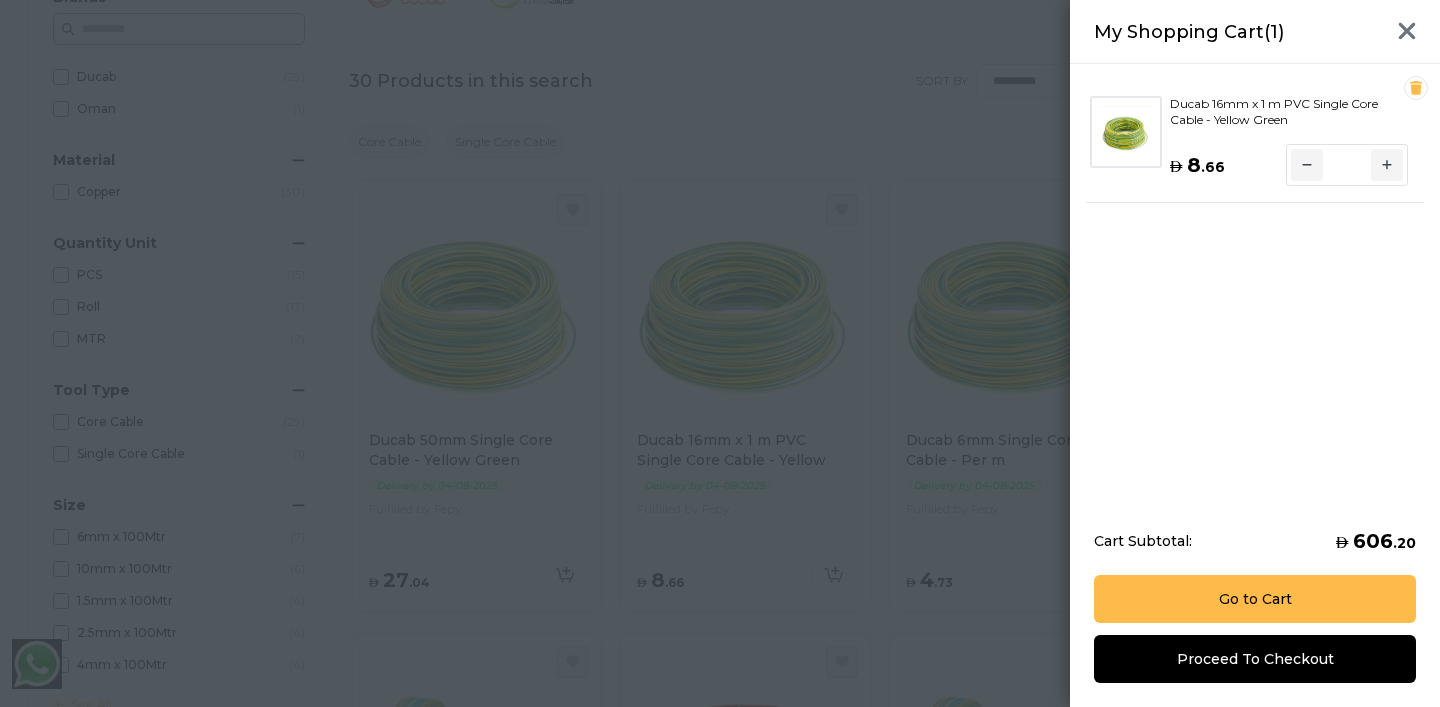 click 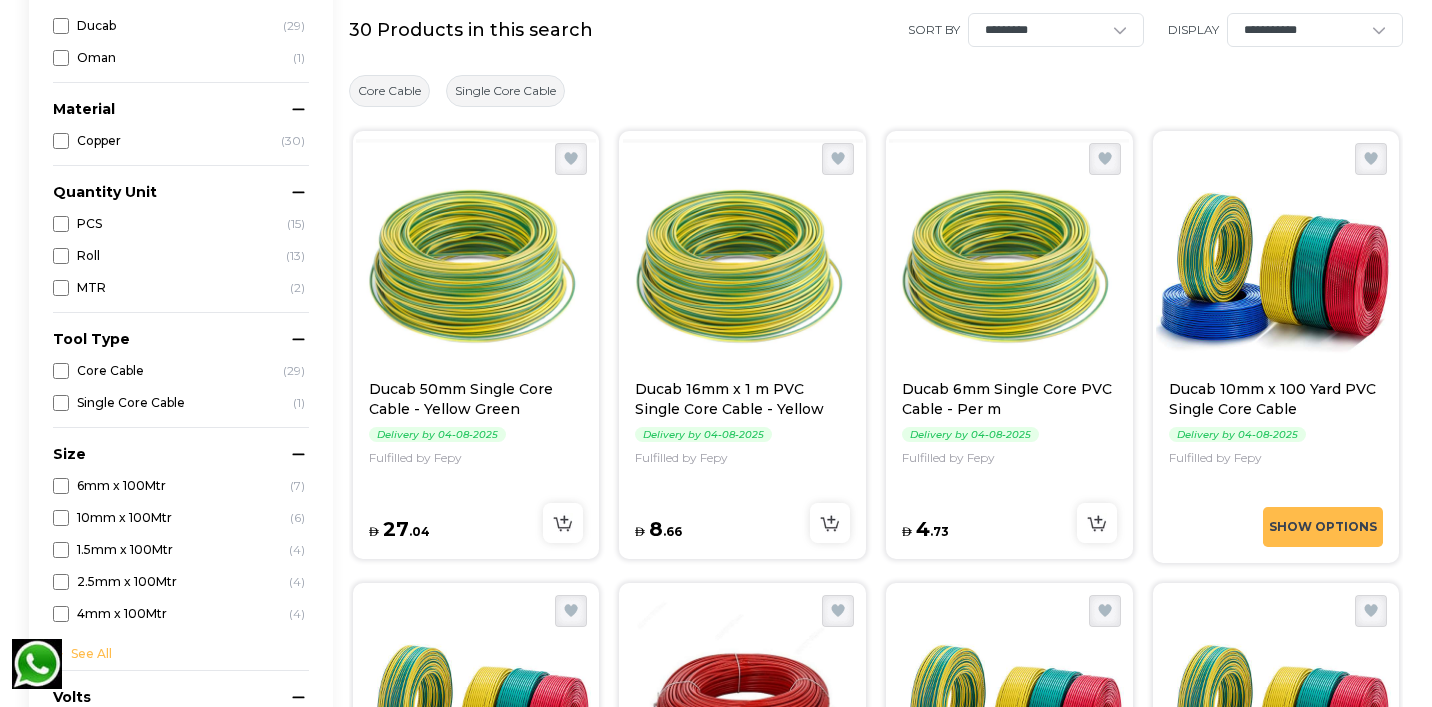 scroll, scrollTop: 293, scrollLeft: 0, axis: vertical 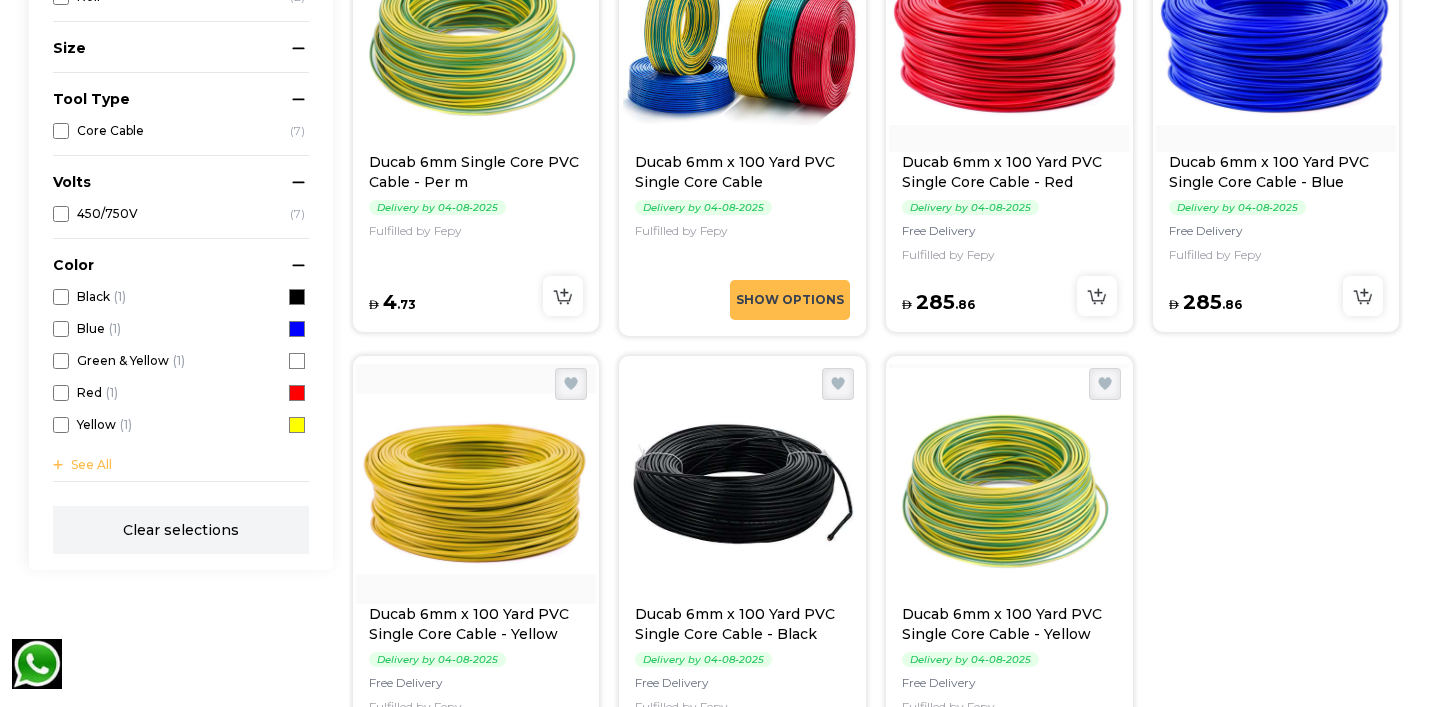 click at bounding box center (1097, 296) 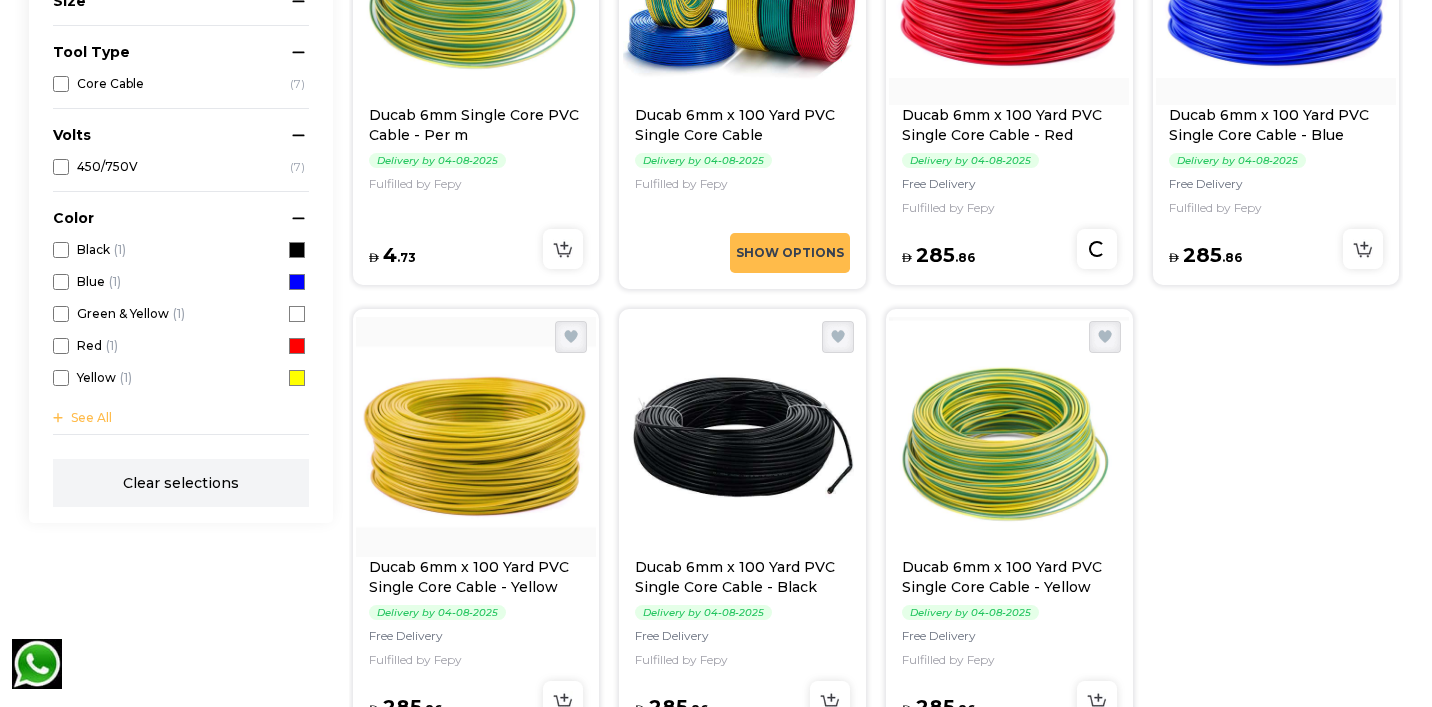 scroll, scrollTop: 602, scrollLeft: 0, axis: vertical 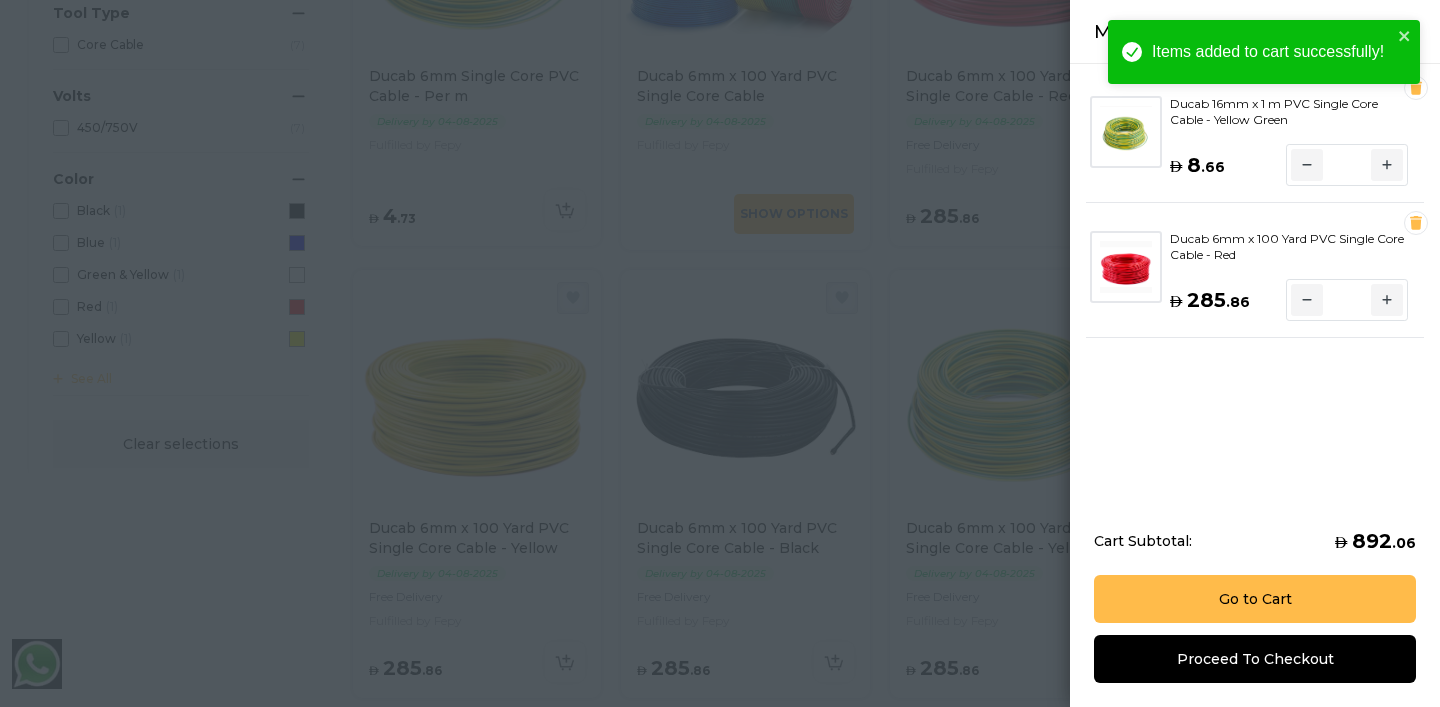 click 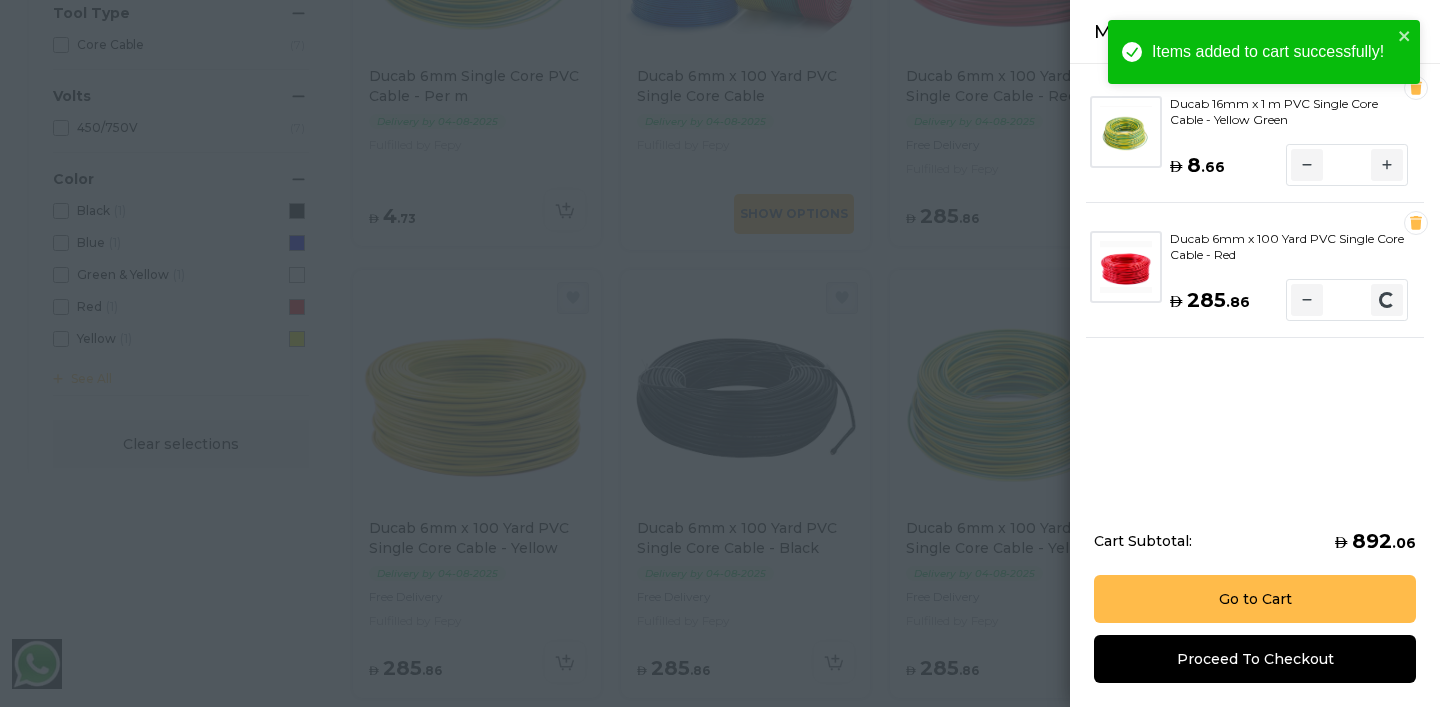 click on "Loading..." at bounding box center (1387, 300) 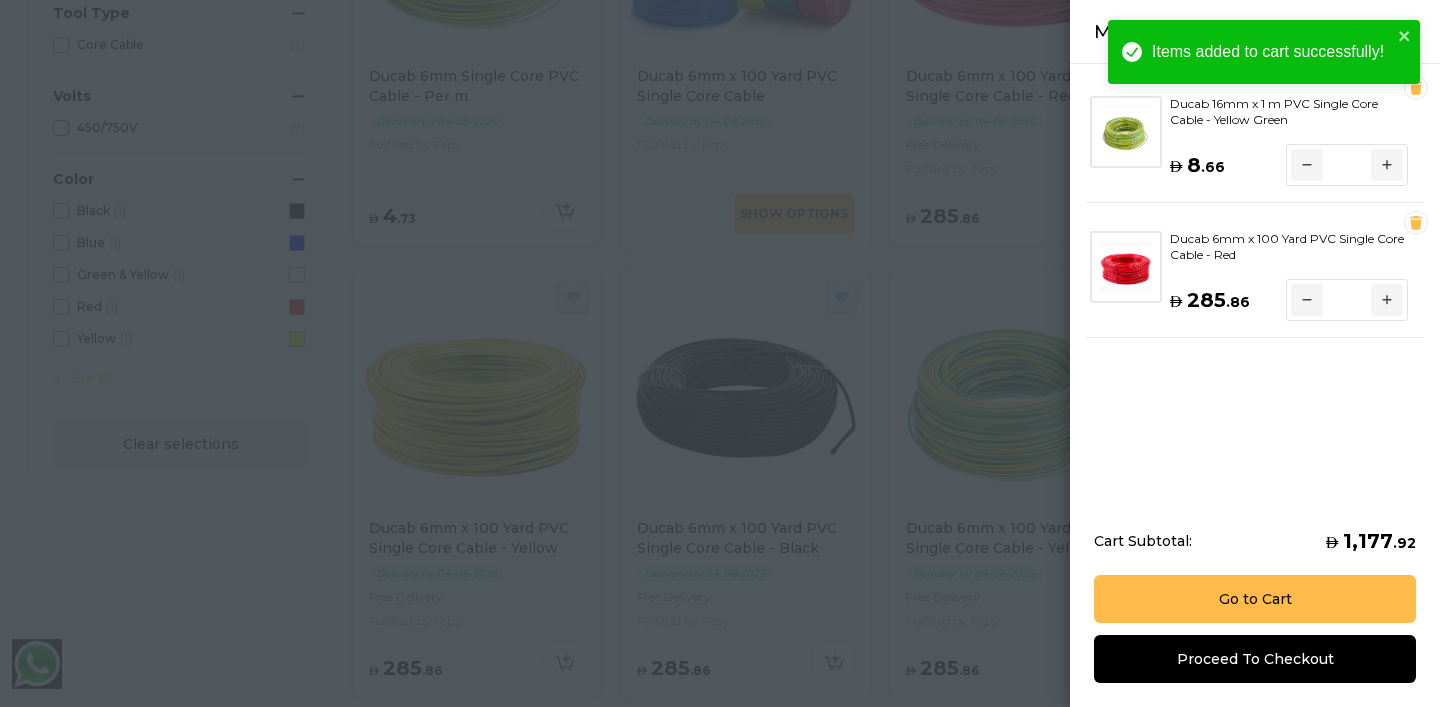click 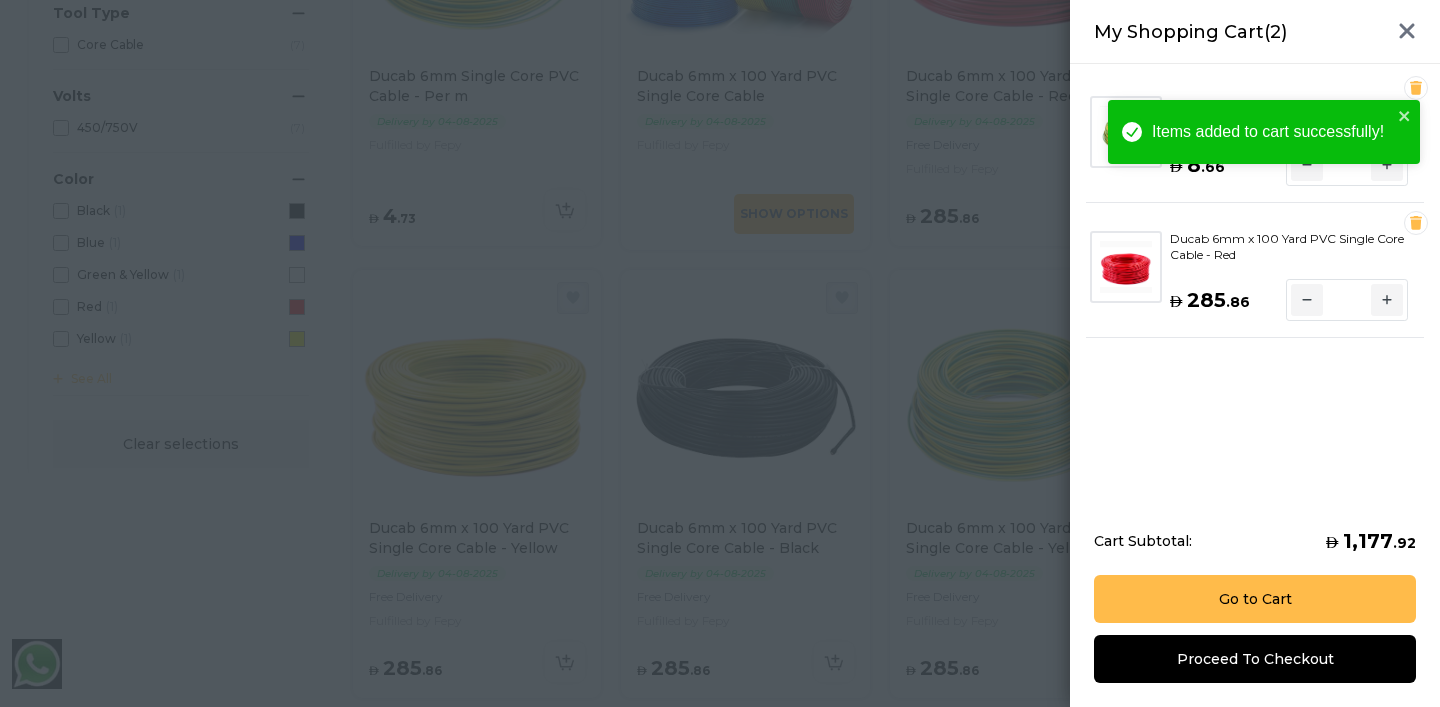 type on "*" 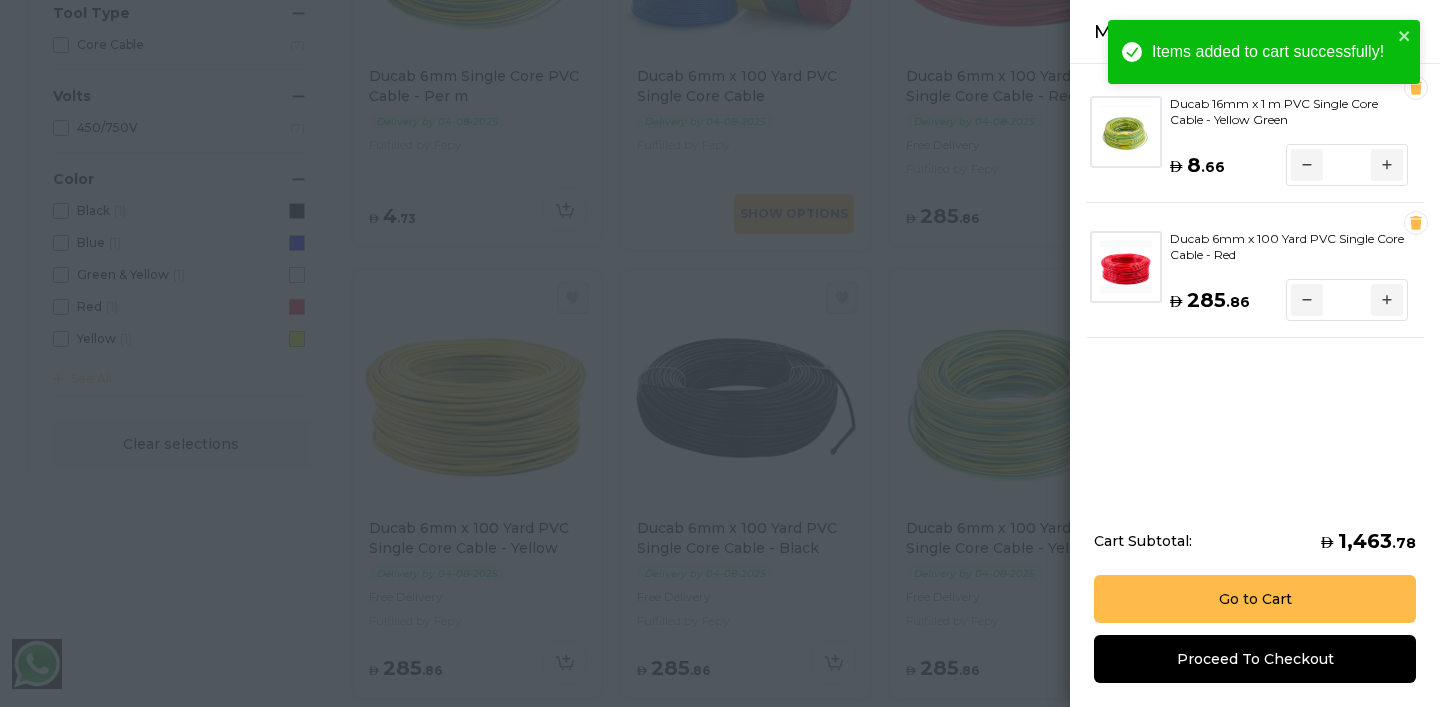 click at bounding box center (720, 353) 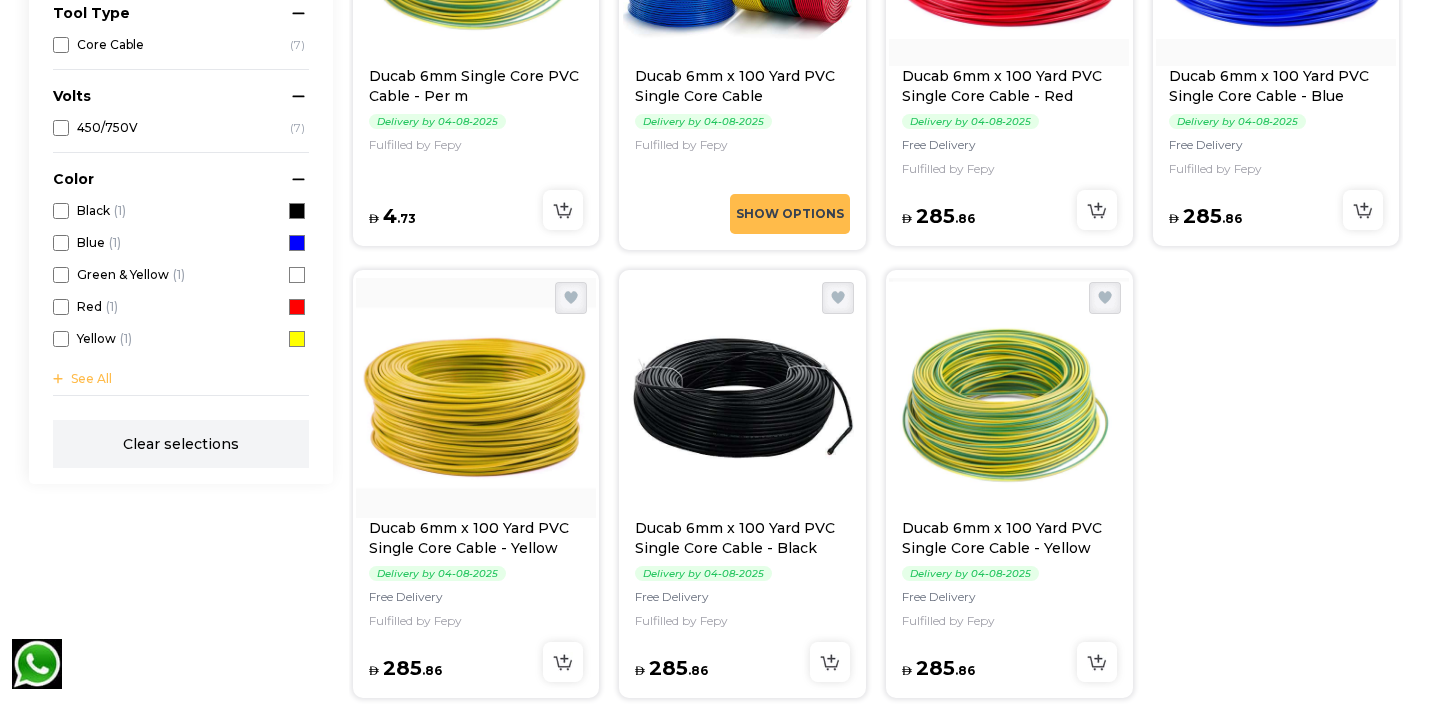 click at bounding box center [830, 662] 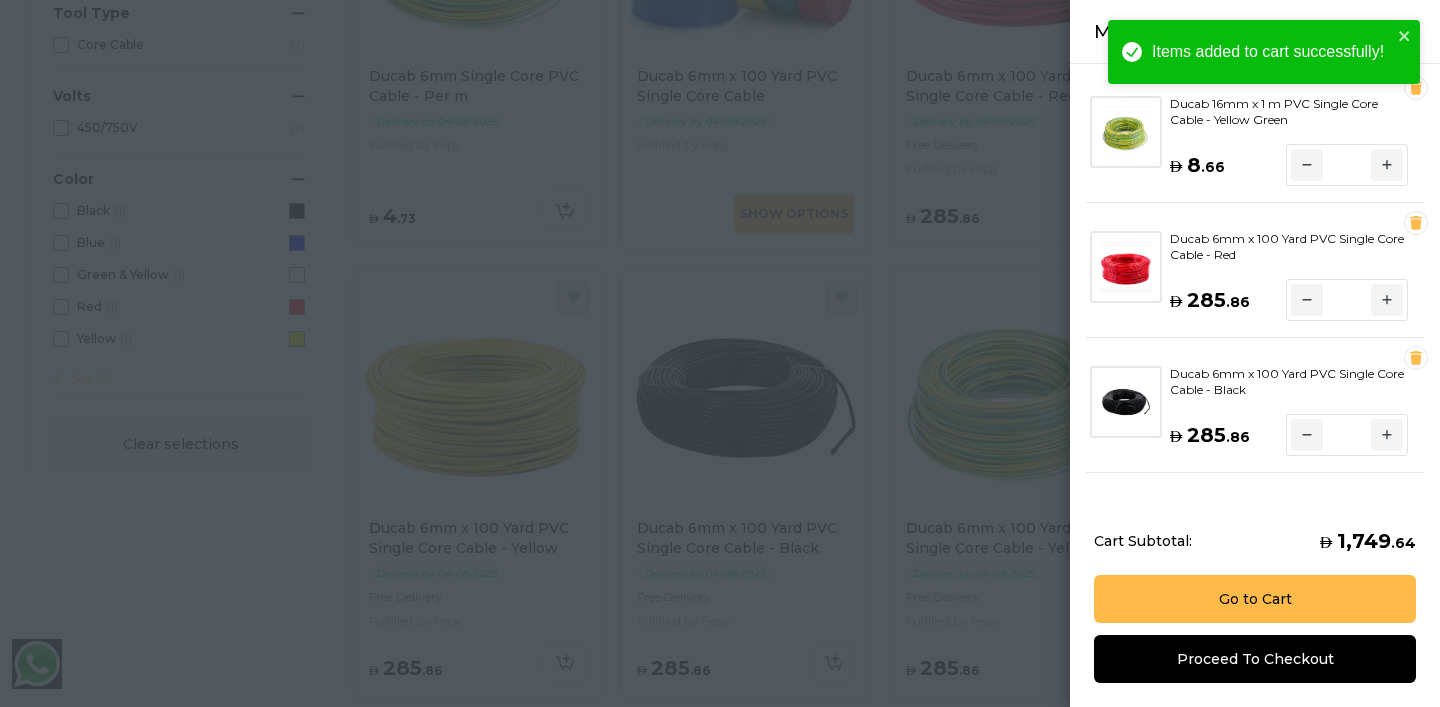 click 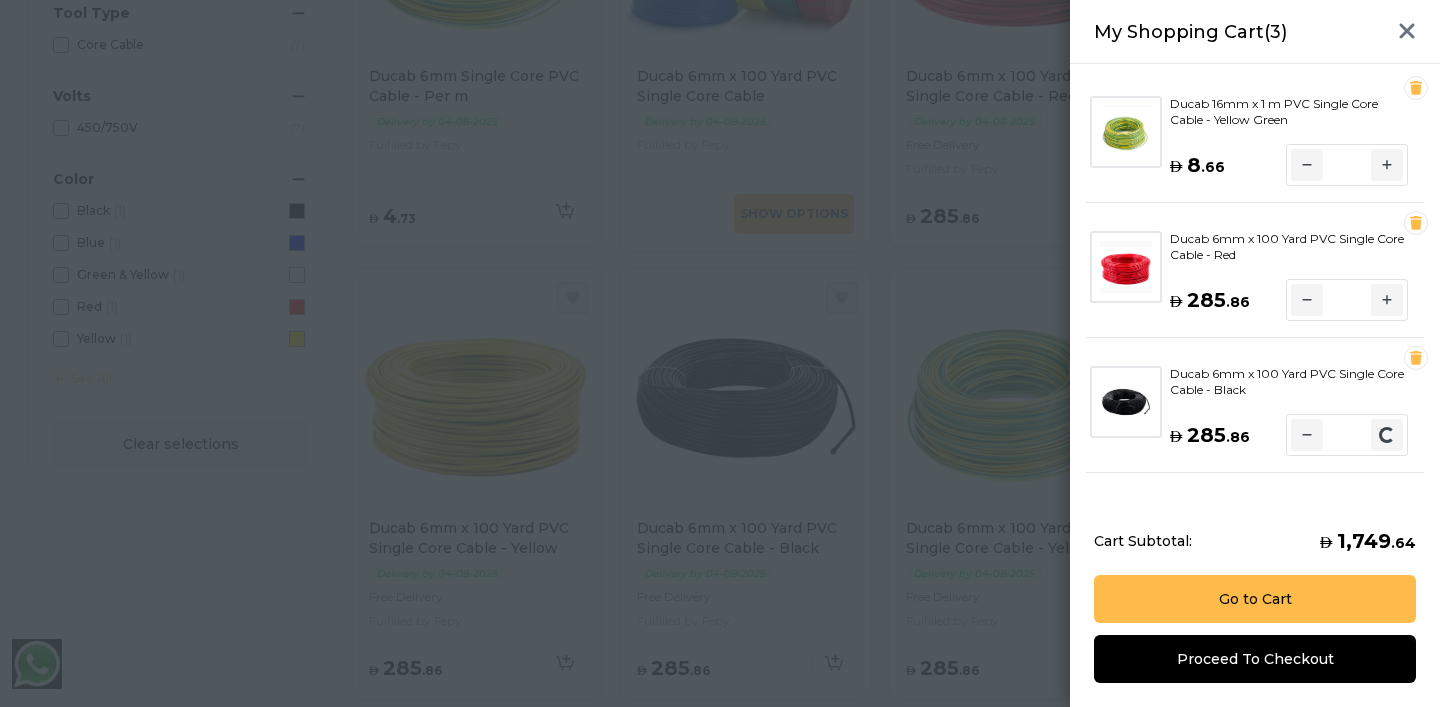 click on "Loading..." at bounding box center (1387, 435) 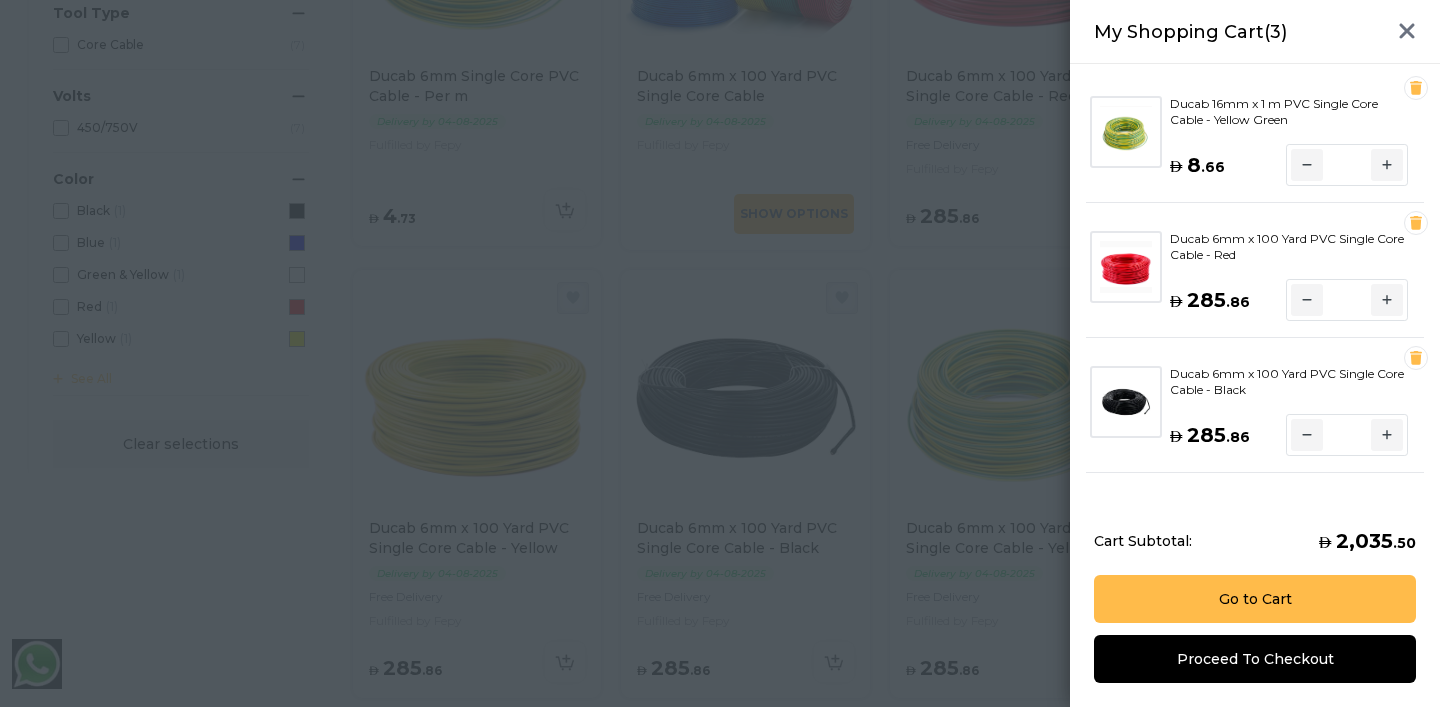 click 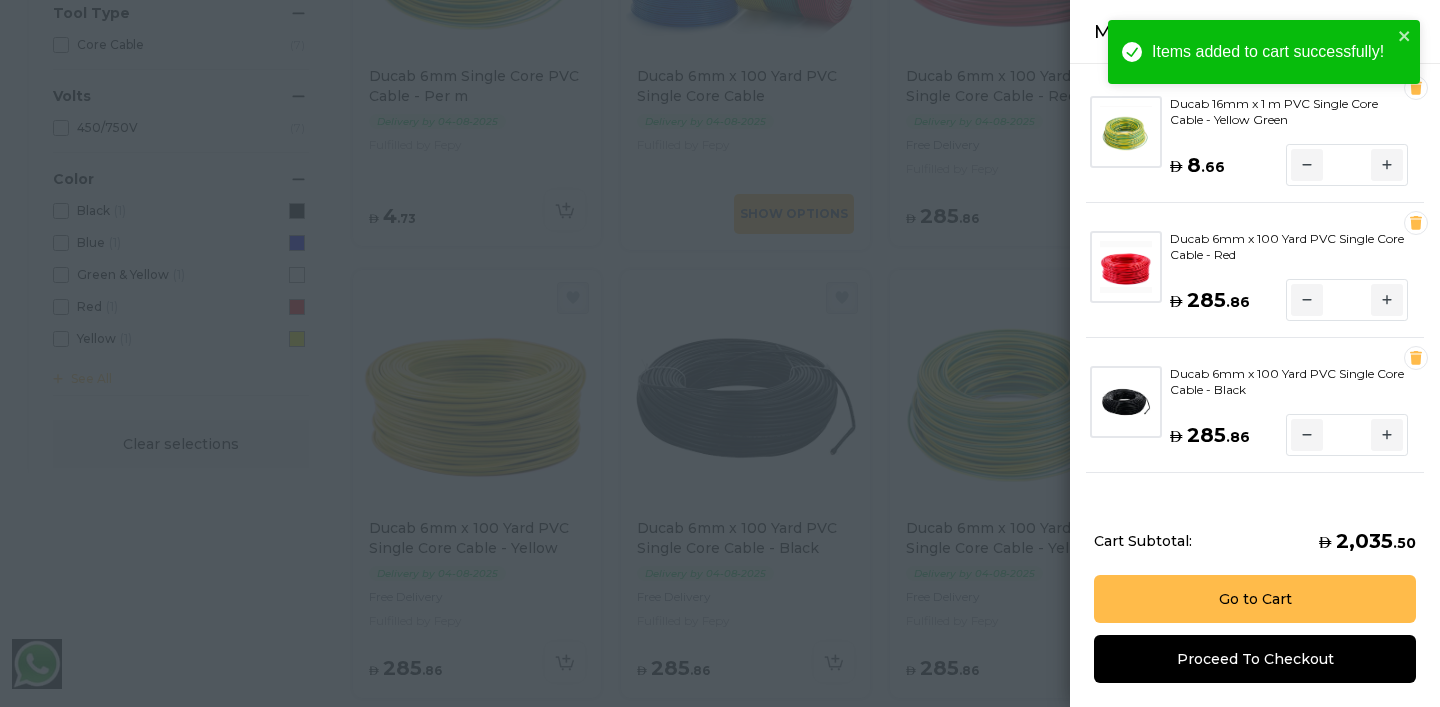 type on "*" 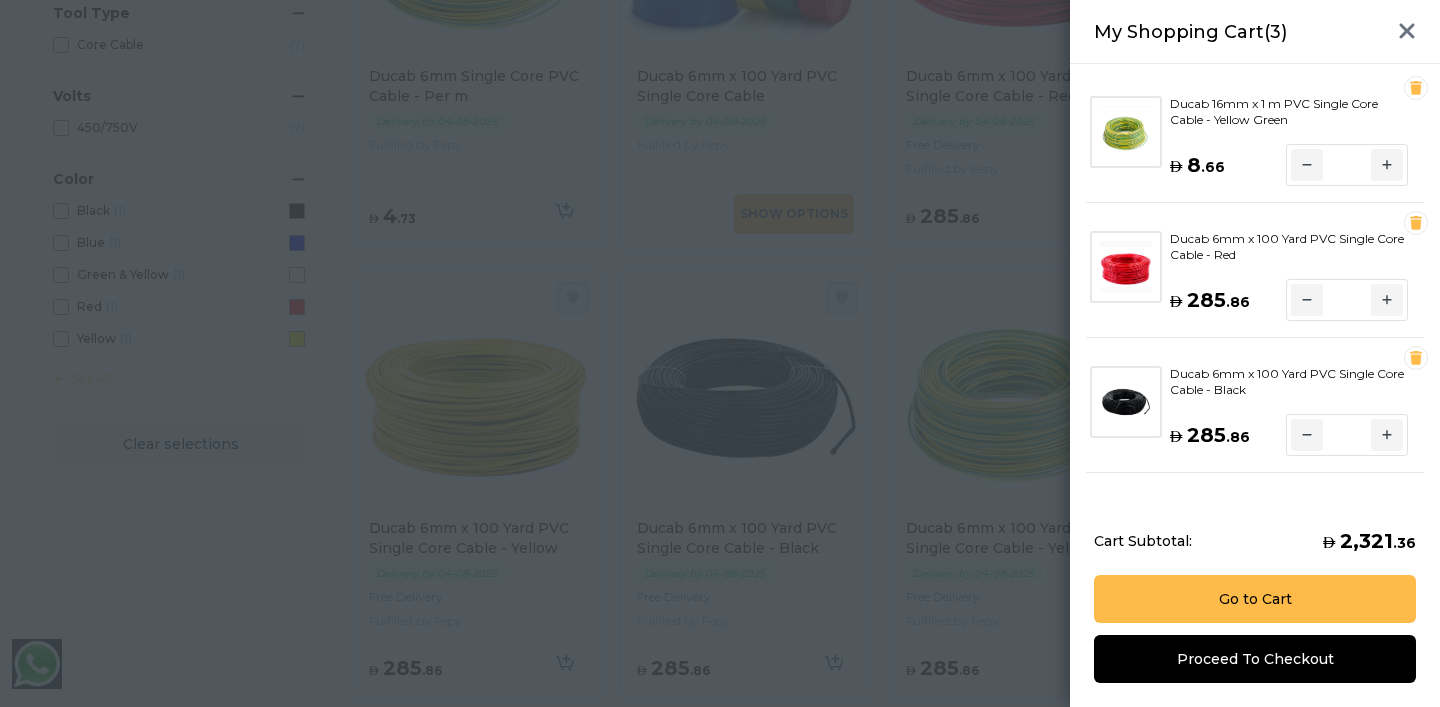 click at bounding box center [720, 353] 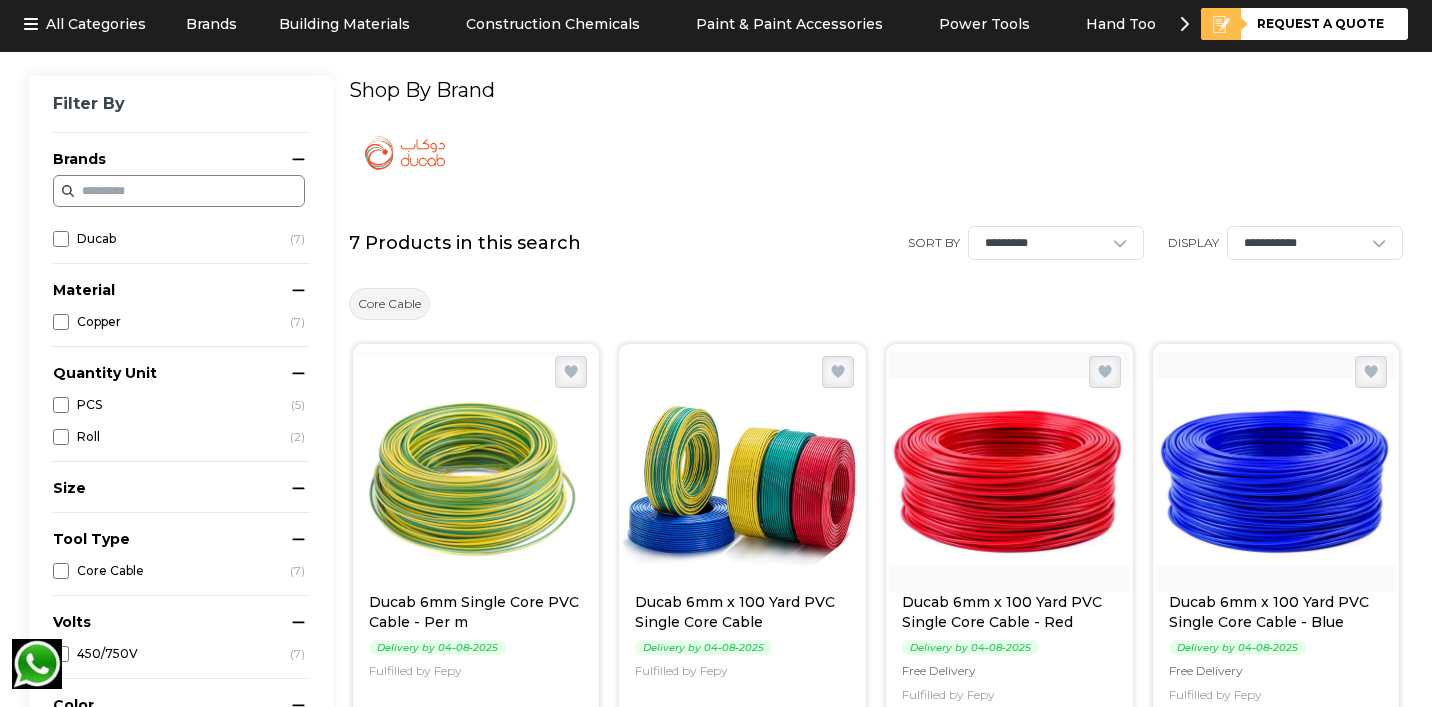 scroll, scrollTop: 0, scrollLeft: 0, axis: both 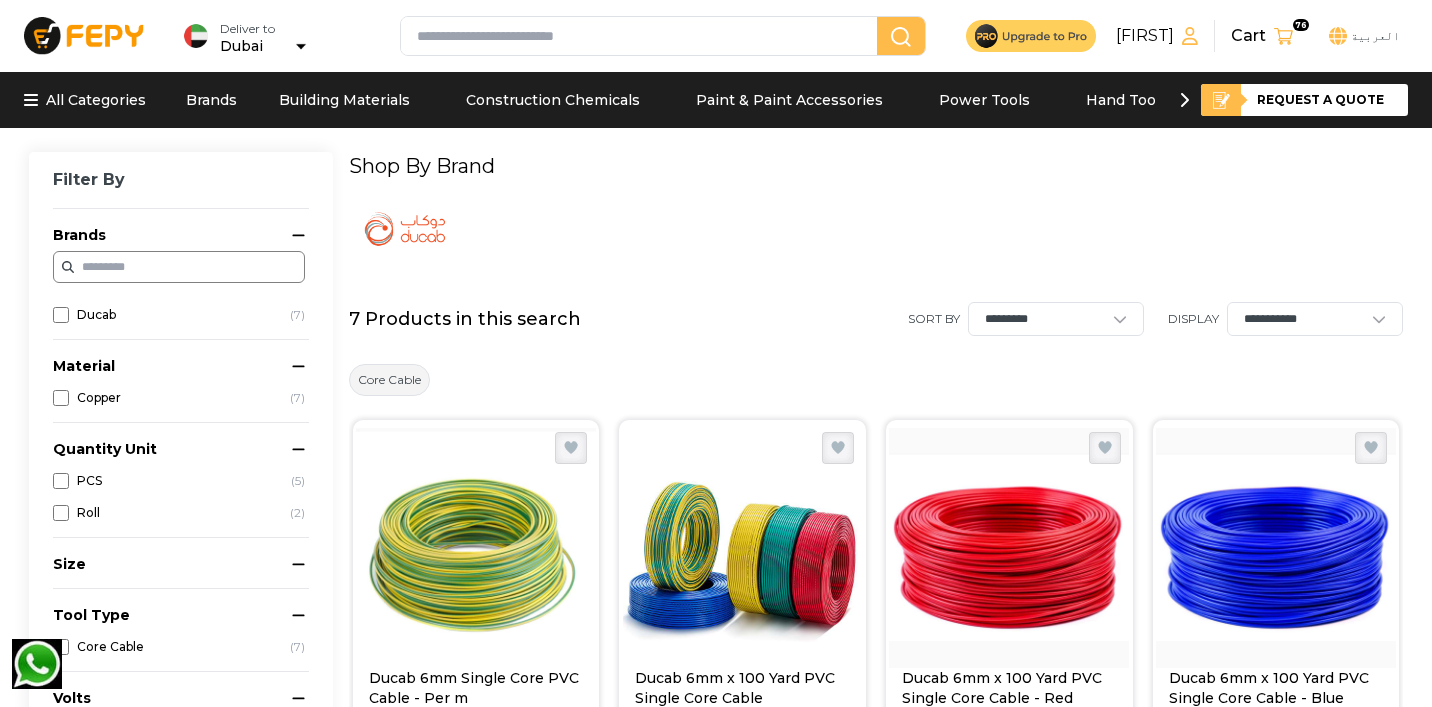 click at bounding box center [643, 36] 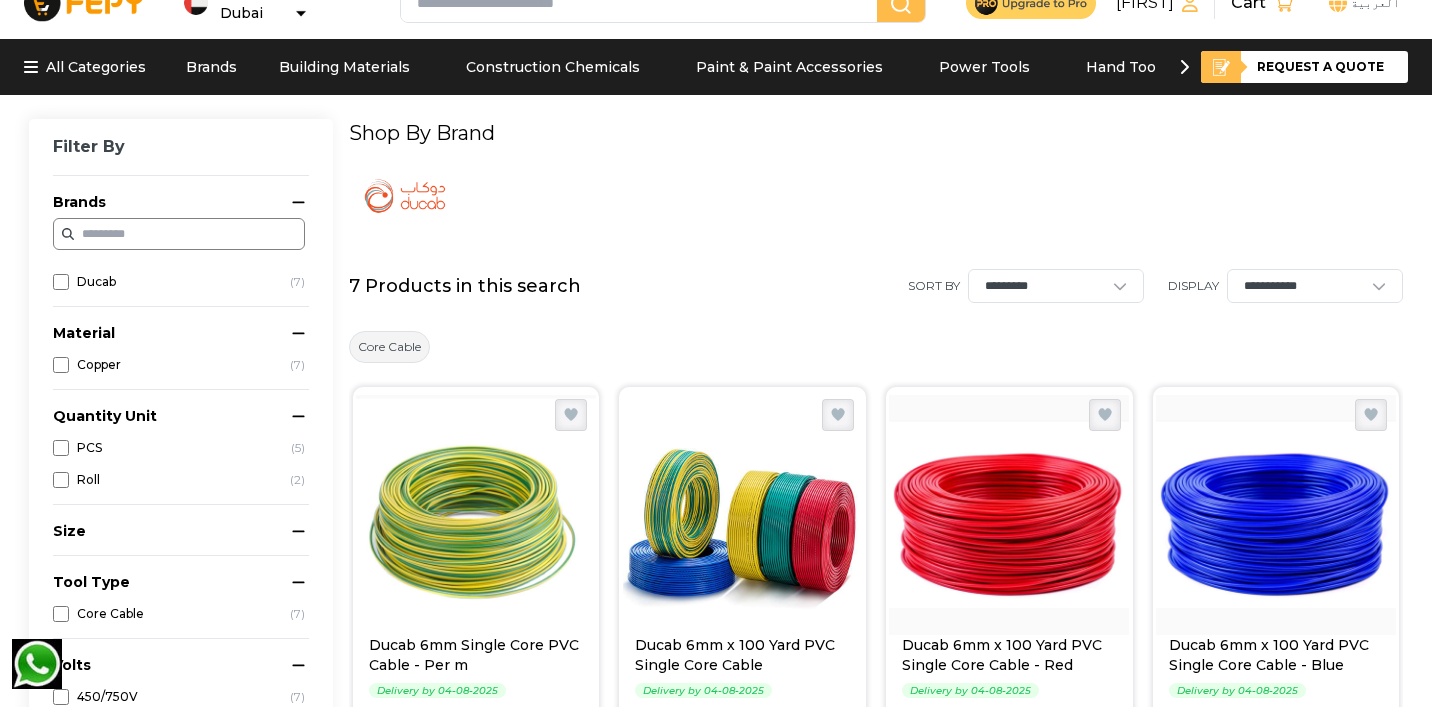 scroll, scrollTop: 0, scrollLeft: 0, axis: both 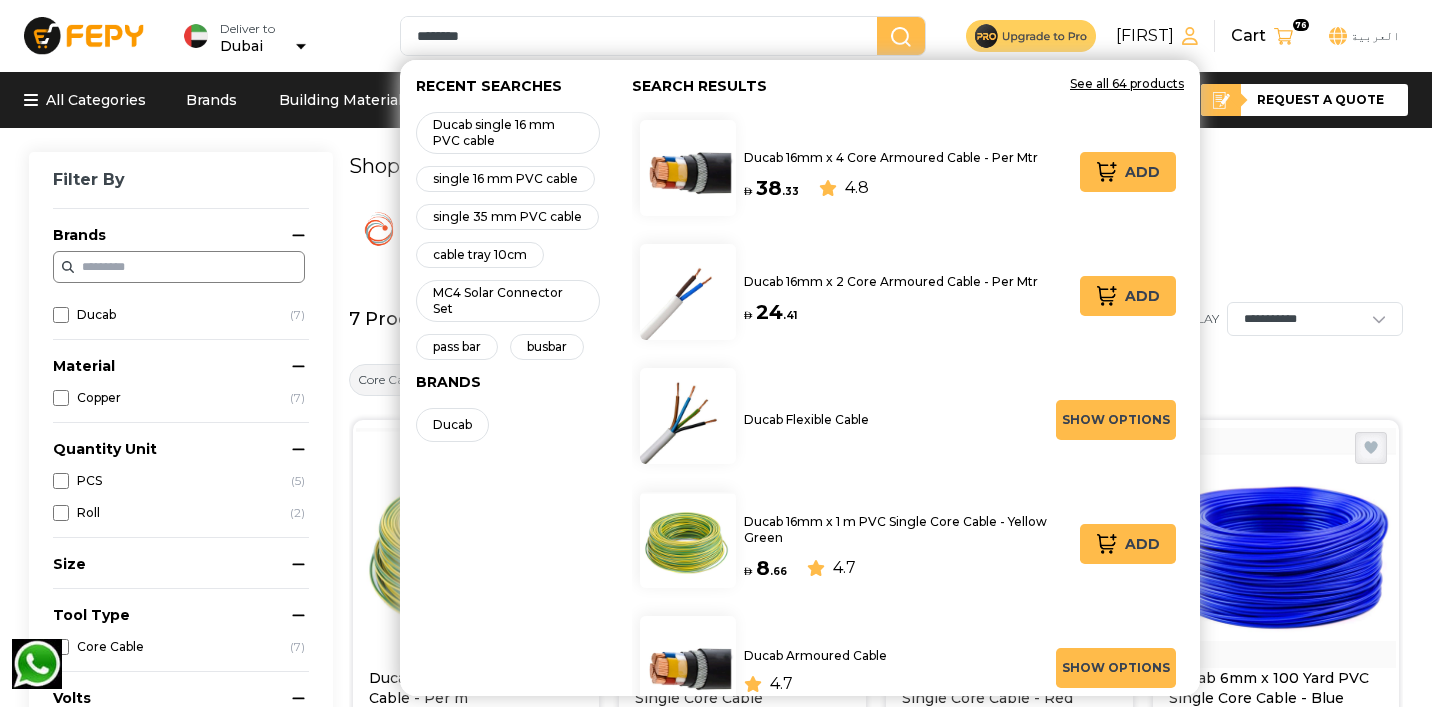 type on "********" 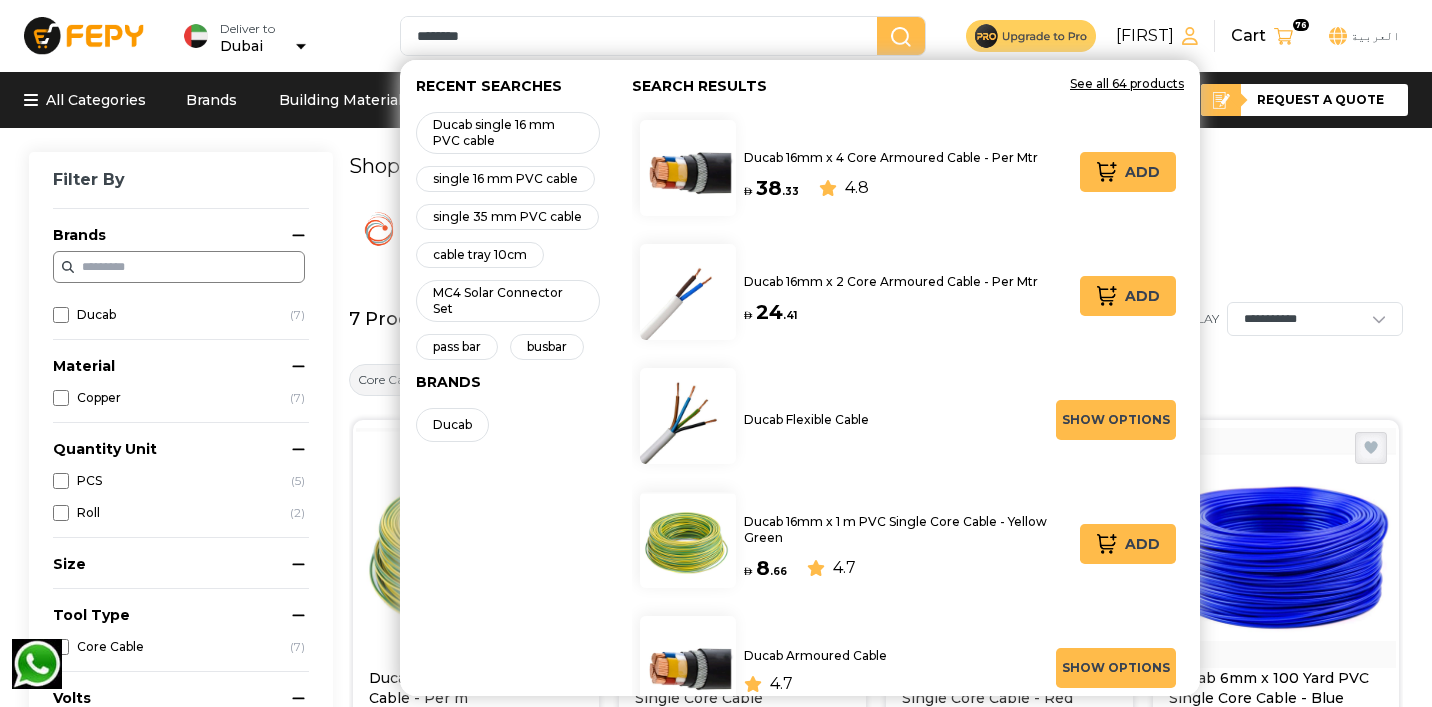 click on "Add" at bounding box center [1128, 172] 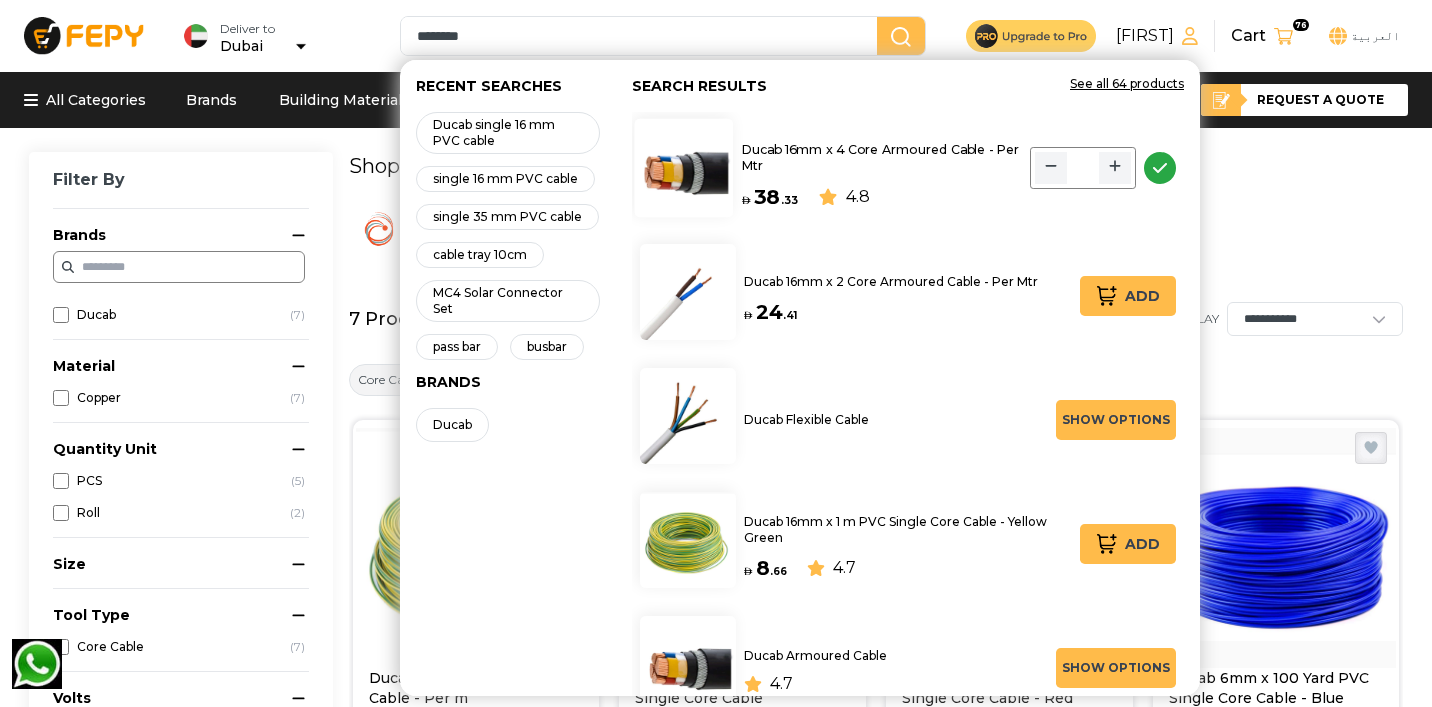 click on "Ducab 16mm x 4 Core Armoured Cable - Per Mtr" at bounding box center [881, 157] 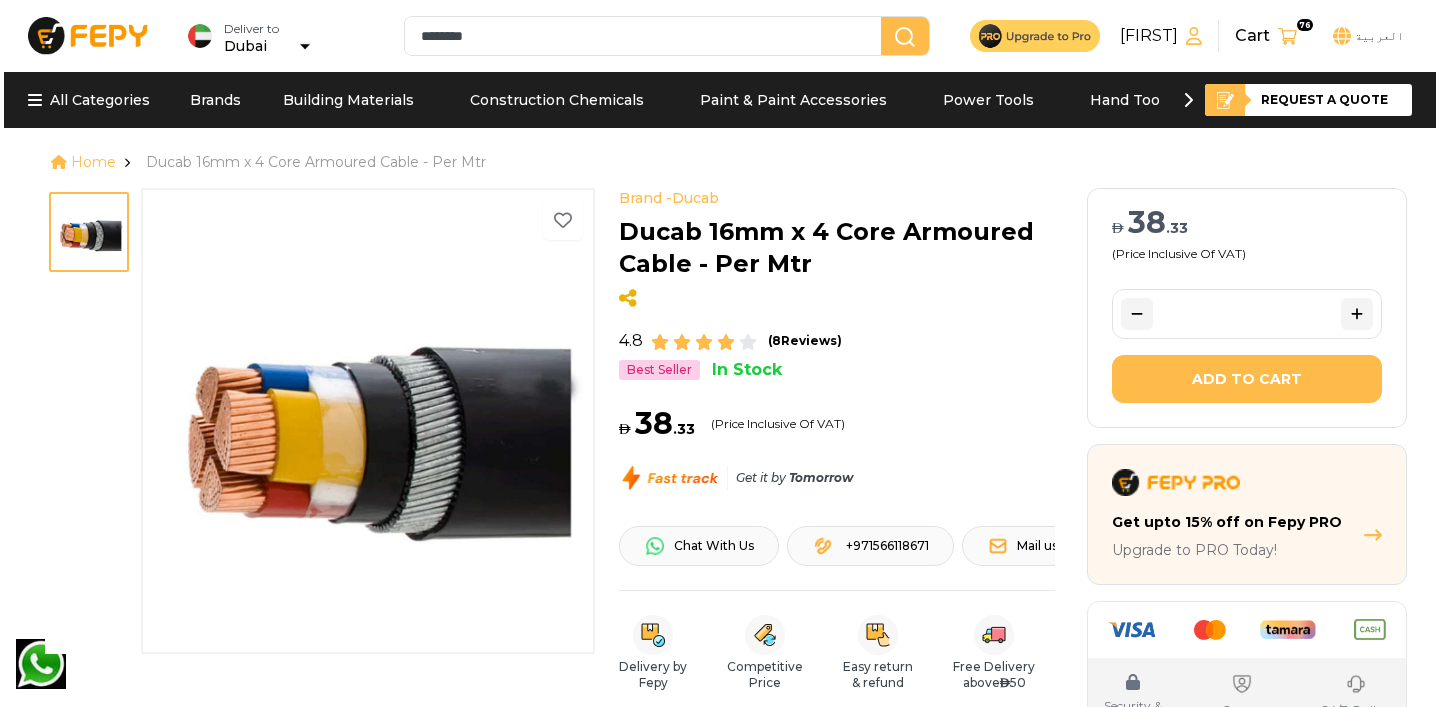 scroll, scrollTop: 36, scrollLeft: 0, axis: vertical 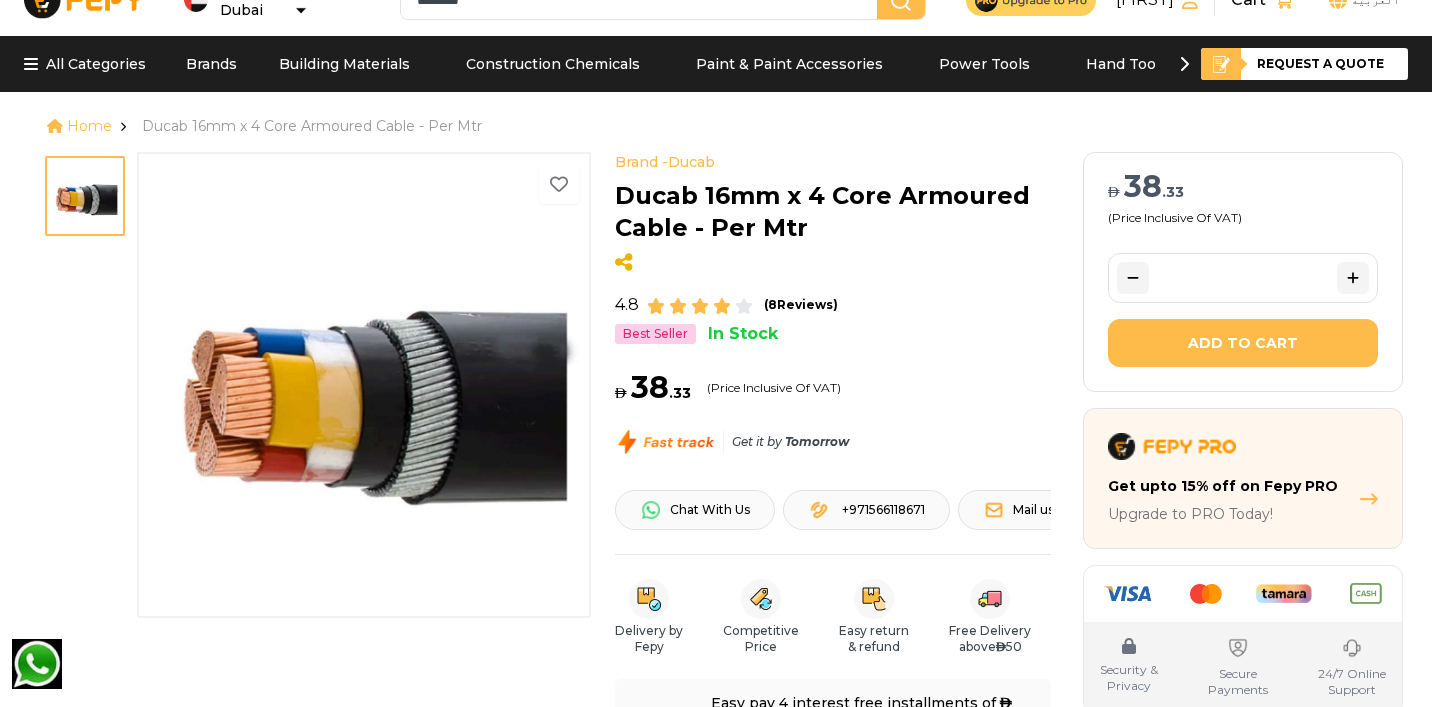 click on "Add to Cart" at bounding box center [1243, 343] 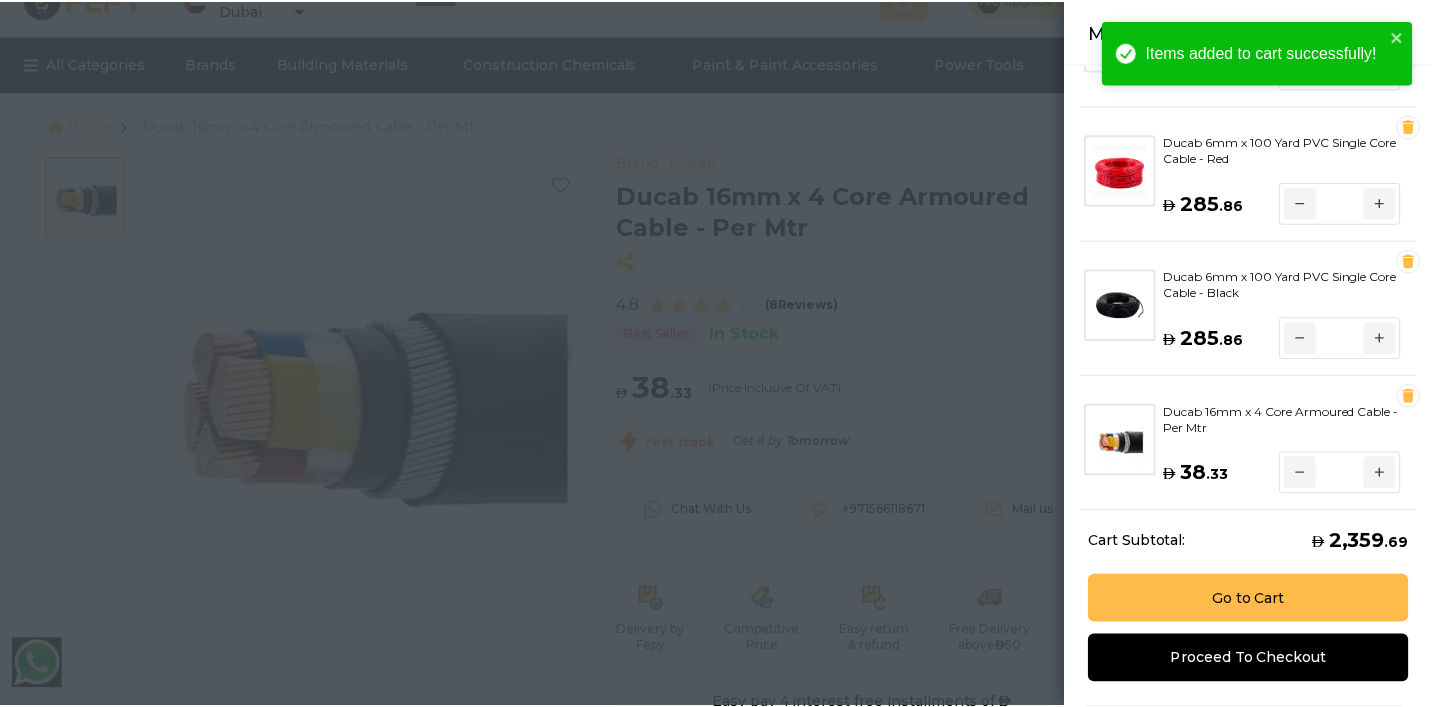 scroll, scrollTop: 113, scrollLeft: 0, axis: vertical 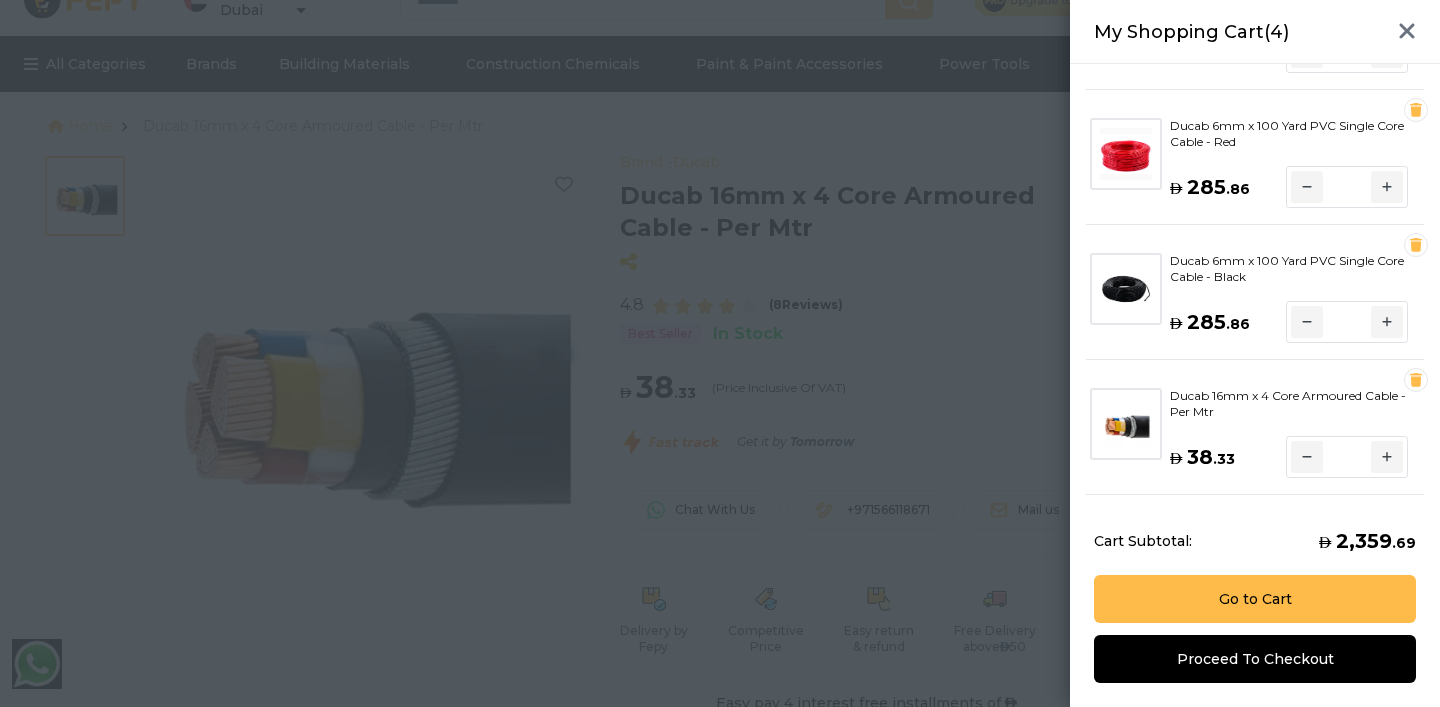 click on "*" at bounding box center (1347, 457) 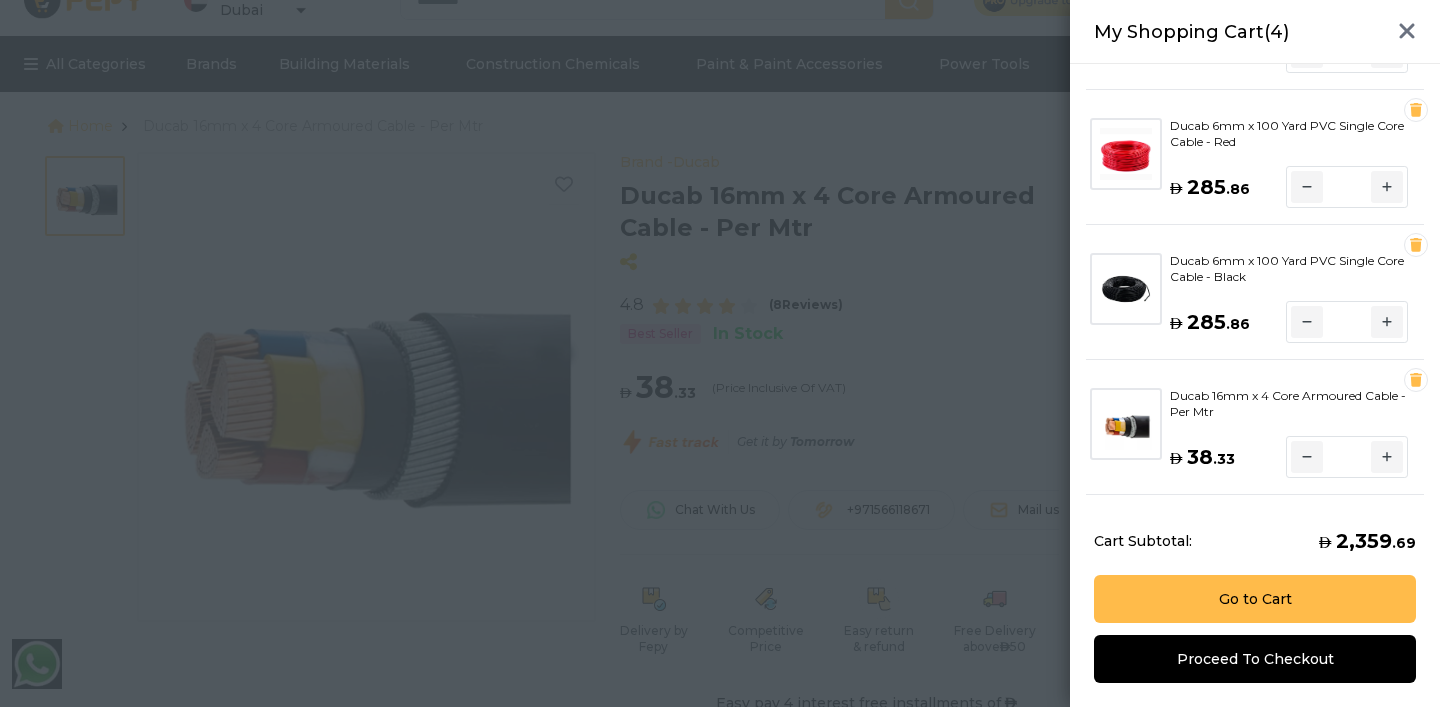 type on "**" 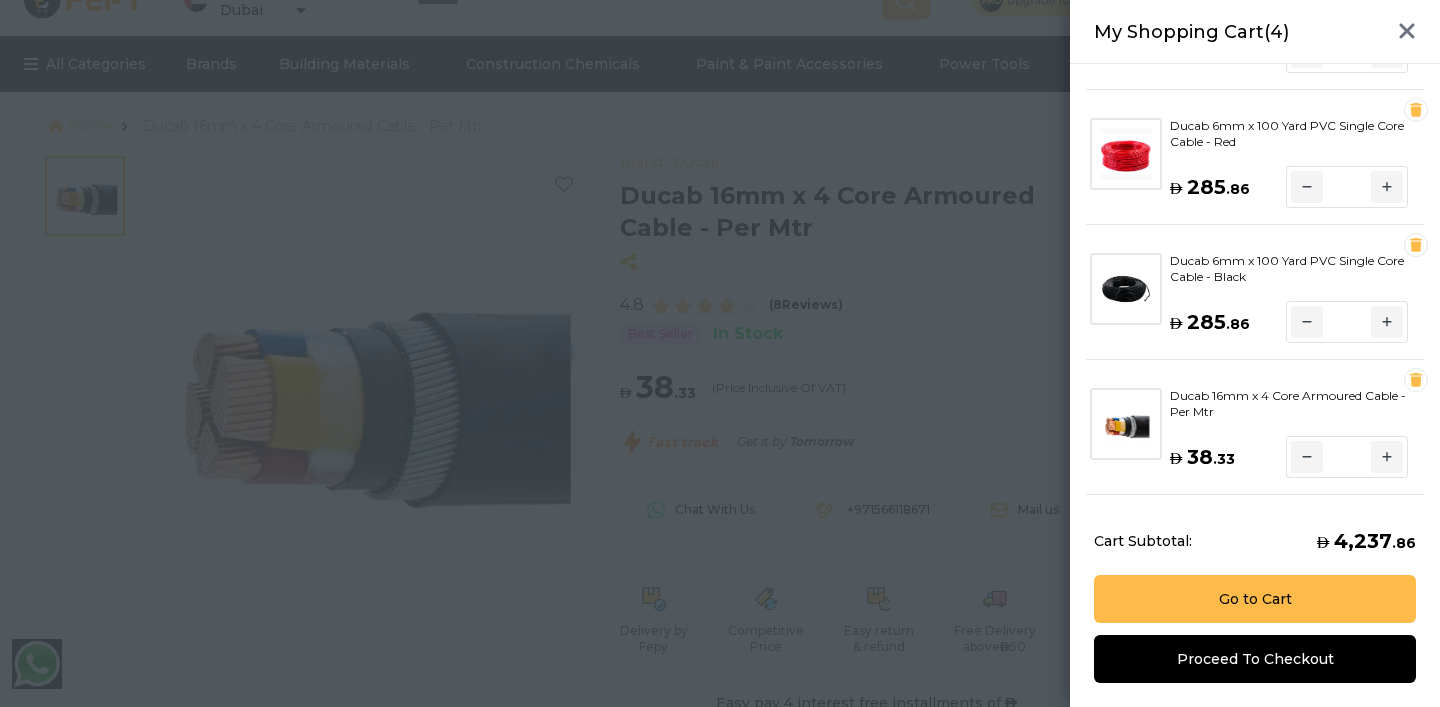 click at bounding box center (720, 353) 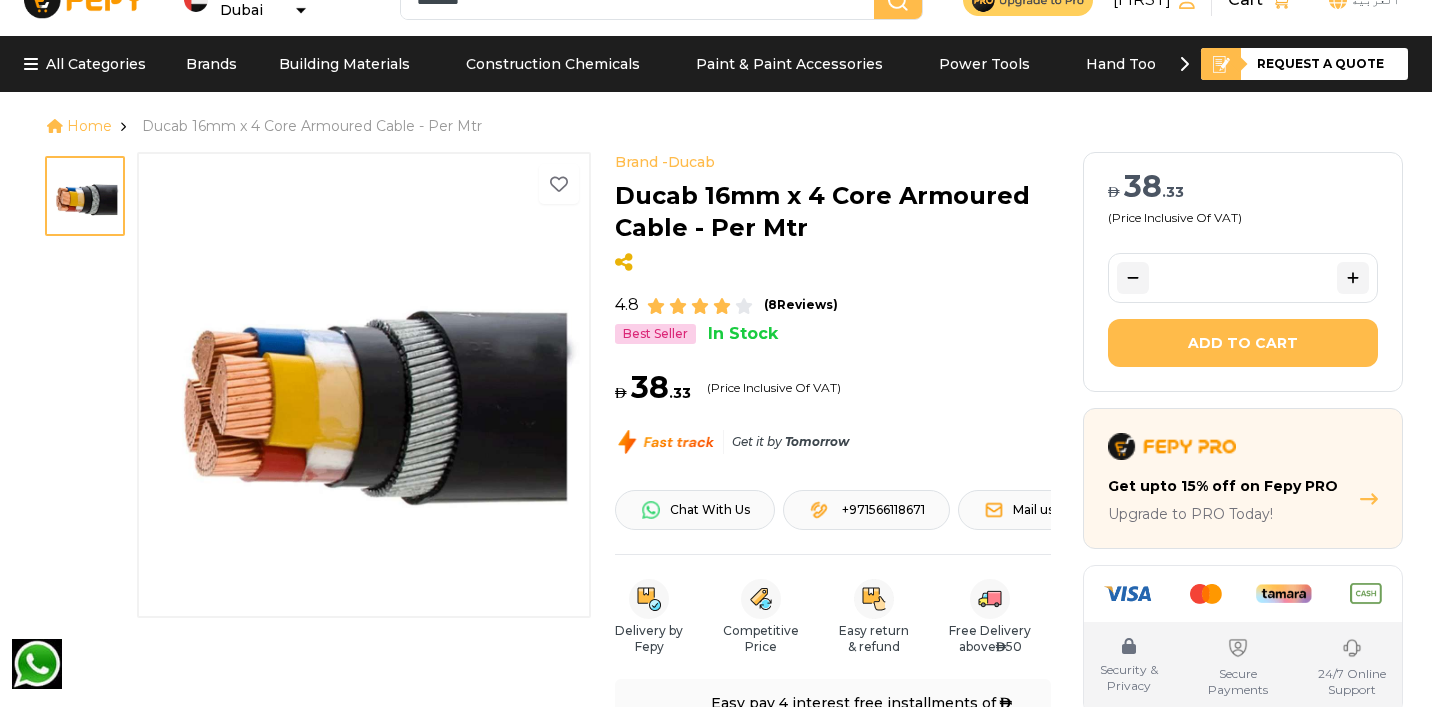 scroll, scrollTop: 0, scrollLeft: 0, axis: both 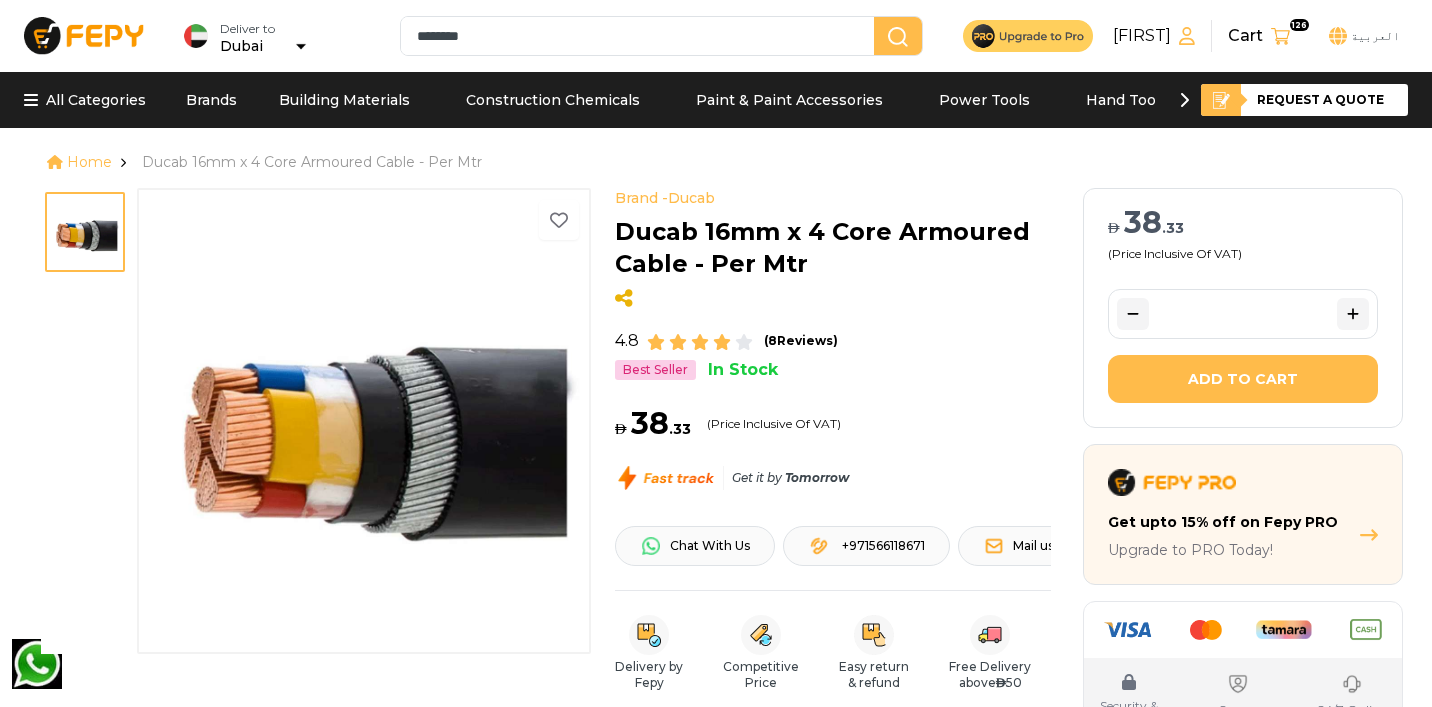 click on "********" at bounding box center [641, 36] 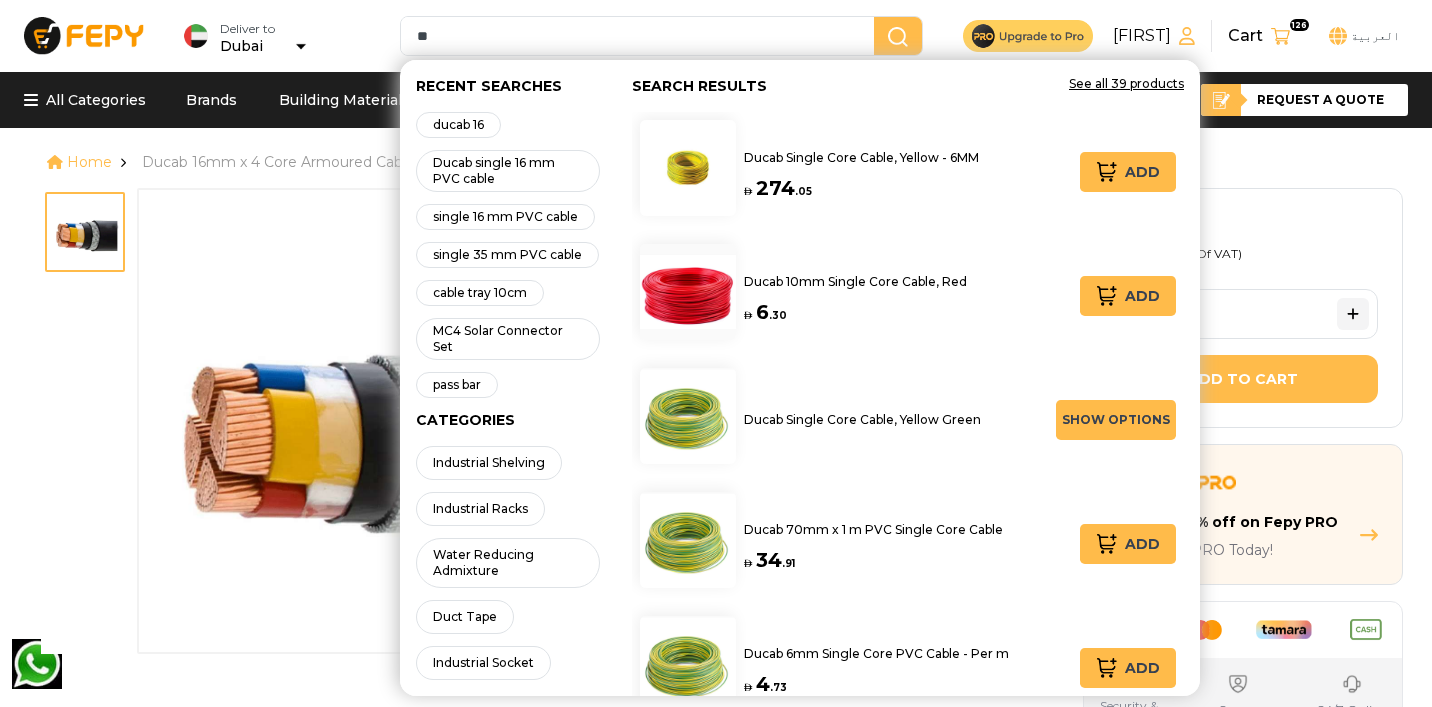 type on "*" 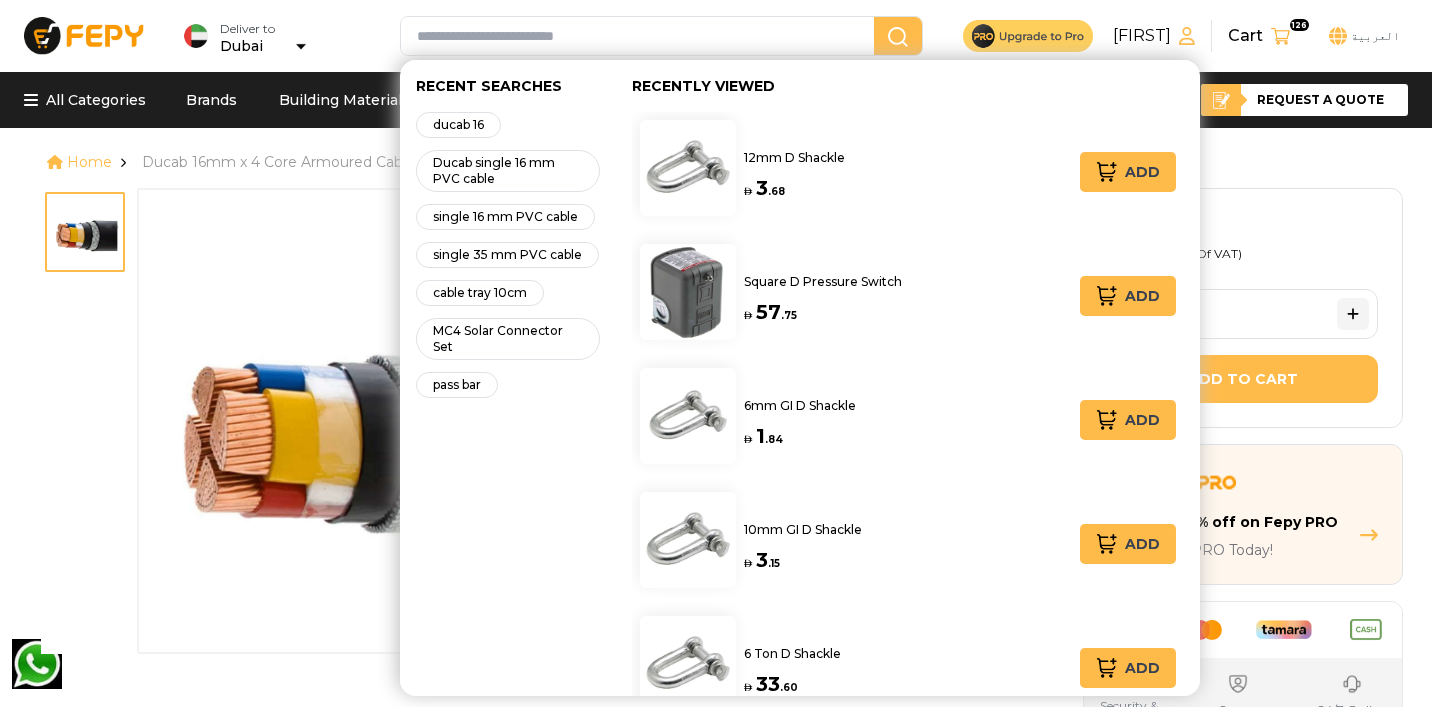 paste on "**********" 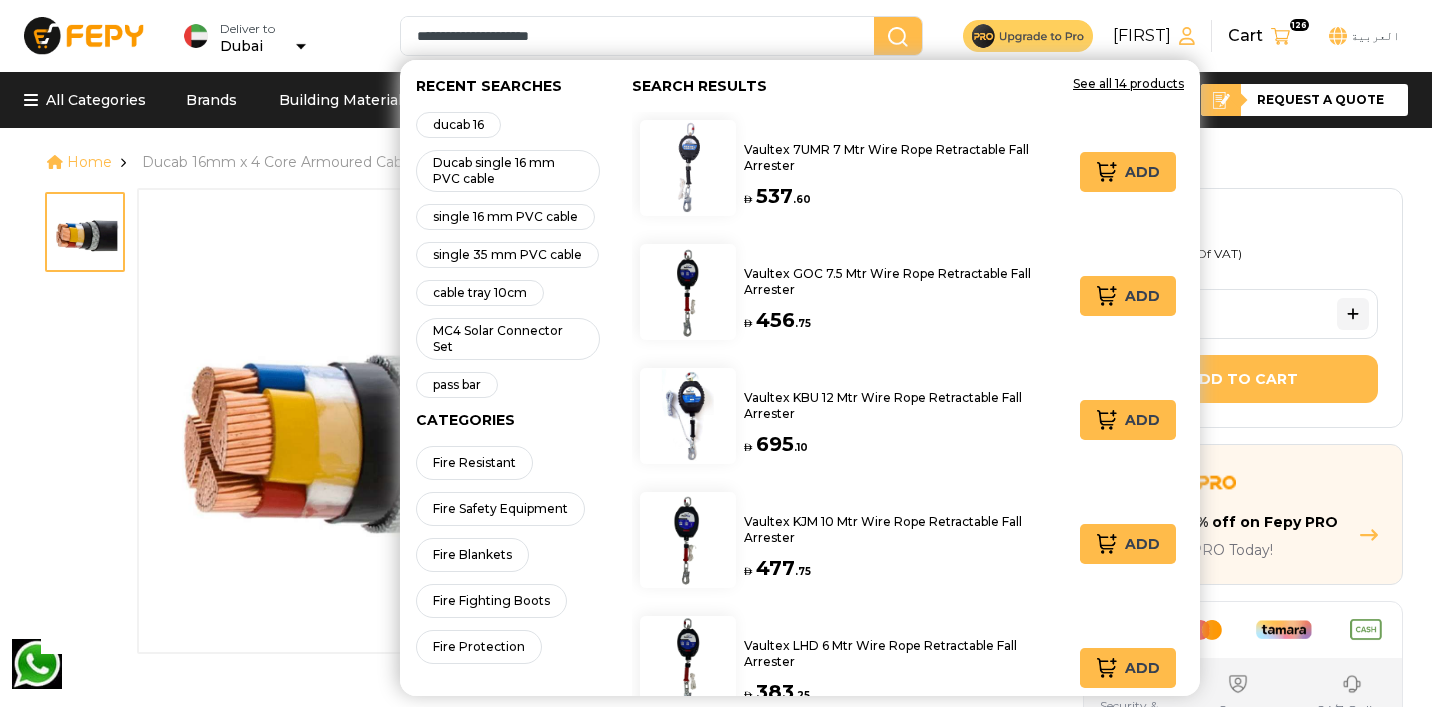 click on "**********" at bounding box center (641, 36) 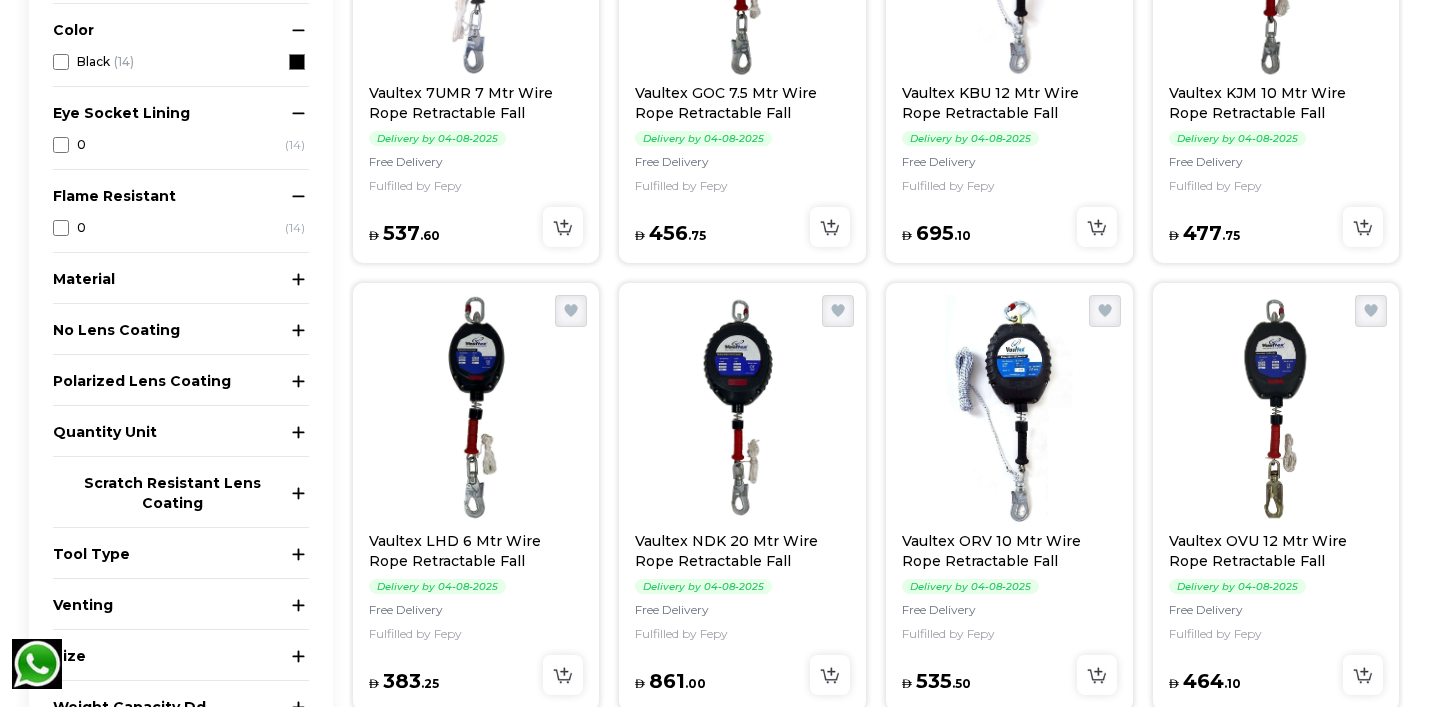 scroll, scrollTop: 582, scrollLeft: 0, axis: vertical 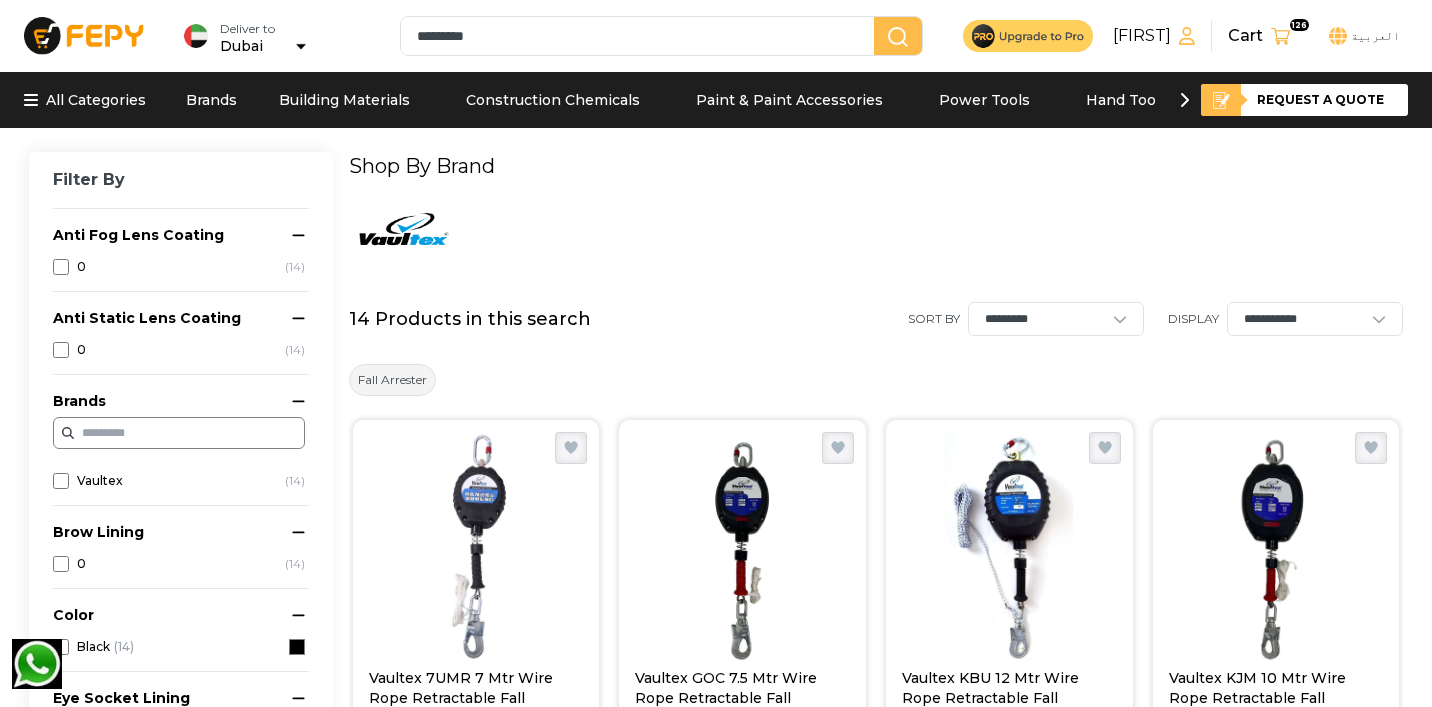 click on "*********" at bounding box center (641, 36) 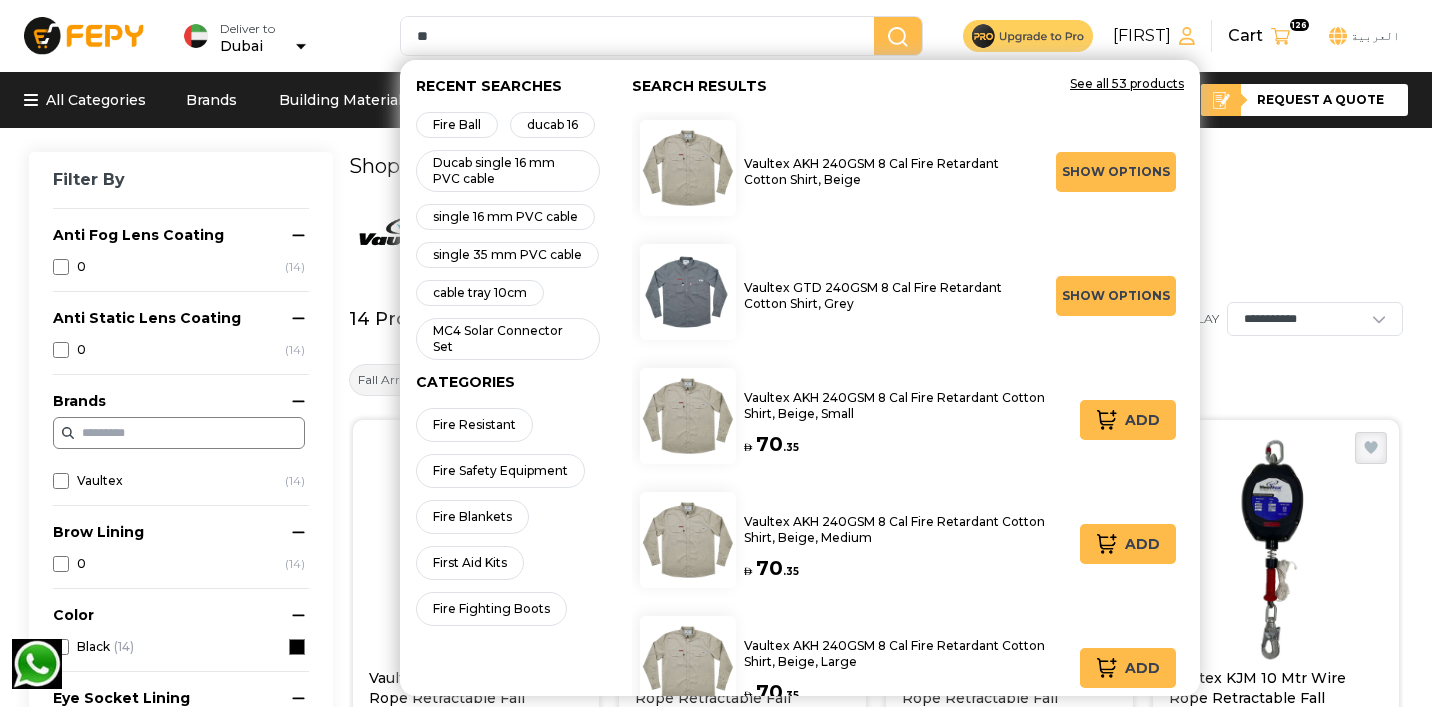 type on "*" 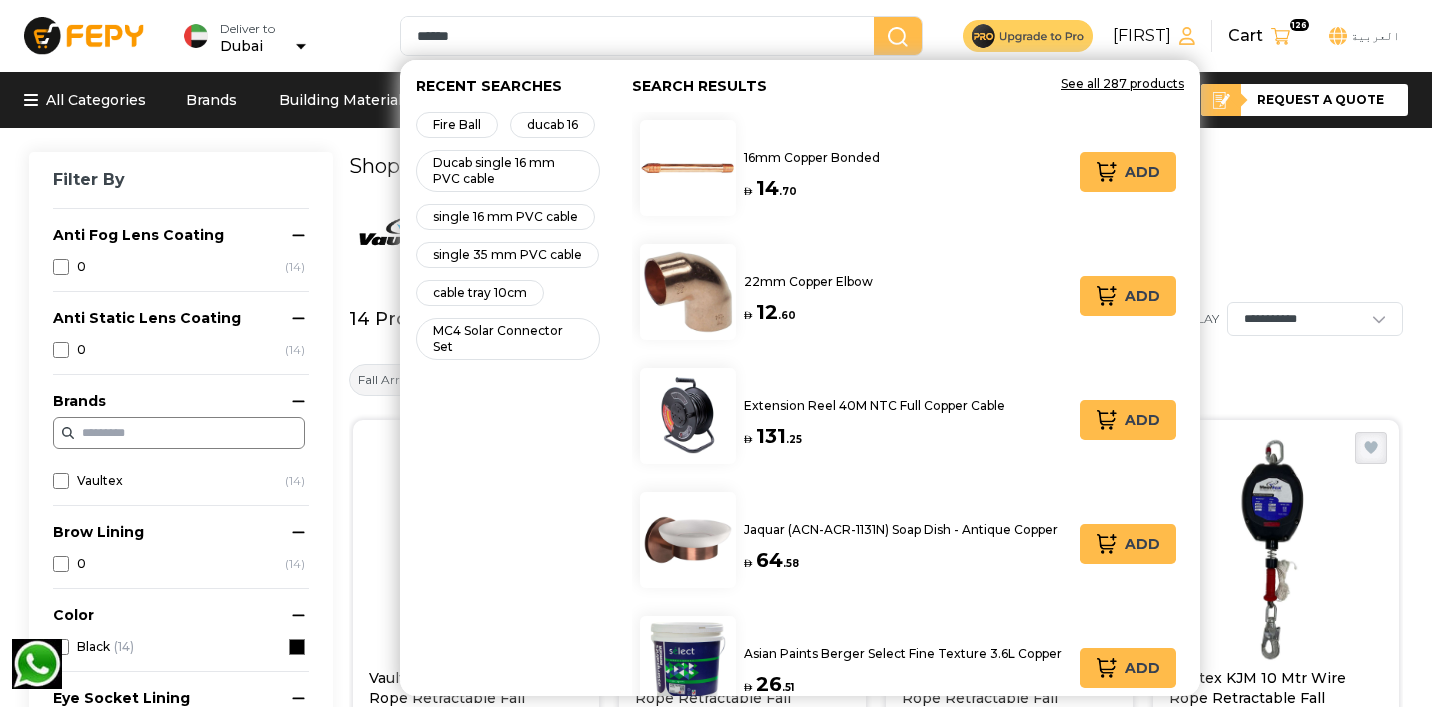 type on "******" 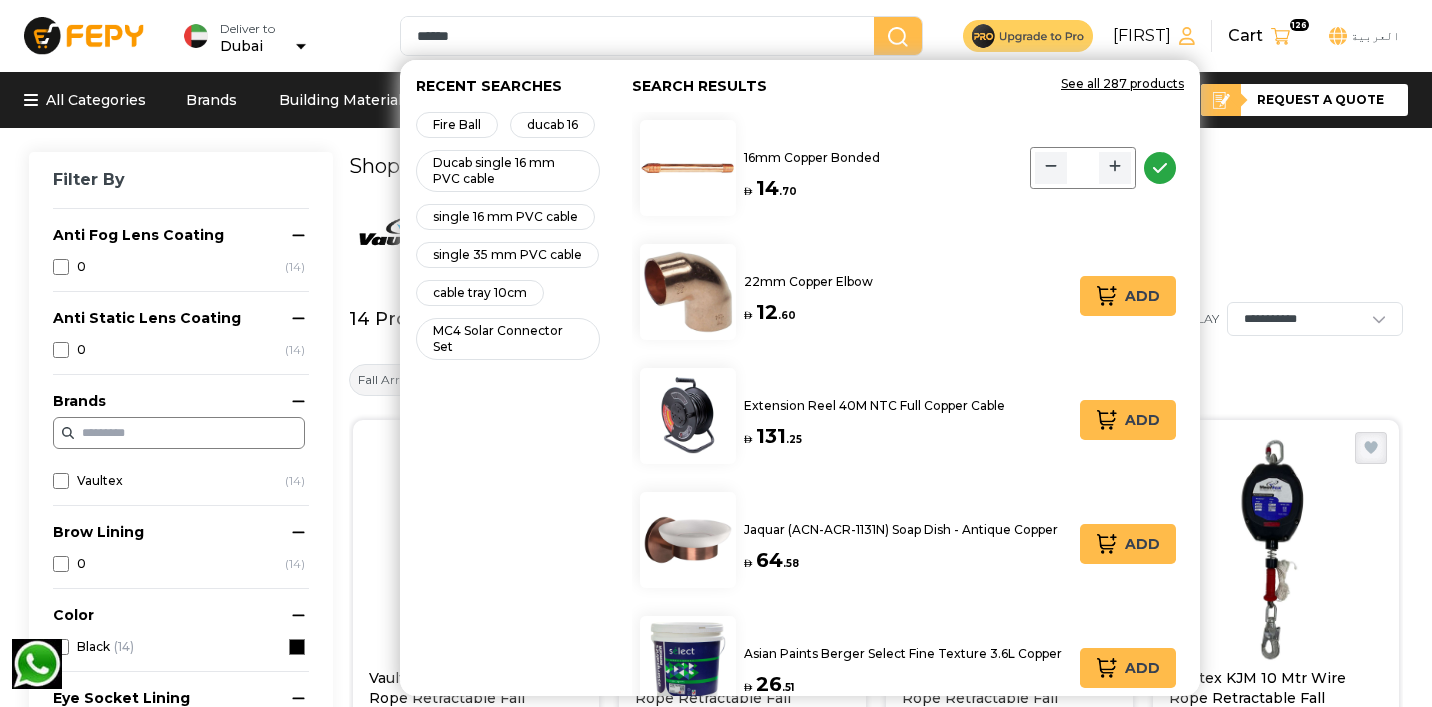 click at bounding box center (1115, 168) 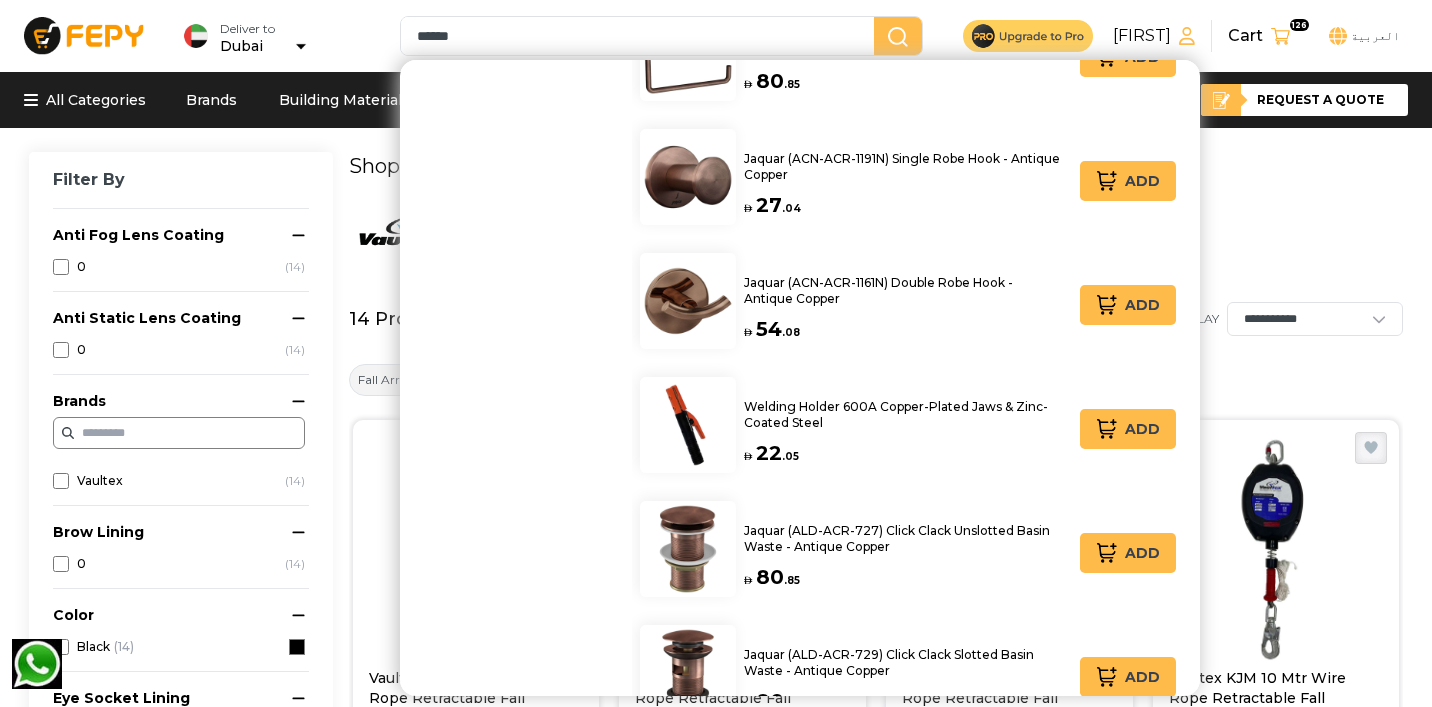 scroll, scrollTop: 1279, scrollLeft: 0, axis: vertical 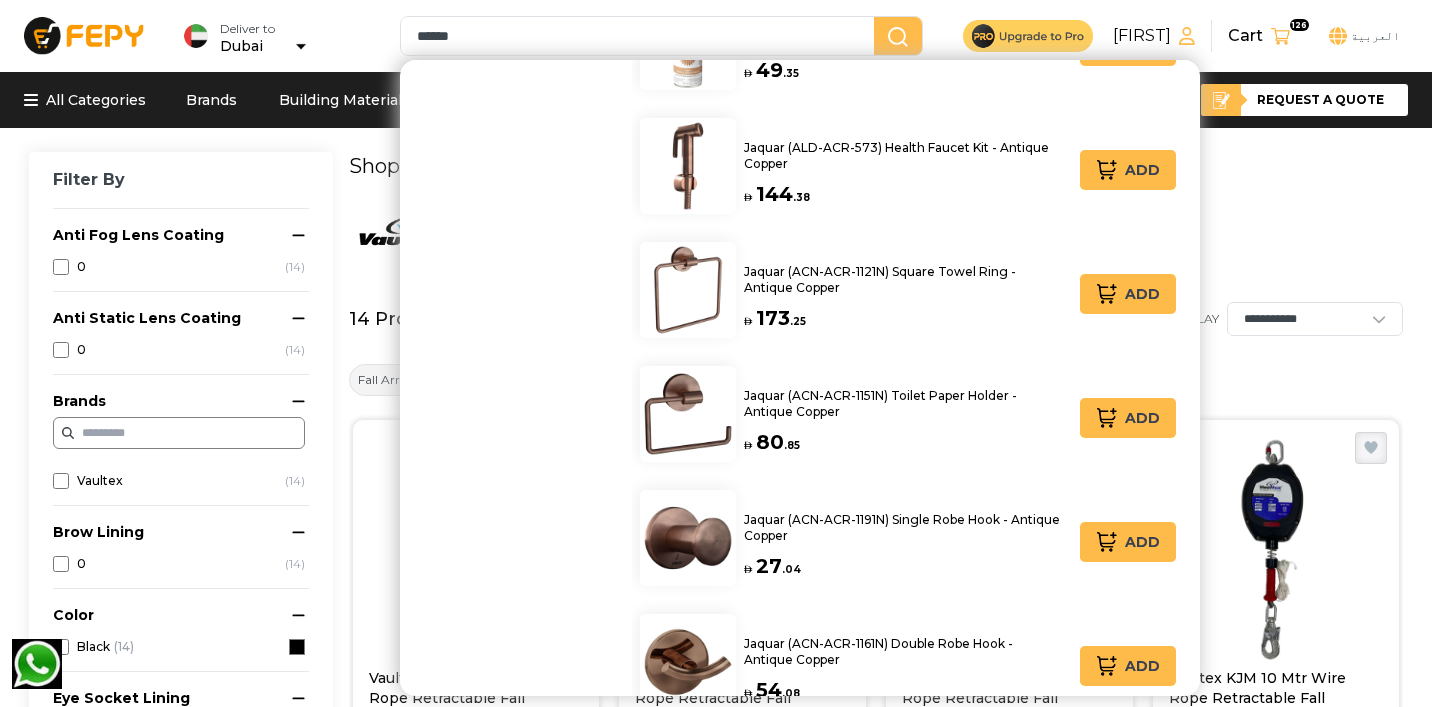 click on "******" at bounding box center (641, 36) 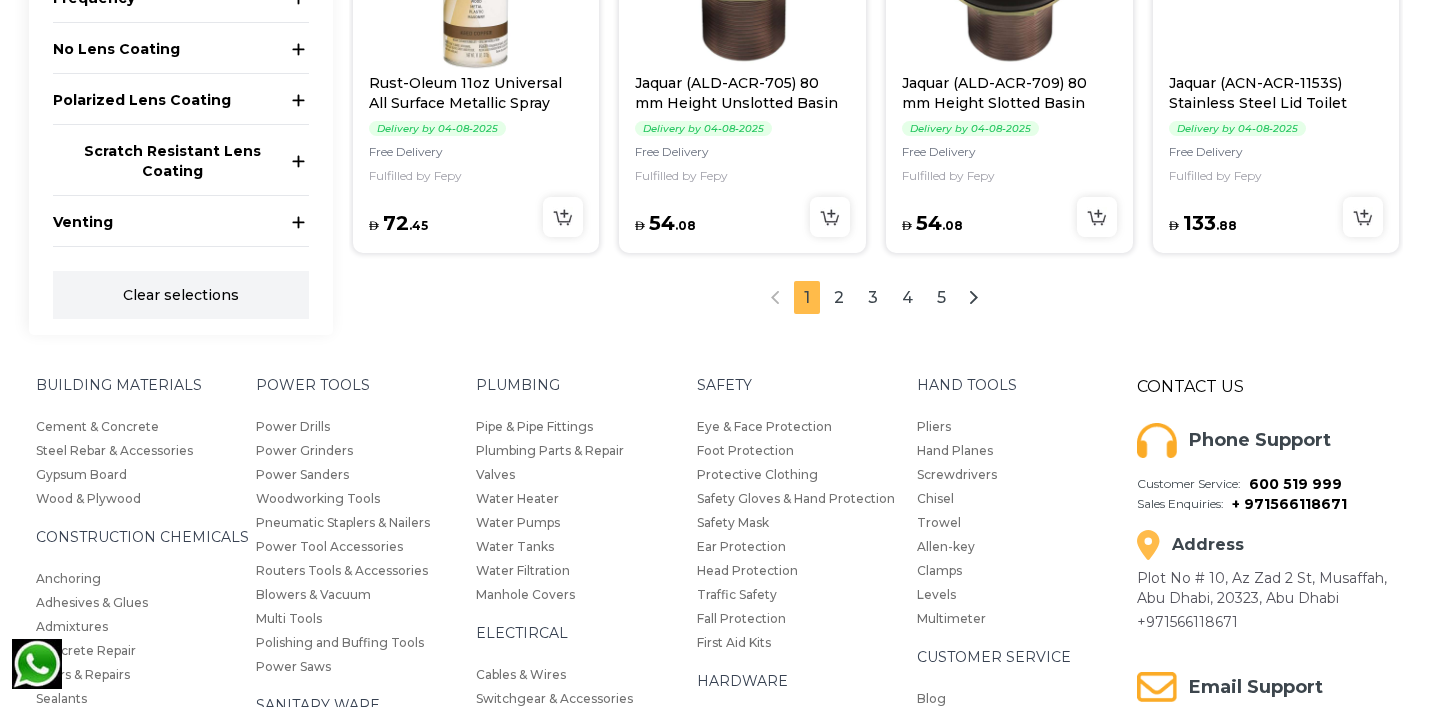 scroll, scrollTop: 2388, scrollLeft: 0, axis: vertical 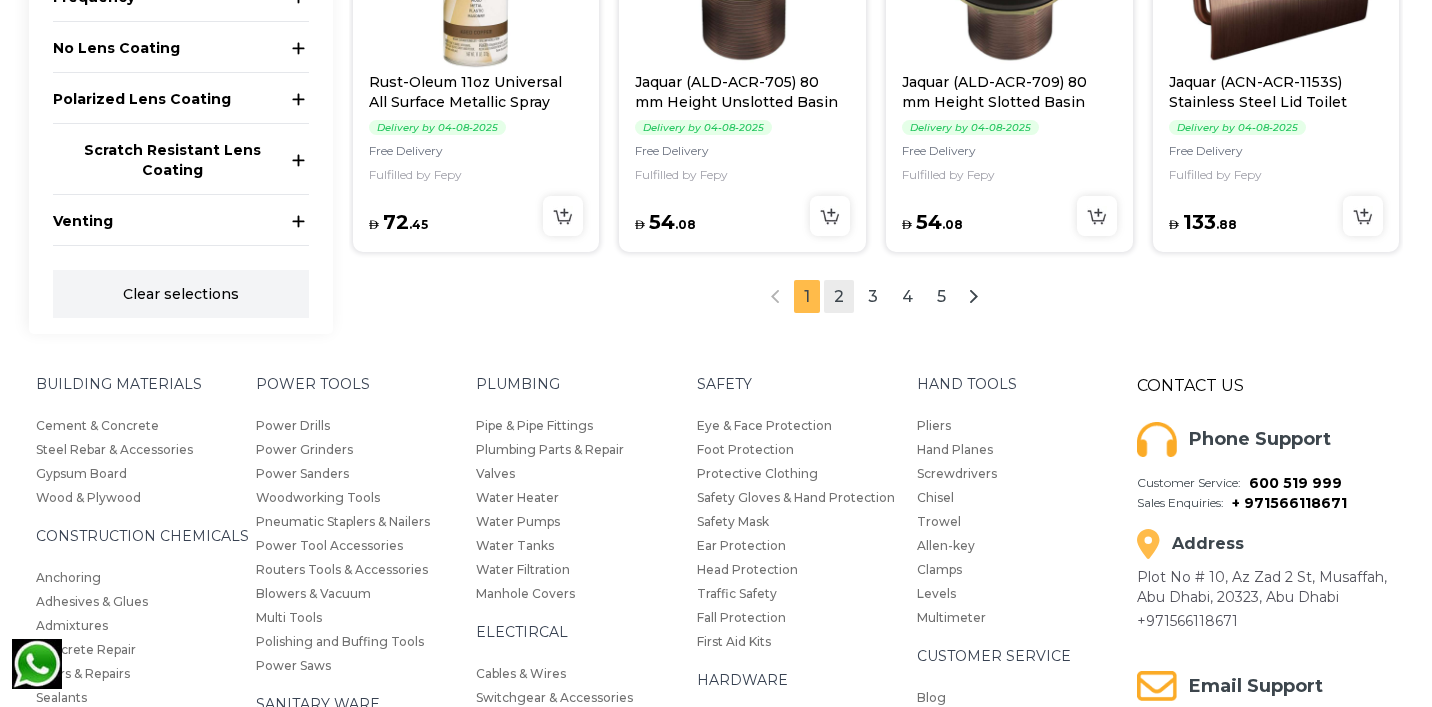 click on "2" at bounding box center [839, 296] 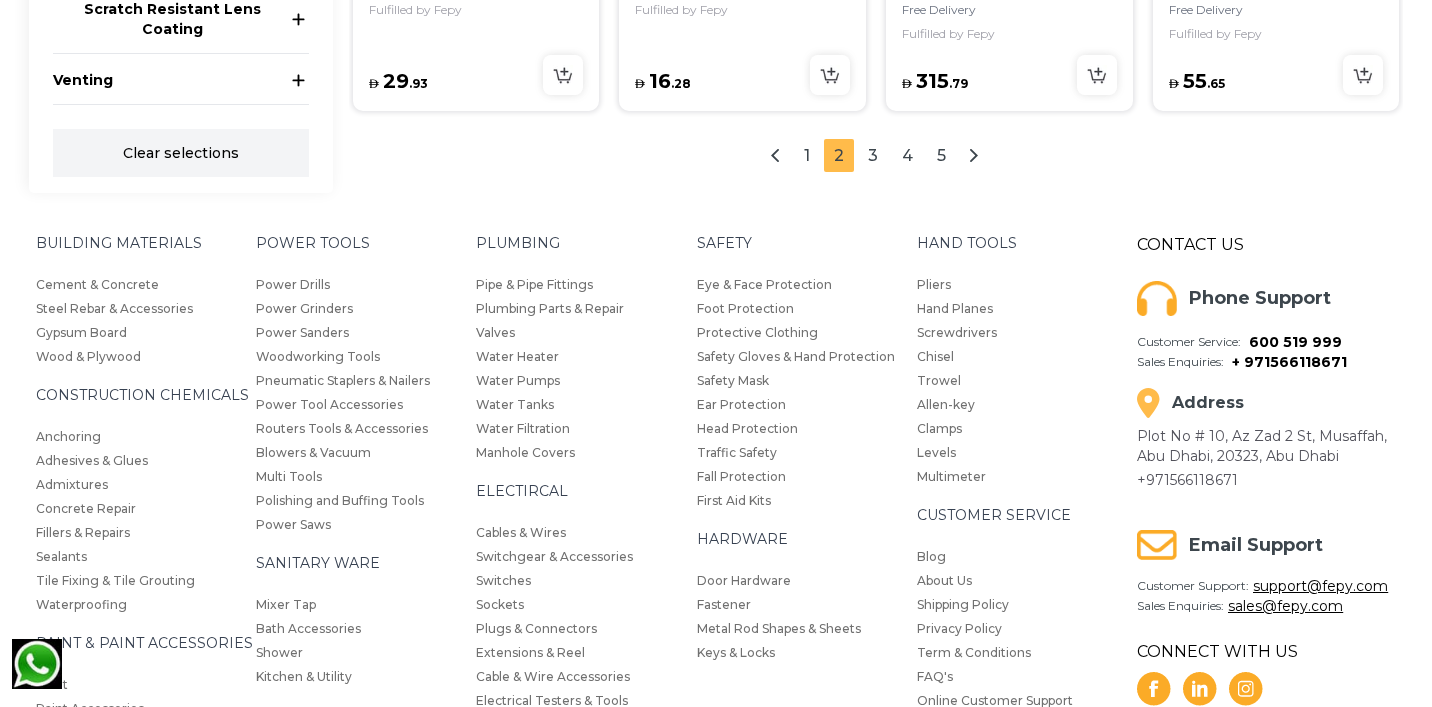 scroll, scrollTop: 2537, scrollLeft: 0, axis: vertical 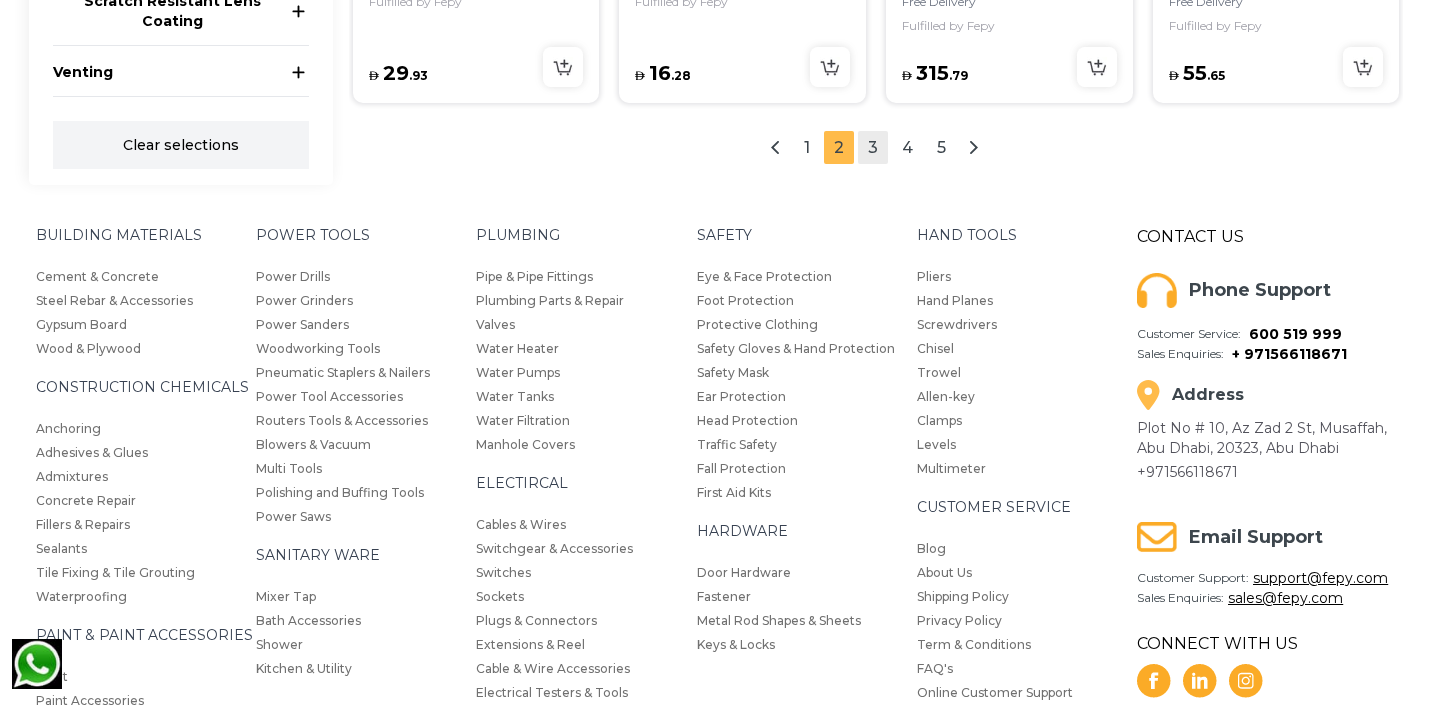 click on "3" at bounding box center (873, 147) 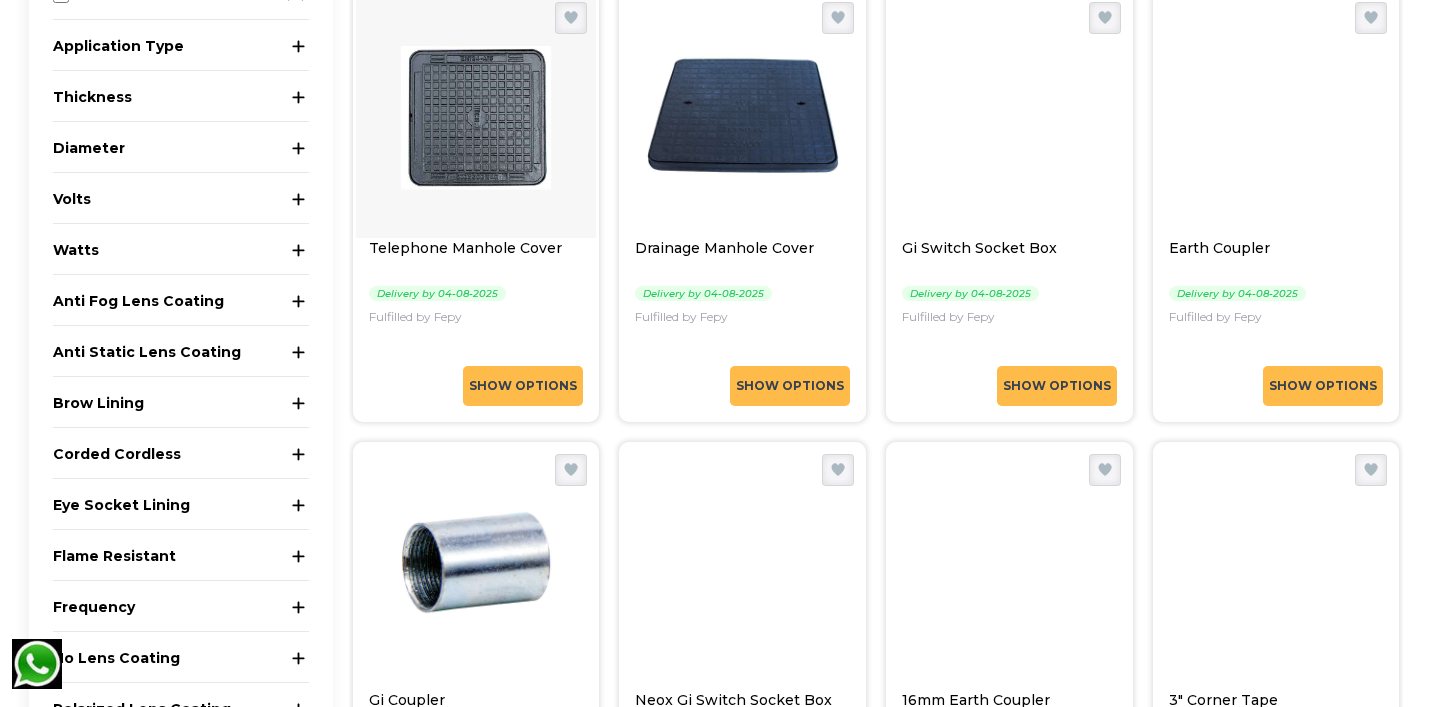 scroll, scrollTop: 1784, scrollLeft: 0, axis: vertical 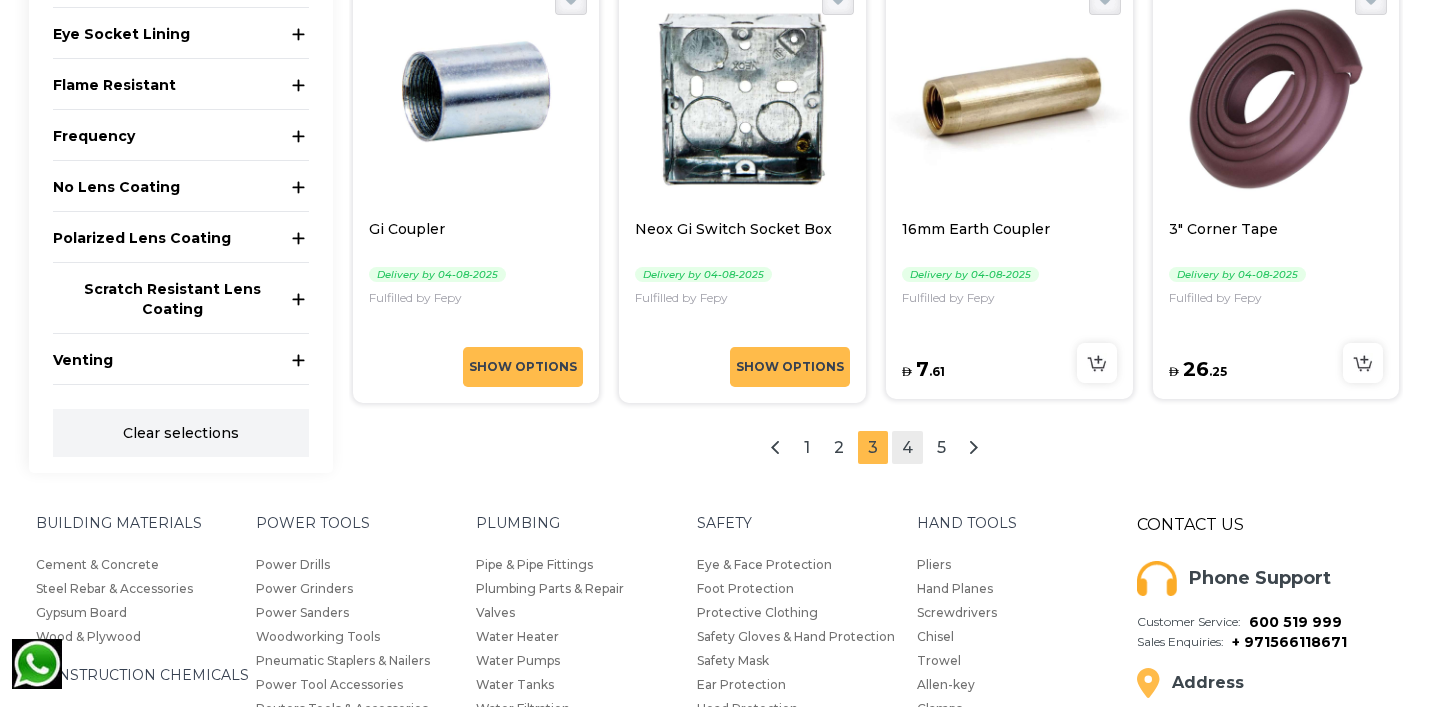 click on "4" at bounding box center [907, 447] 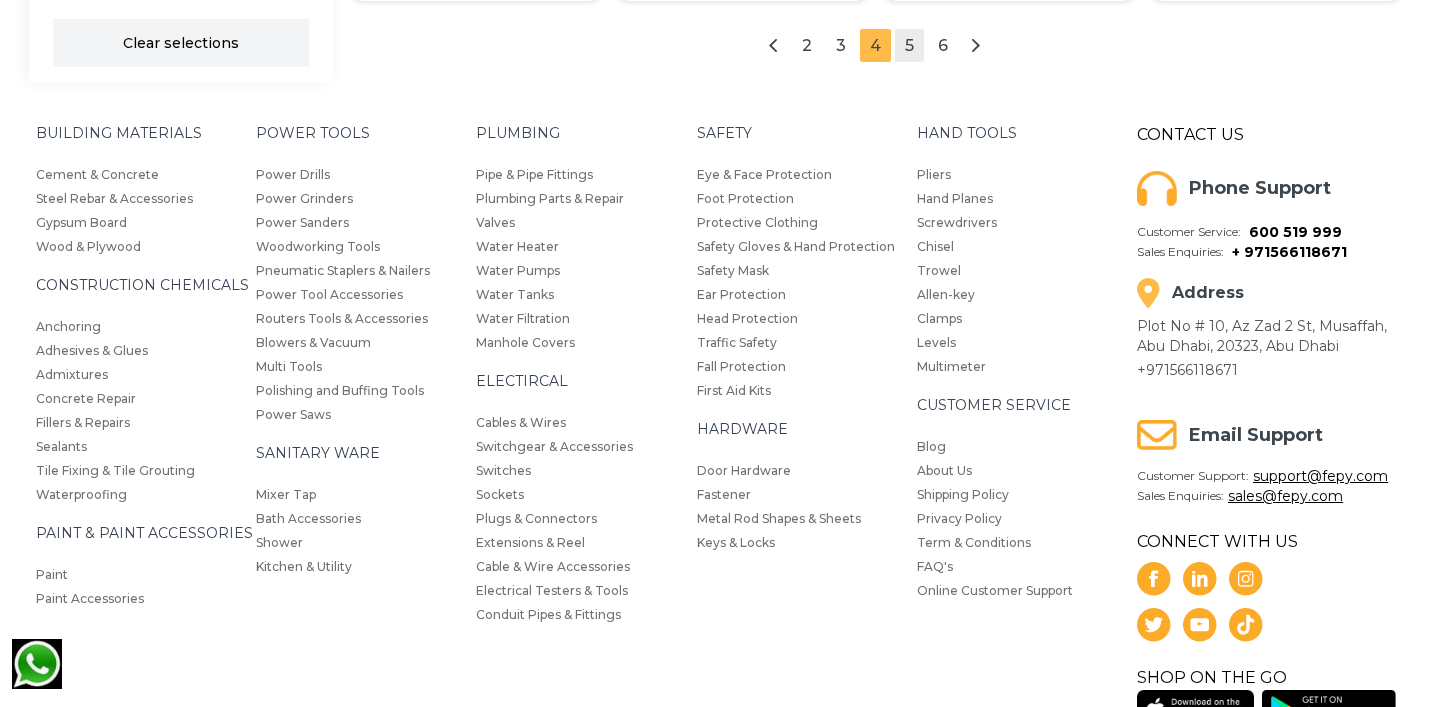 scroll, scrollTop: 2662, scrollLeft: 0, axis: vertical 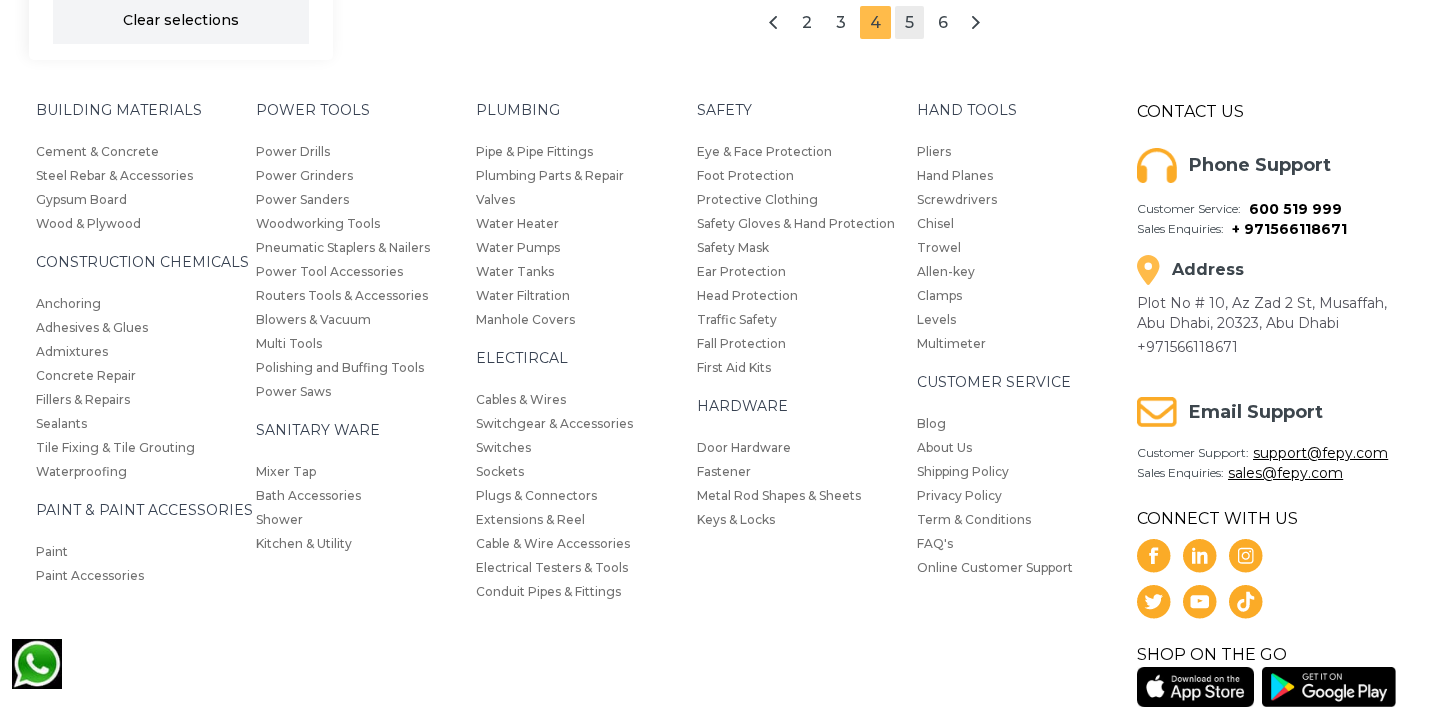 click on "5" at bounding box center [909, 22] 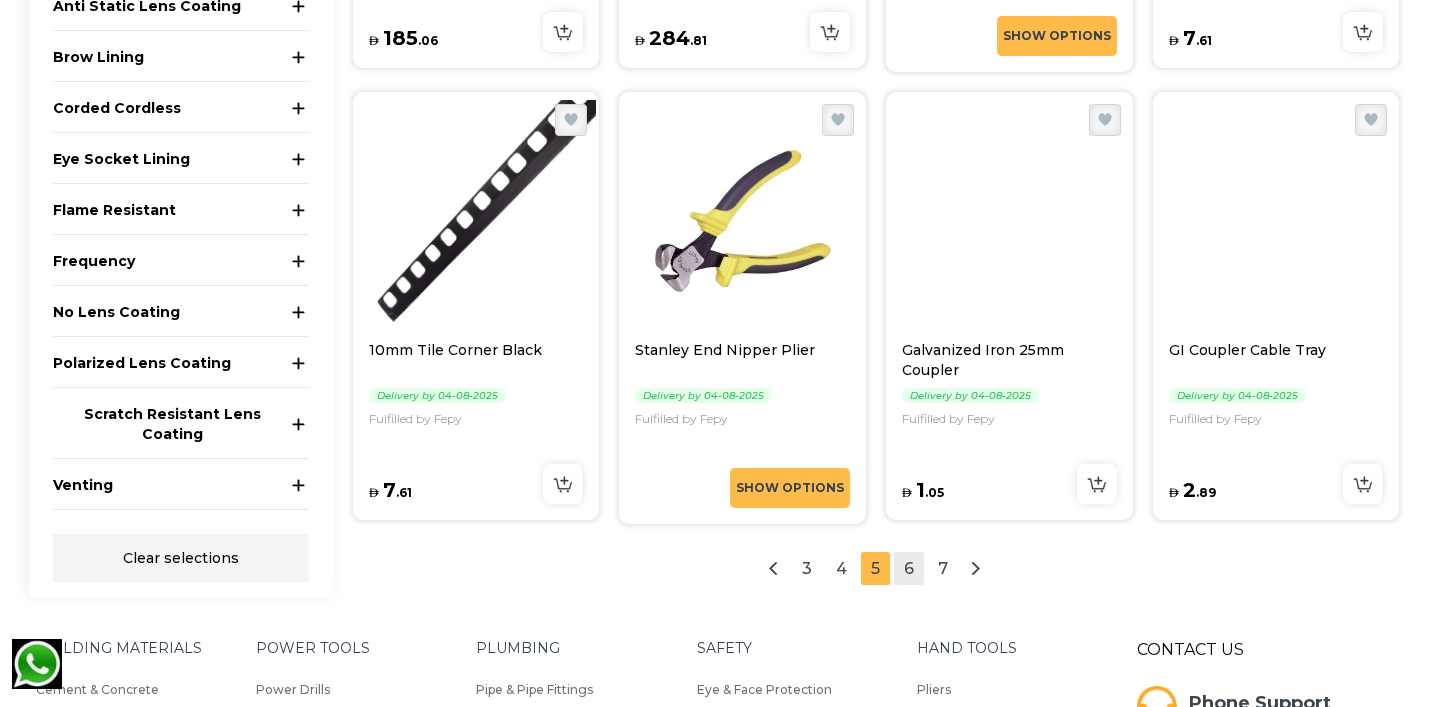scroll, scrollTop: 2107, scrollLeft: 0, axis: vertical 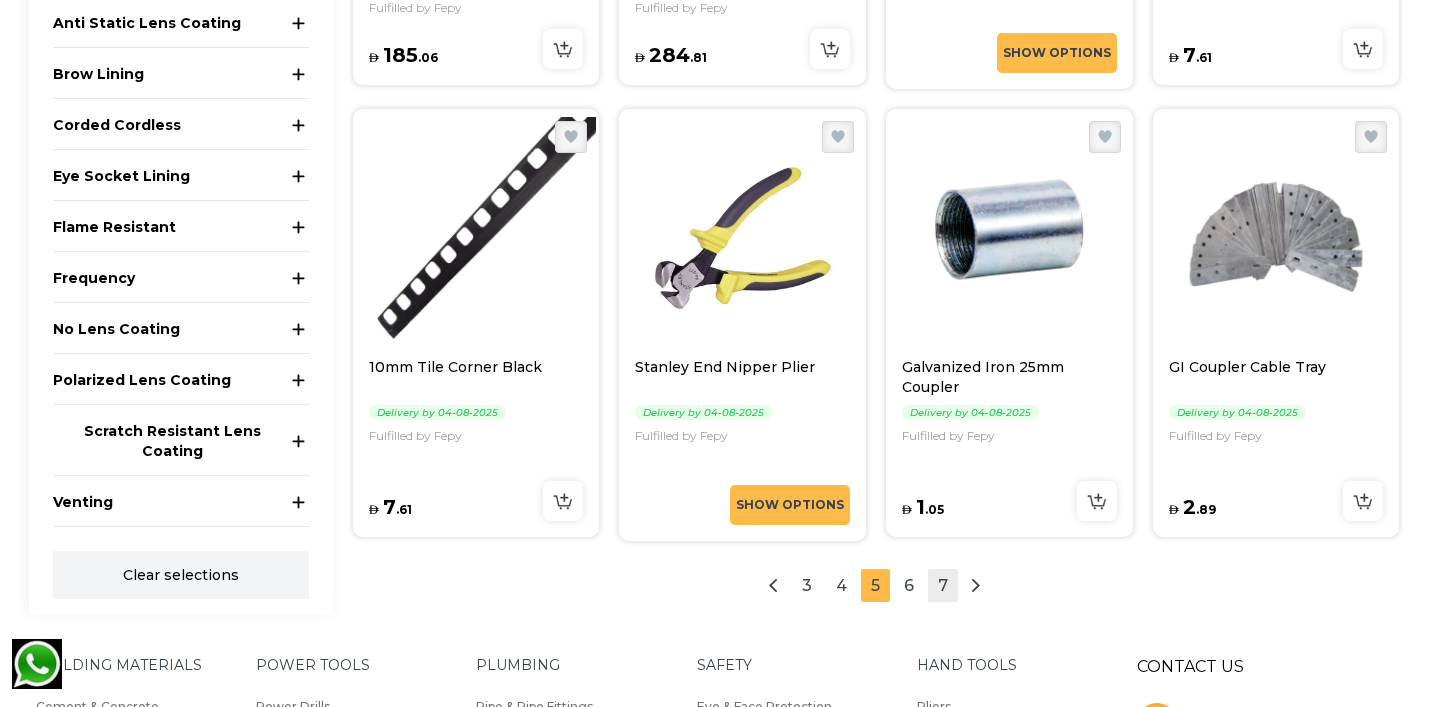 click on "7" at bounding box center [943, 585] 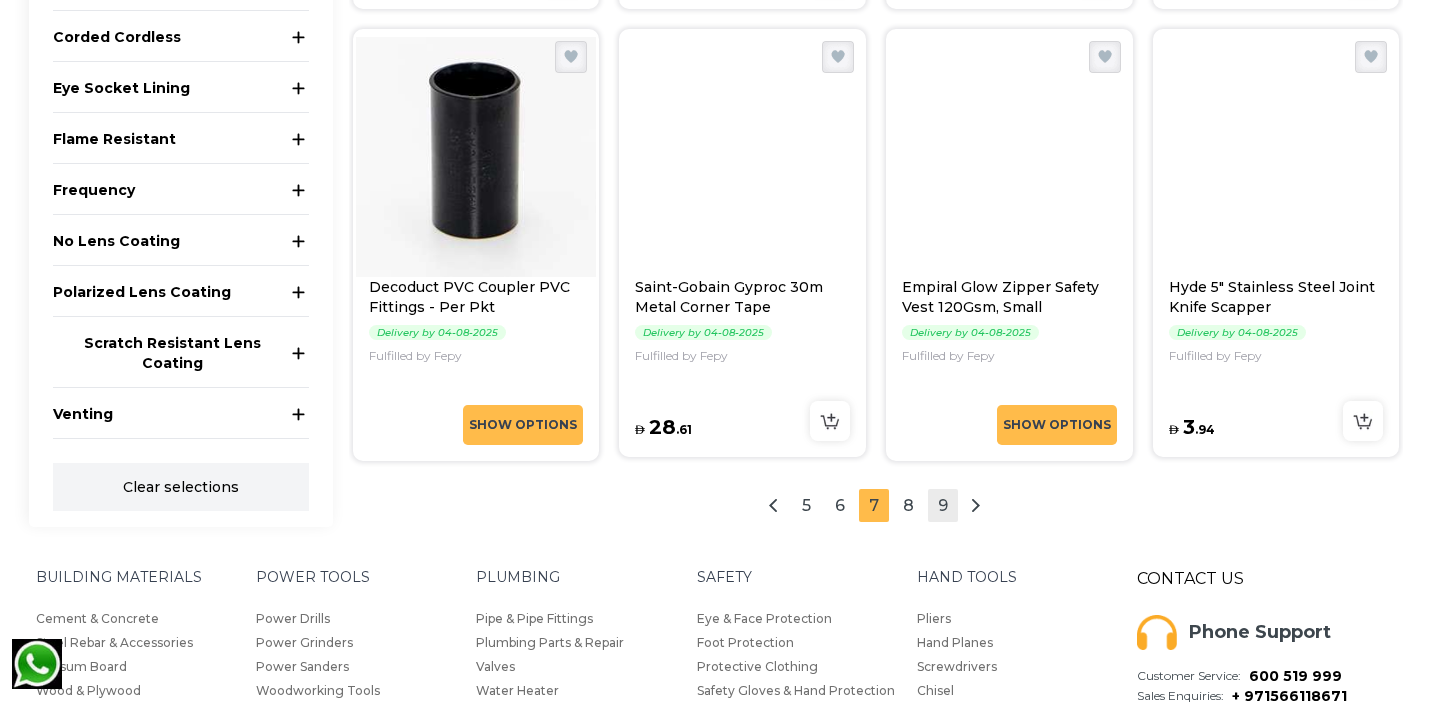scroll, scrollTop: 2196, scrollLeft: 0, axis: vertical 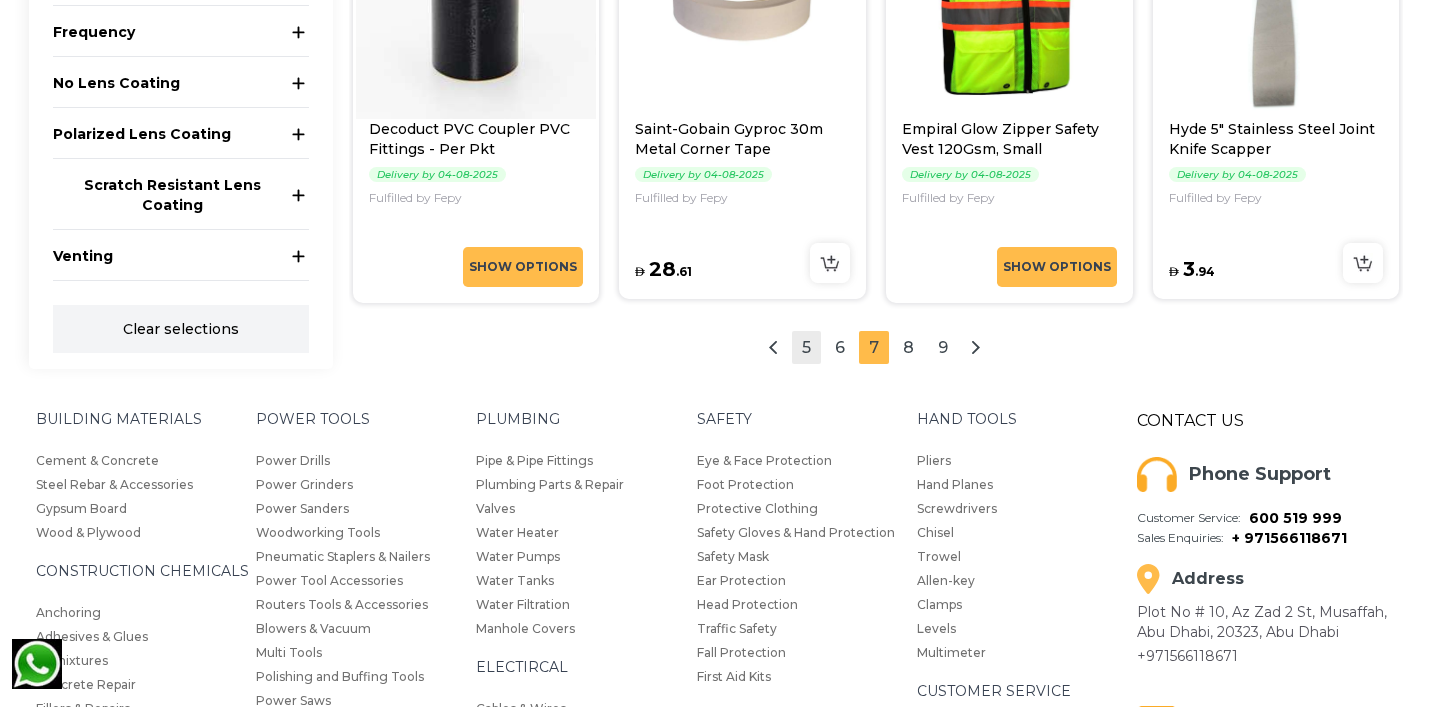 click on "5" at bounding box center [806, 347] 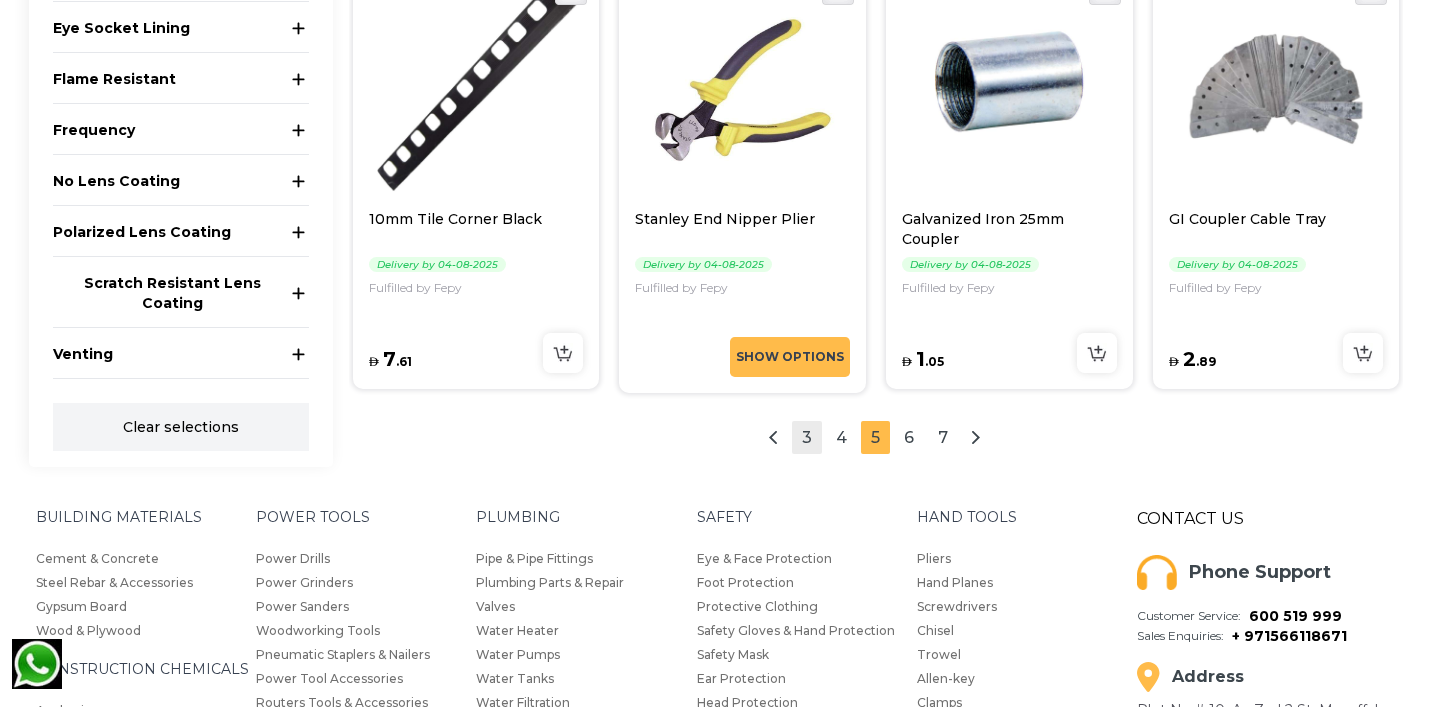 scroll, scrollTop: 2263, scrollLeft: 0, axis: vertical 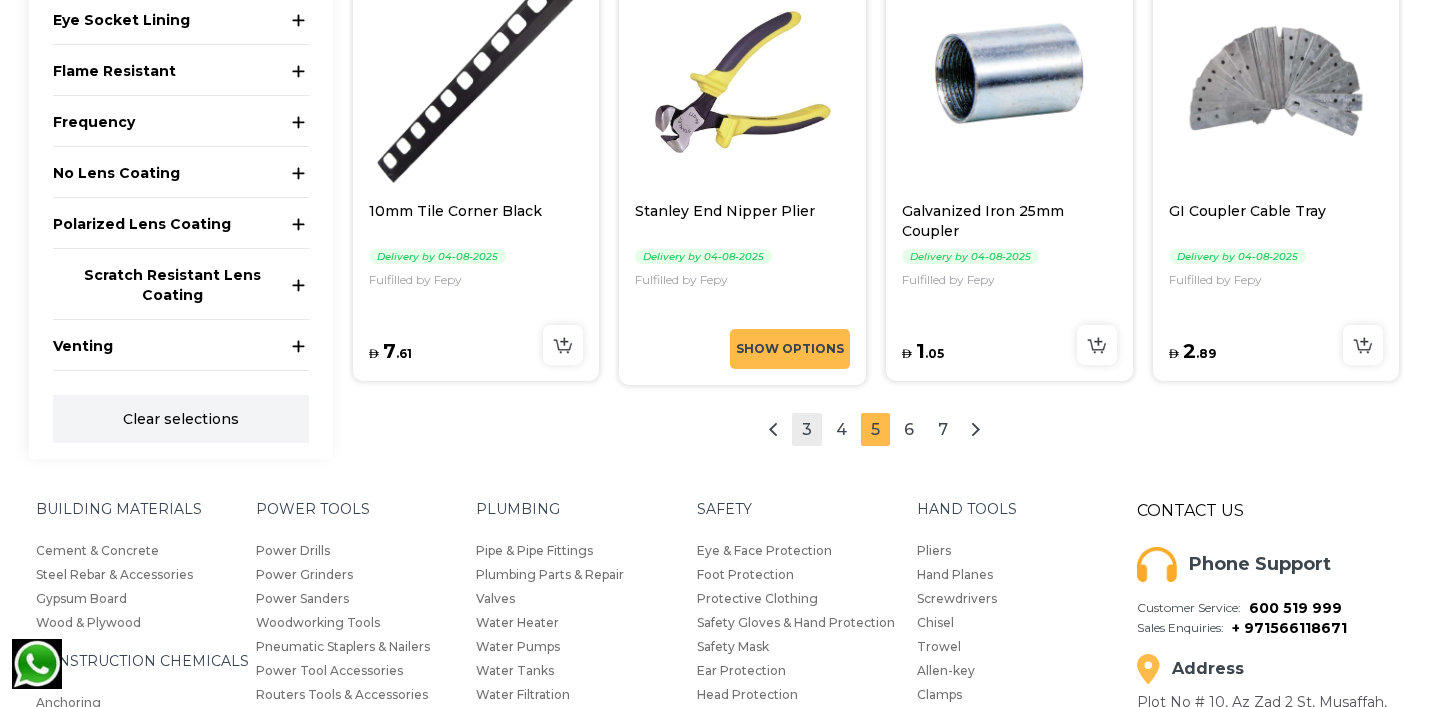 click on "3" at bounding box center [807, 429] 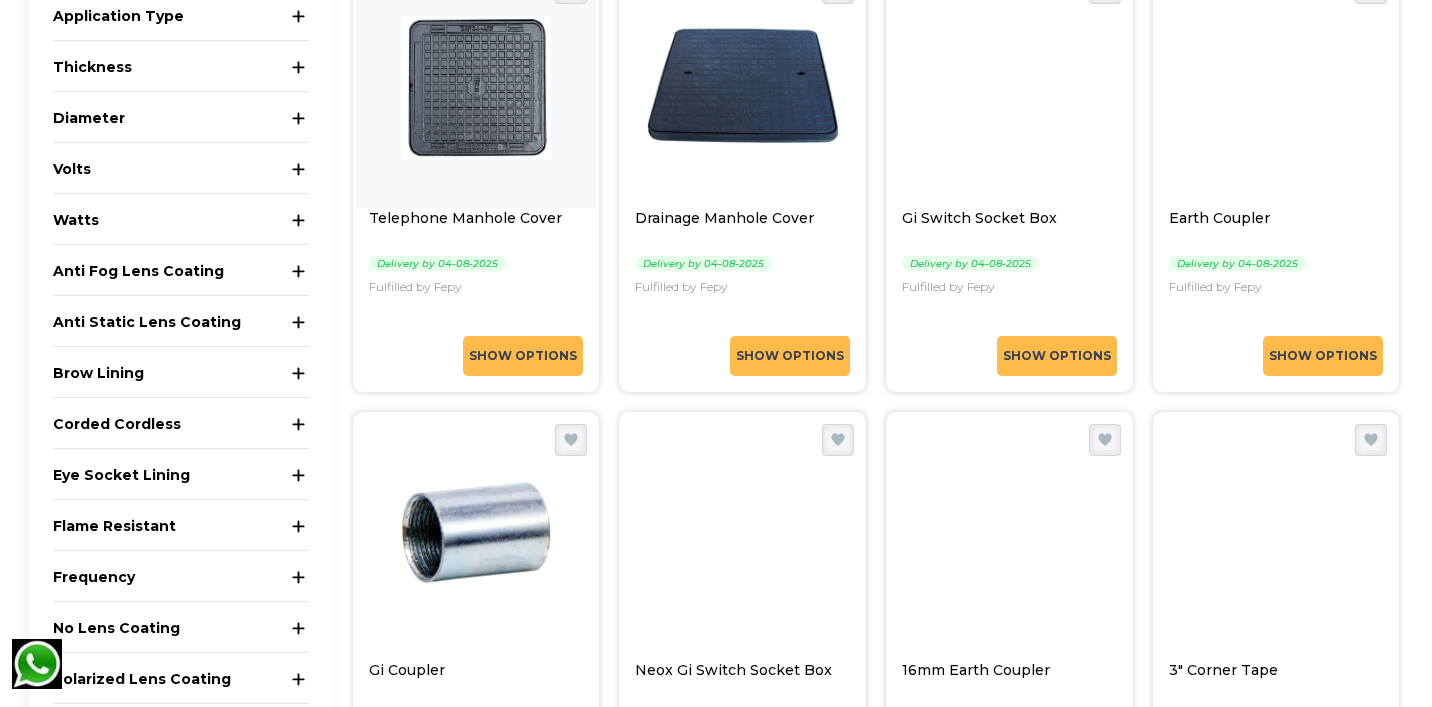 scroll, scrollTop: 1813, scrollLeft: 0, axis: vertical 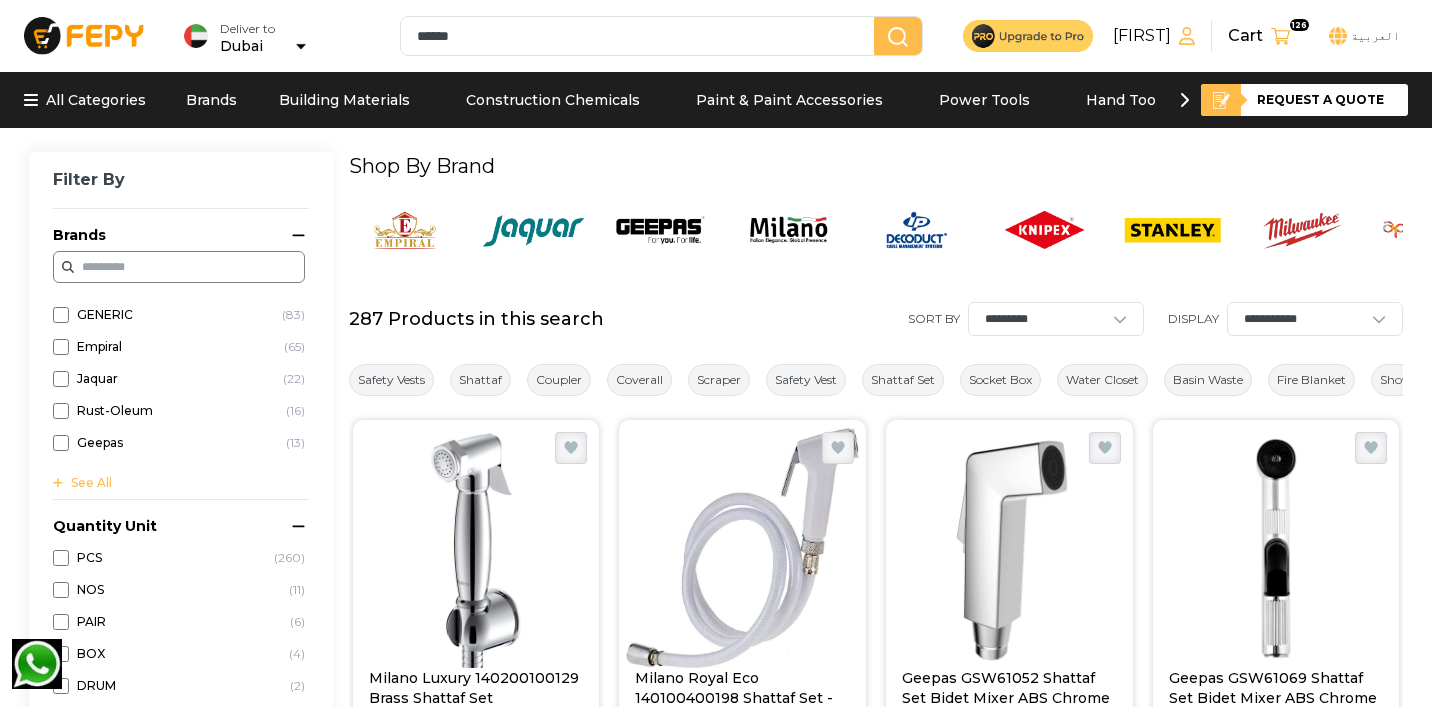 click on "******" at bounding box center [641, 36] 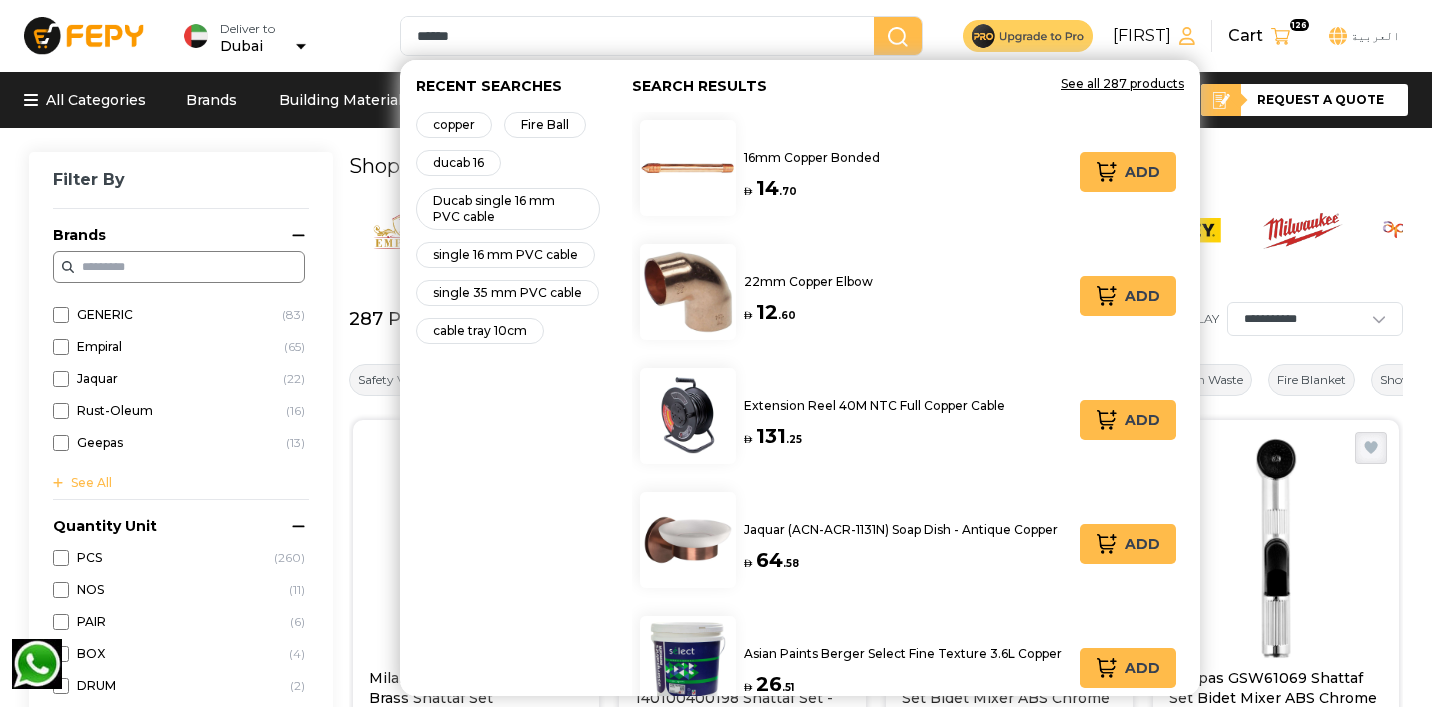 click on "******" at bounding box center (641, 36) 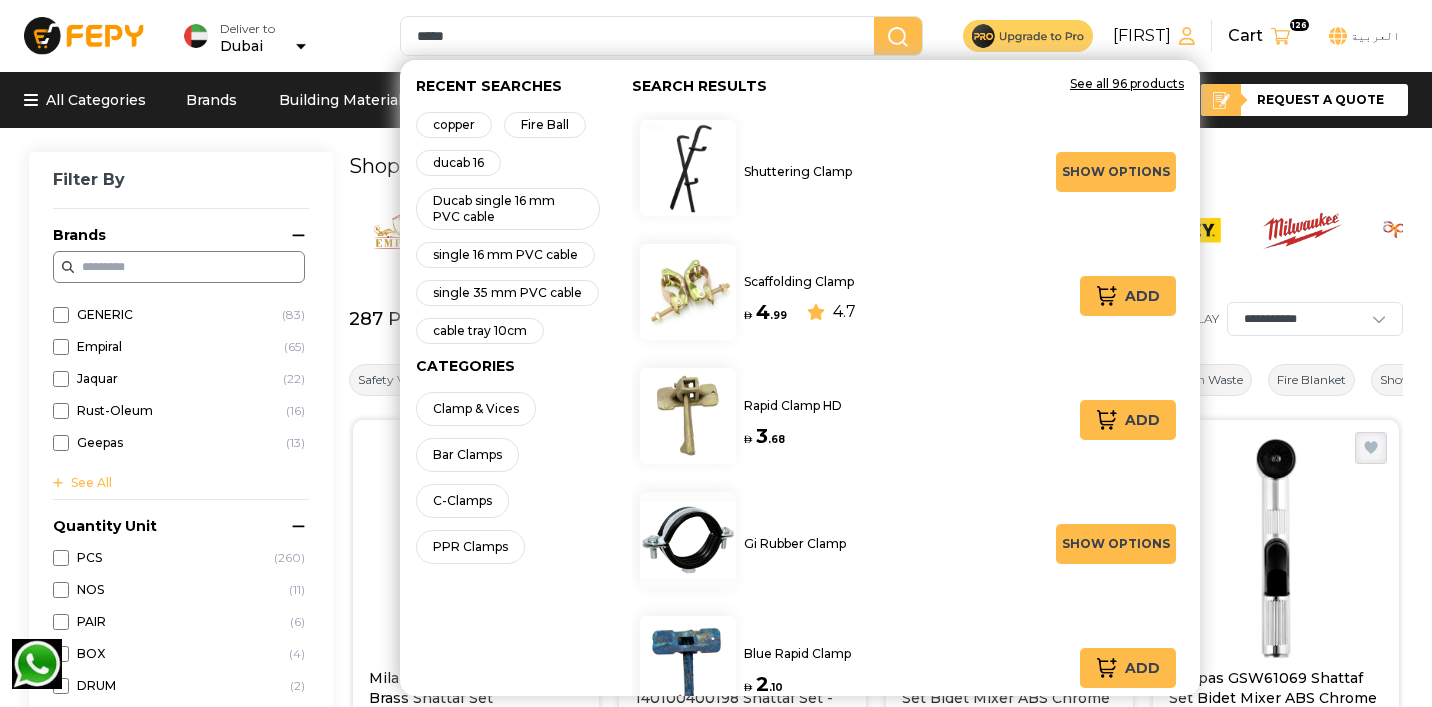 click at bounding box center [898, 37] 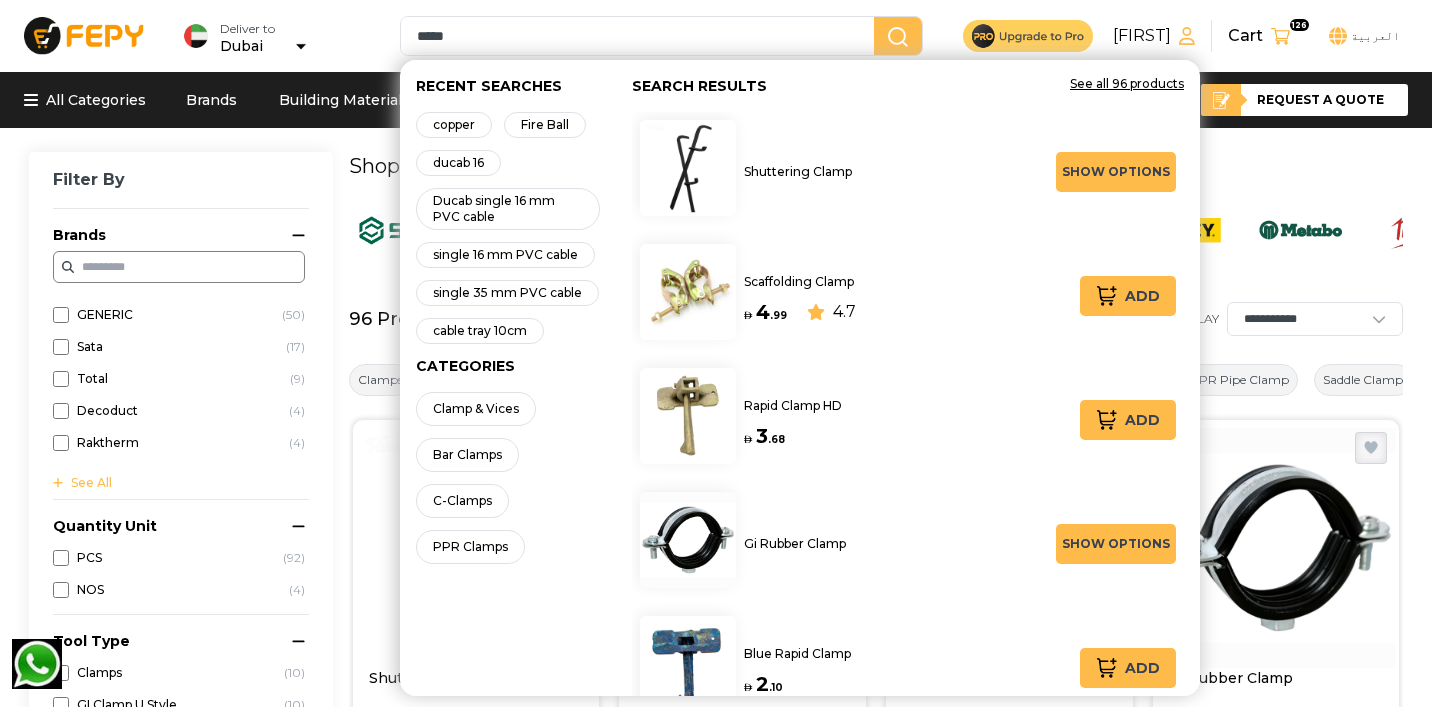 click on "*****" at bounding box center (641, 36) 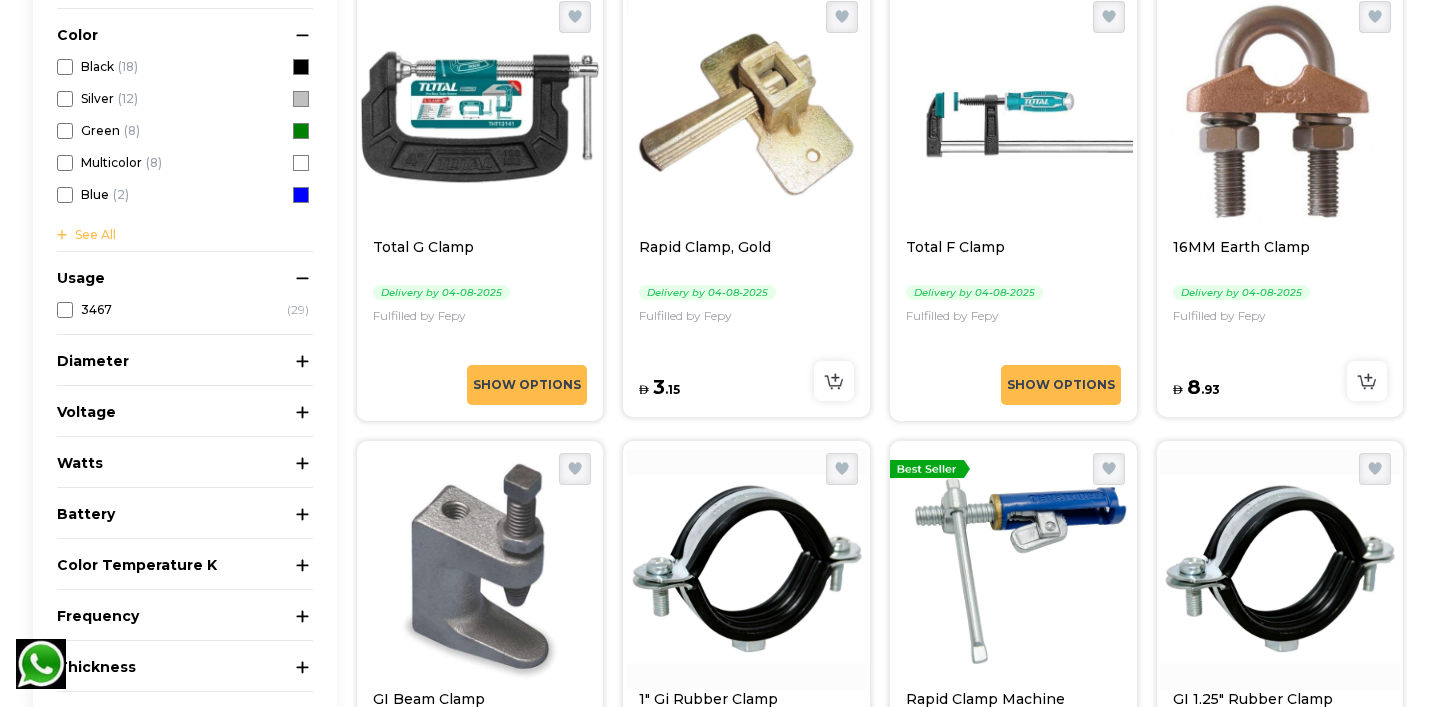 scroll, scrollTop: 1338, scrollLeft: 0, axis: vertical 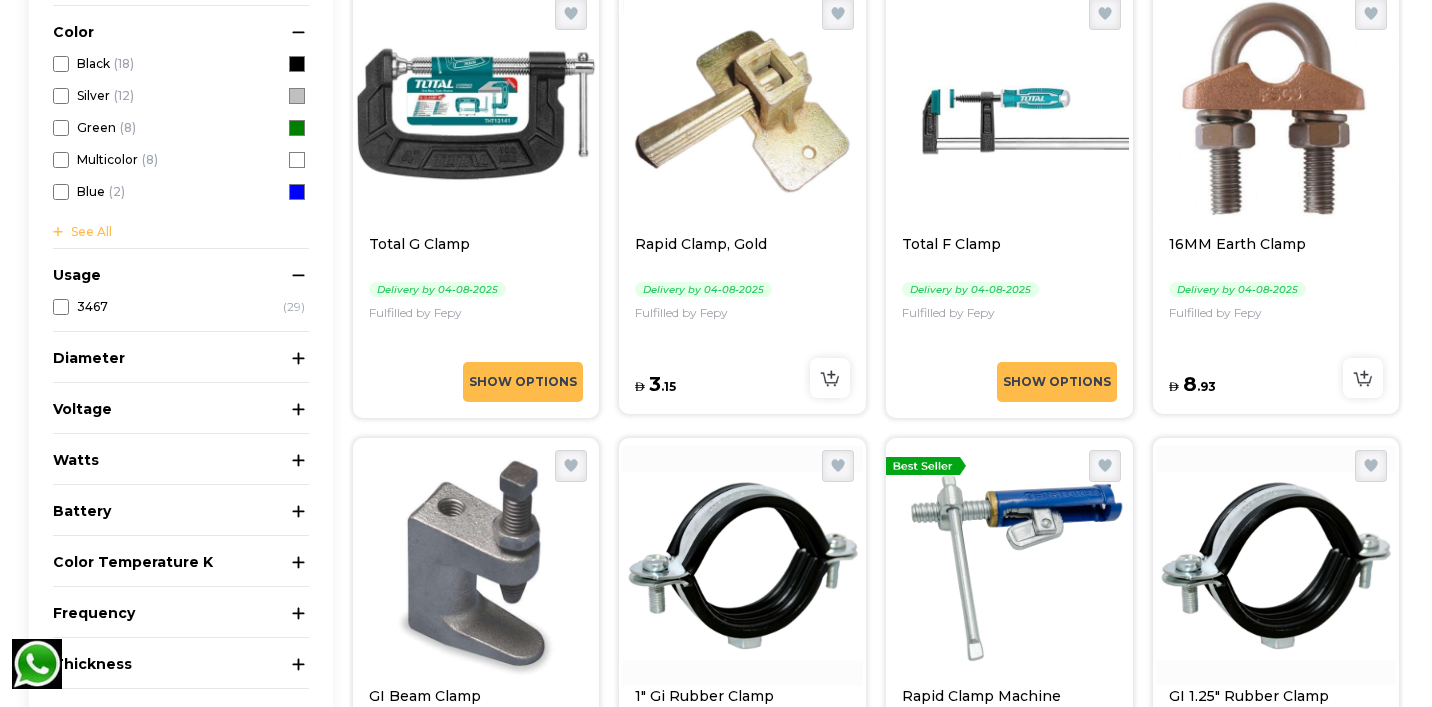 click at bounding box center [1363, 378] 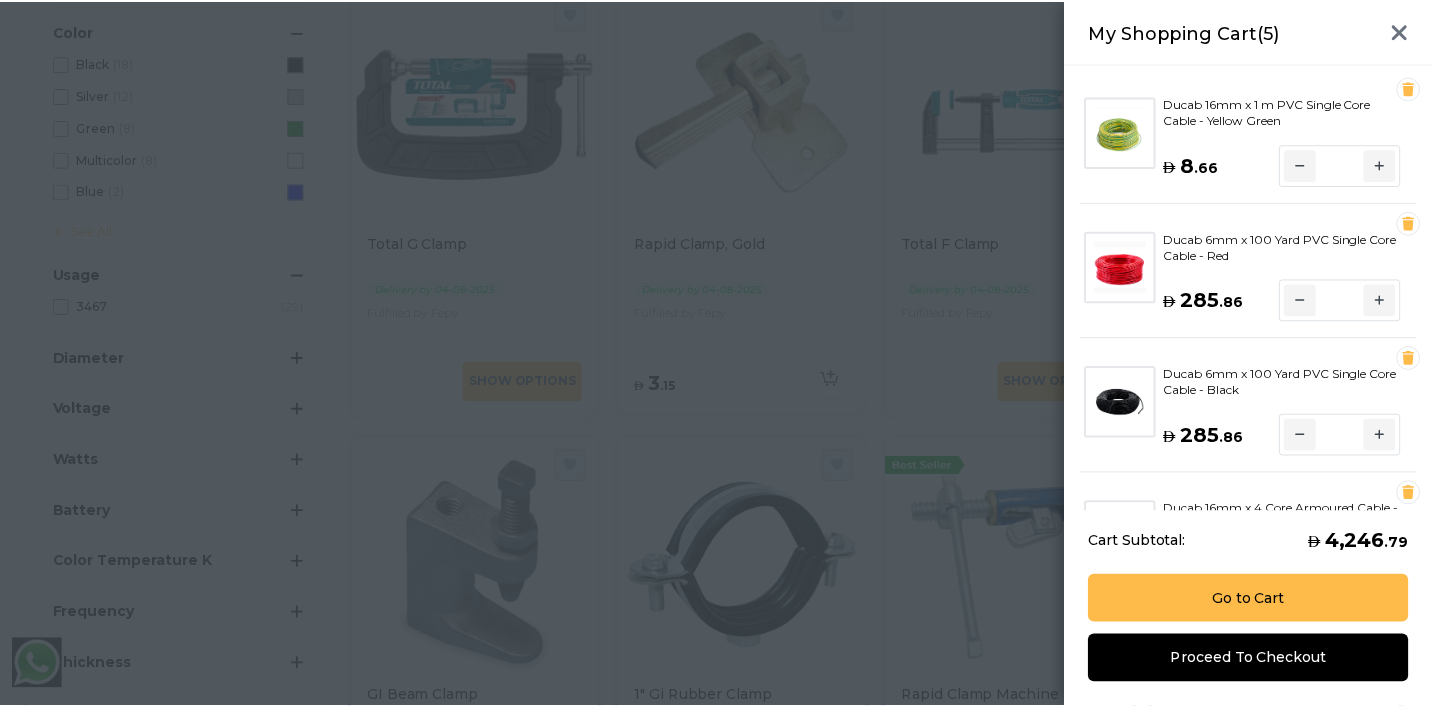 scroll, scrollTop: 232, scrollLeft: 0, axis: vertical 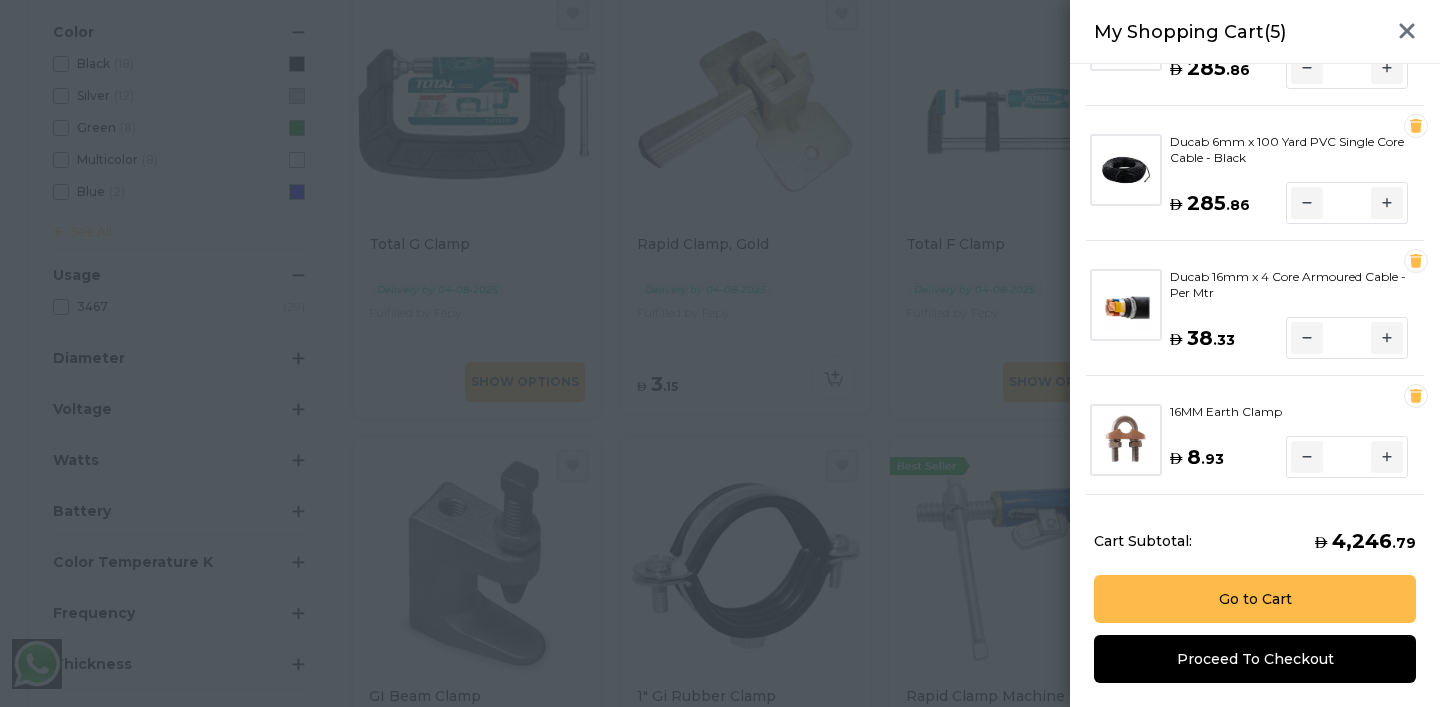 click at bounding box center [720, 353] 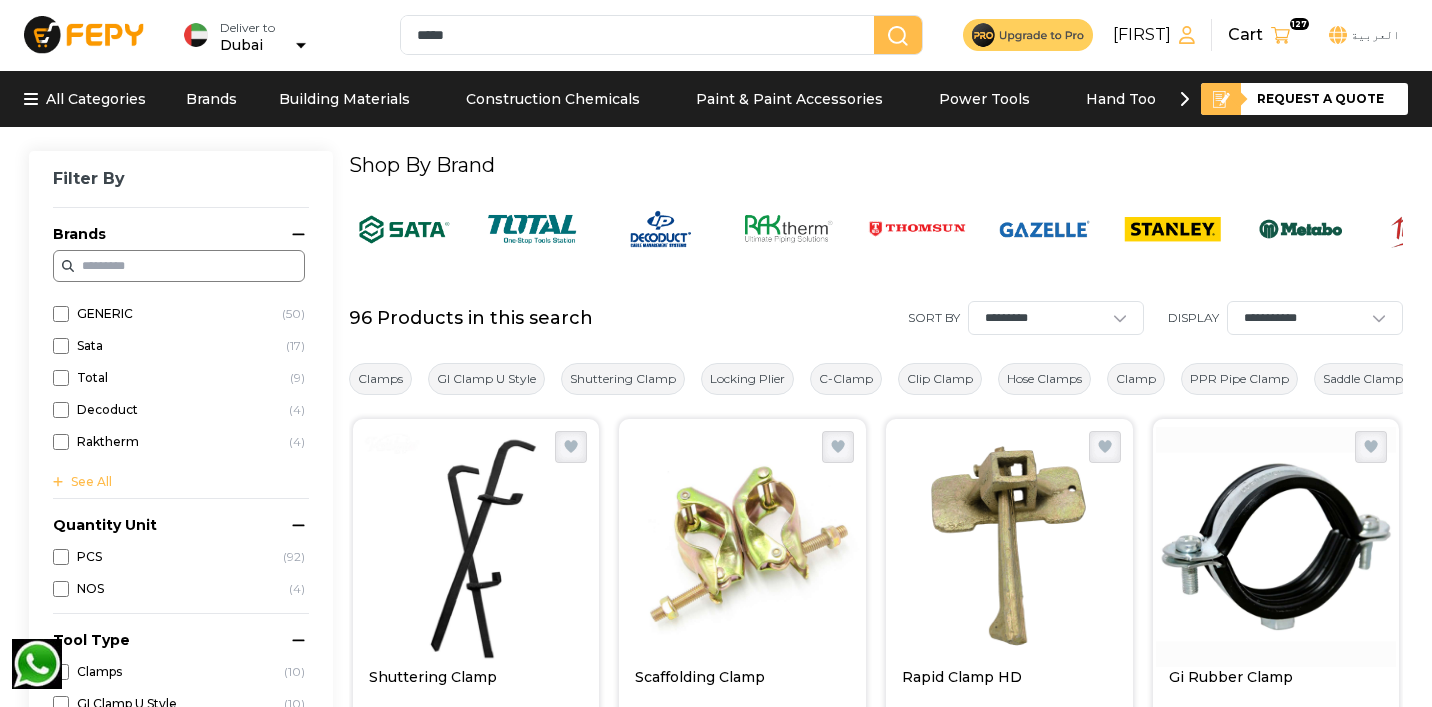 scroll, scrollTop: 0, scrollLeft: 0, axis: both 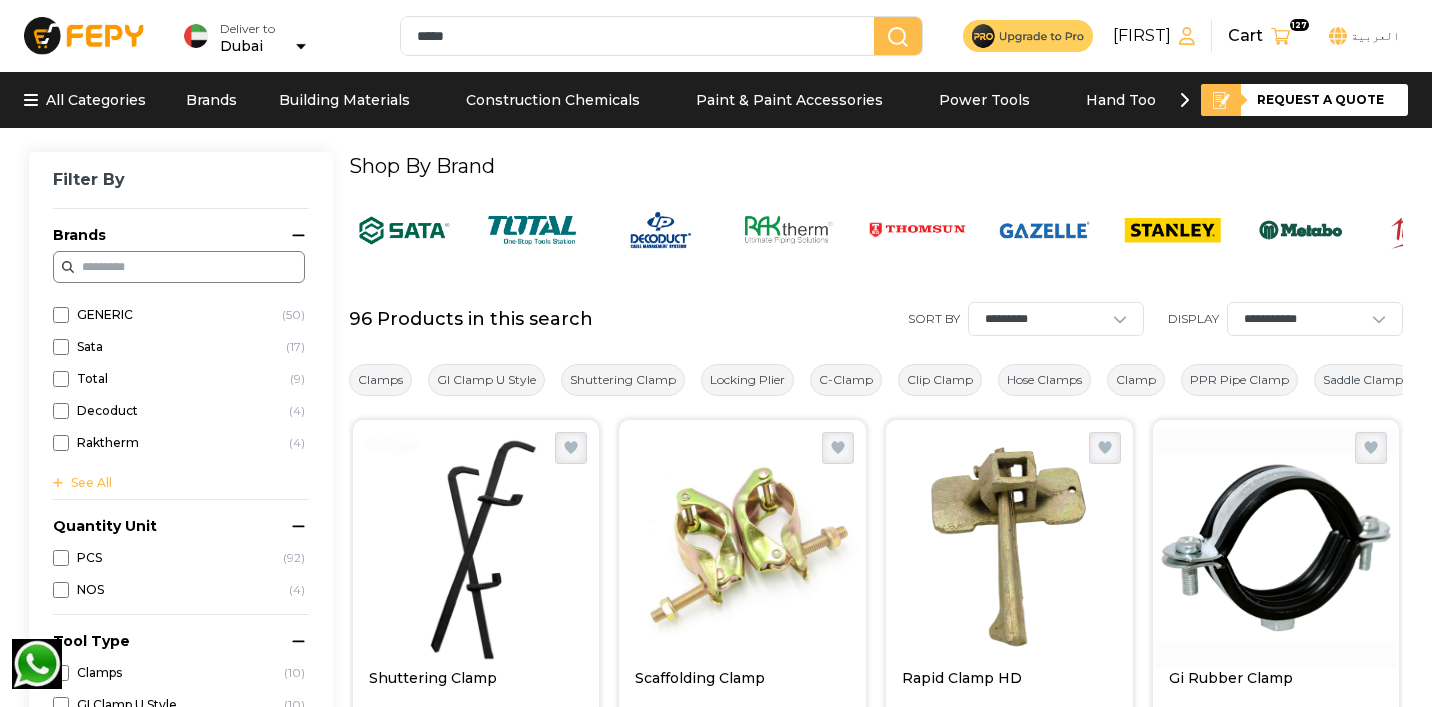 click on "*****" at bounding box center (641, 36) 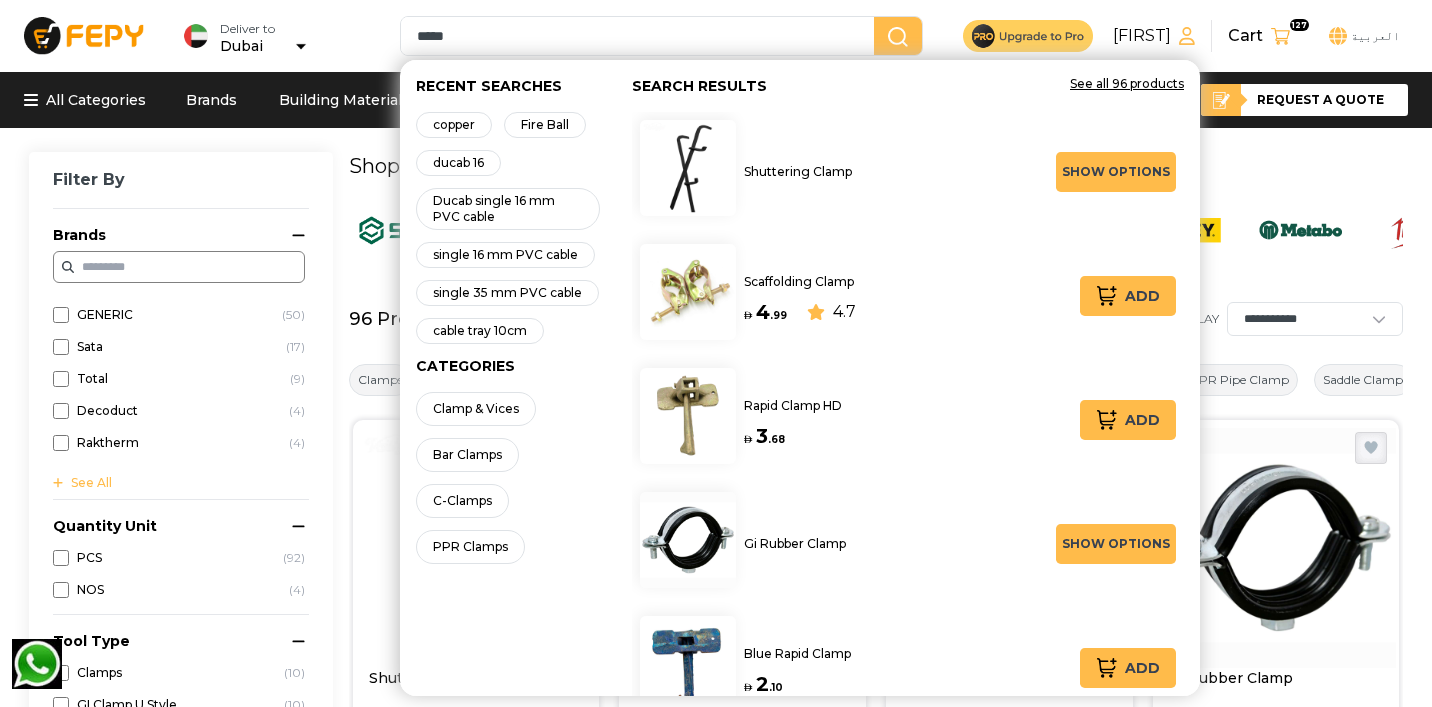 click on "*****" at bounding box center (641, 36) 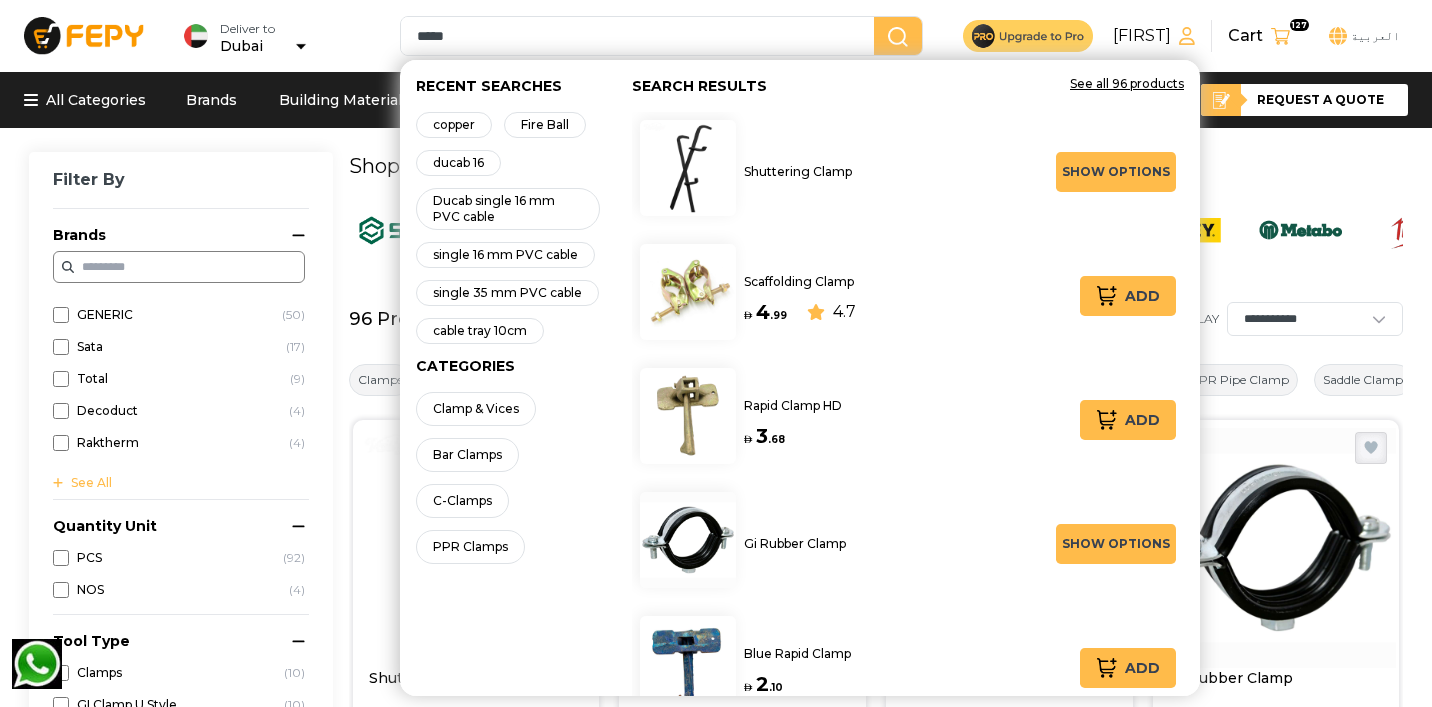 drag, startPoint x: 477, startPoint y: 35, endPoint x: 417, endPoint y: 30, distance: 60.207973 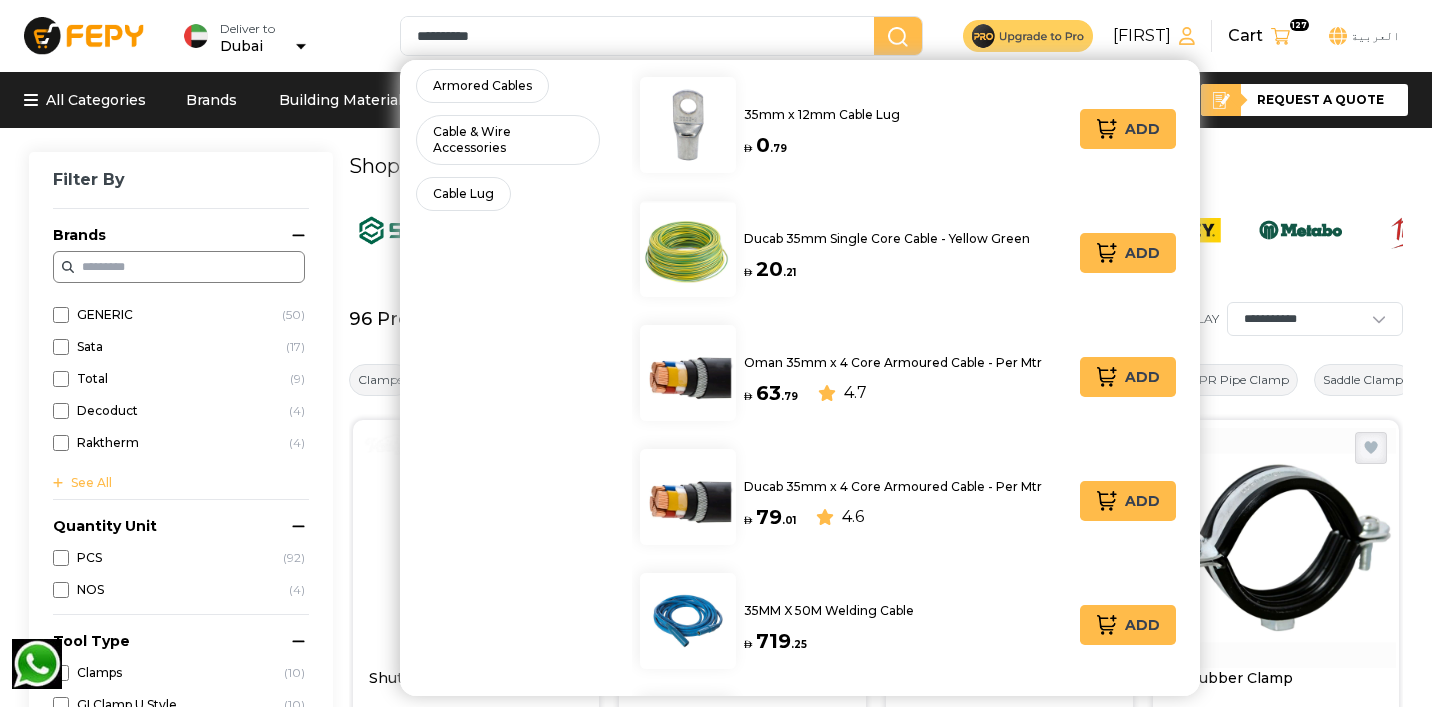 scroll, scrollTop: 409, scrollLeft: 0, axis: vertical 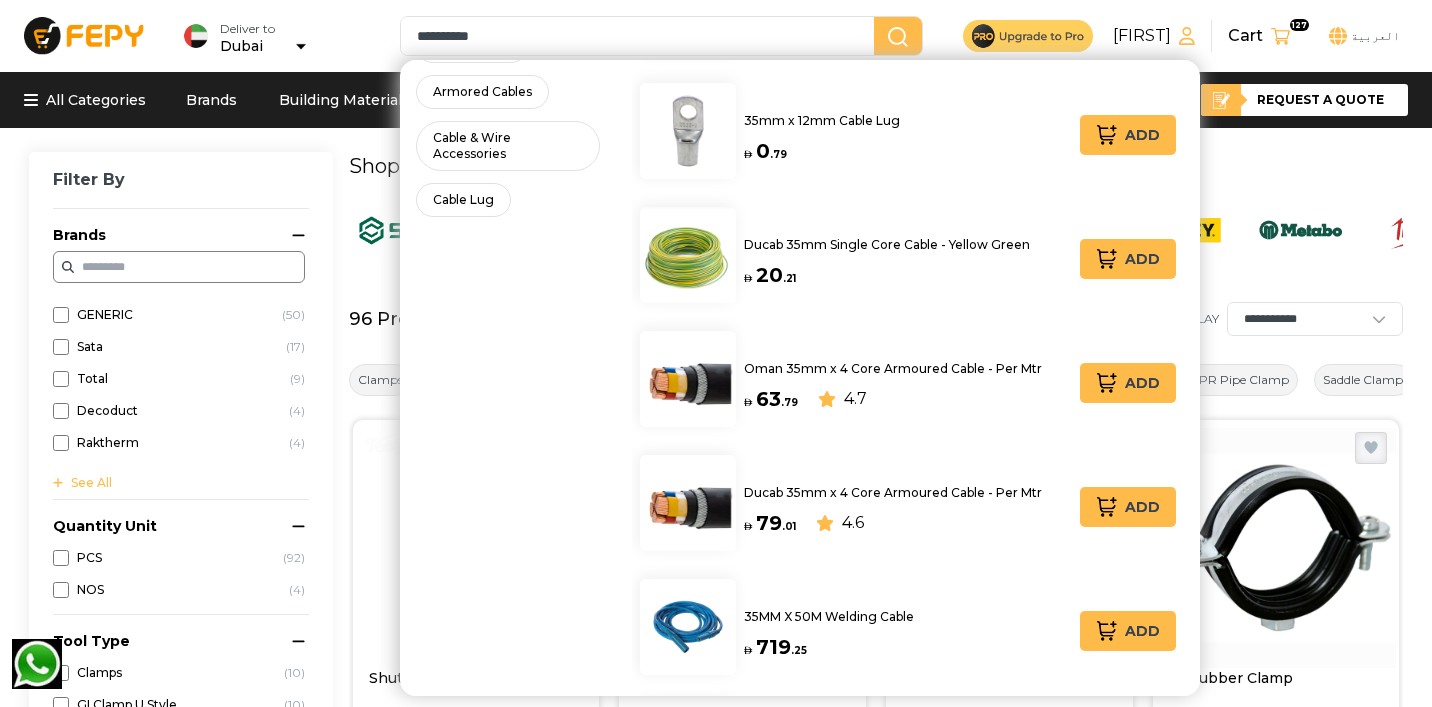 click on "Add" at bounding box center [1128, 259] 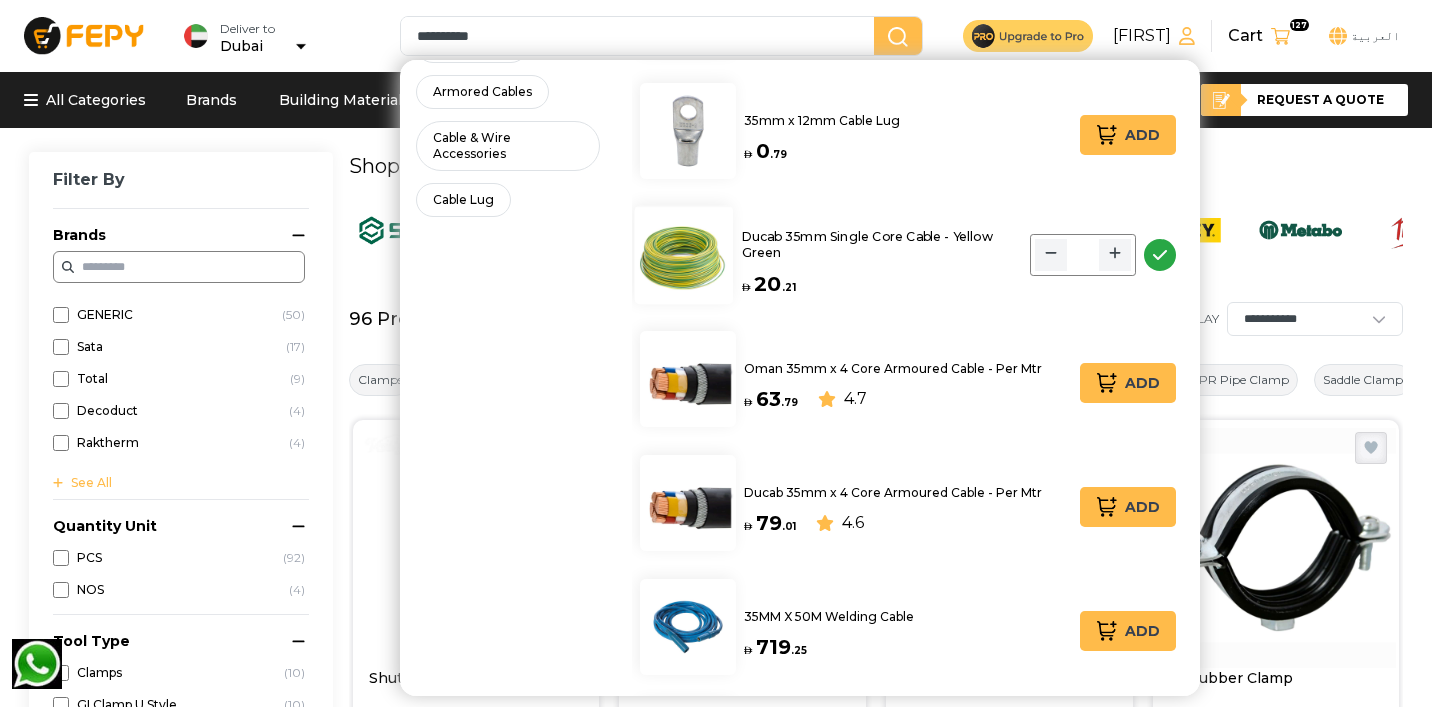 click on "Ducab 35mm Single Core Cable -  Yellow Green" at bounding box center (881, 244) 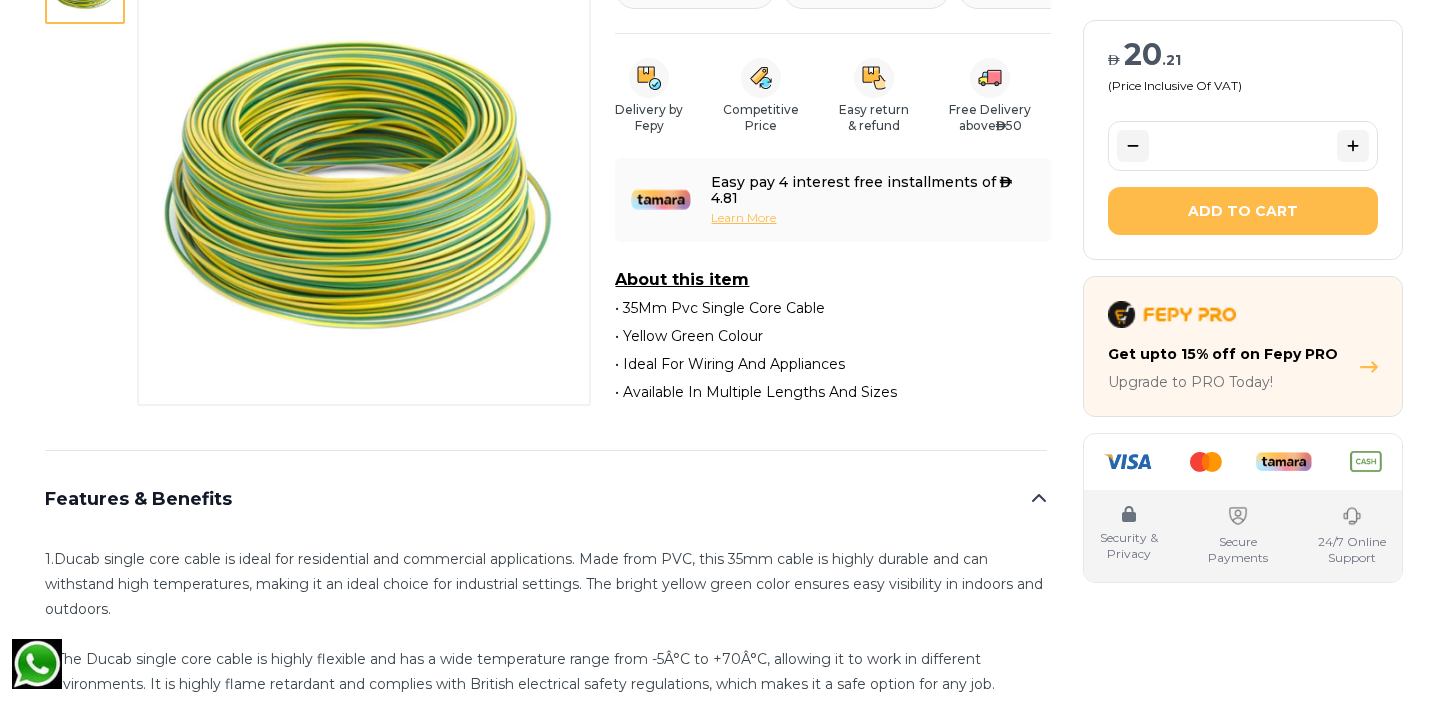 scroll, scrollTop: 0, scrollLeft: 0, axis: both 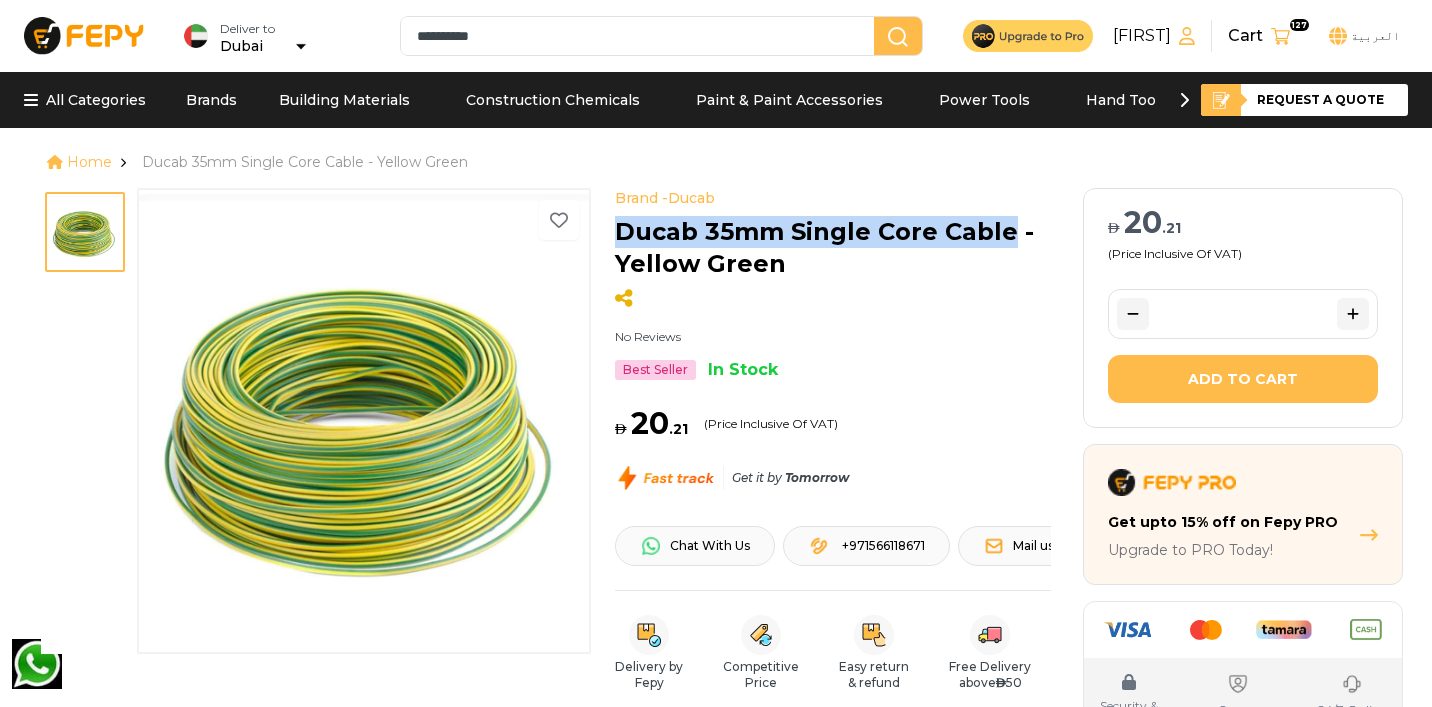 drag, startPoint x: 618, startPoint y: 229, endPoint x: 1008, endPoint y: 229, distance: 390 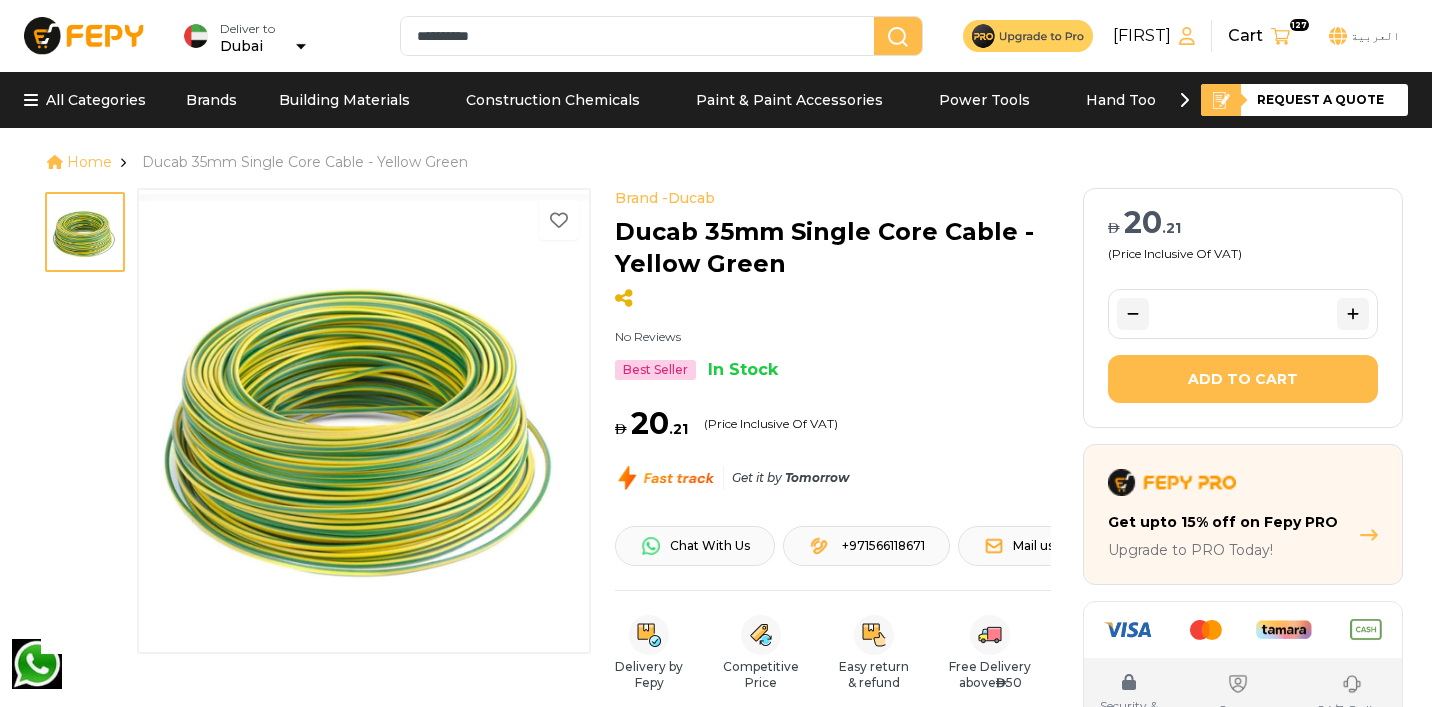 drag, startPoint x: 519, startPoint y: 31, endPoint x: 412, endPoint y: 31, distance: 107 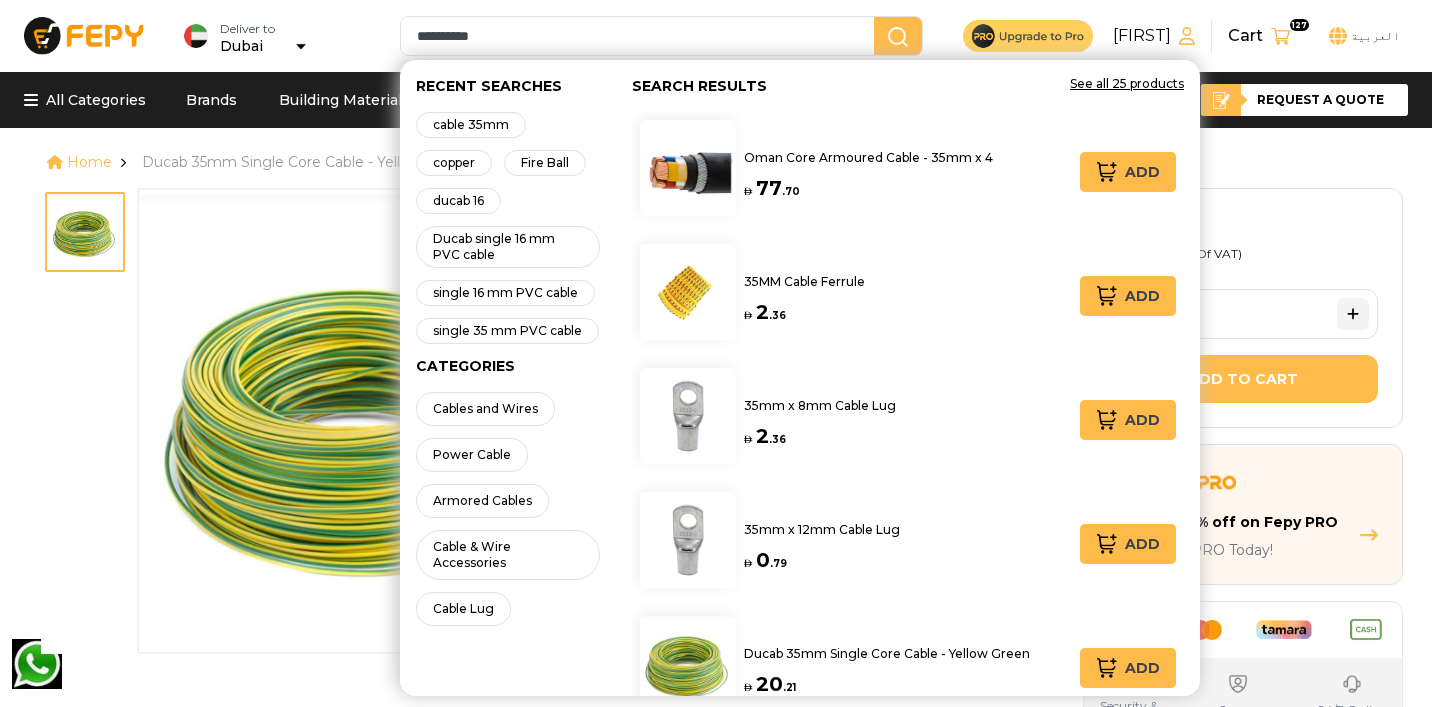 paste on "**********" 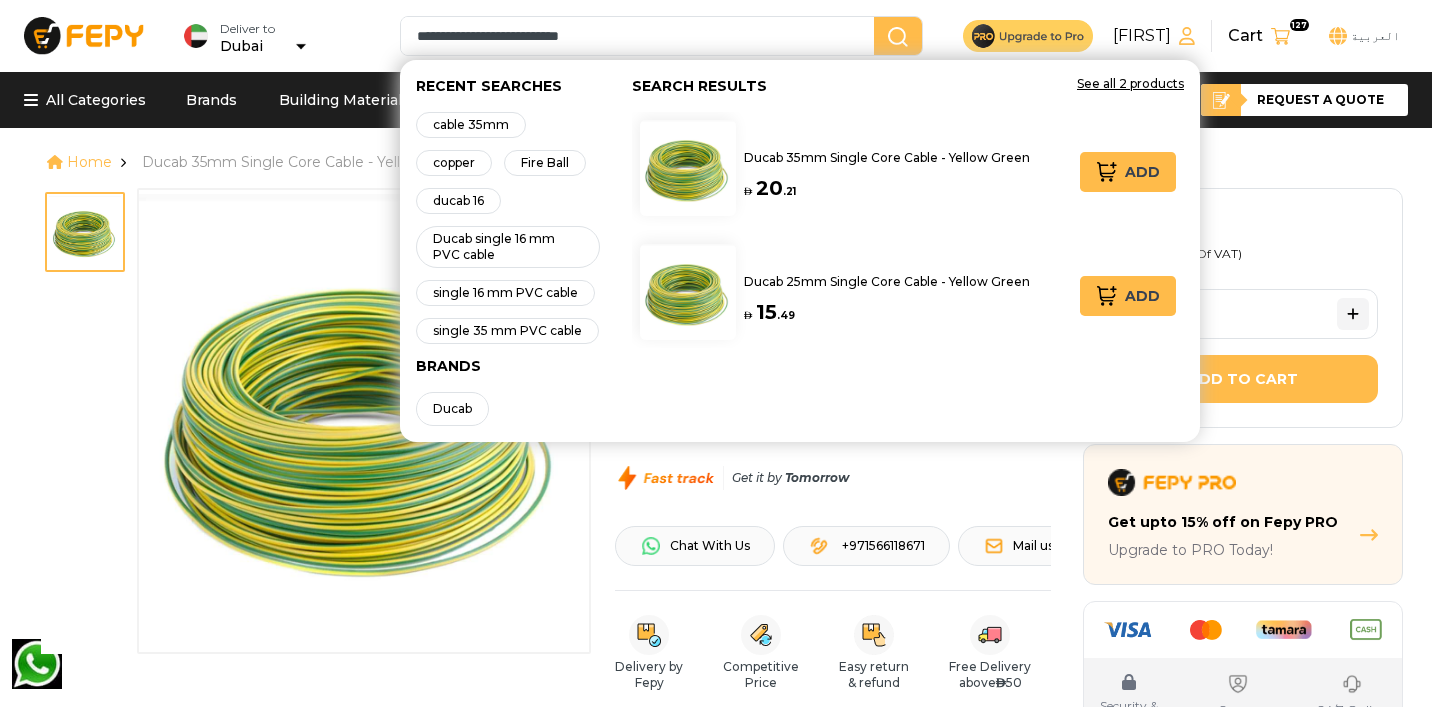 type on "**********" 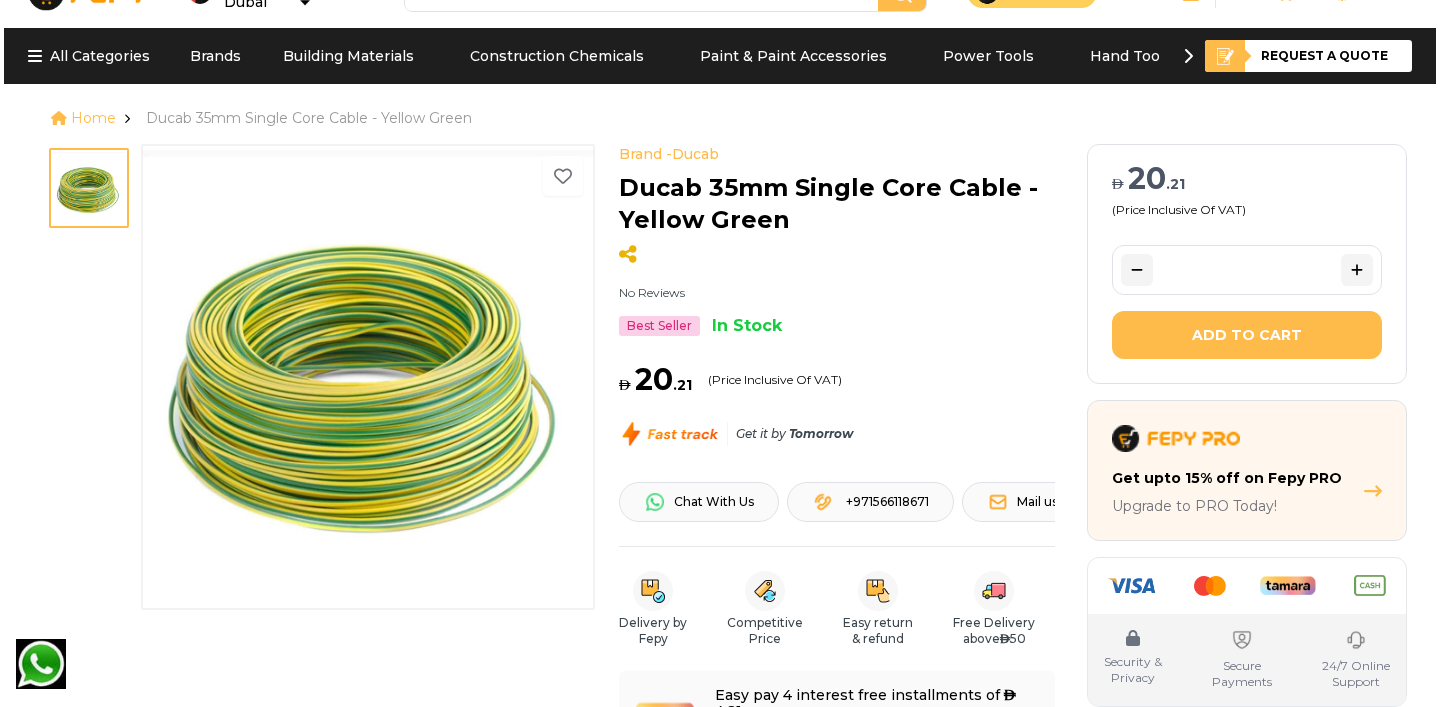 scroll, scrollTop: 45, scrollLeft: 0, axis: vertical 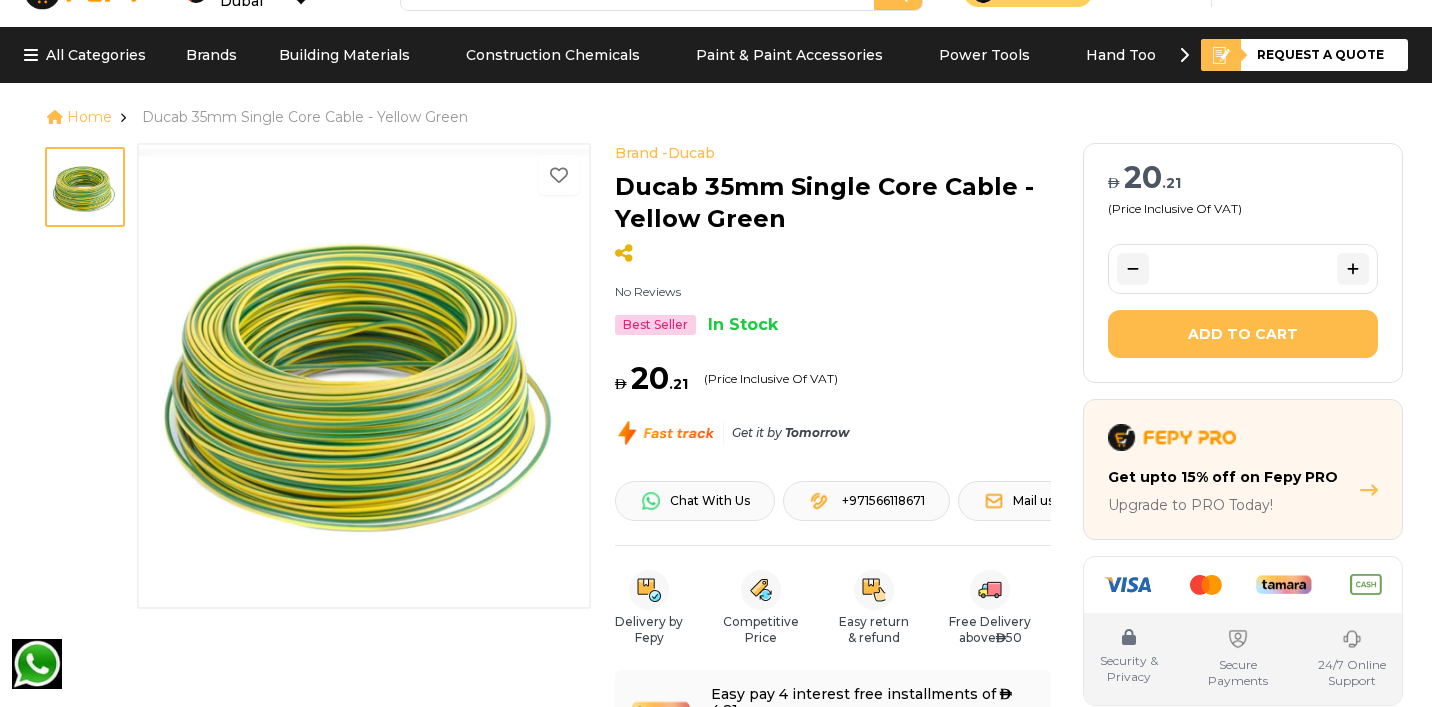 drag, startPoint x: 1256, startPoint y: 265, endPoint x: 1235, endPoint y: 271, distance: 21.84033 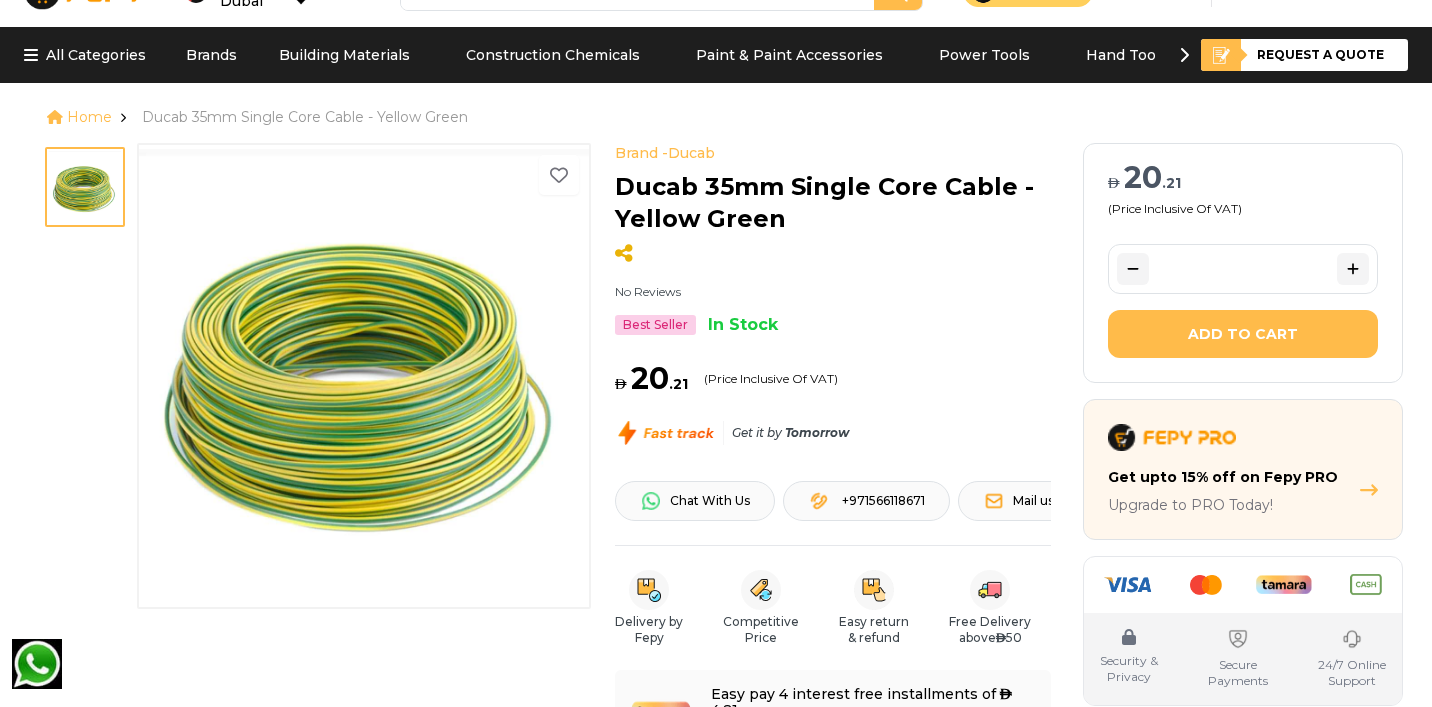type on "**" 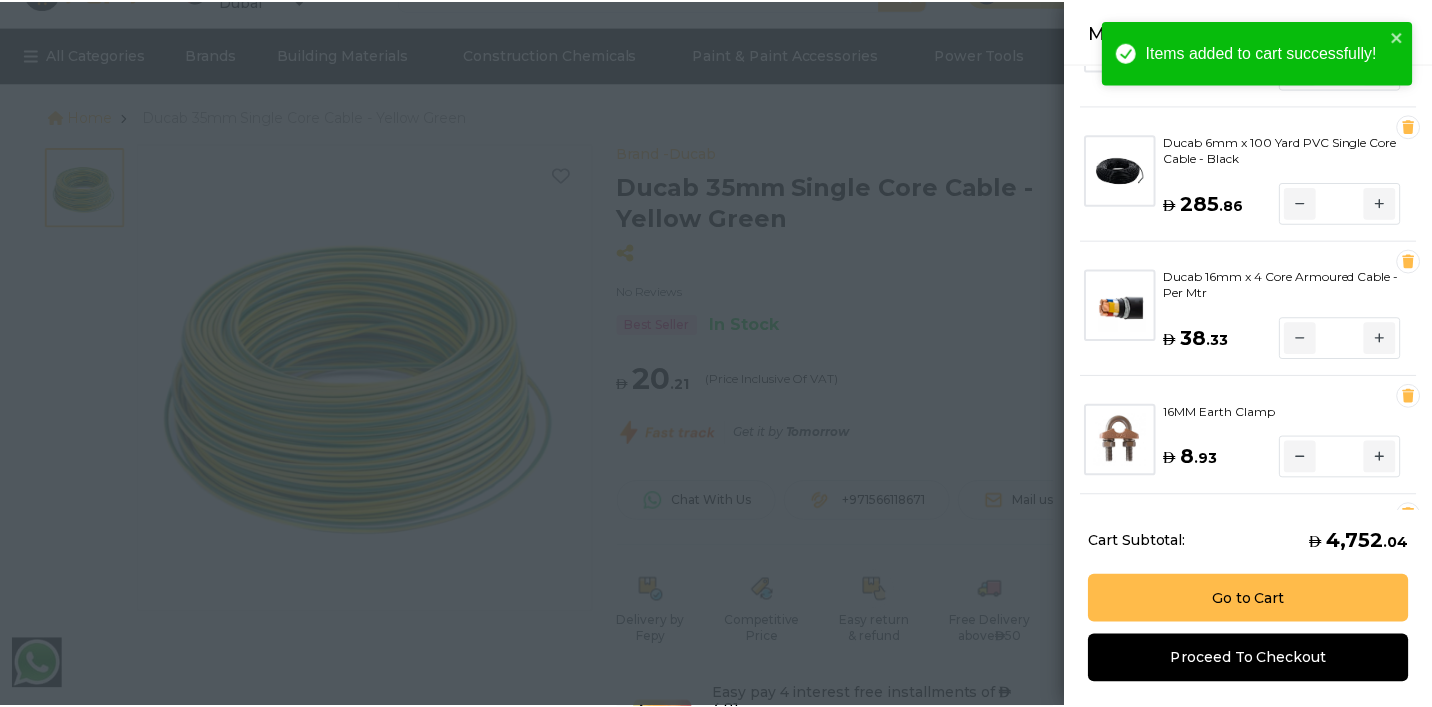 scroll, scrollTop: 367, scrollLeft: 0, axis: vertical 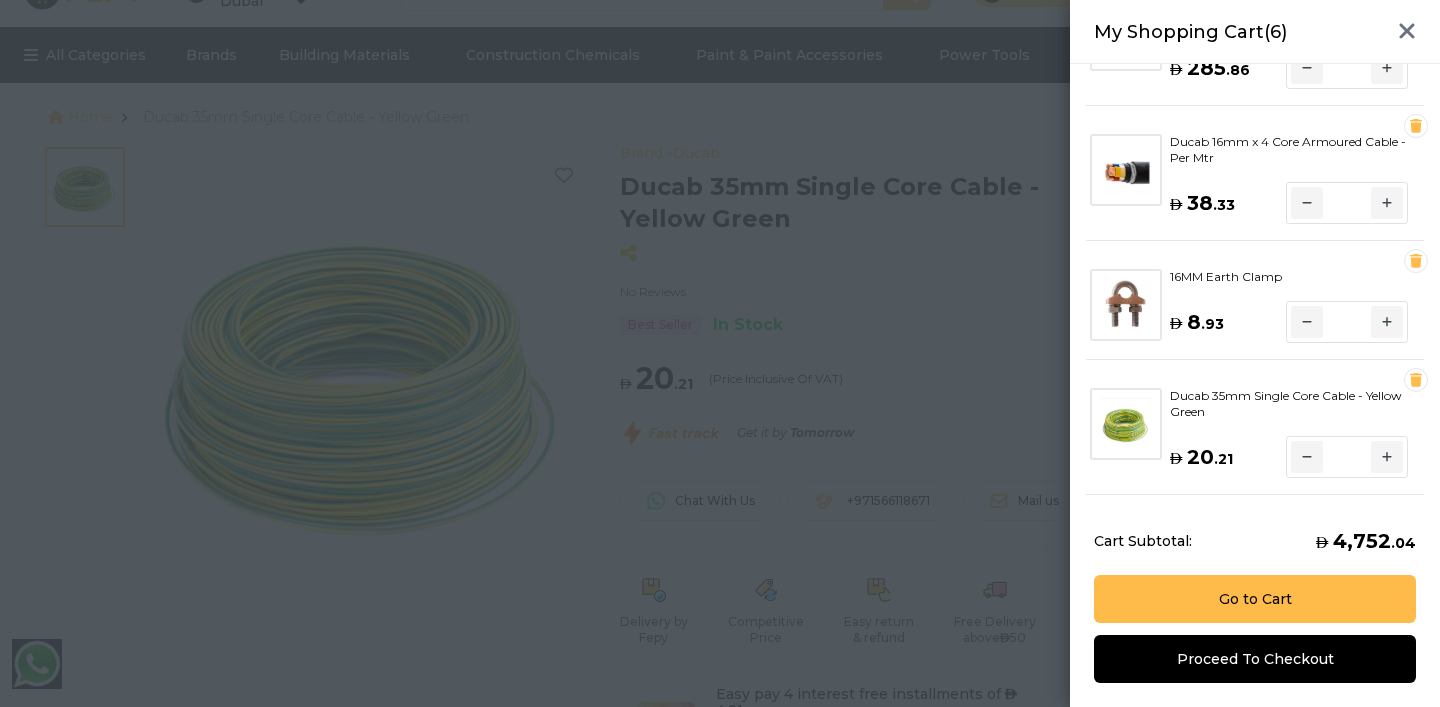 click at bounding box center [720, 353] 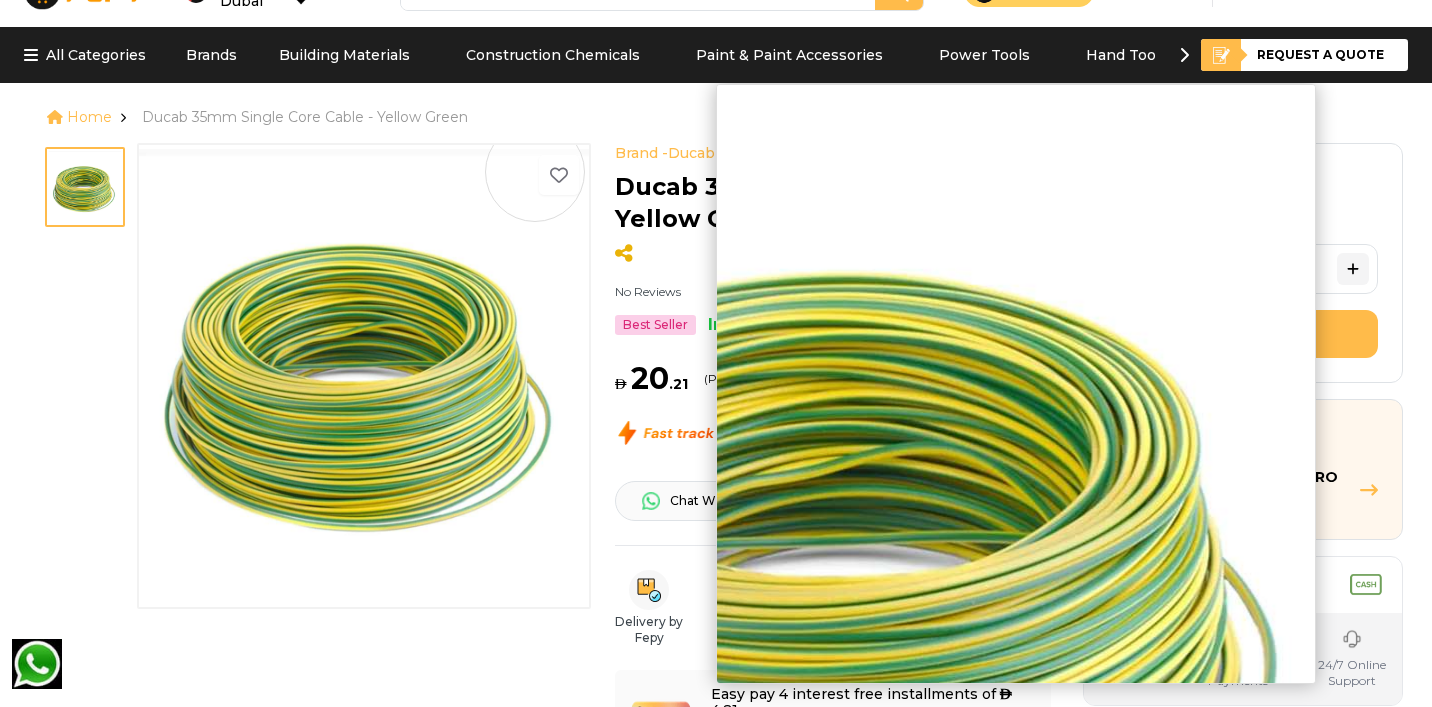 scroll, scrollTop: 0, scrollLeft: 0, axis: both 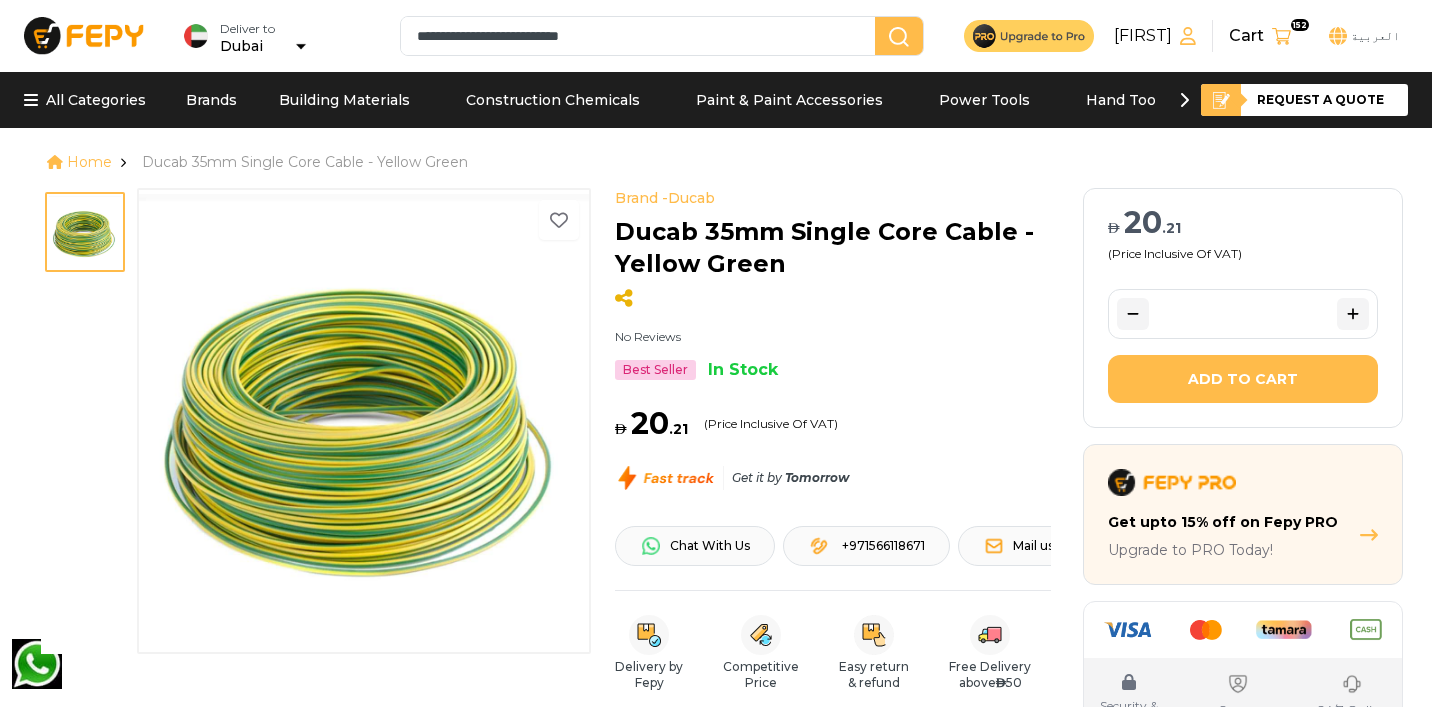 click on "**********" at bounding box center [642, 36] 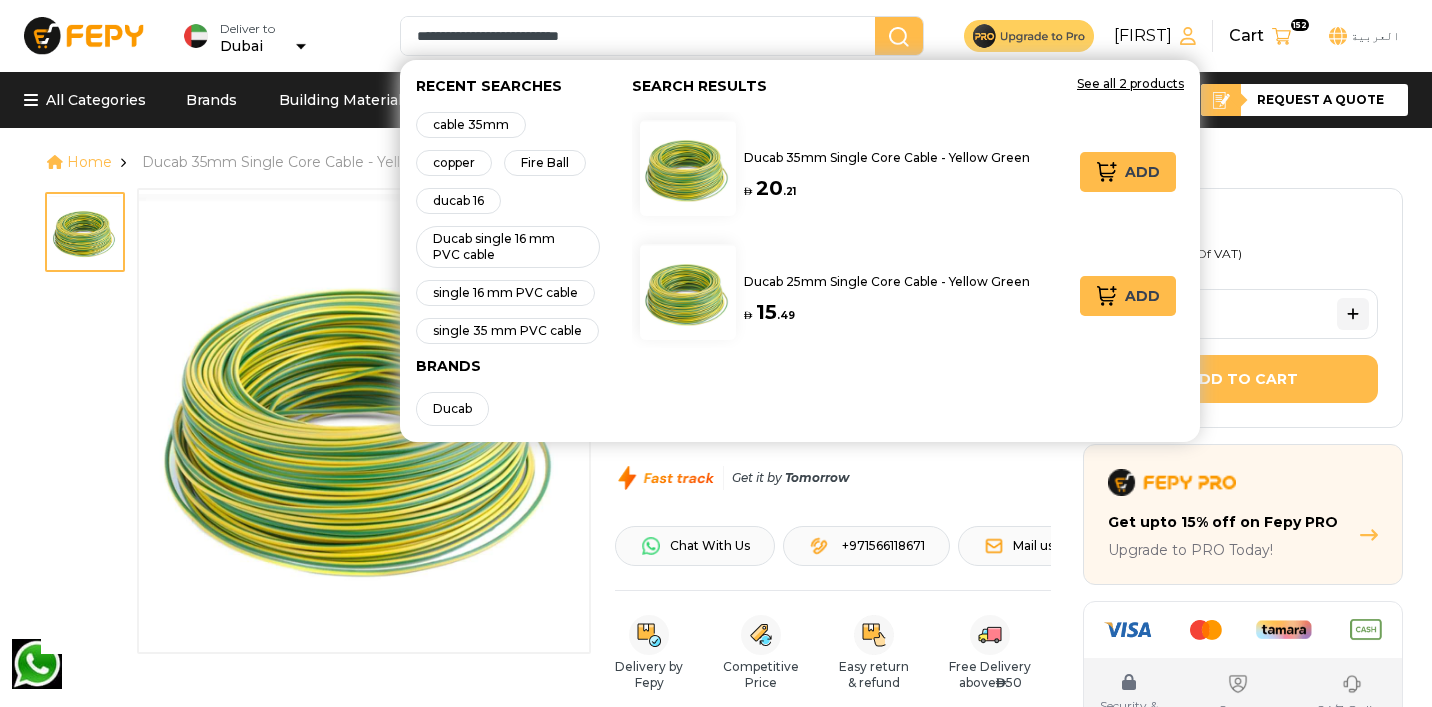 click at bounding box center [1281, 36] 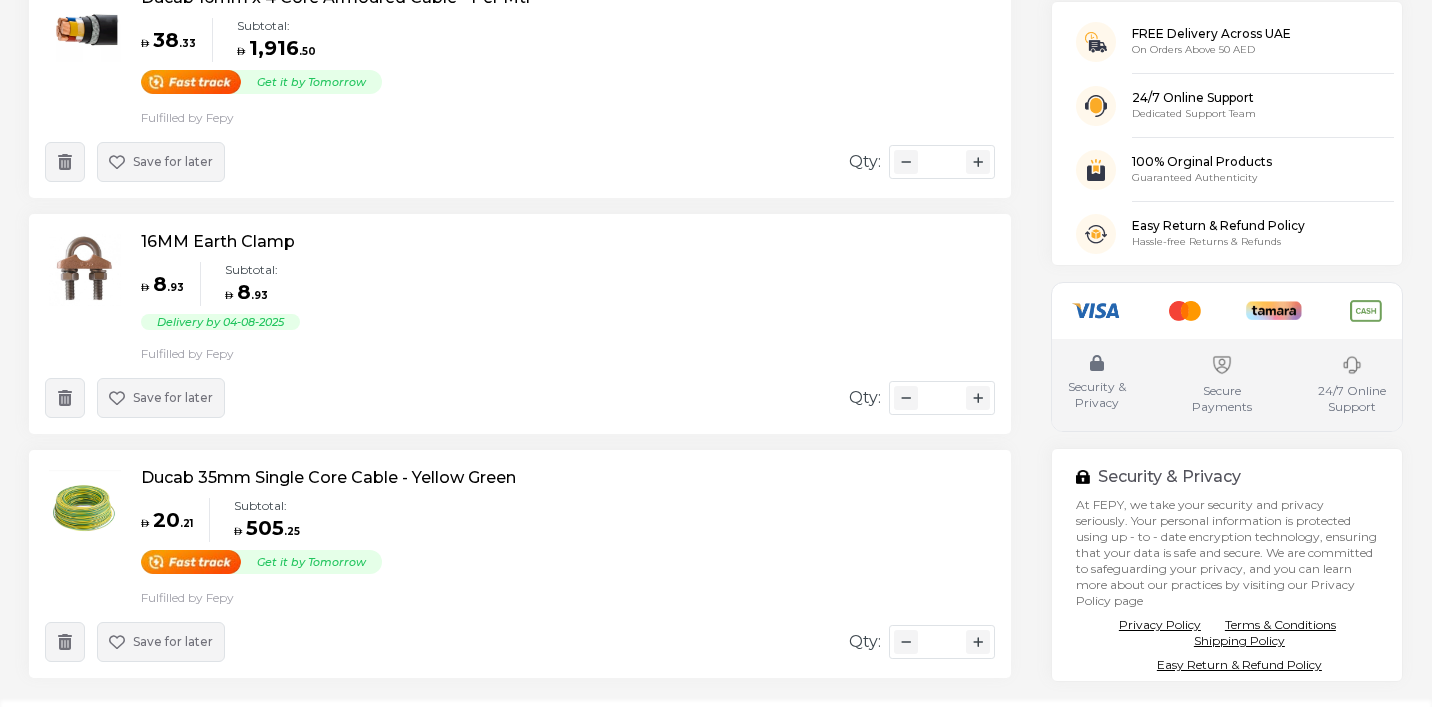 scroll, scrollTop: 958, scrollLeft: 0, axis: vertical 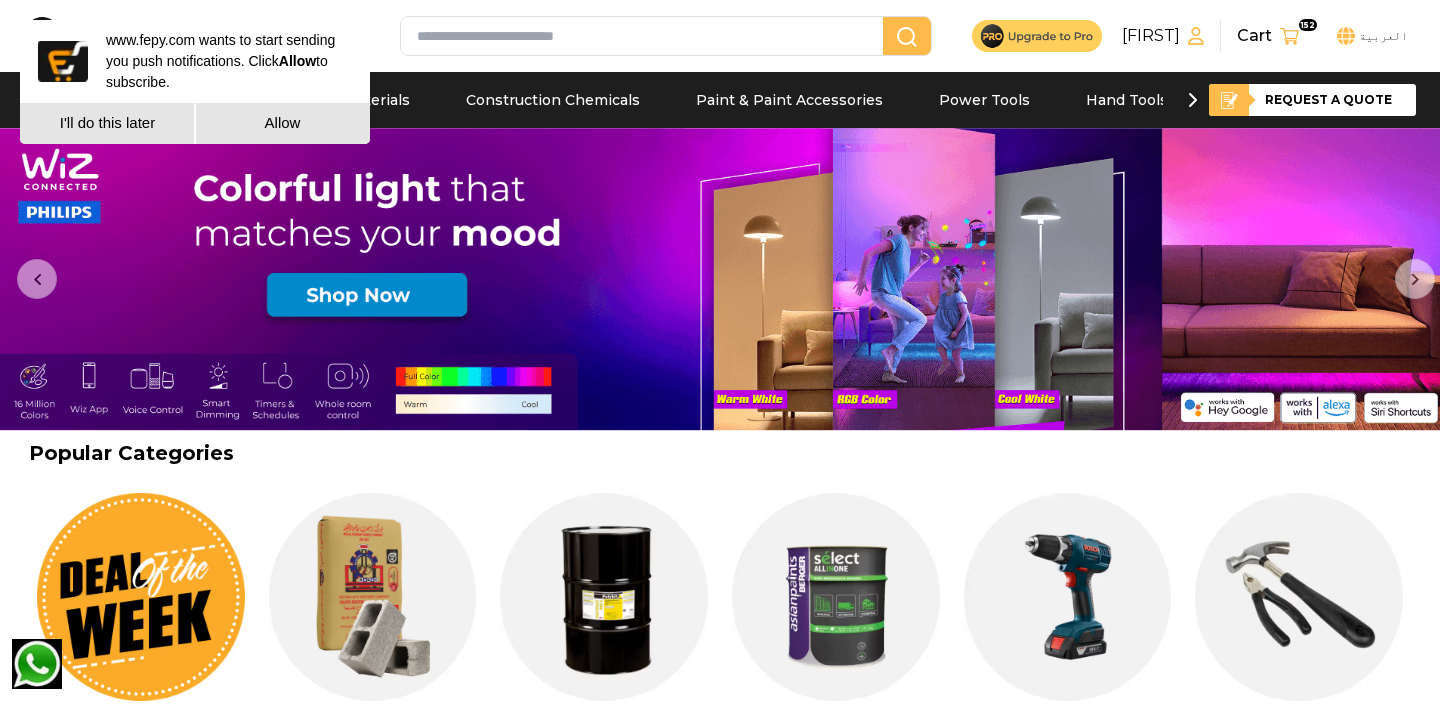 click on "I'll do this later" at bounding box center (107, 123) 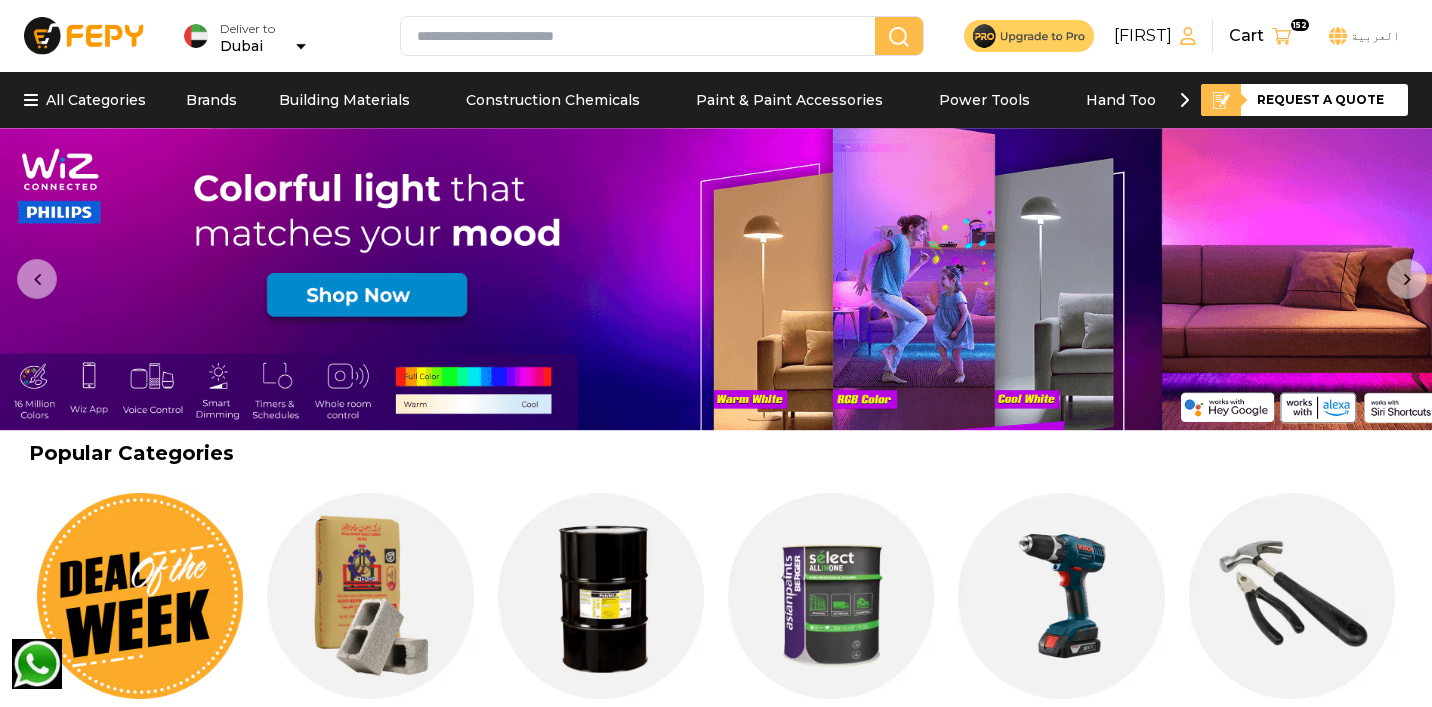 click 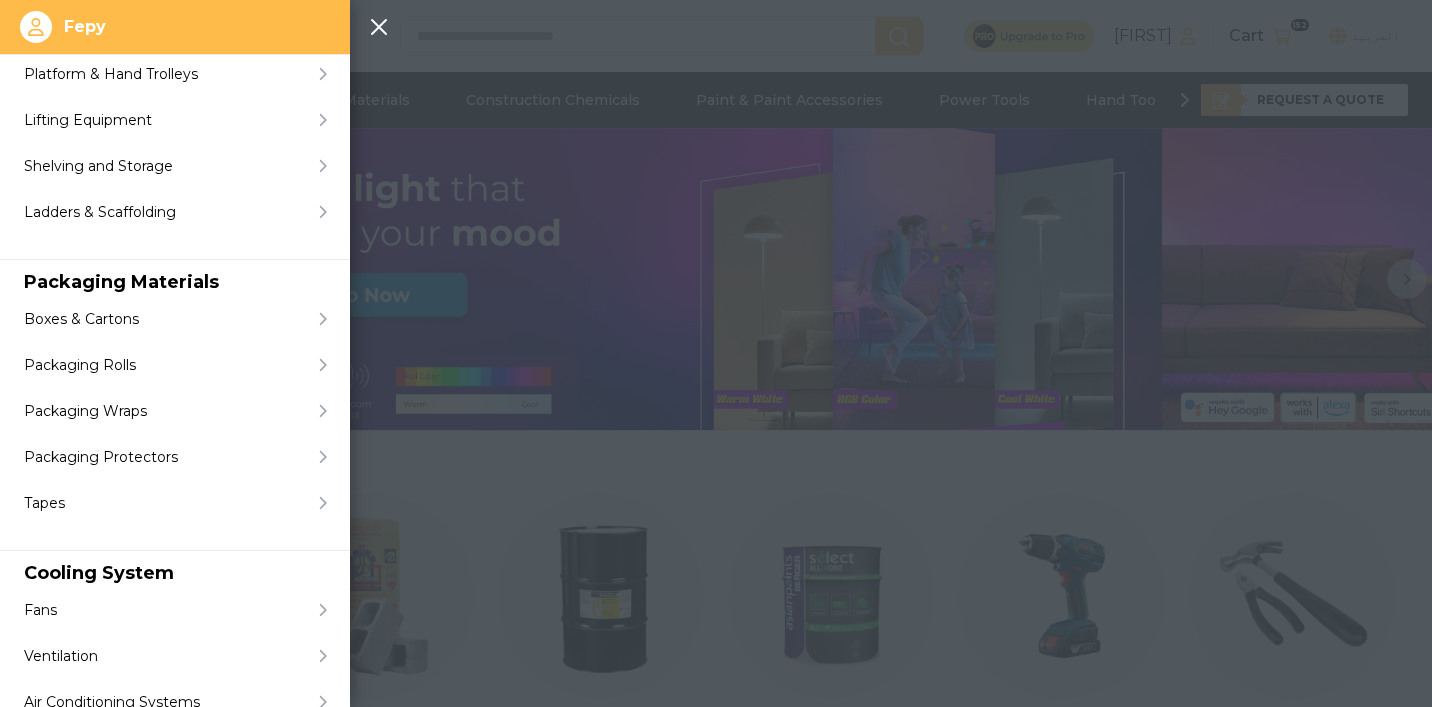 scroll, scrollTop: 6346, scrollLeft: 0, axis: vertical 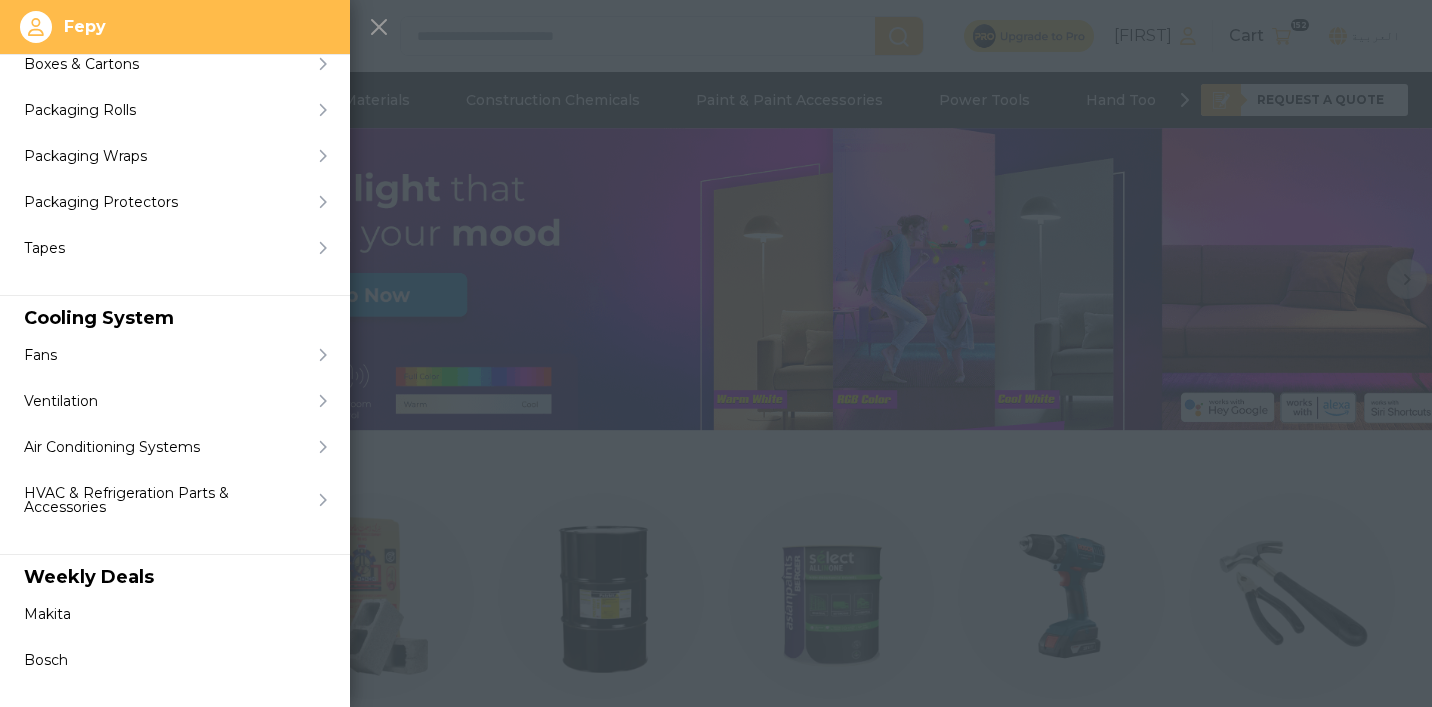 click 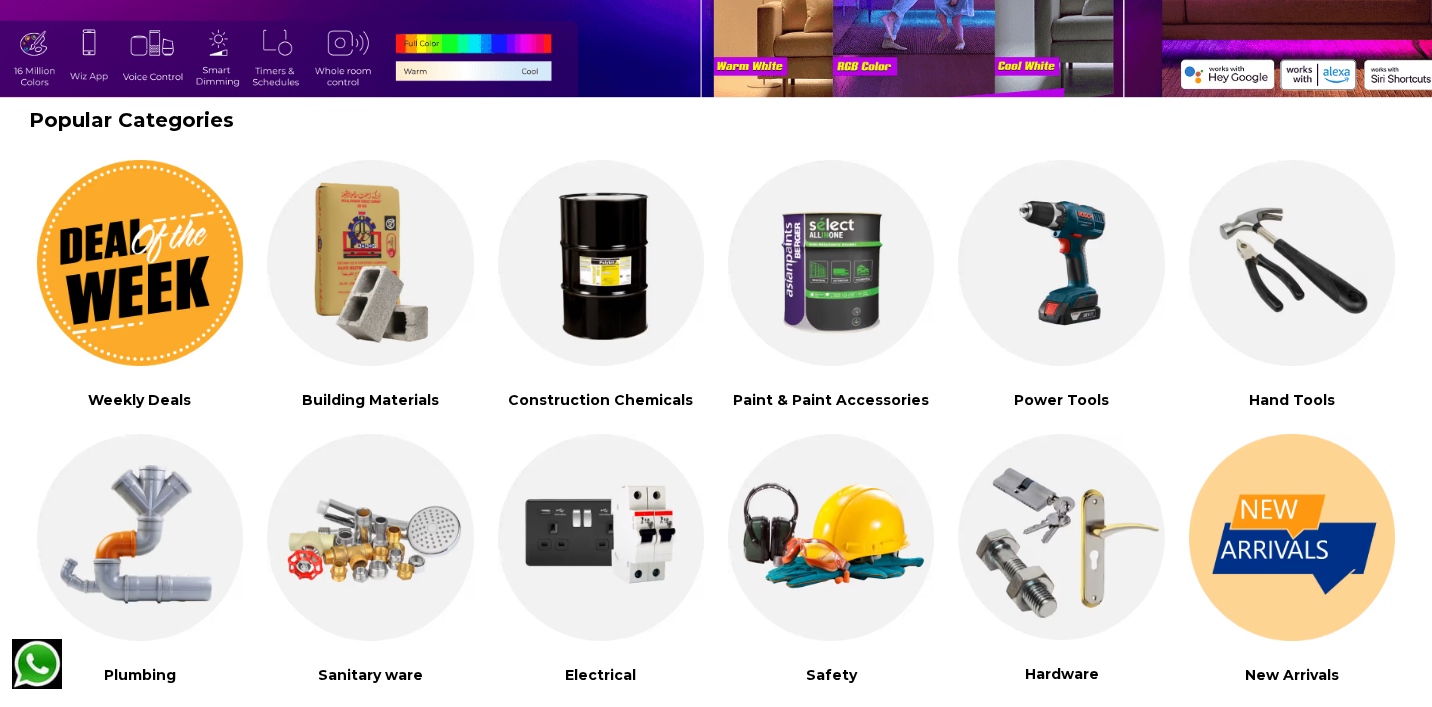 scroll, scrollTop: 0, scrollLeft: 0, axis: both 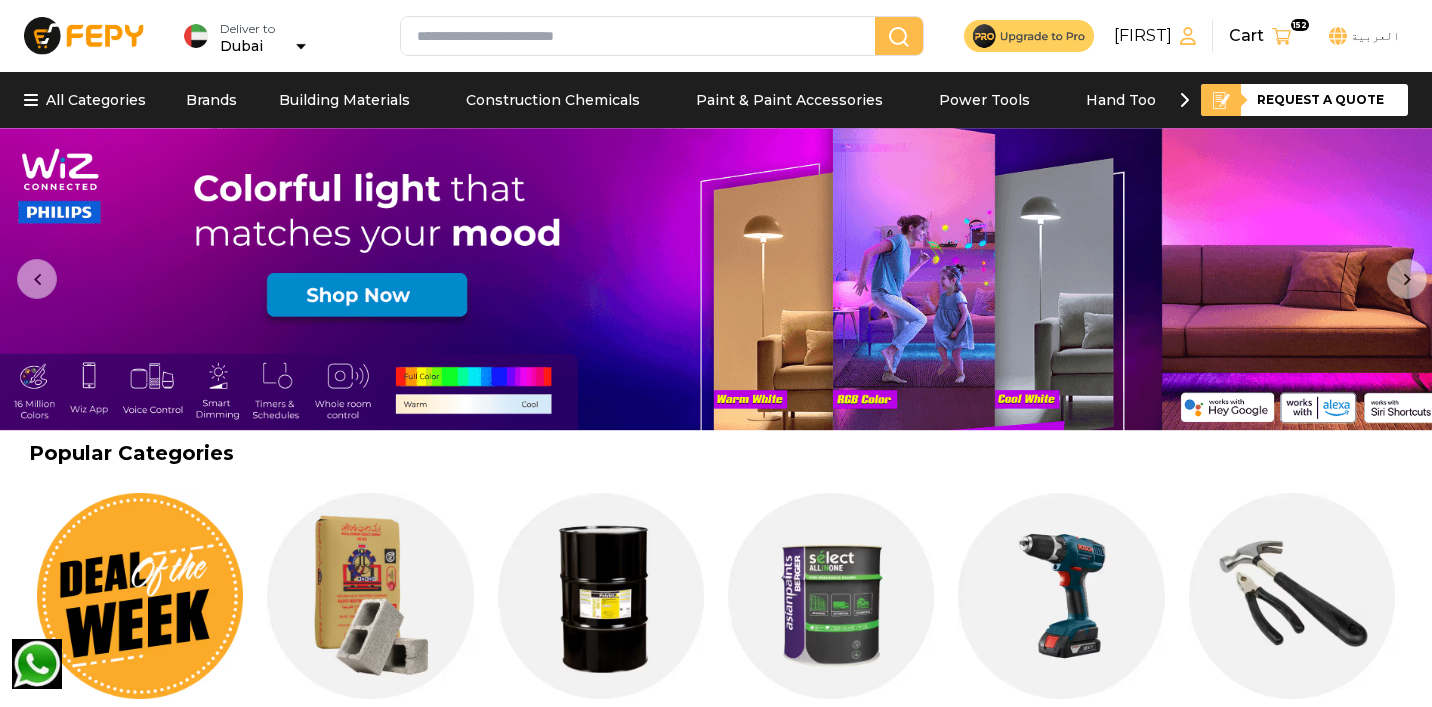 click at bounding box center (642, 36) 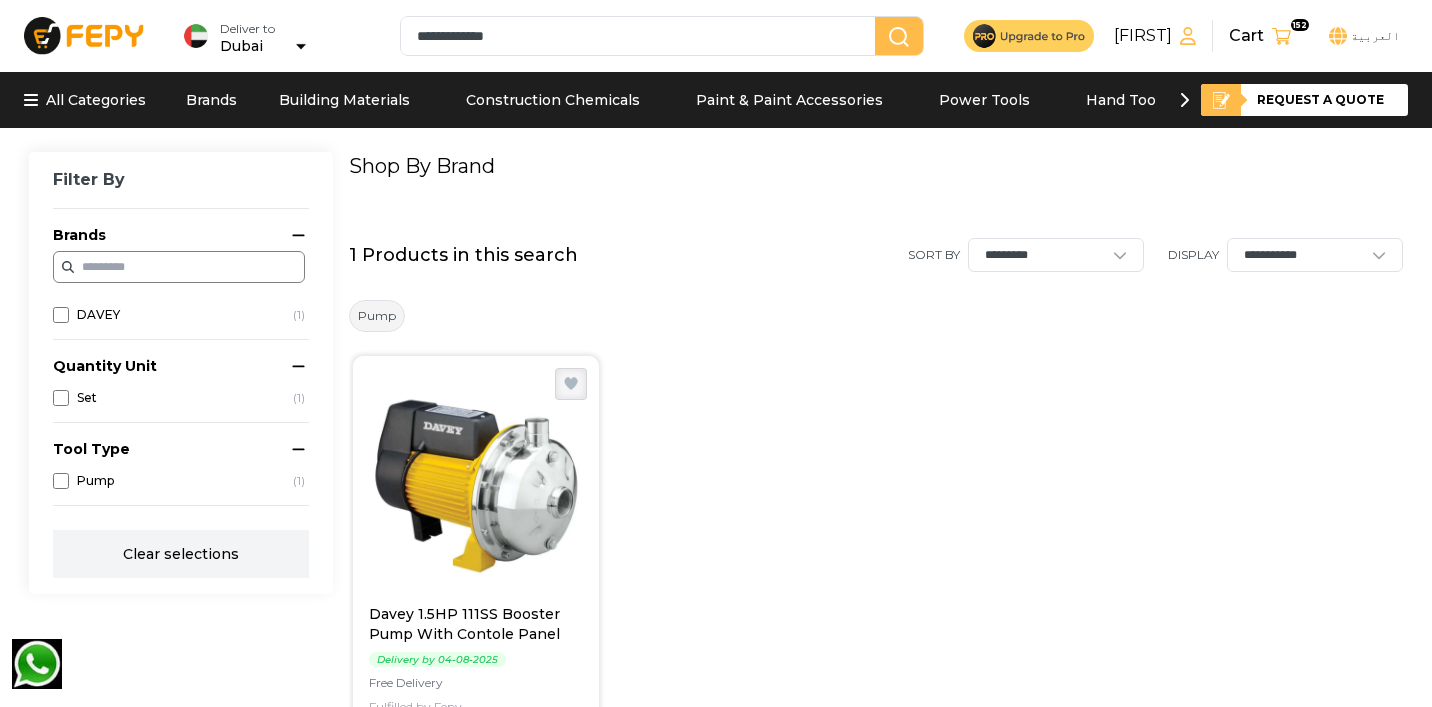 click on "**********" at bounding box center [642, 36] 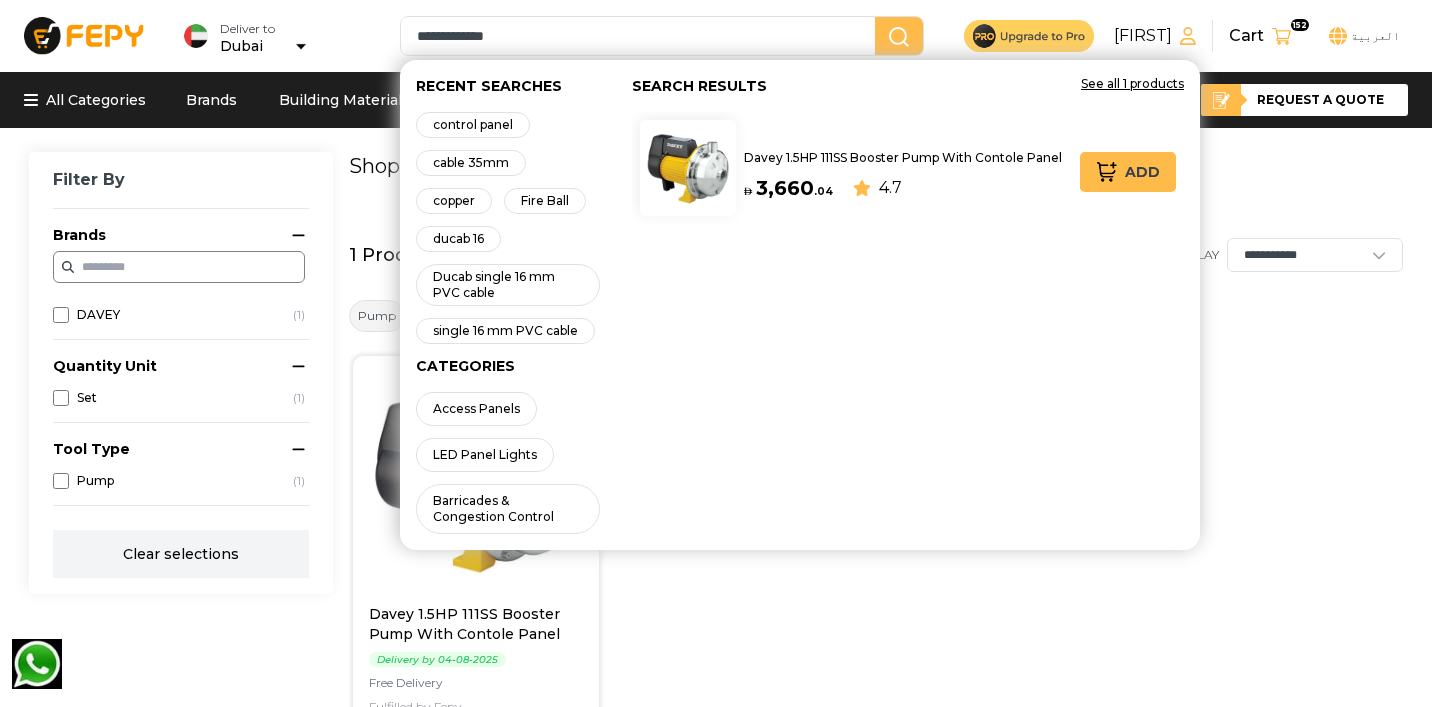 click on "**********" at bounding box center (642, 36) 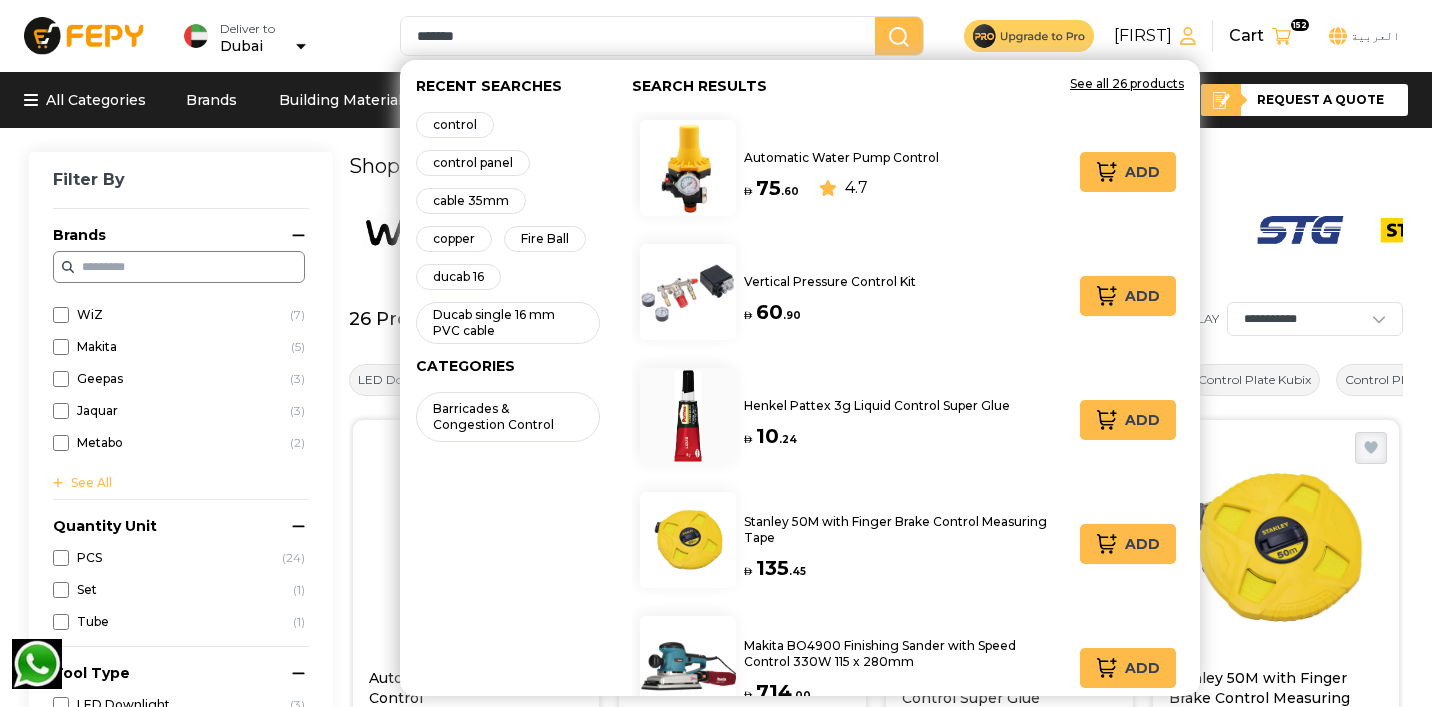 click on "*******" at bounding box center [642, 36] 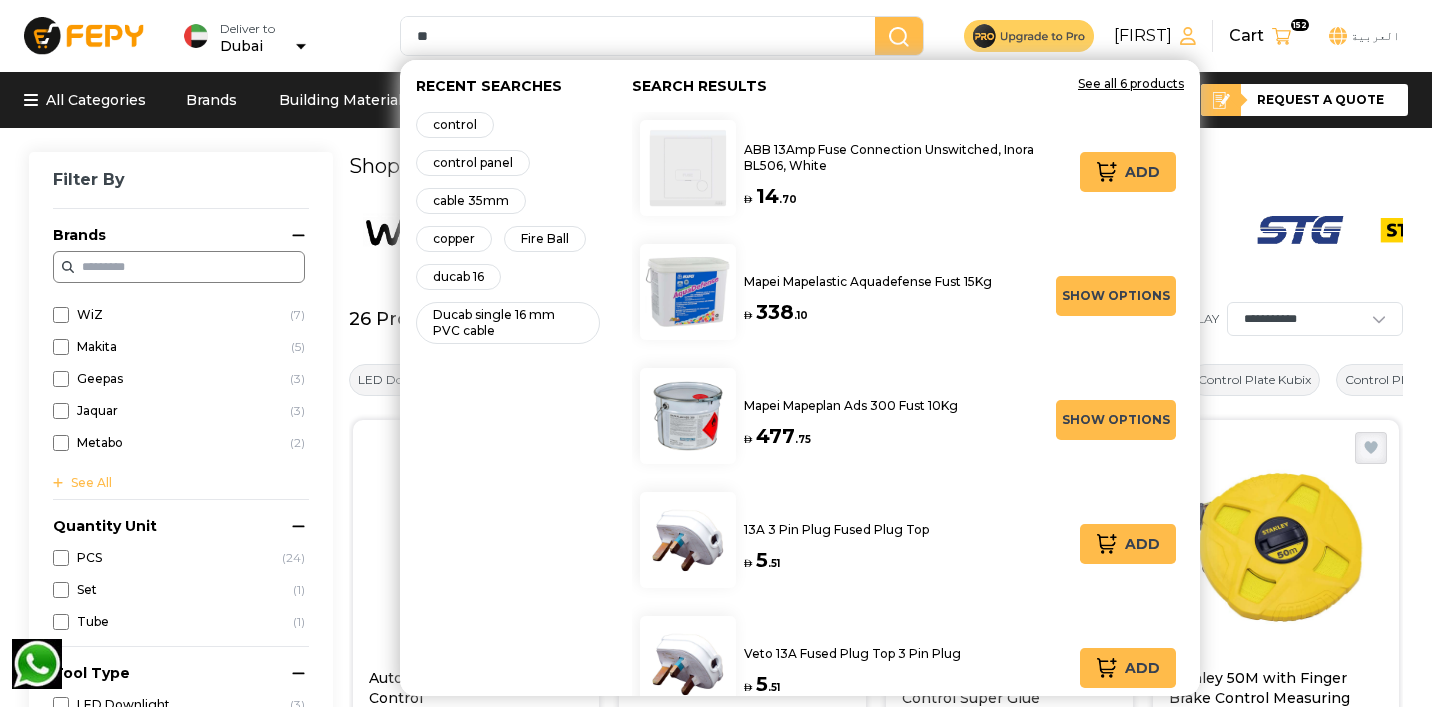 type on "*" 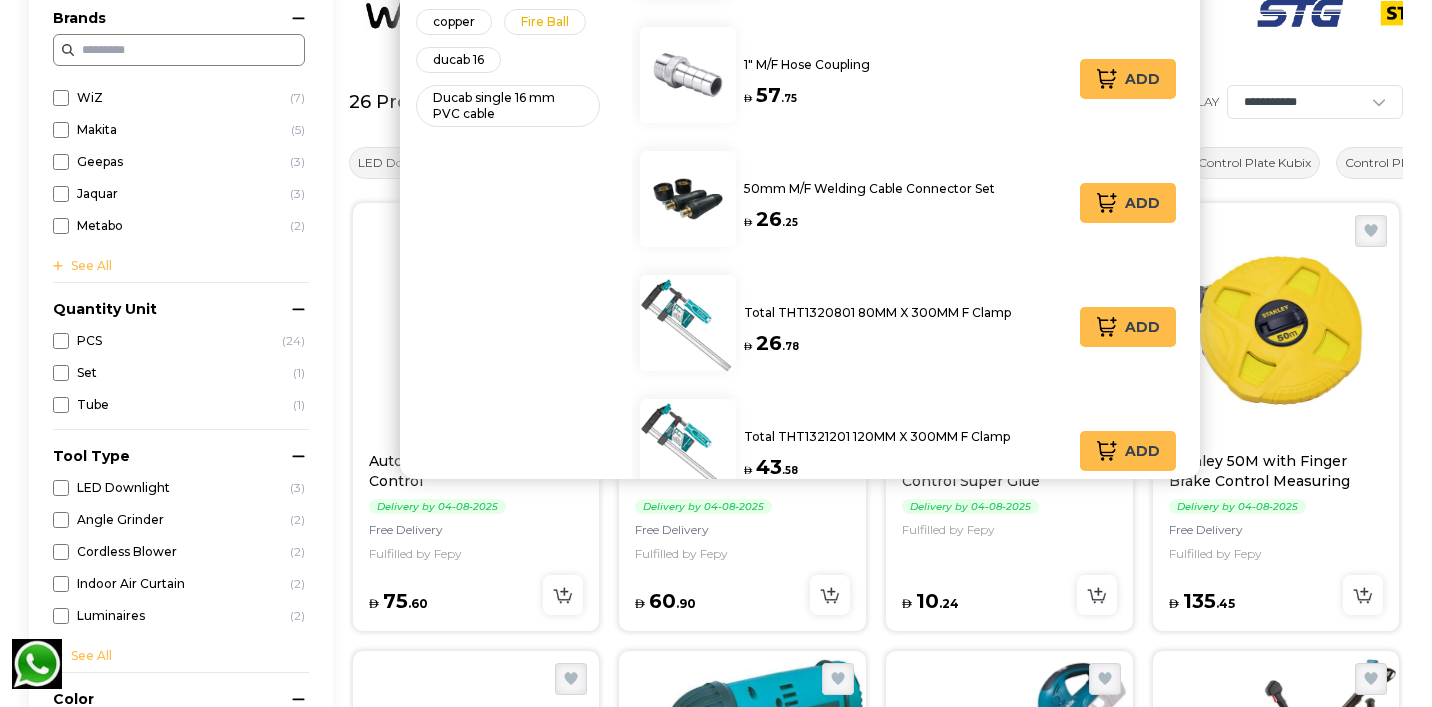 scroll, scrollTop: 223, scrollLeft: 0, axis: vertical 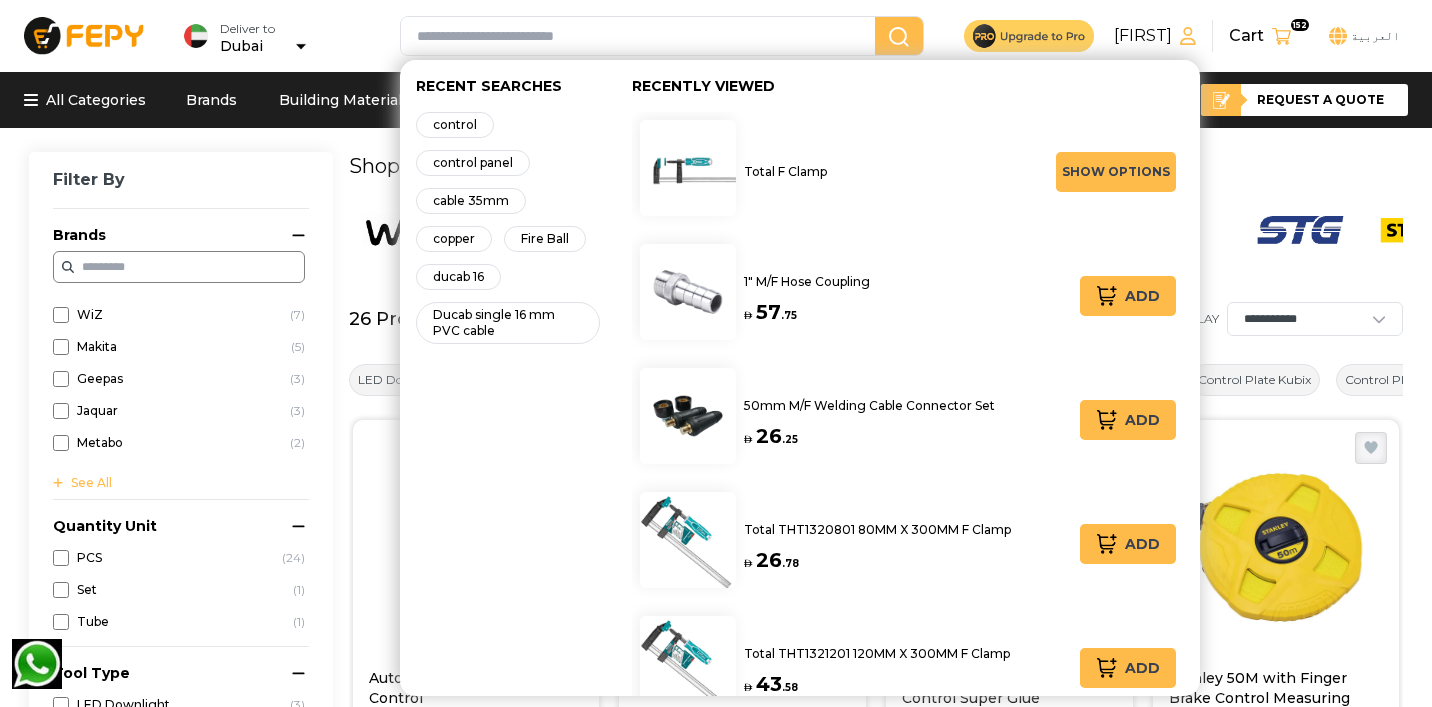 click on "Deliver to [CITY] Recent Searches control control panel cable 35mm copper Fire Ball ducab 16 Ducab single 16 mm PVC cable Recently Viewed Total F Clamp Show Options 1" M/F Hose Coupling AED 57 . 75 Add 50mm M/F Welding Cable Connector Set AED 26 . 25 Add Total THT1320801 80MM X 300MM F Clamp AED 26 . 78 Add Total THT1321201 120MM X 300MM F Clamp AED 43 . 58 Add Total THT1321203 120MM X 500MM F Clamp AED 54 . 60 Add Total THT1320501 50MM X 150MM F Clamp AED 15 . 49 Add Total THT1320503 50MM X 250MM F Clamp AED 18 . 38 Add Mapei Ultratop Loft F White Alu Box 4 X 5Kg AED 91 . 88 Show Options SATA ST34721SC 3/4" Impact Socket Adaptor 3/4"F x 1"M AED 44 . 36 Add SATA GL34721 3/4" Impact Socket Adaptor 3/4"F x 1"M AED 44 . 36 Grohe GH26356IL0 8l/min Tempesta-f Trigger 1 Spray 30 Wall Holder Set AED 112 . 35 Add SATA ST34716SC 1/2" Drive Impact Adapter 1/2"F x 3/8"M AED 13 . 13 Add Bosch GBH 2-28 F Rotary Hammer with SDS+ Chuck 880W and Kickback Control AED 1,275 . 75 Add AED 13 . 13 Add" at bounding box center (716, 36) 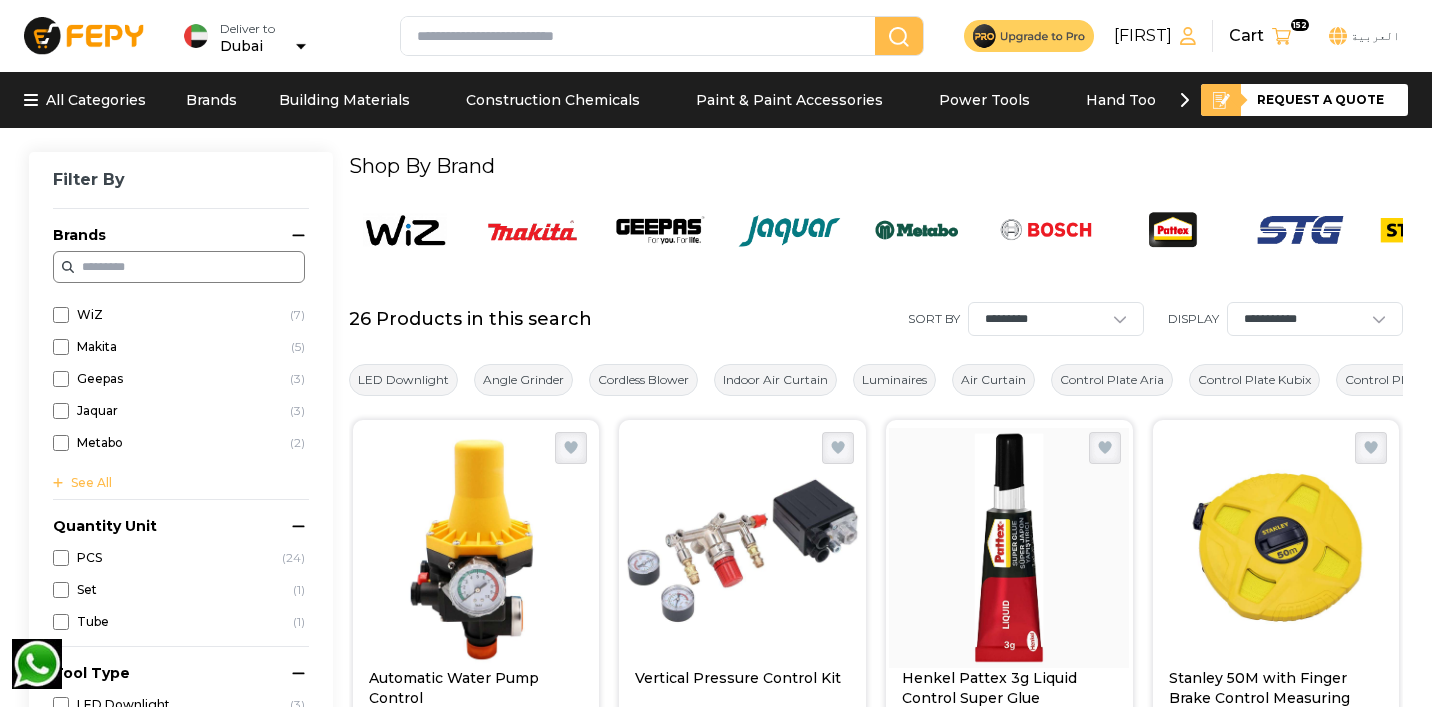 click at bounding box center (642, 36) 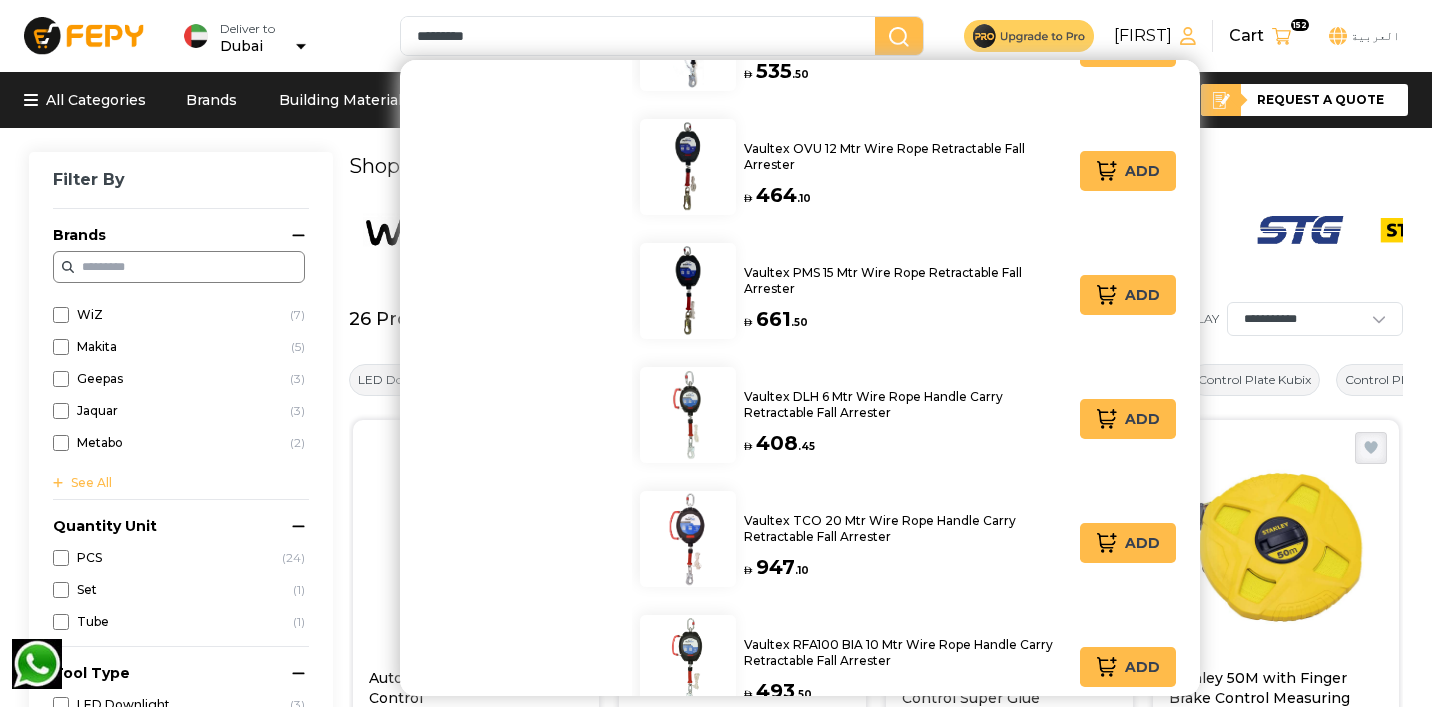 scroll, scrollTop: 1155, scrollLeft: 0, axis: vertical 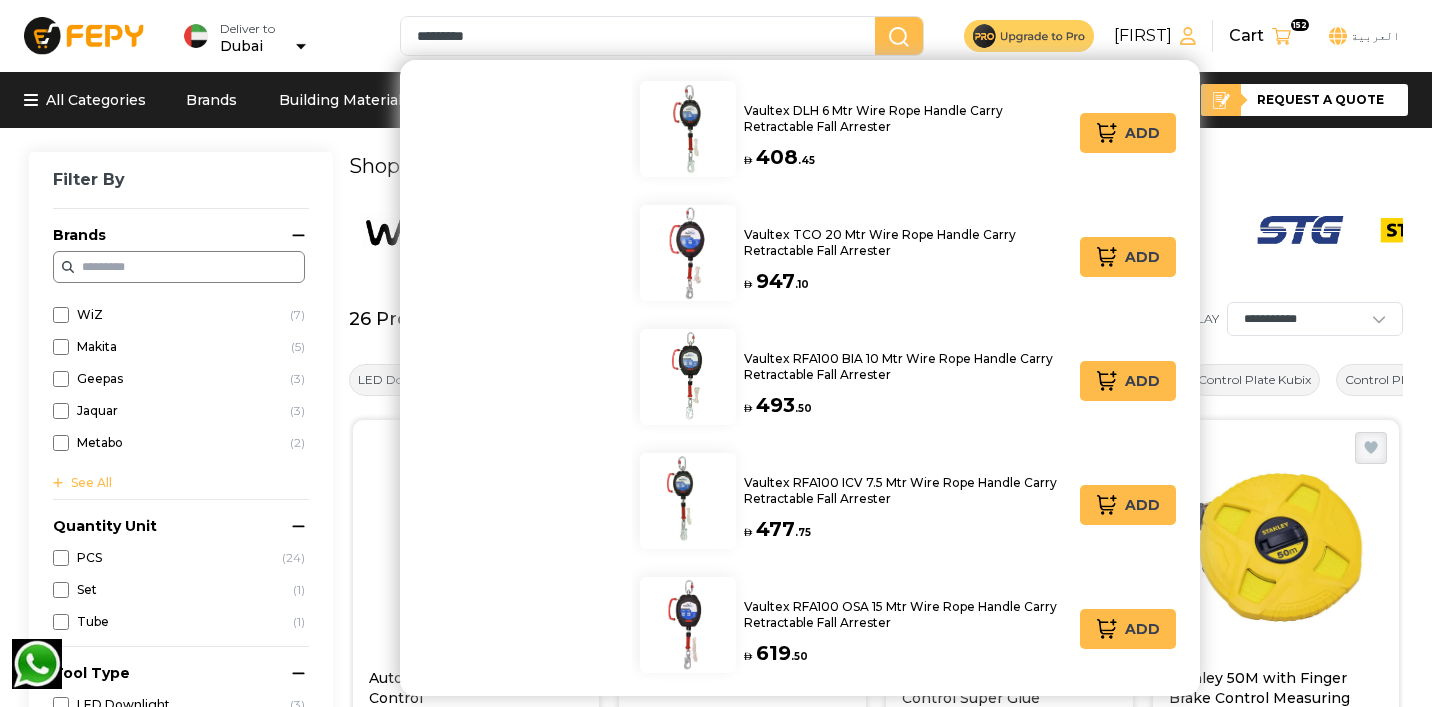 click on "*********" at bounding box center (642, 36) 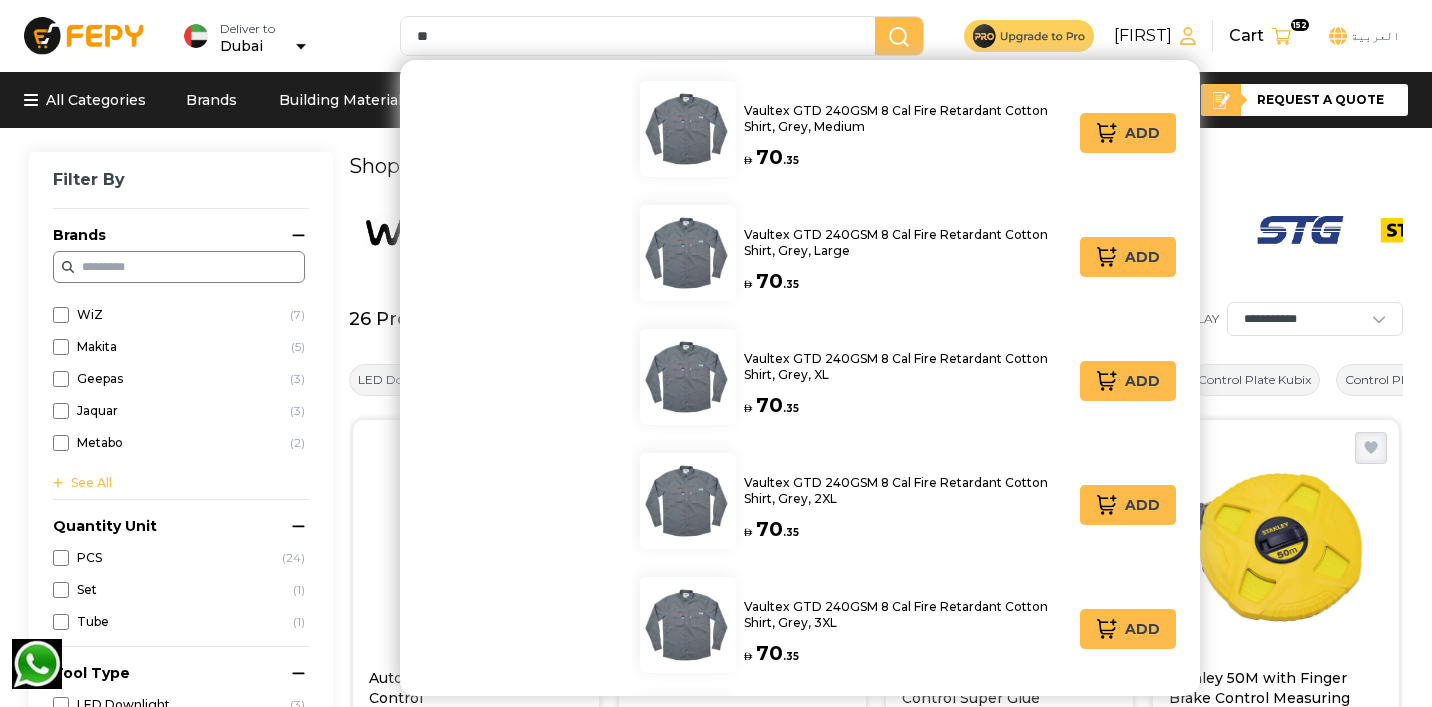 type on "*" 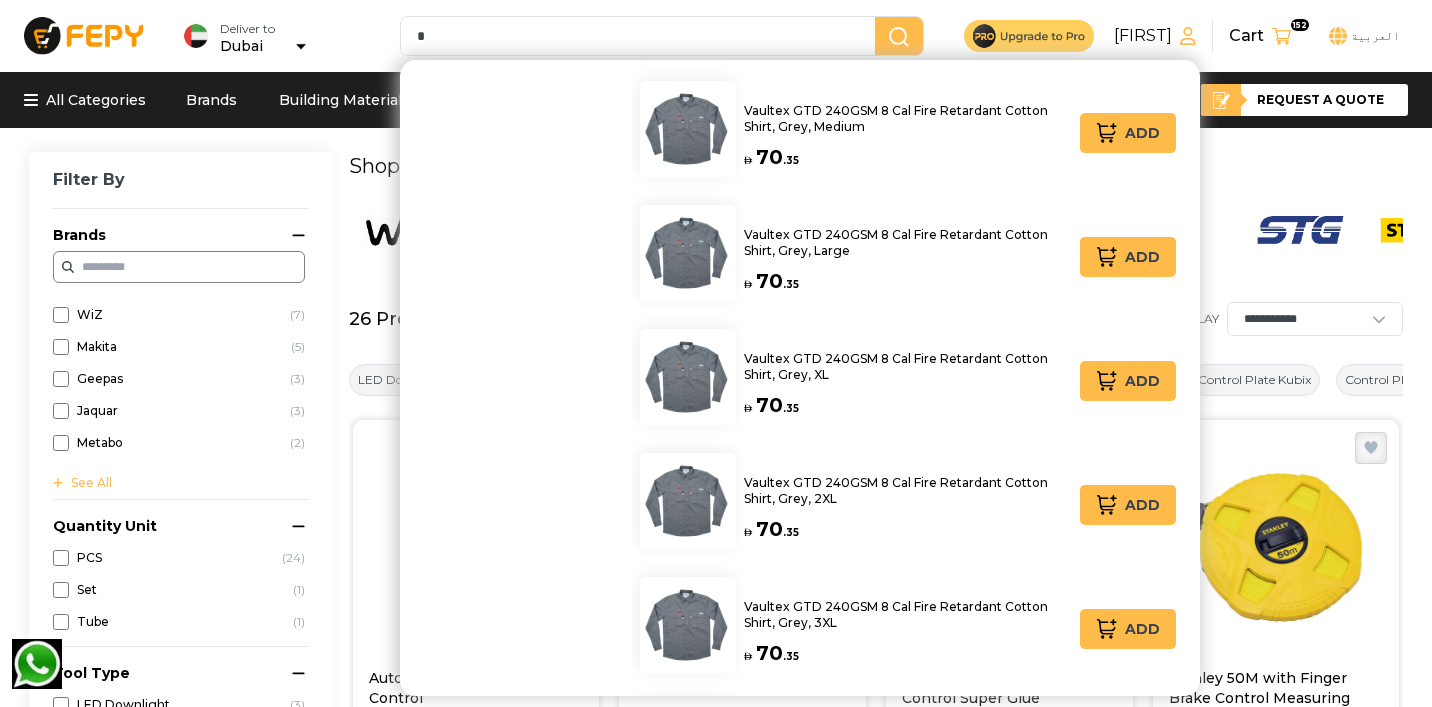 type 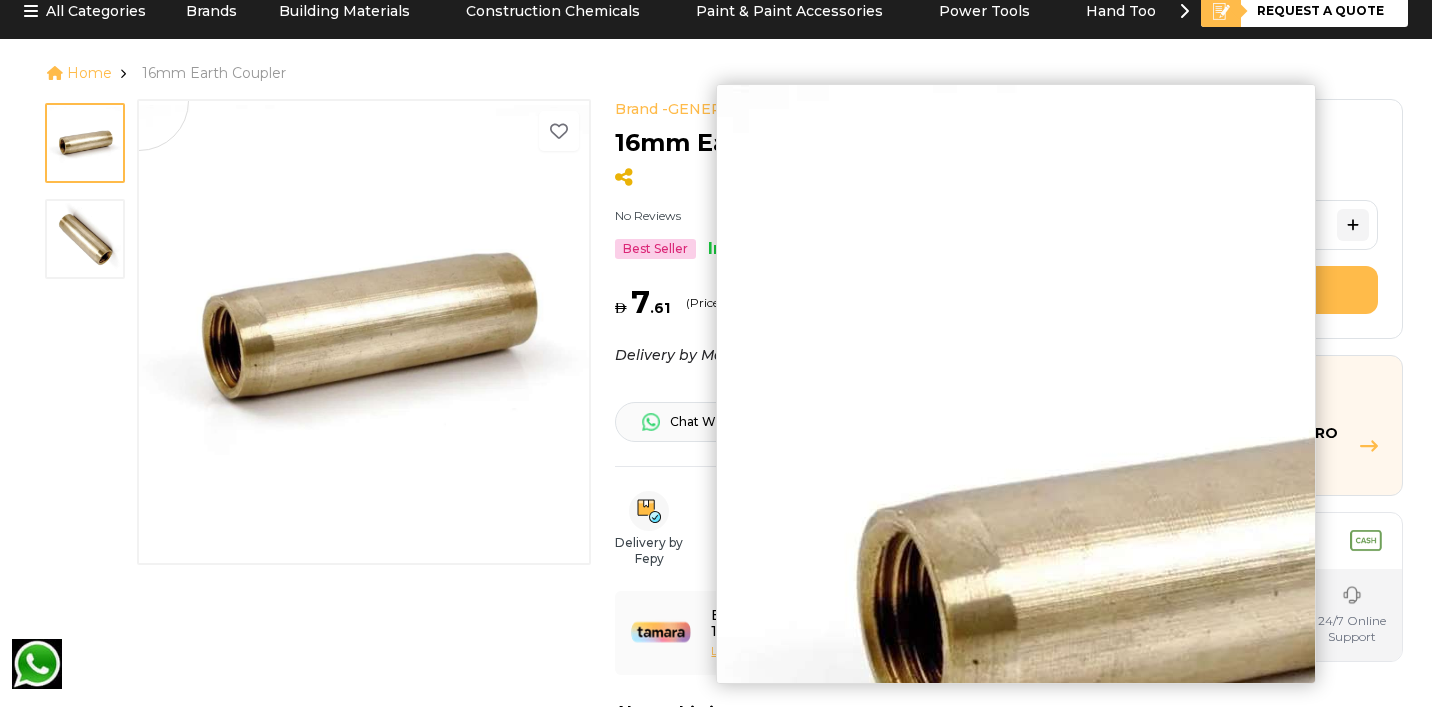 scroll, scrollTop: 89, scrollLeft: 0, axis: vertical 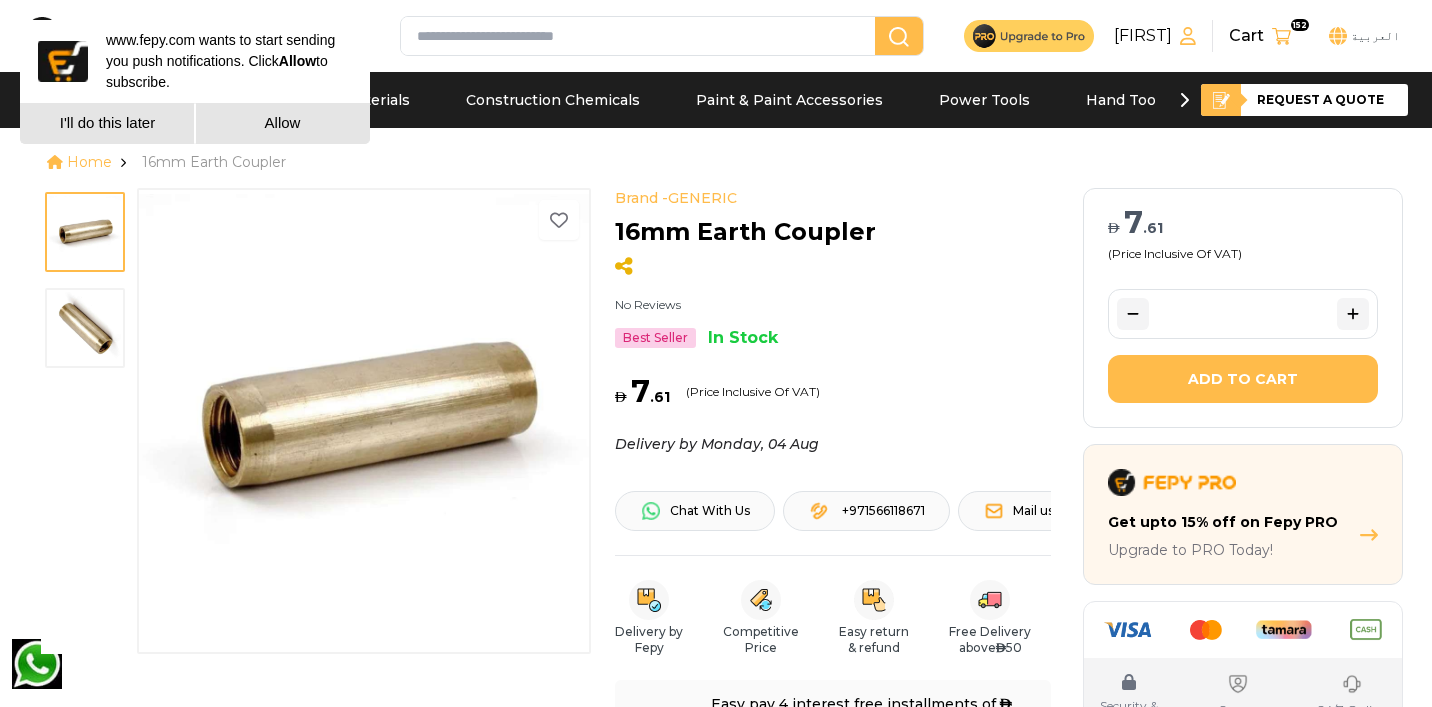 click at bounding box center (642, 36) 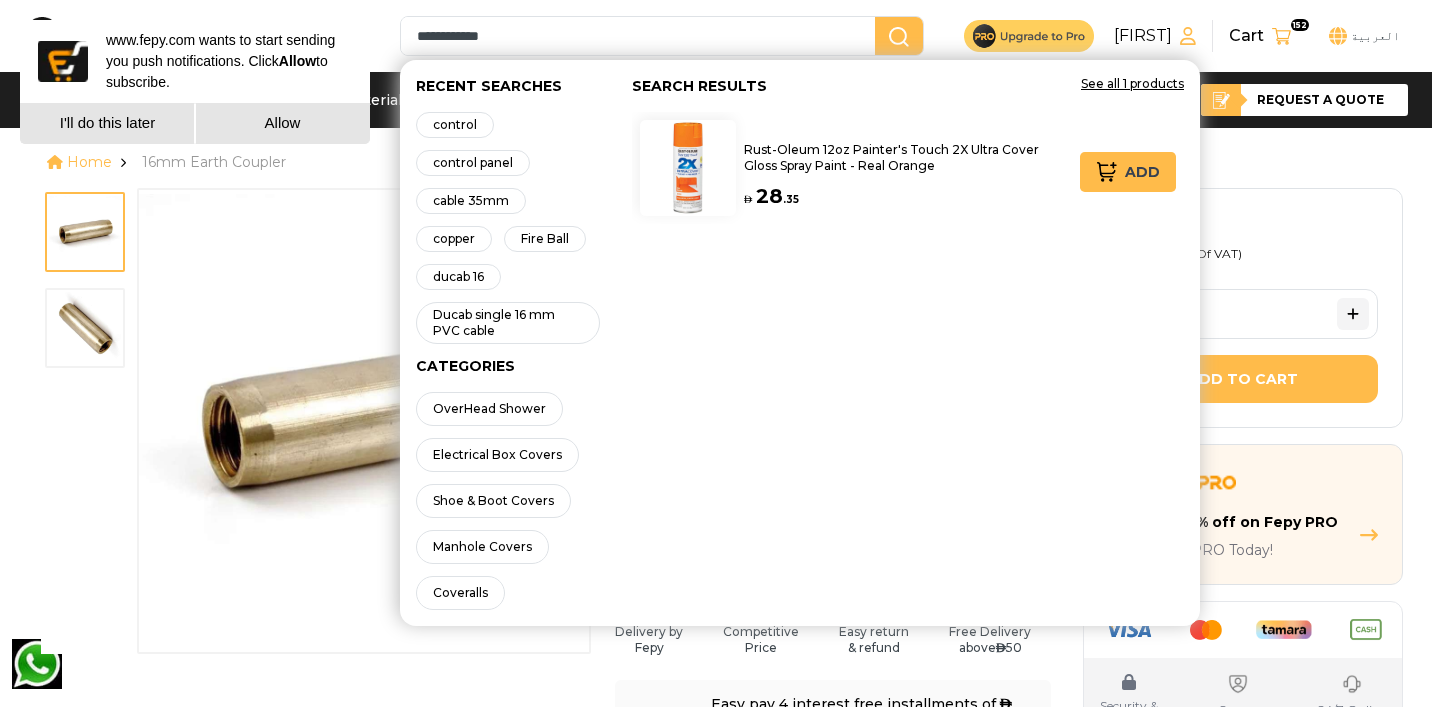 click on "I'll do this later" at bounding box center (107, 123) 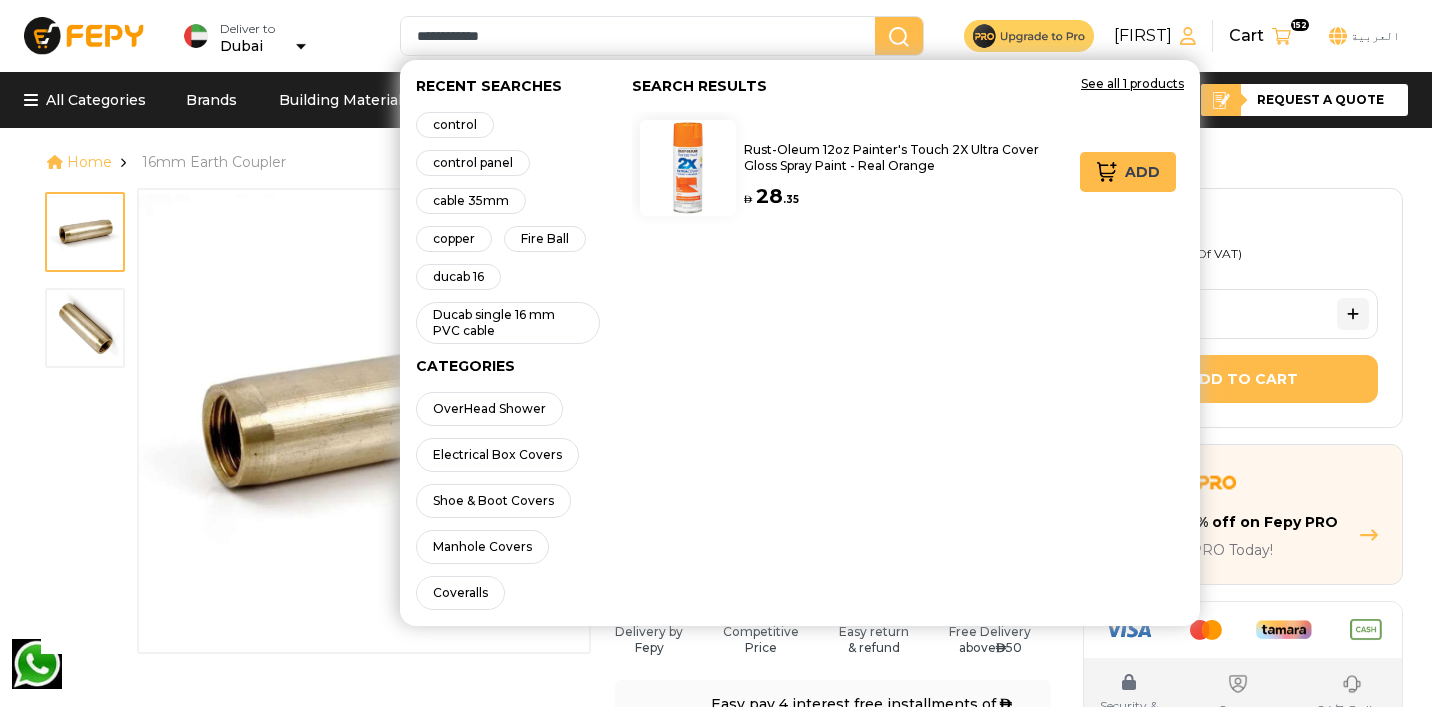click on "**********" at bounding box center (642, 36) 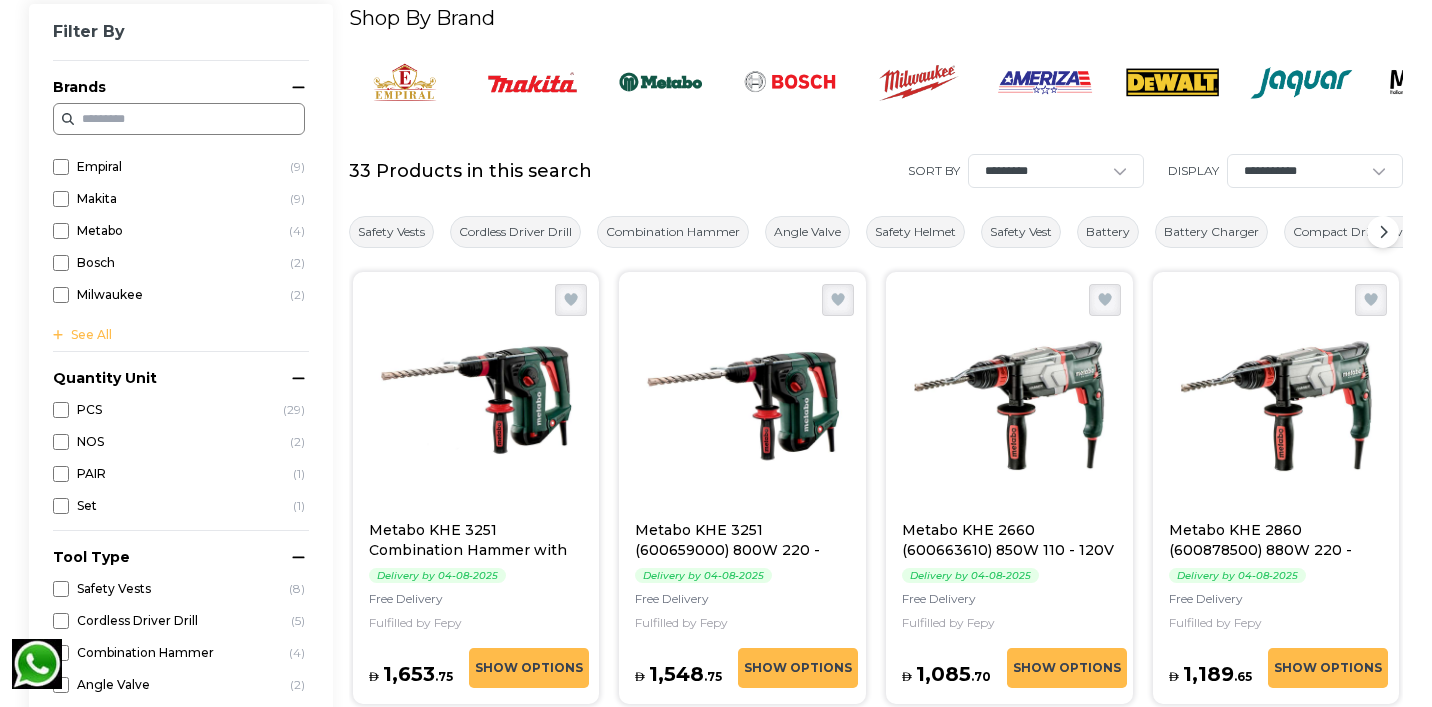 scroll, scrollTop: 0, scrollLeft: 0, axis: both 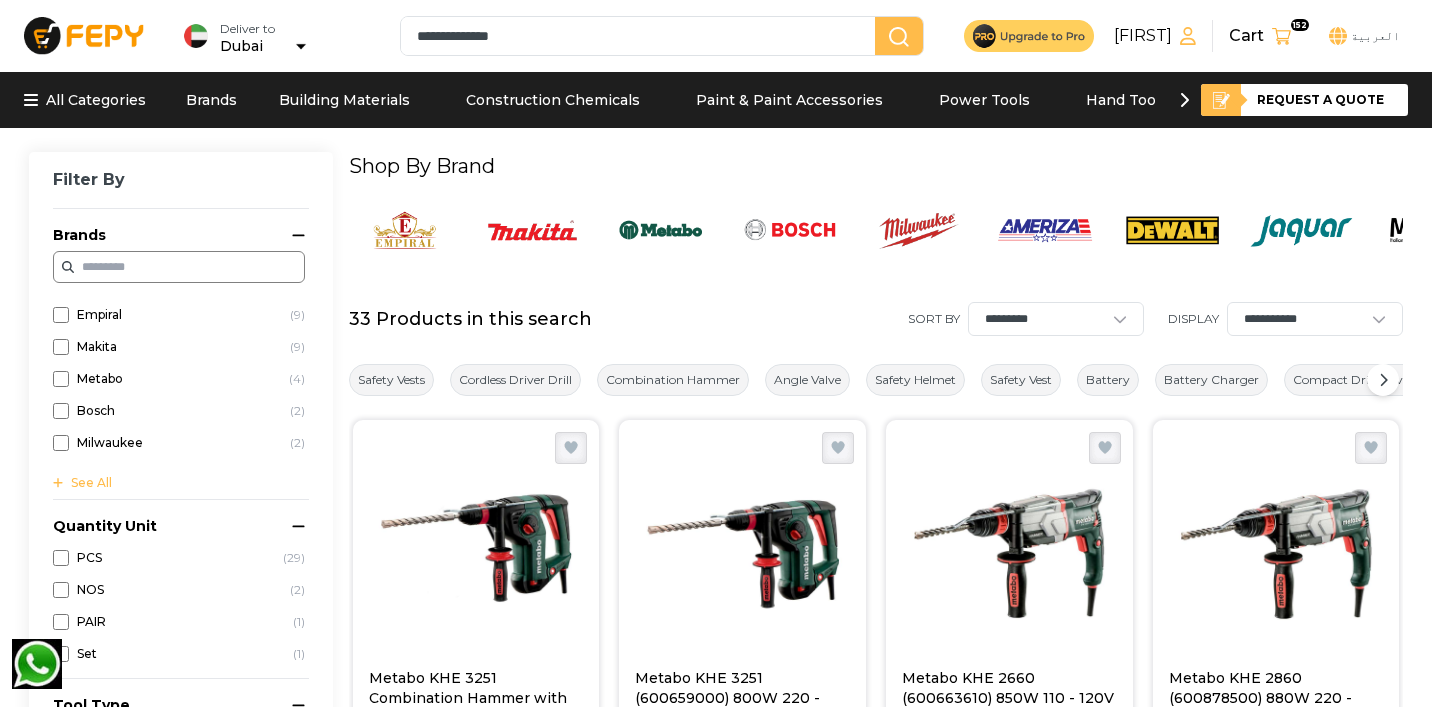 click on "**********" at bounding box center [642, 36] 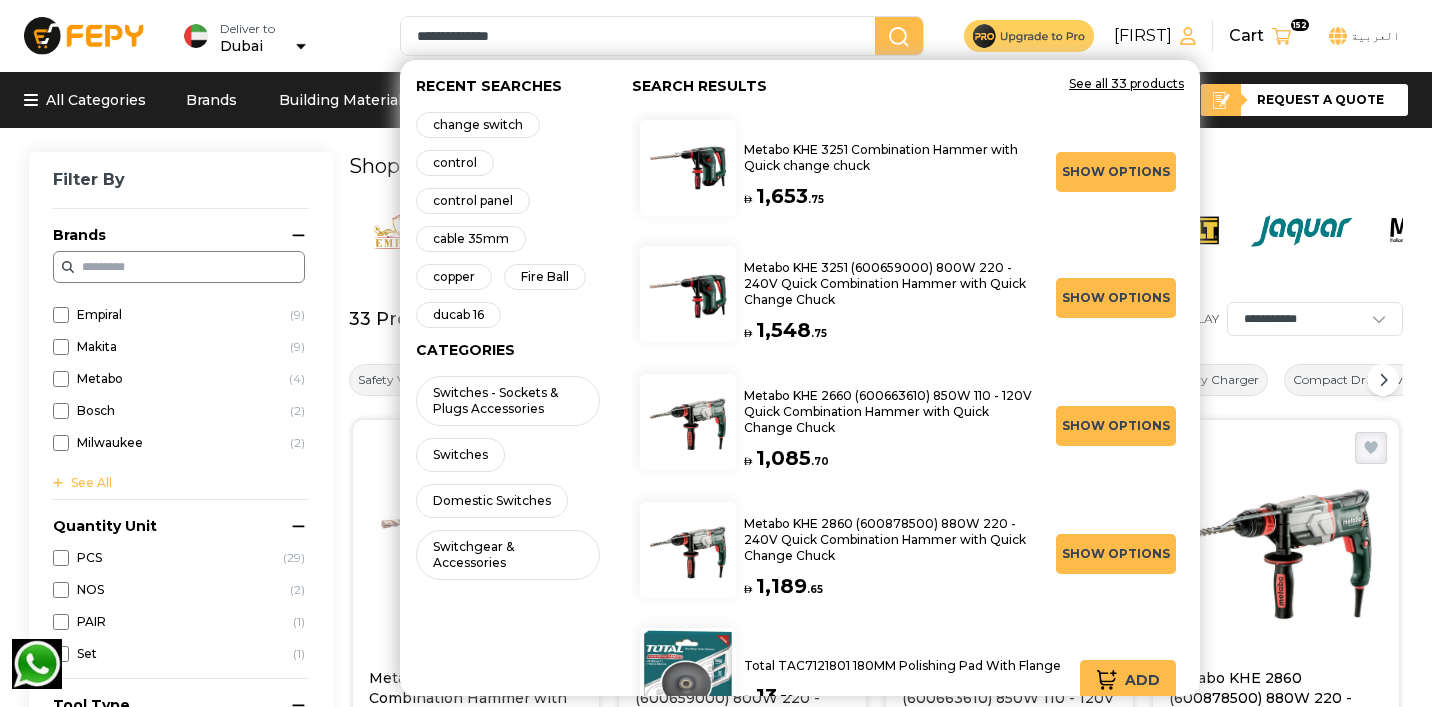 click on "**********" at bounding box center (642, 36) 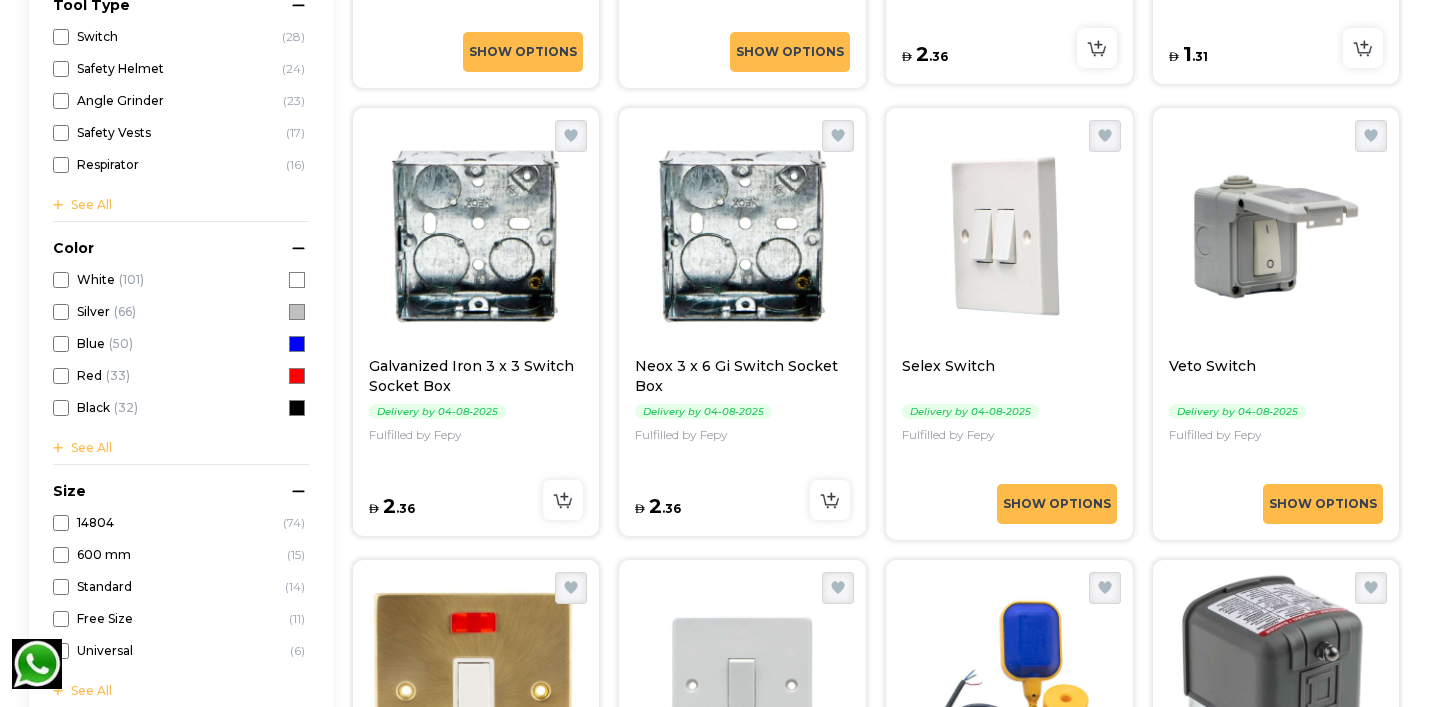 scroll, scrollTop: 0, scrollLeft: 0, axis: both 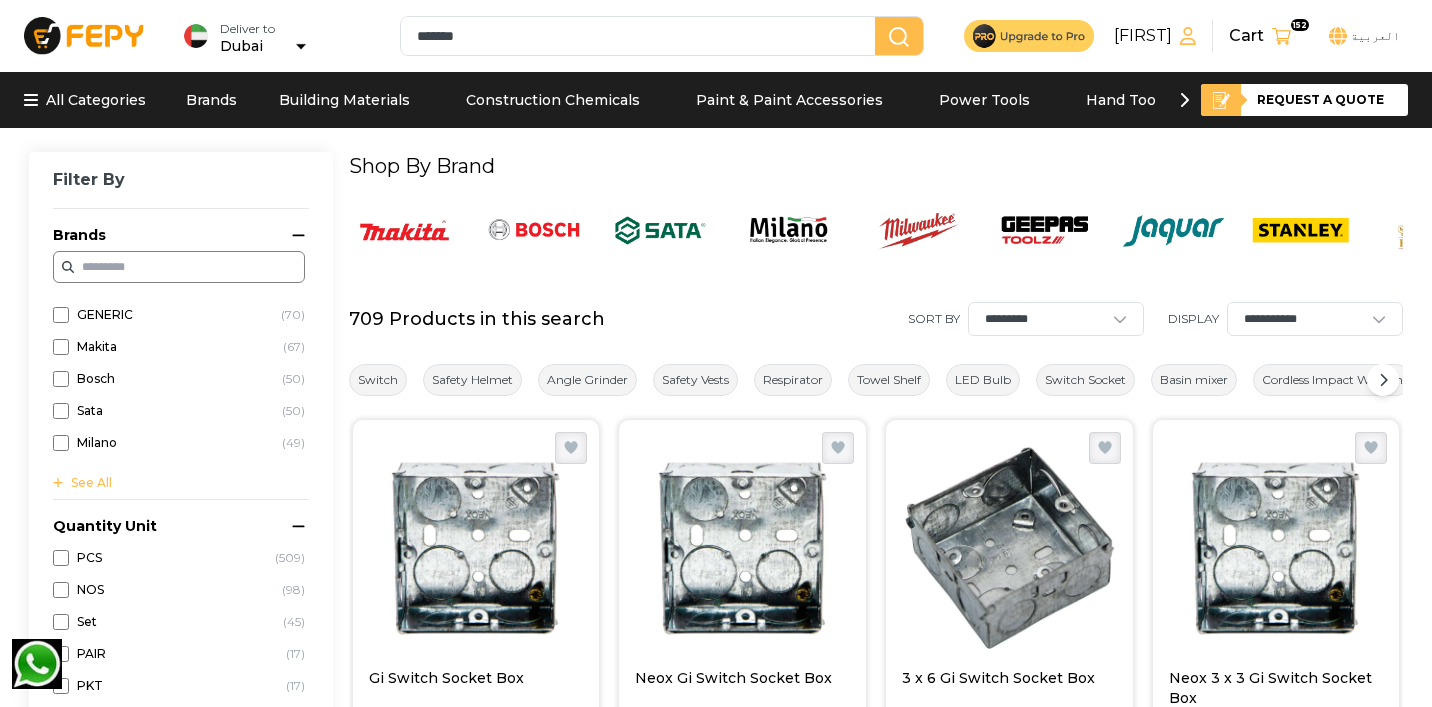 click on "******" at bounding box center [642, 36] 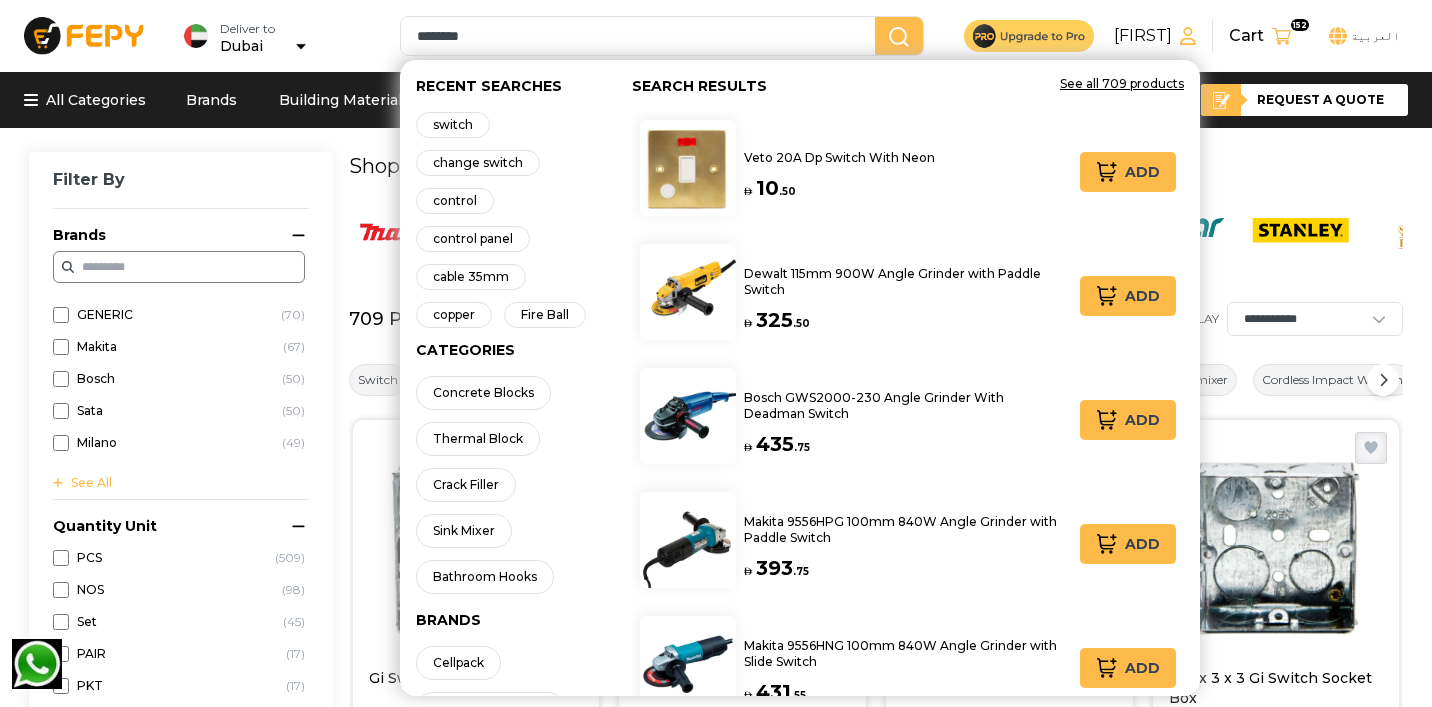 type on "******" 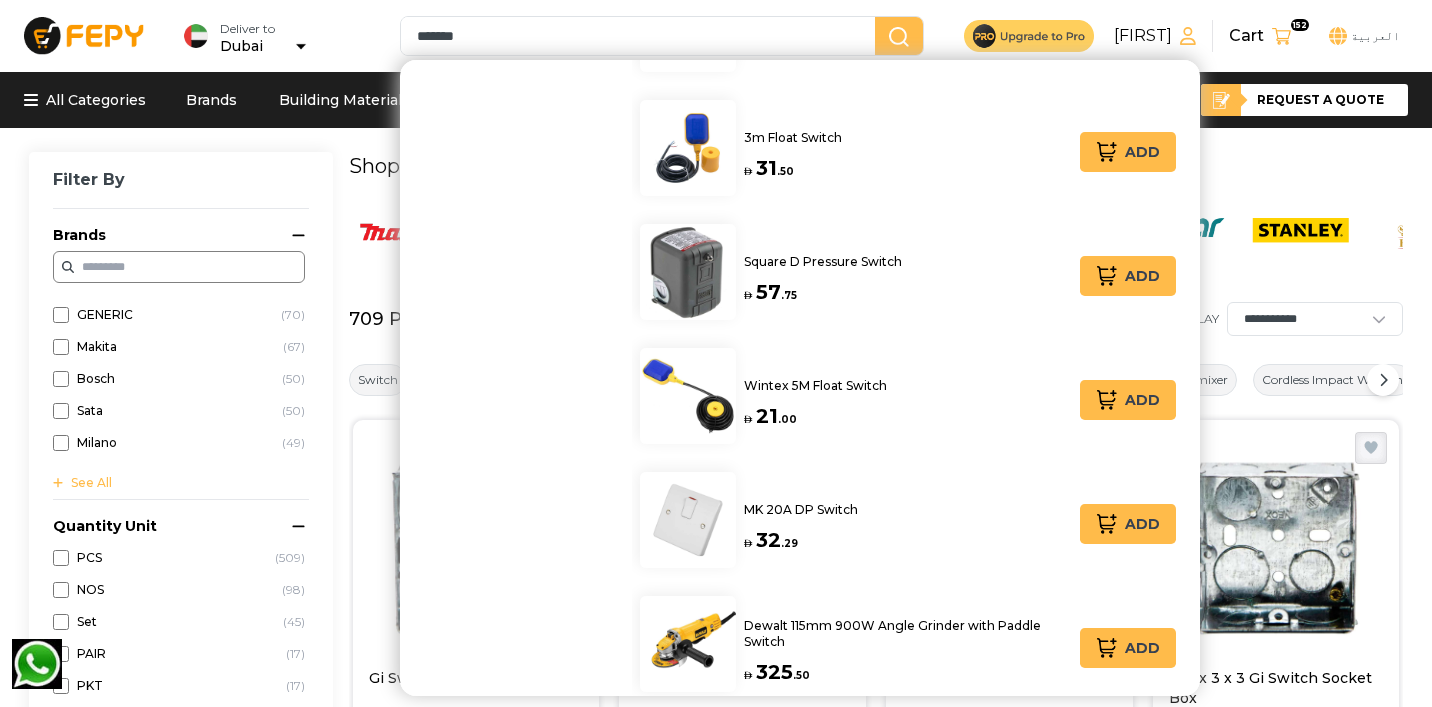 scroll, scrollTop: 1279, scrollLeft: 0, axis: vertical 